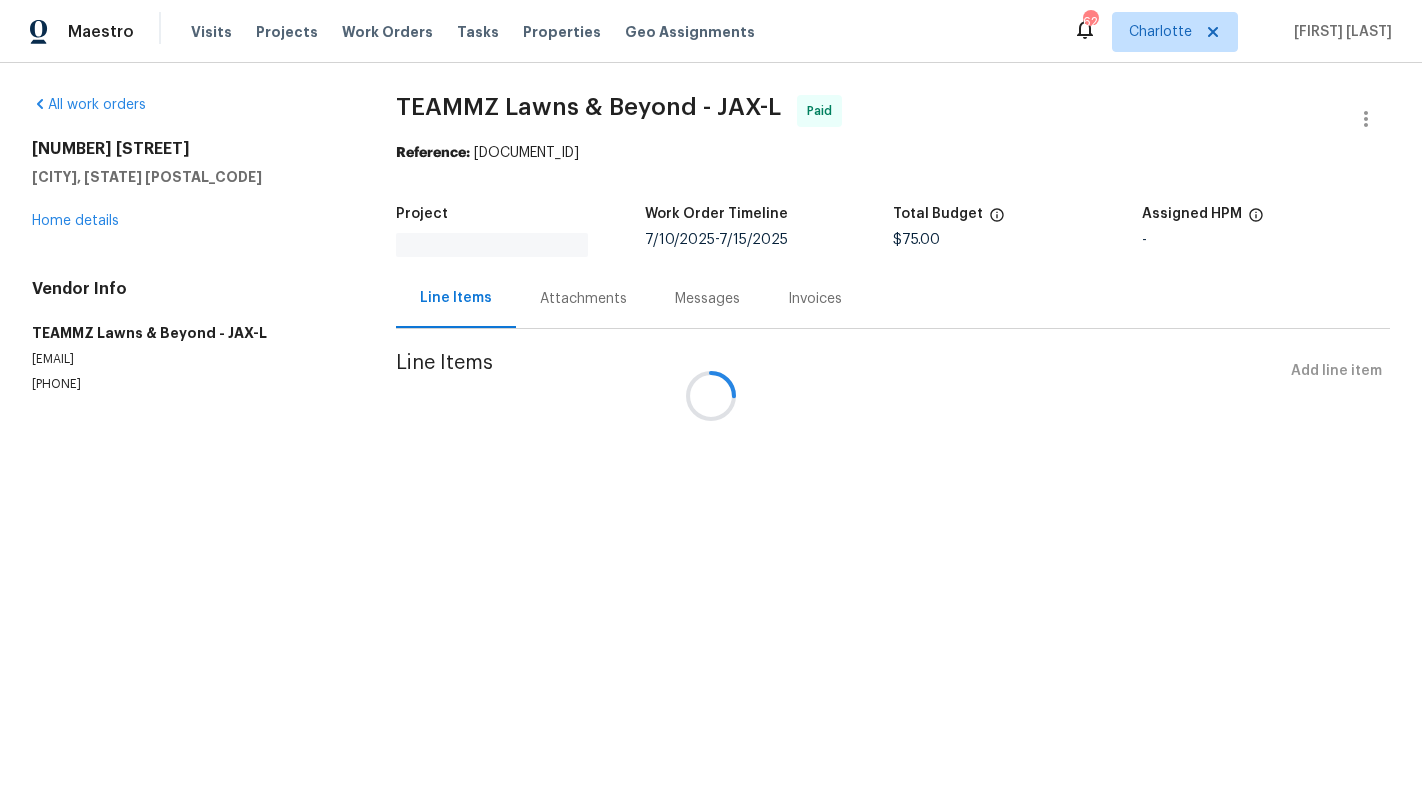 scroll, scrollTop: 0, scrollLeft: 0, axis: both 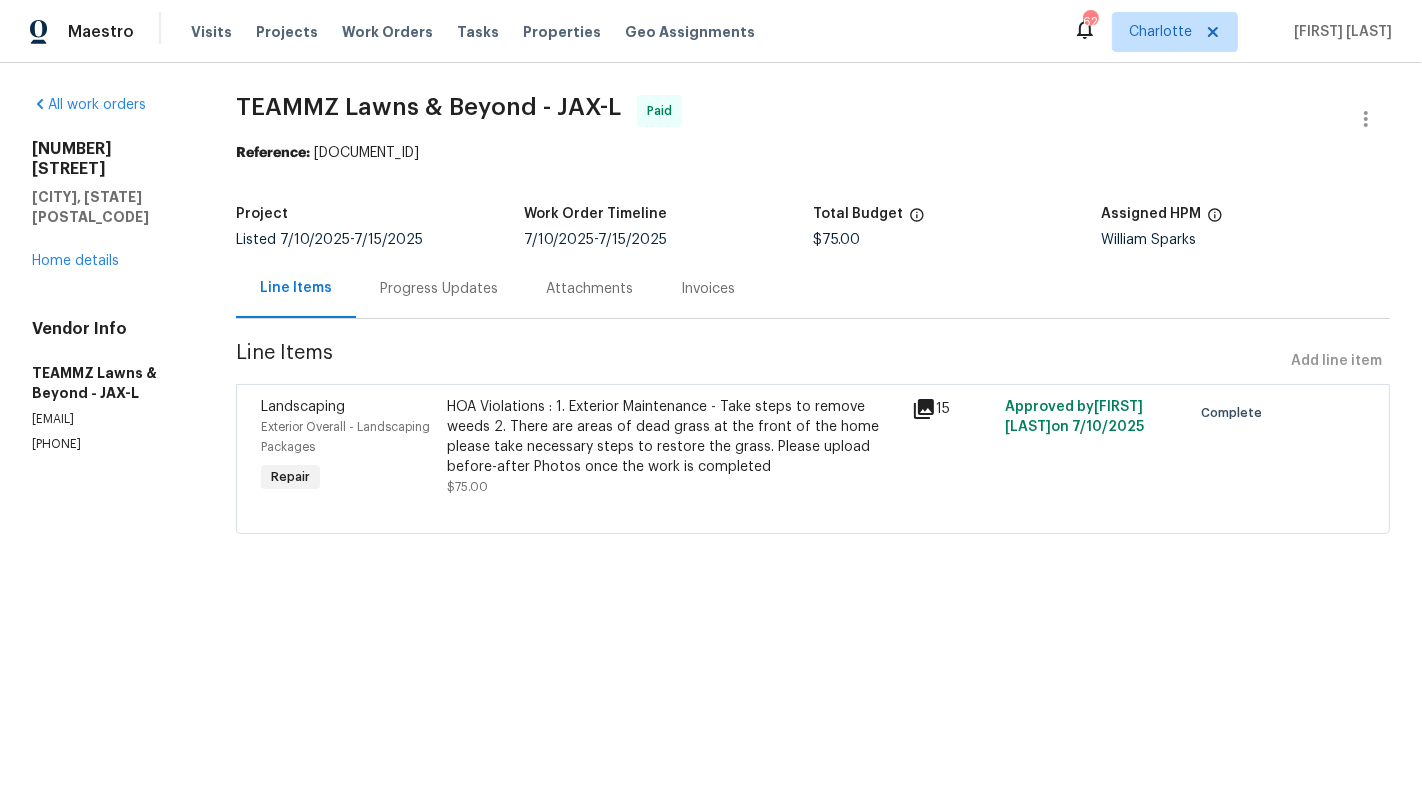 click on "All work orders [NUMBER] [STREET] [CITY], [STATE] [POSTAL_CODE] Home details Vendor Info [BRAND] - [CITY]-[STATE] [EMAIL] [PHONE]" at bounding box center [110, 274] 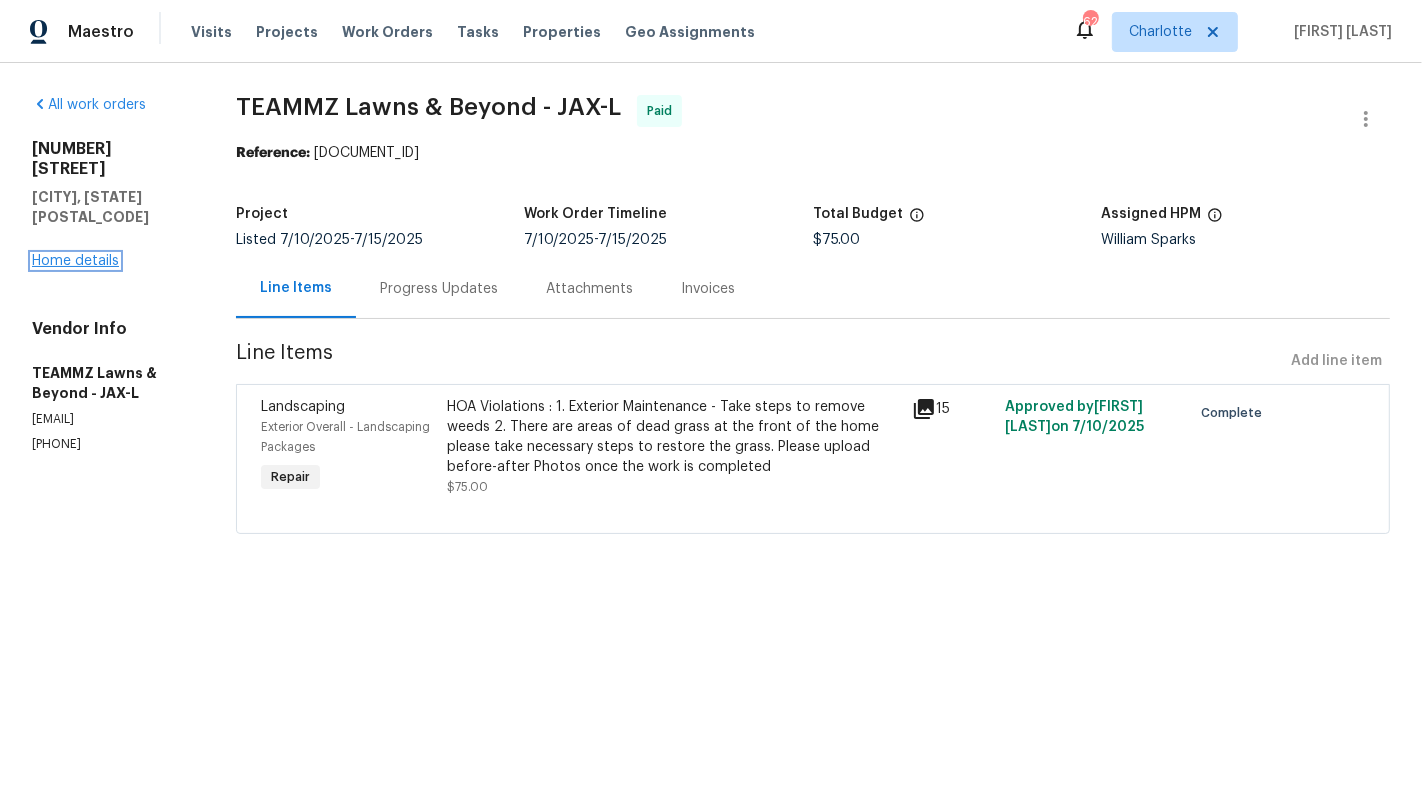 click on "Home details" at bounding box center [75, 261] 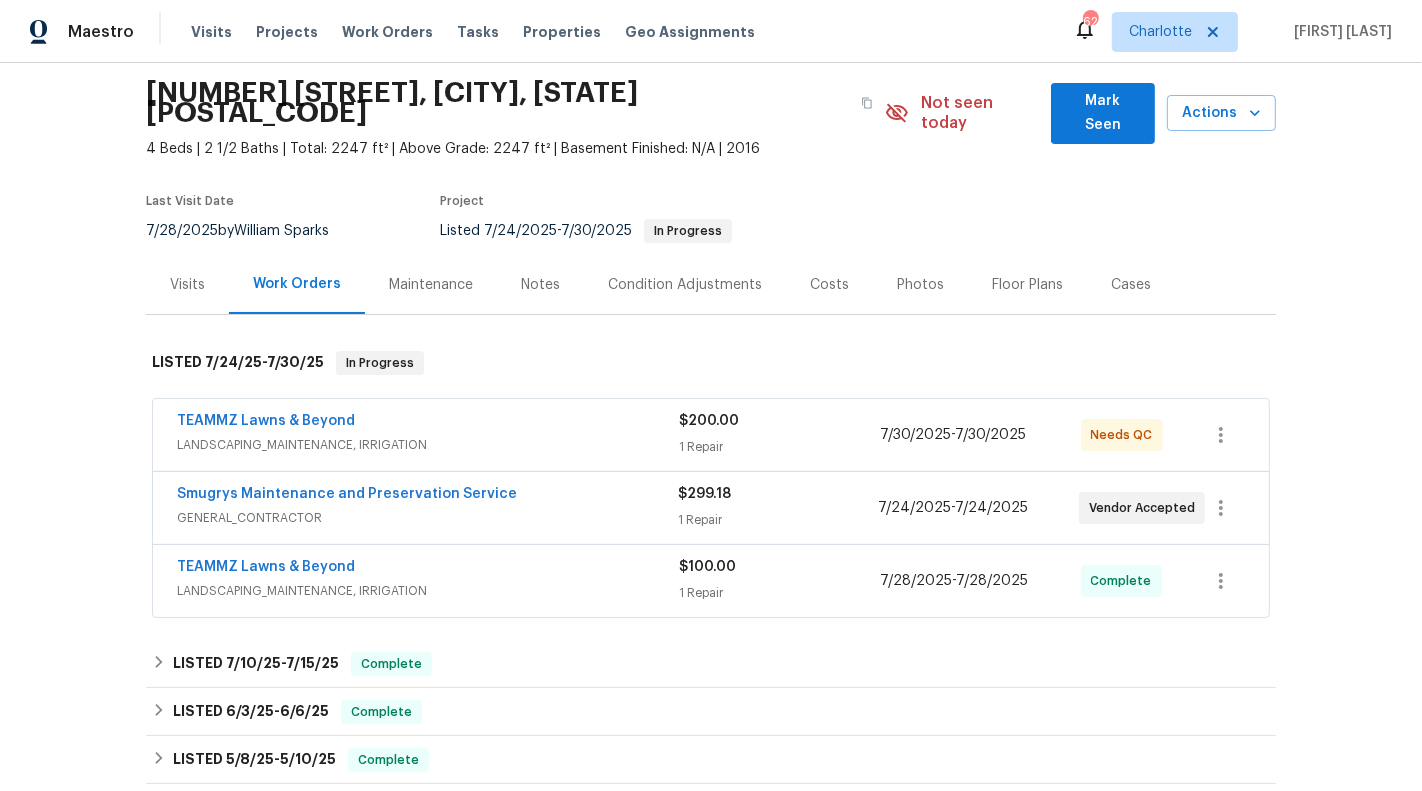 scroll, scrollTop: 170, scrollLeft: 0, axis: vertical 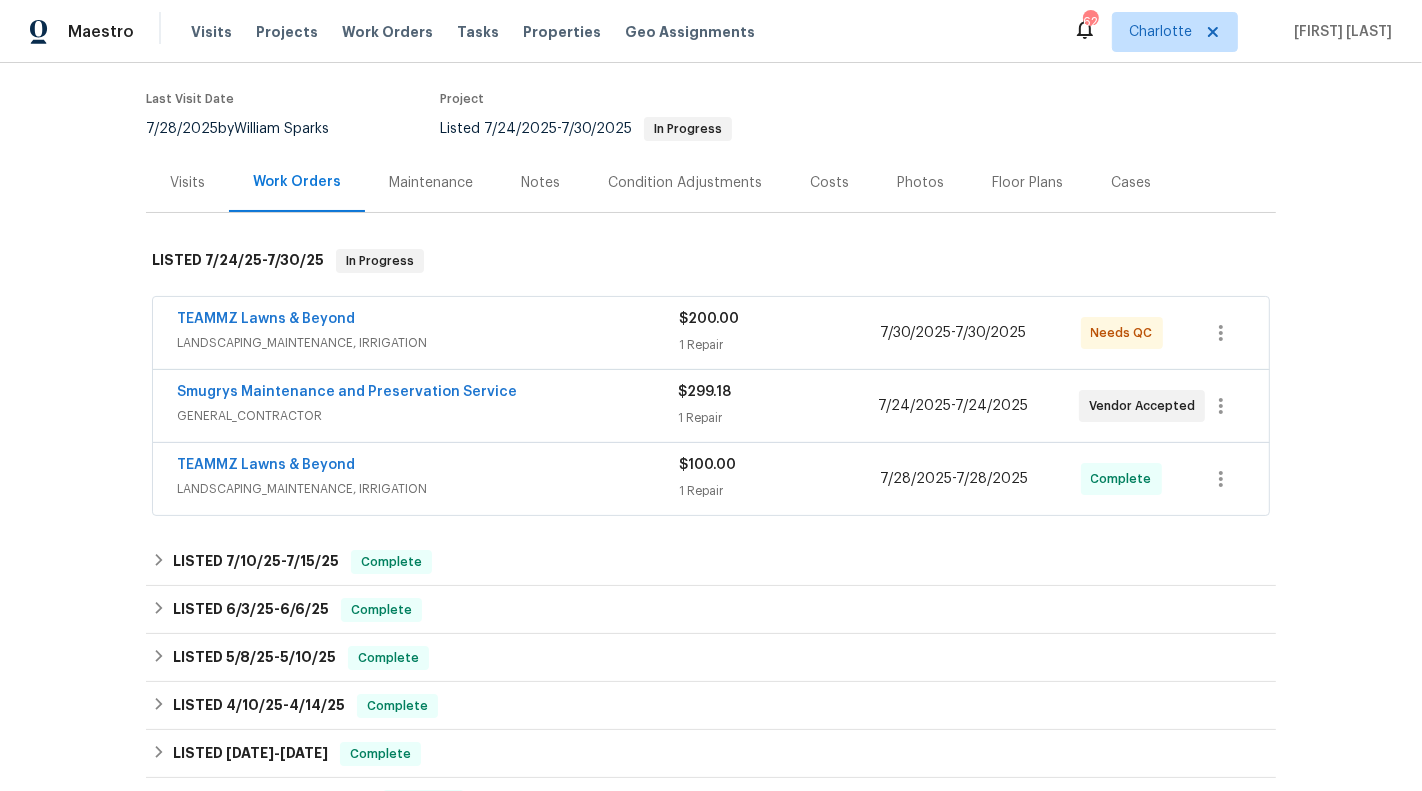 click on "TEAMMZ Lawns & Beyond" at bounding box center [428, 321] 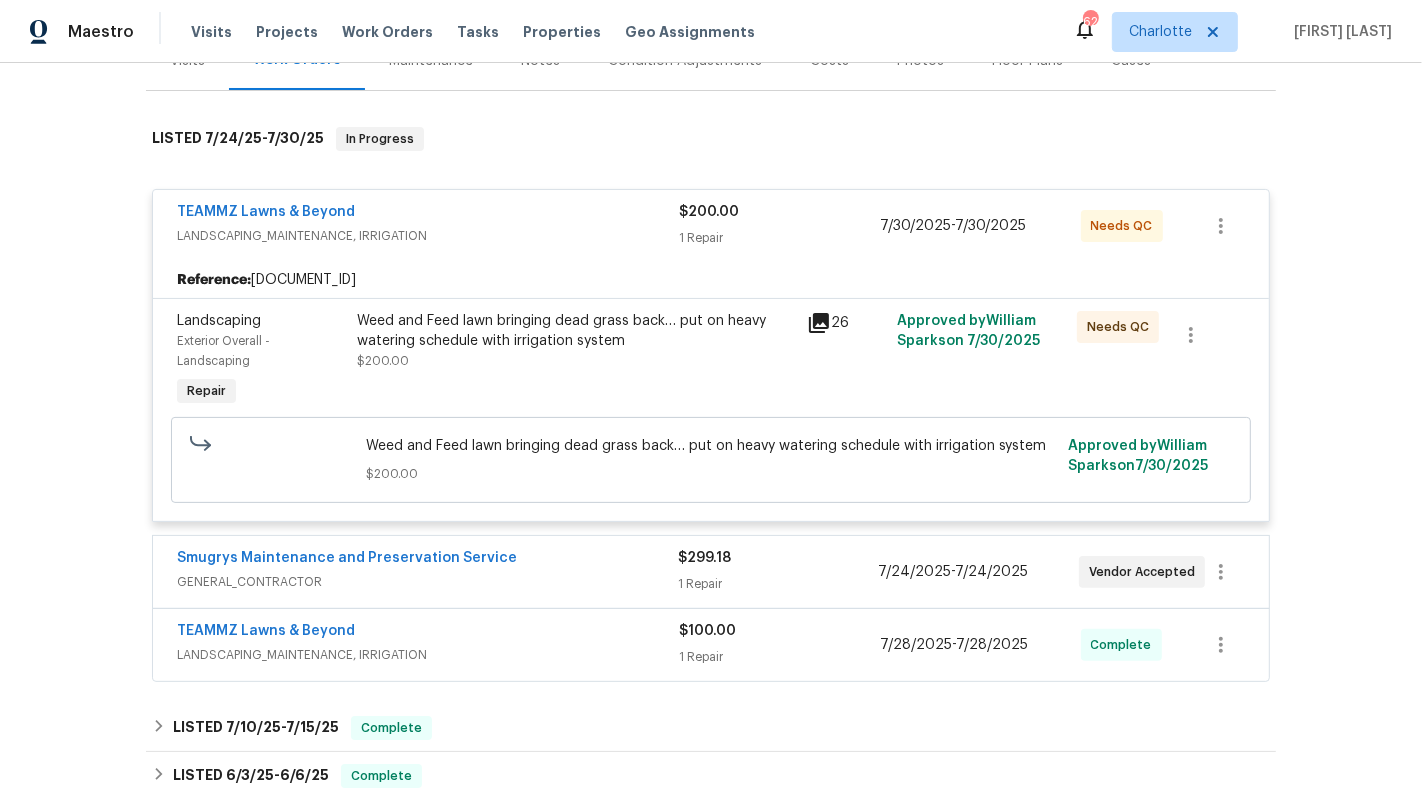 scroll, scrollTop: 211, scrollLeft: 0, axis: vertical 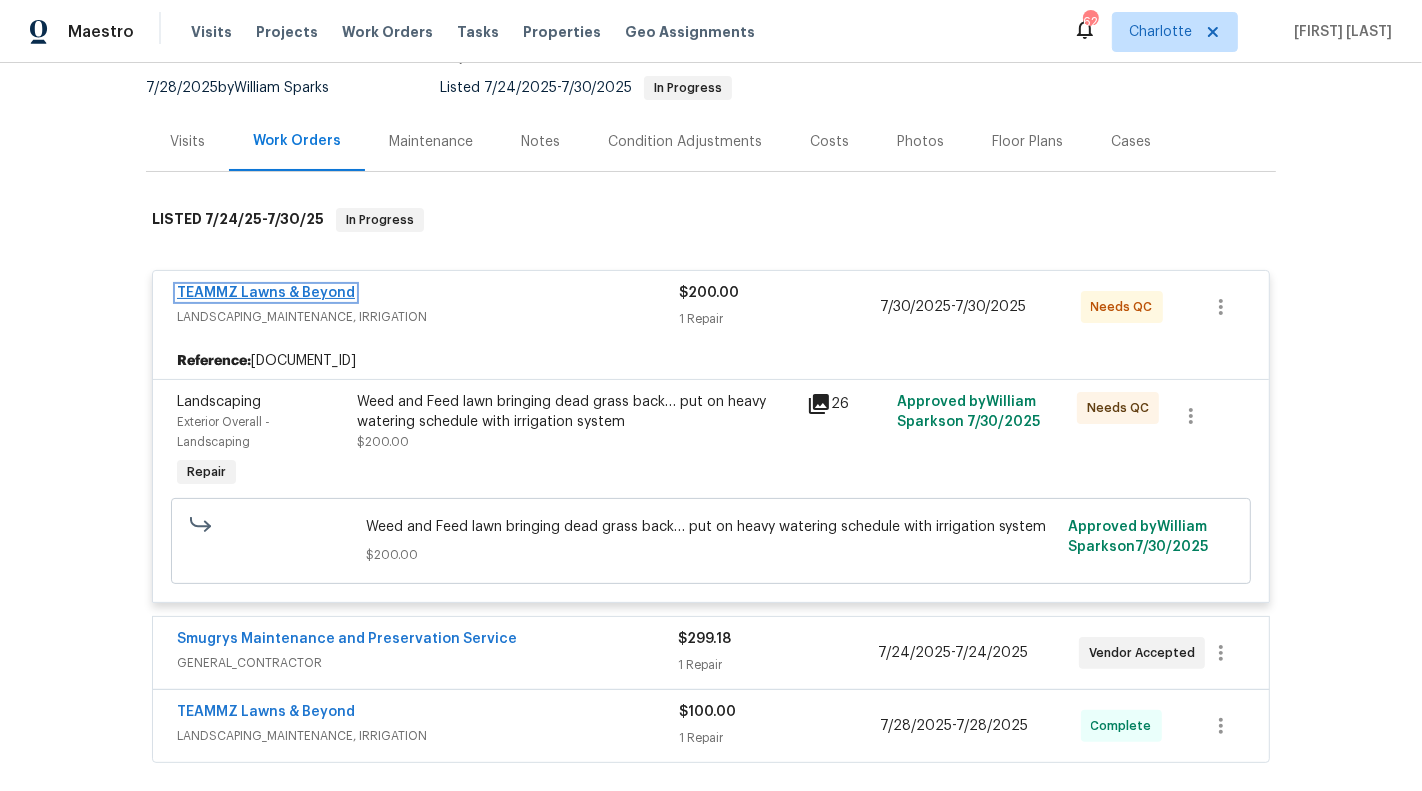 click on "TEAMMZ Lawns & Beyond" at bounding box center (266, 293) 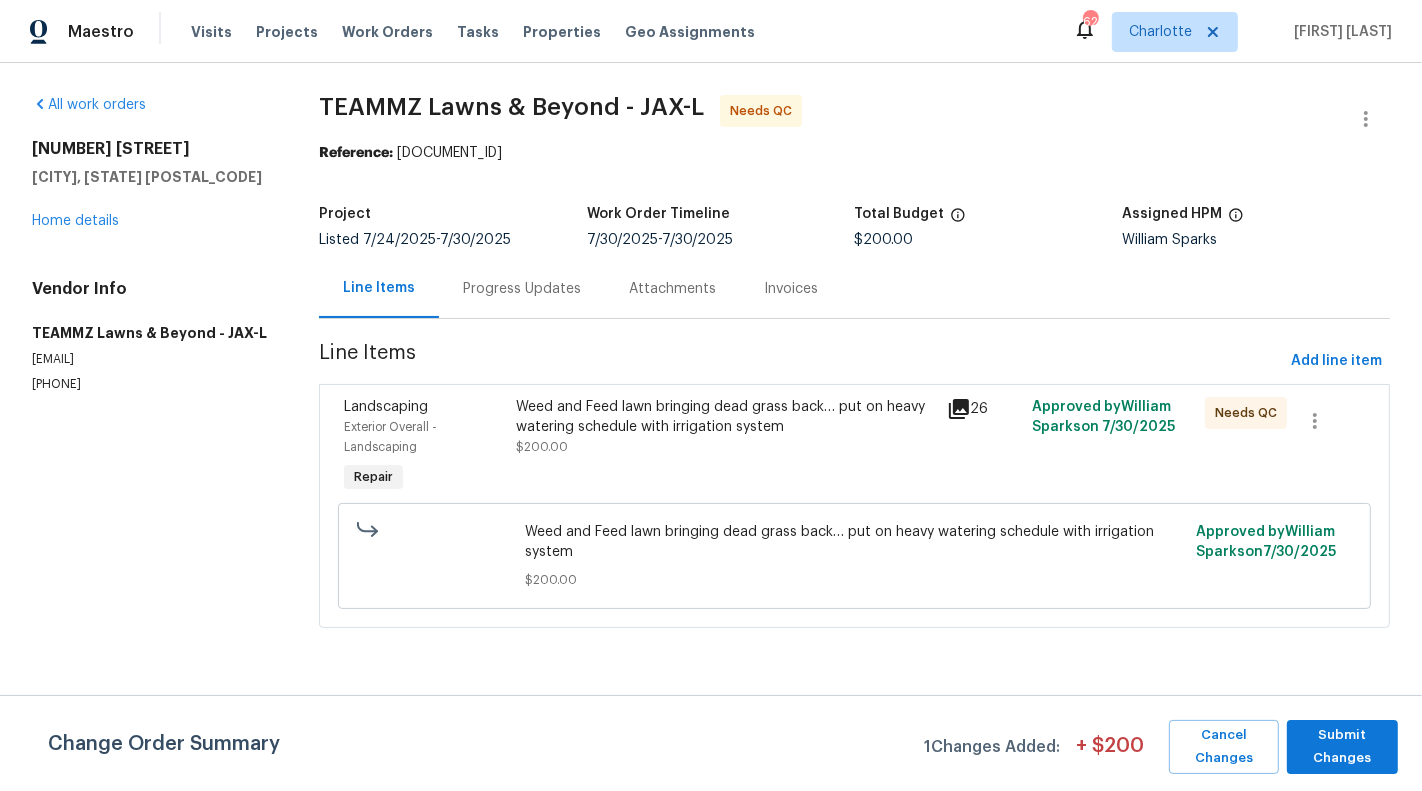 click on "Weed and Feed lawn bringing dead grass back… put on heavy watering schedule with irrigation system" at bounding box center (725, 417) 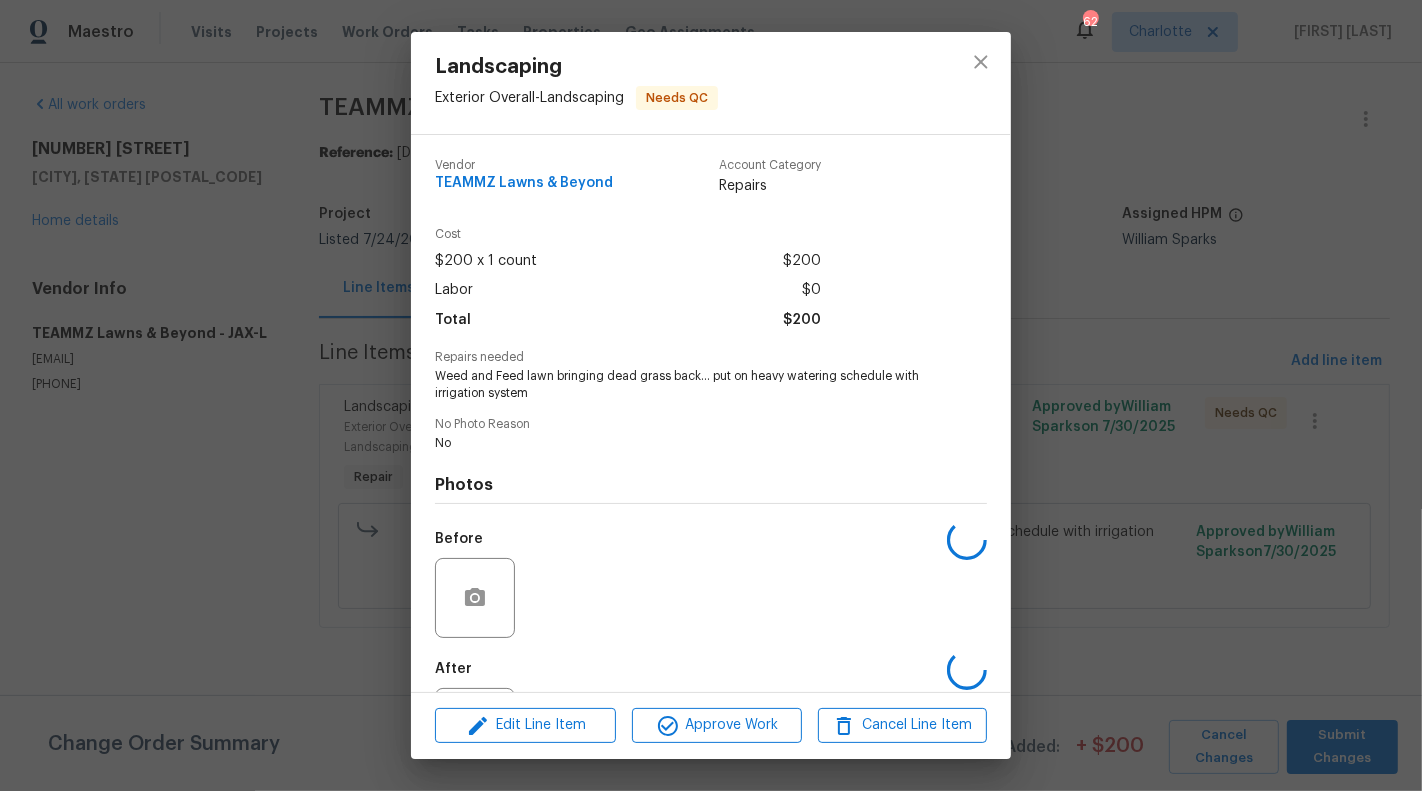 scroll, scrollTop: 97, scrollLeft: 0, axis: vertical 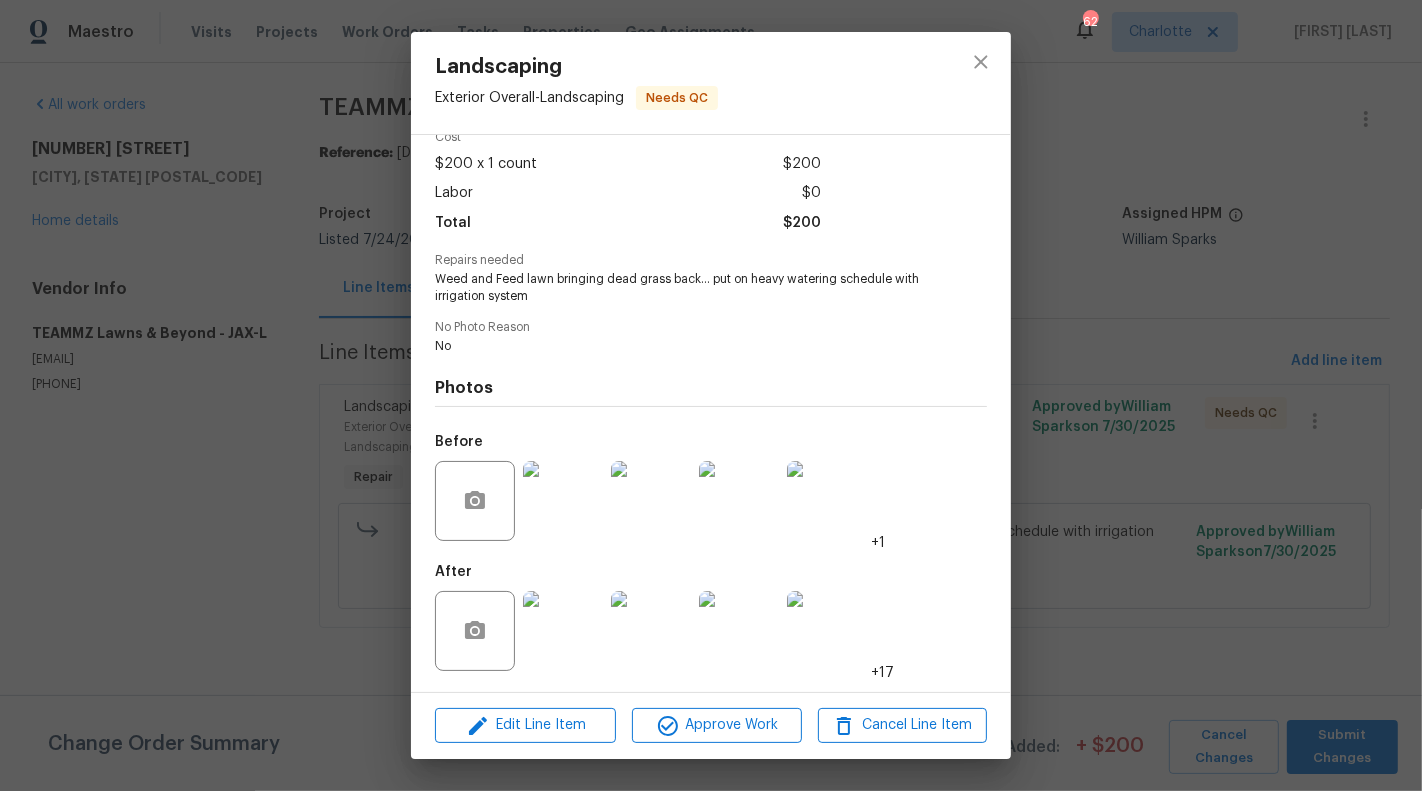 click at bounding box center (563, 631) 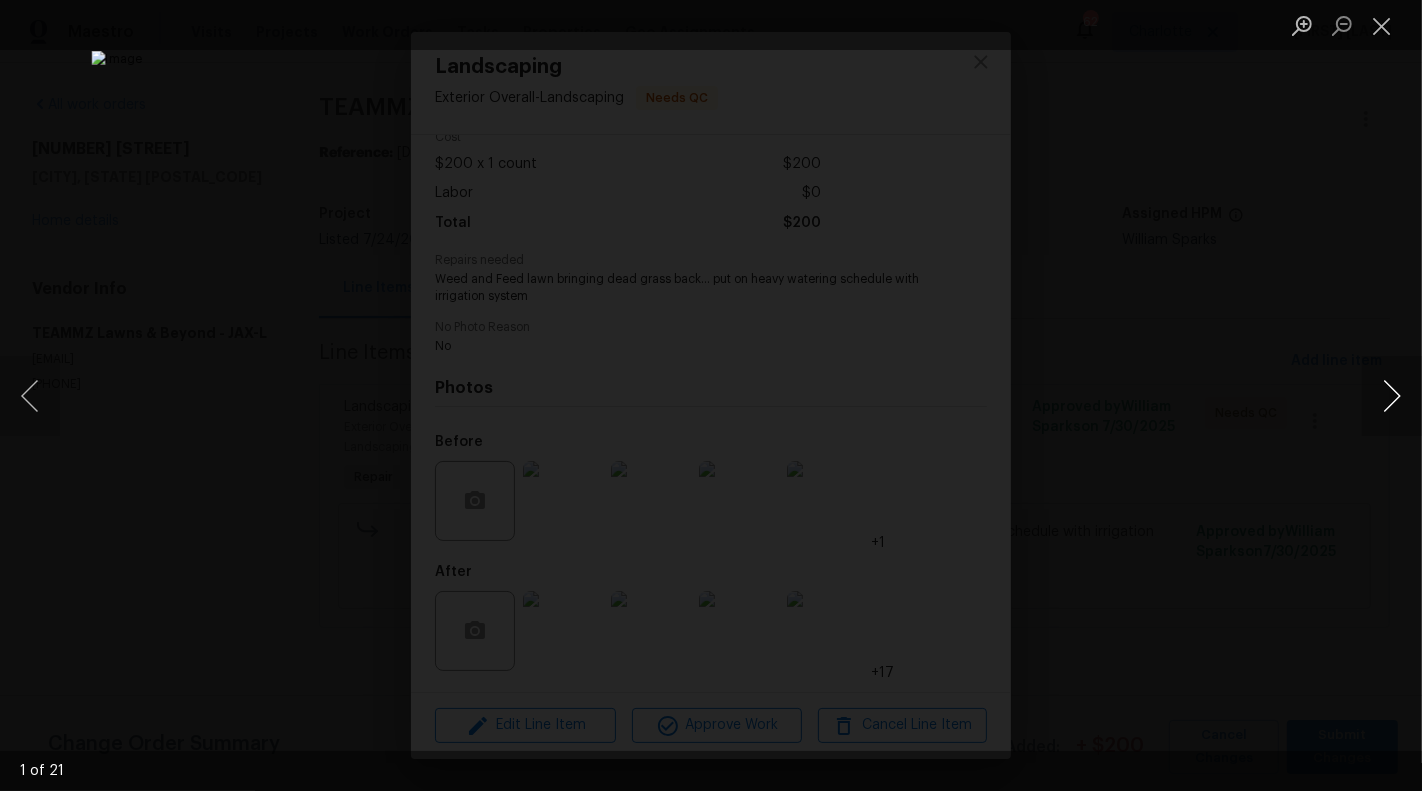 click at bounding box center (1392, 396) 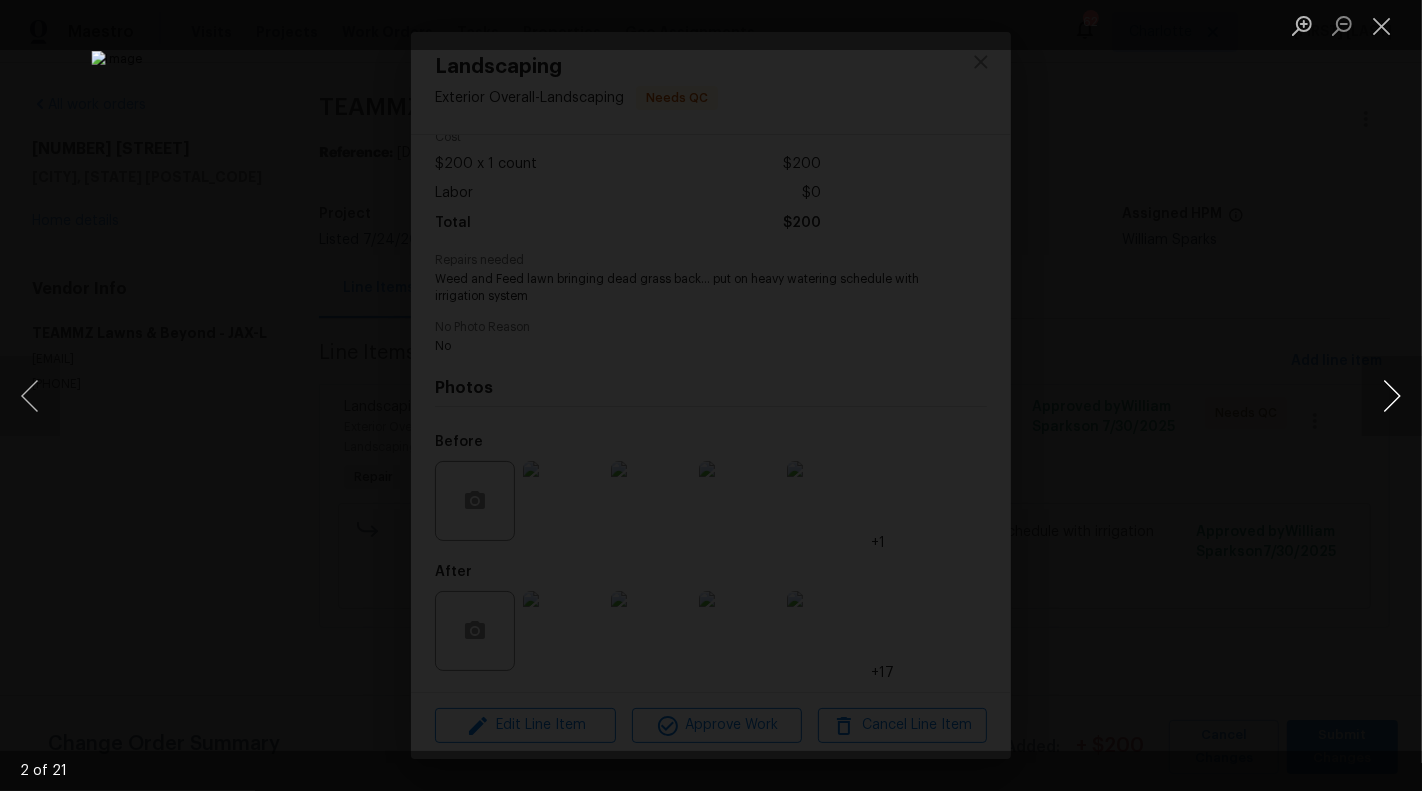 click at bounding box center (1392, 396) 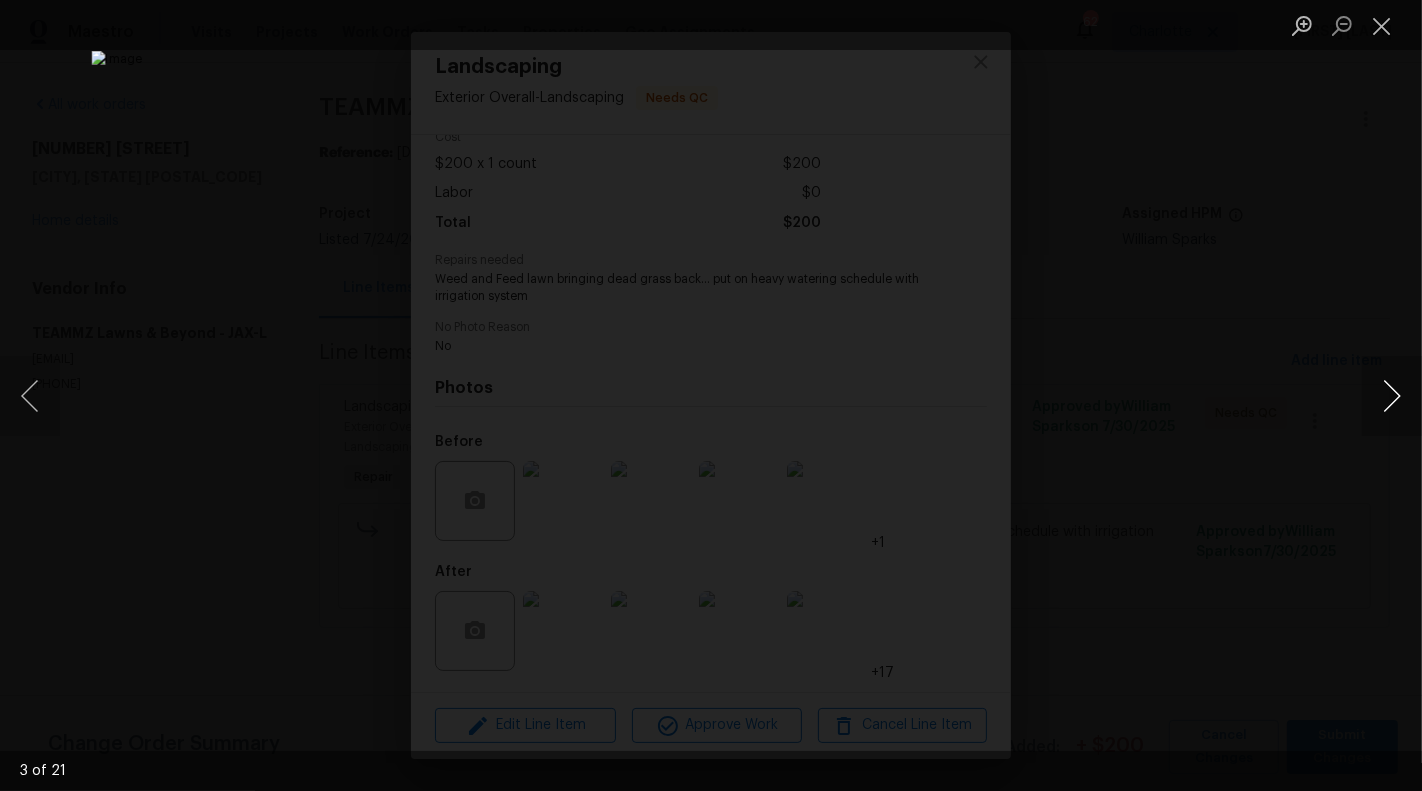 click at bounding box center (1392, 396) 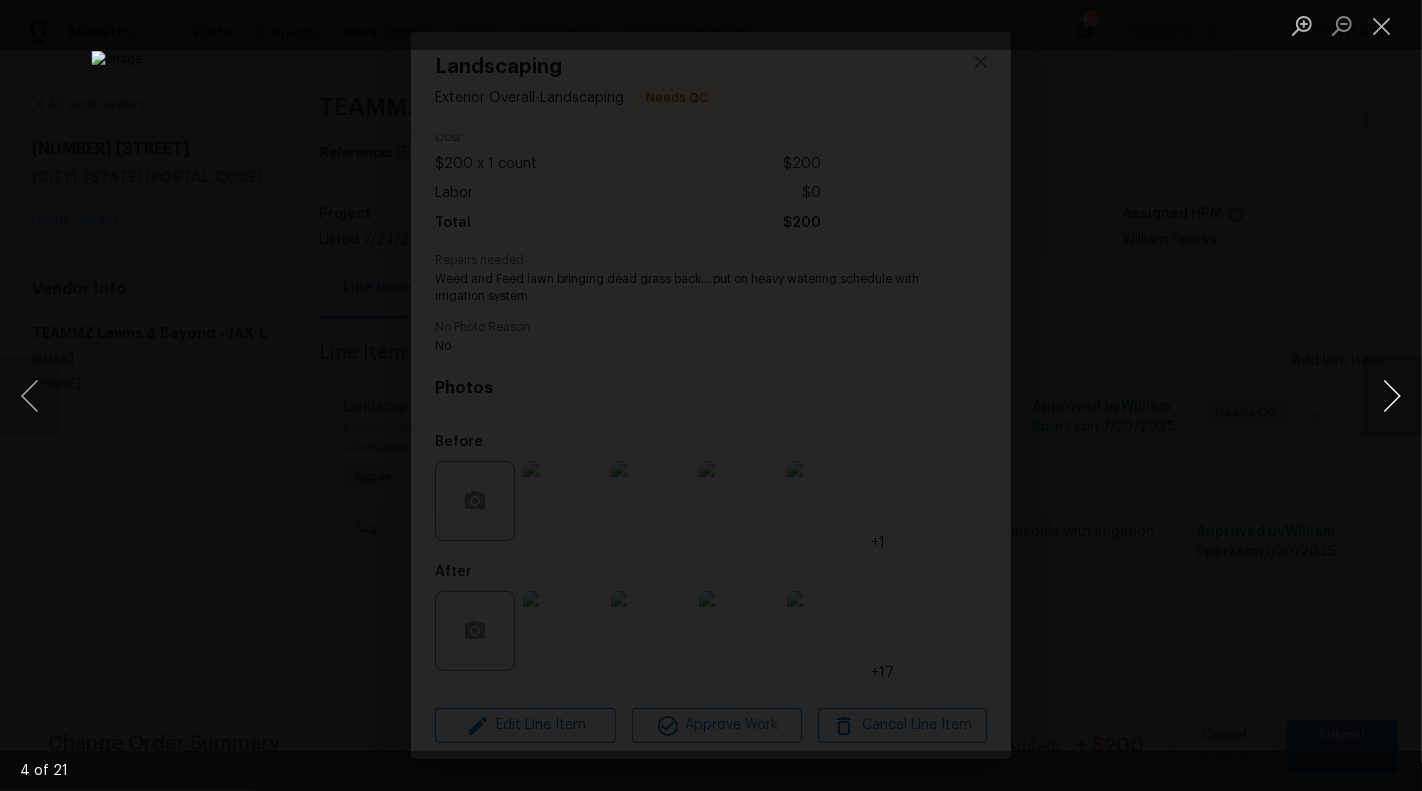 click at bounding box center [1392, 396] 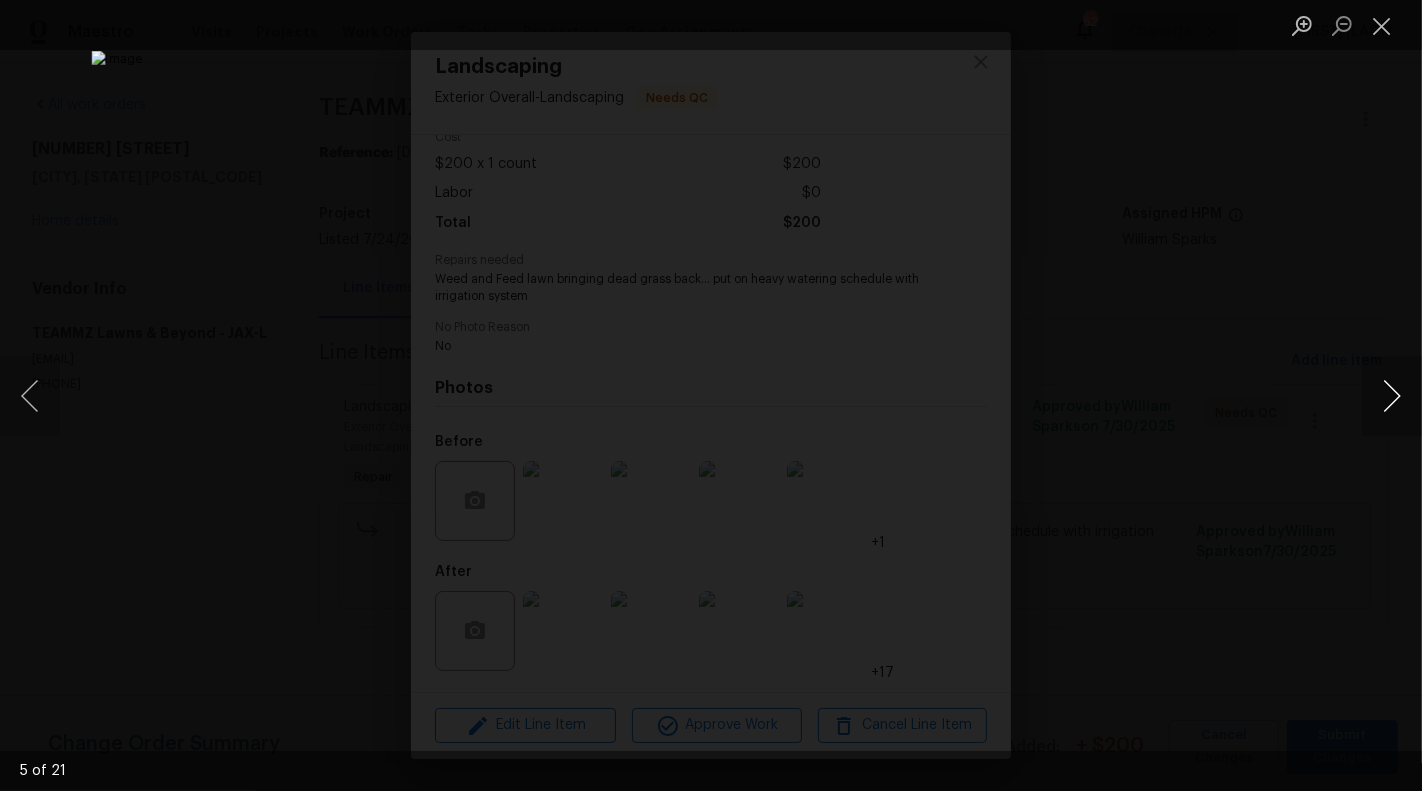 click at bounding box center [1392, 396] 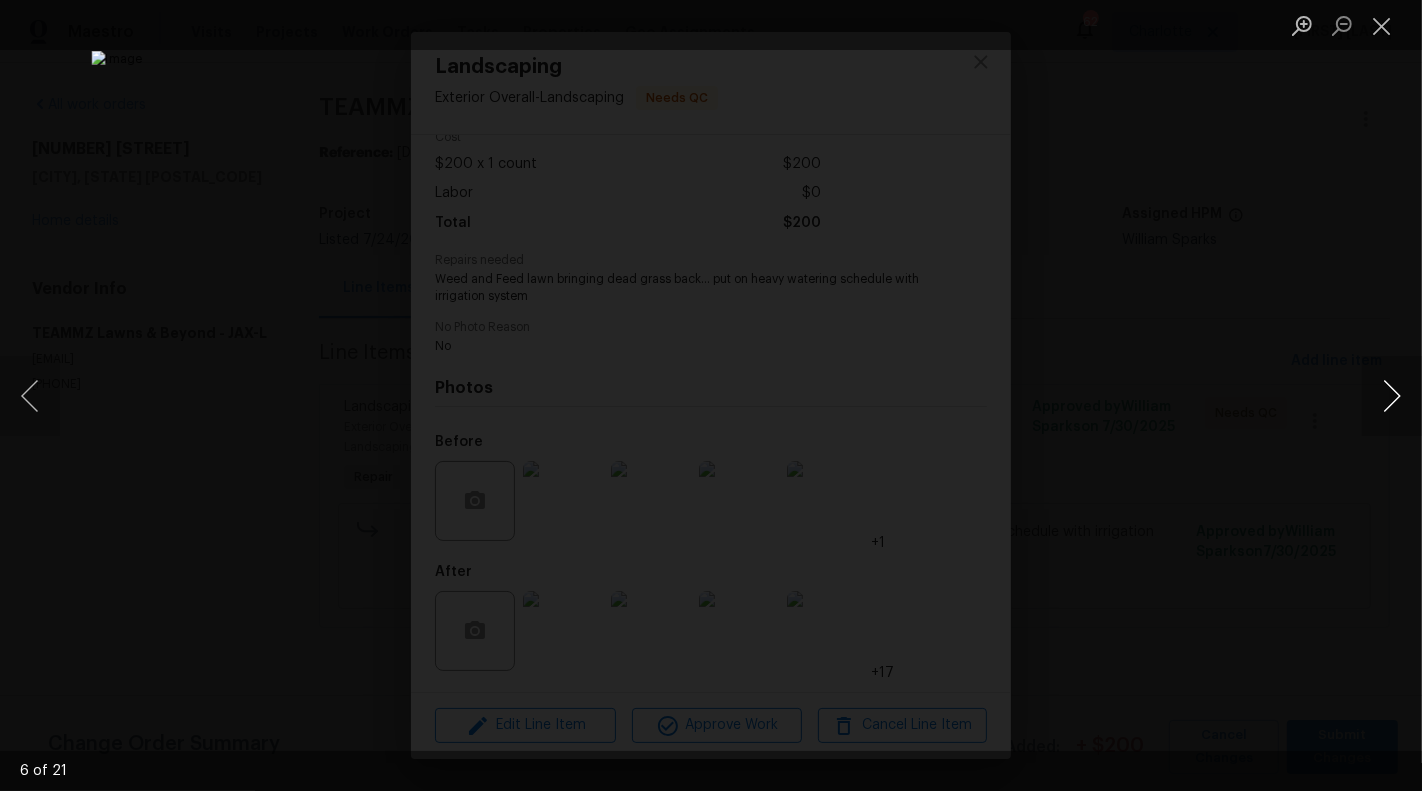 click at bounding box center (1392, 396) 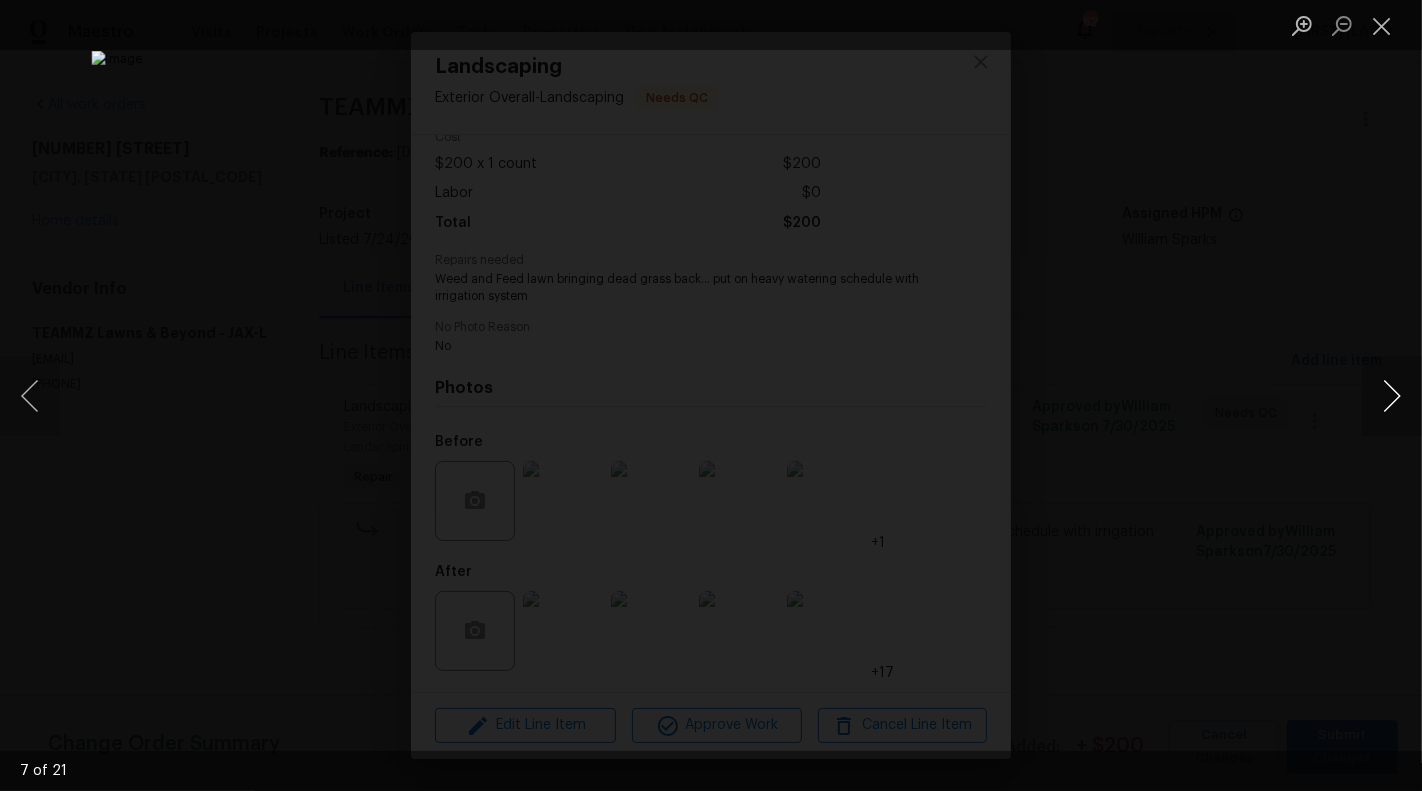 click at bounding box center [1392, 396] 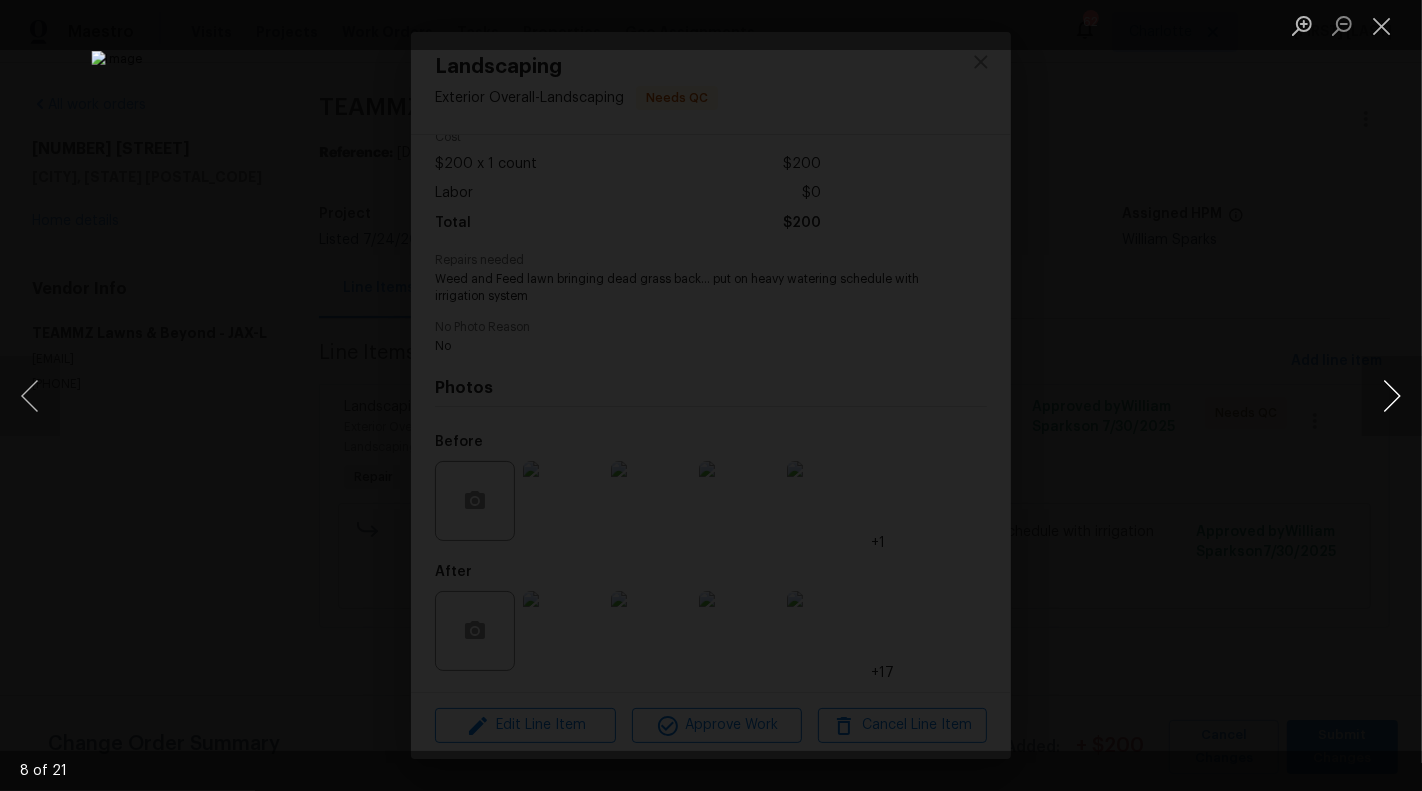 click at bounding box center [1392, 396] 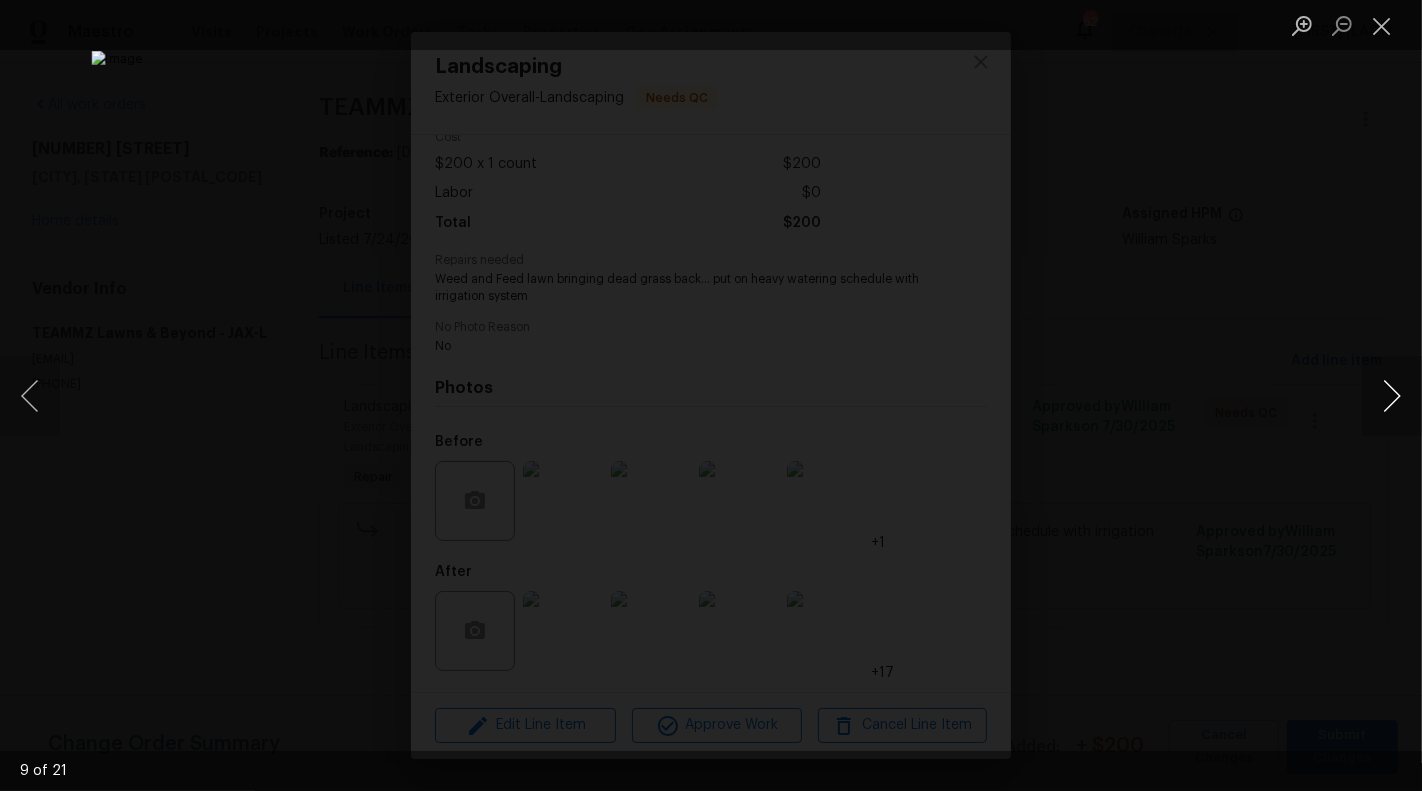 click at bounding box center (1392, 396) 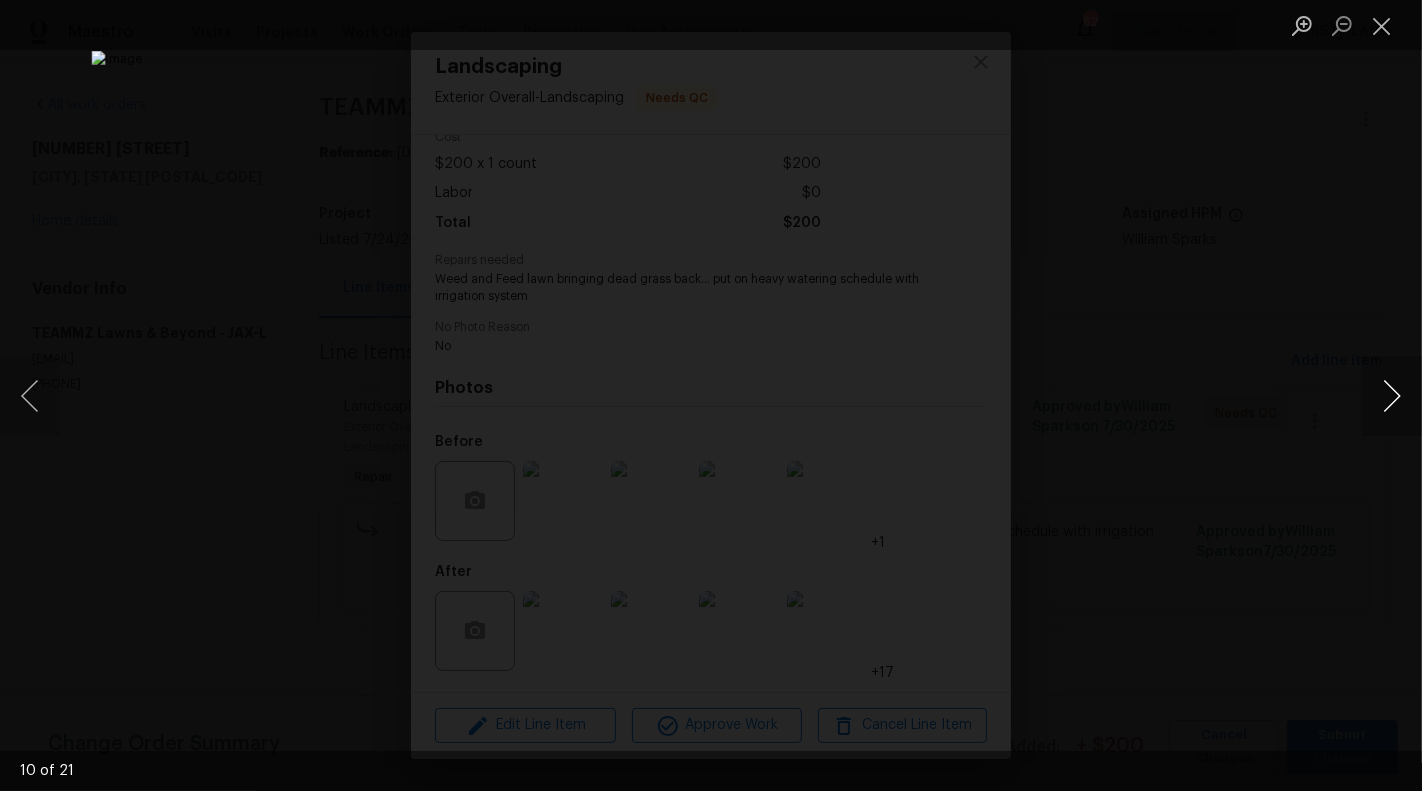 click at bounding box center (1392, 396) 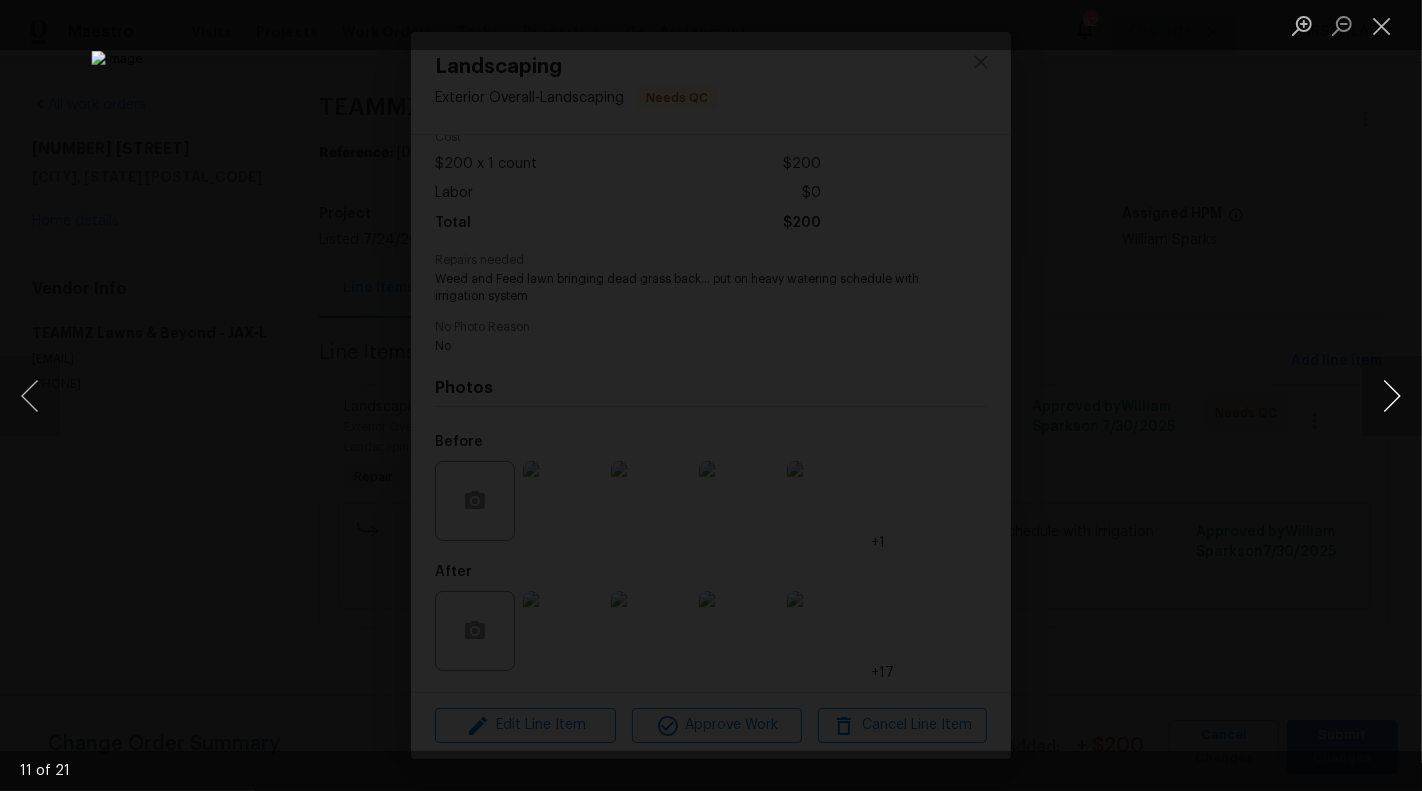 click at bounding box center [1392, 396] 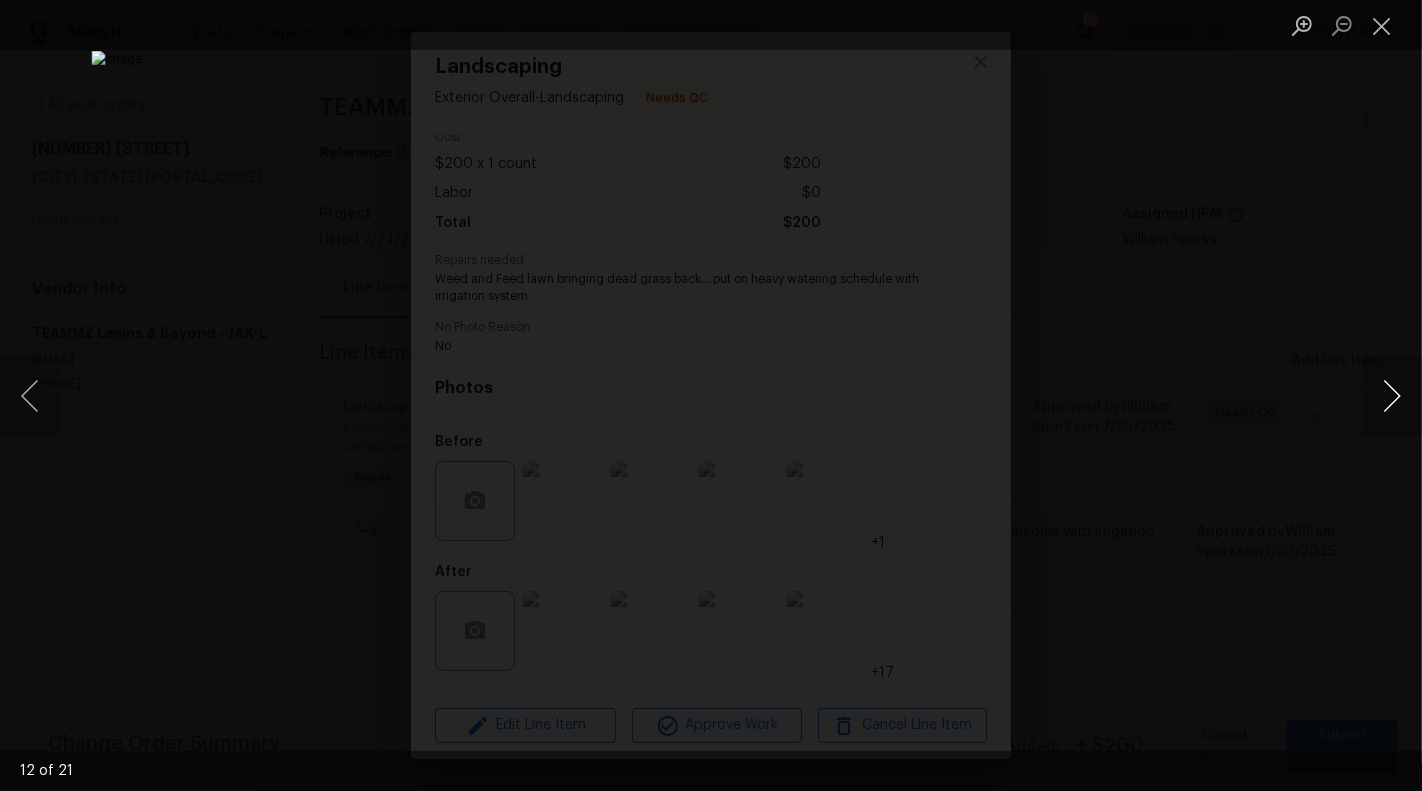 click at bounding box center [1392, 396] 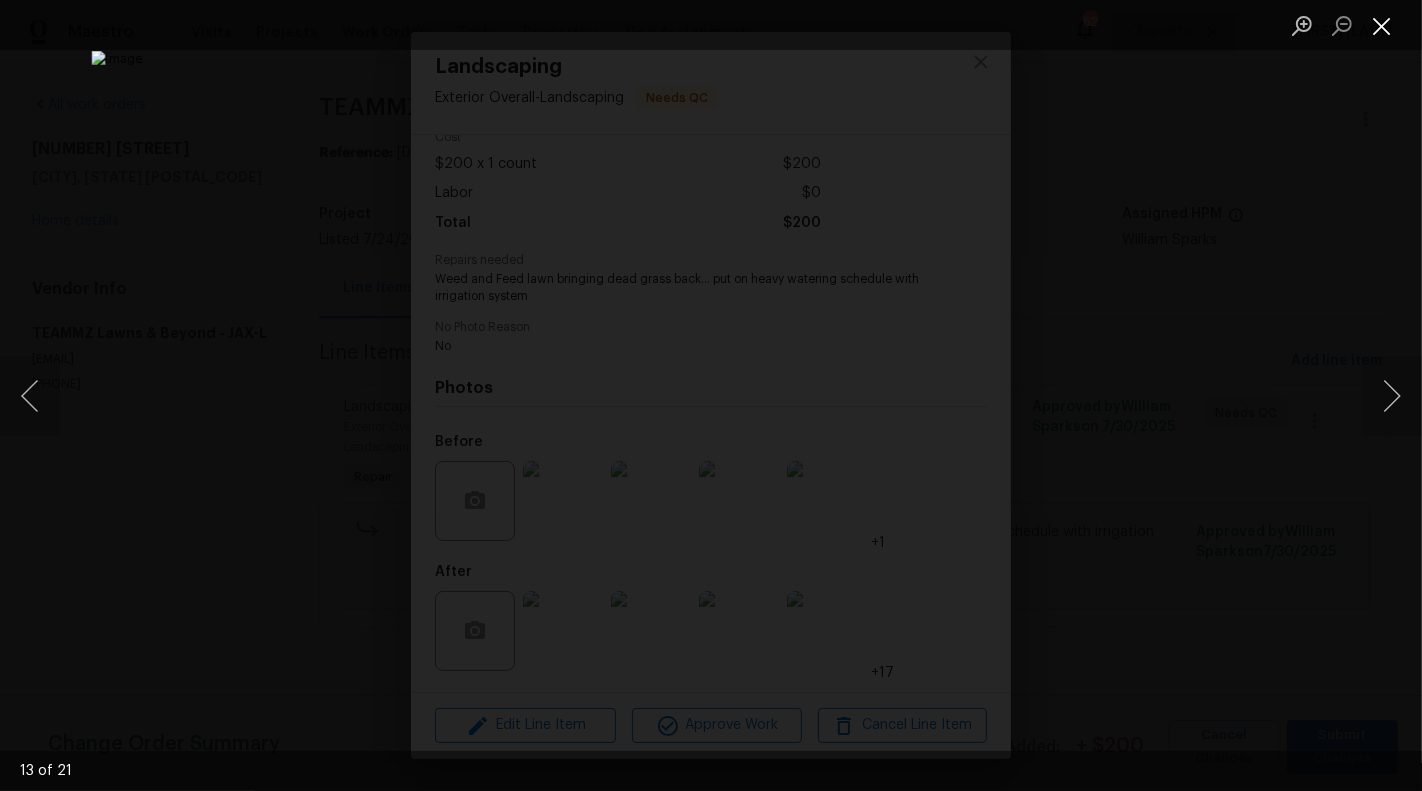 click at bounding box center [1382, 25] 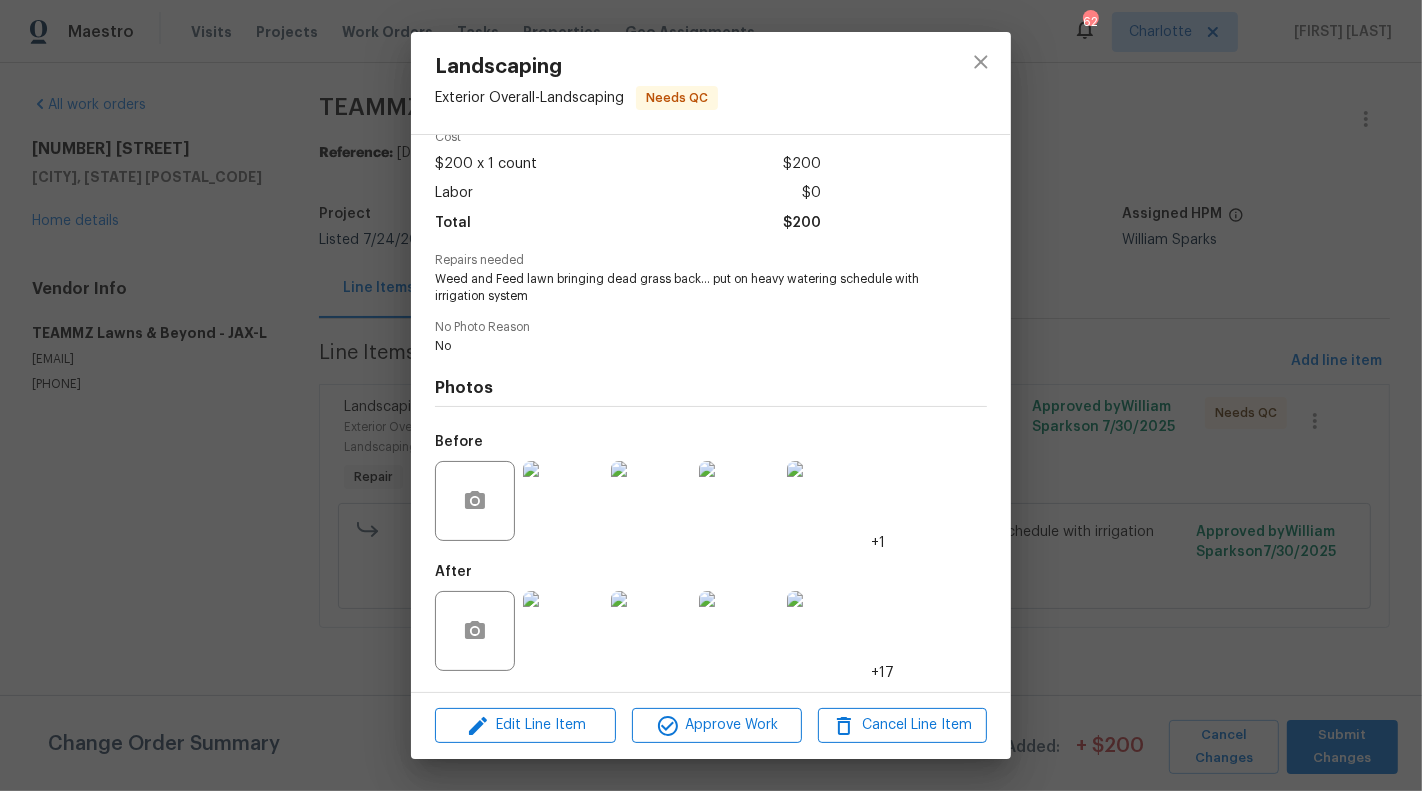 click on "Landscaping Exterior Overall  -  Landscaping Needs QC Vendor TEAMMZ Lawns & Beyond Account Category Repairs Cost $200 x 1 count $200 Labor $0 Total $200 Repairs needed Weed and Feed lawn bringing dead grass back… put on heavy watering schedule with irrigation system No Photo Reason No Photos Before  +1 After  +17  Edit Line Item  Approve Work  Cancel Line Item" at bounding box center [711, 395] 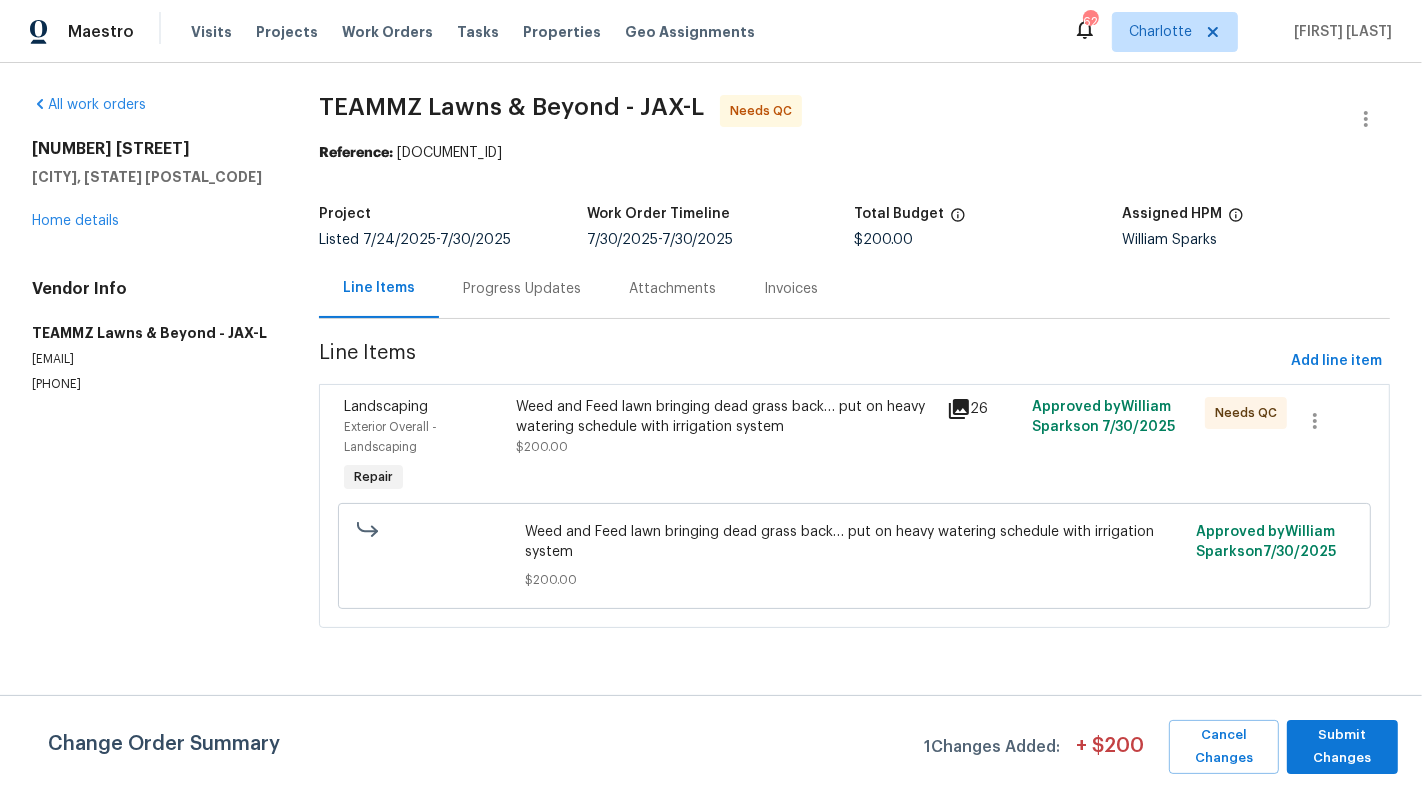 click on "Progress Updates" at bounding box center [522, 288] 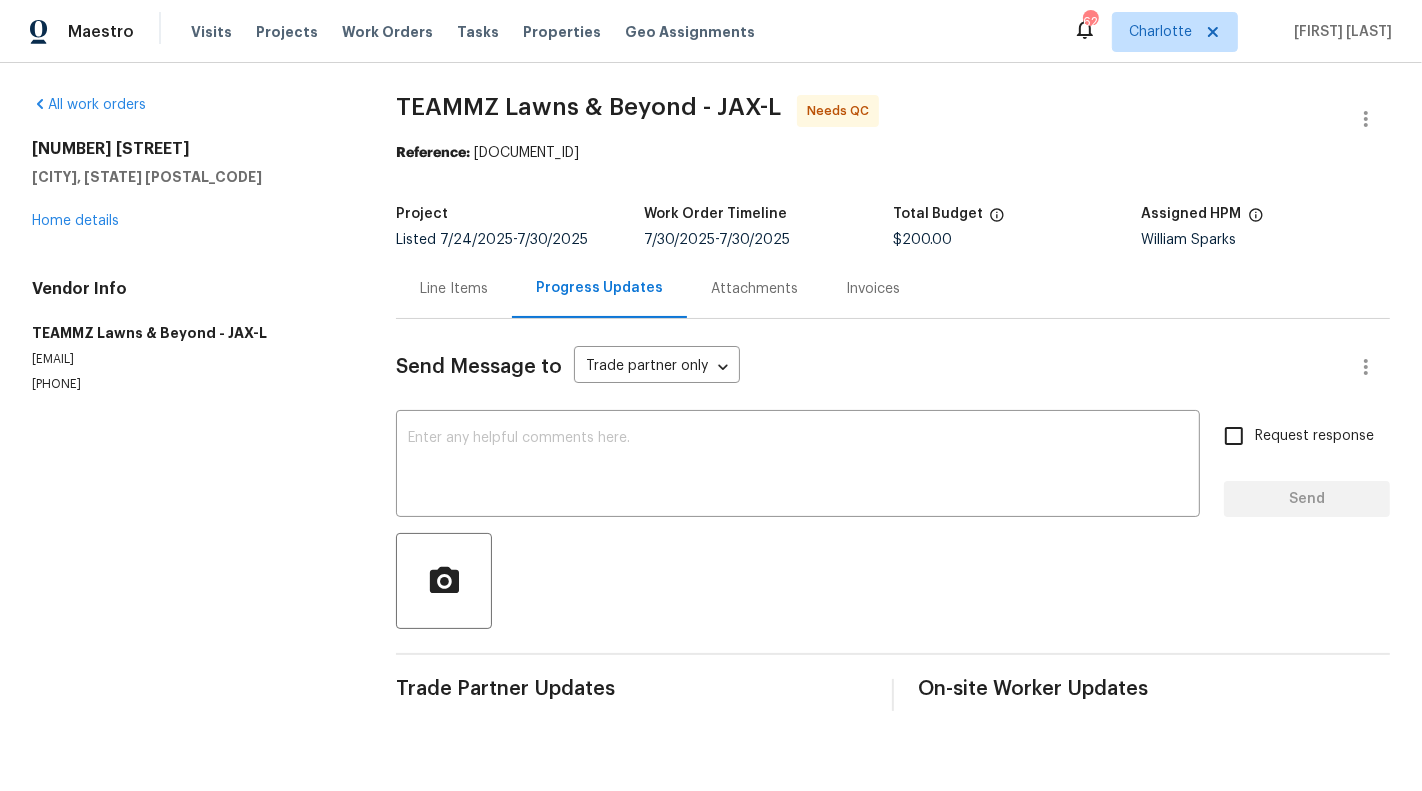 click on "Project Listed   7/24/2025  -  7/30/2025 Work Order Timeline 7/30/2025  -  7/30/2025 Total Budget $200.00 Assigned HPM William Sparks" at bounding box center [893, 227] 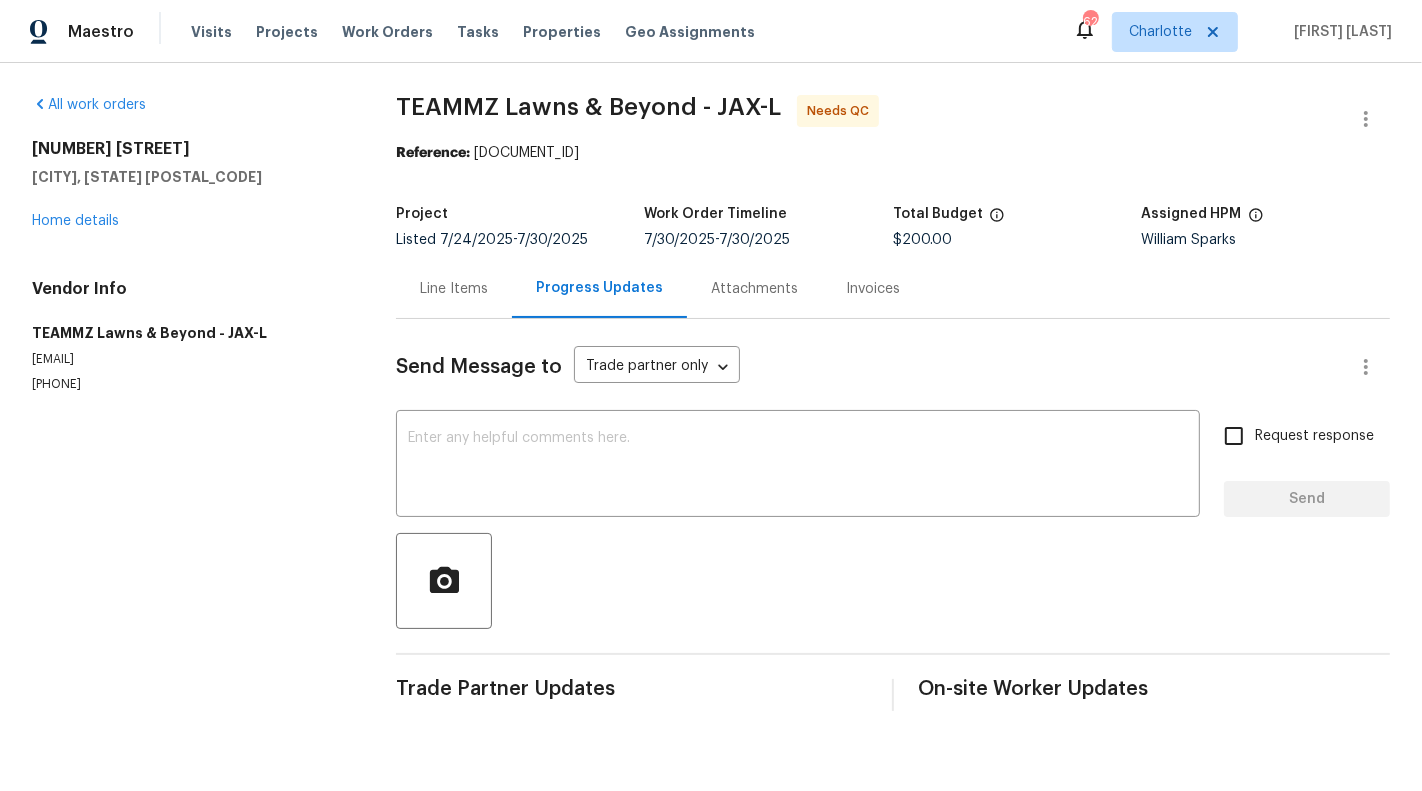 click on "Line Items" at bounding box center [454, 289] 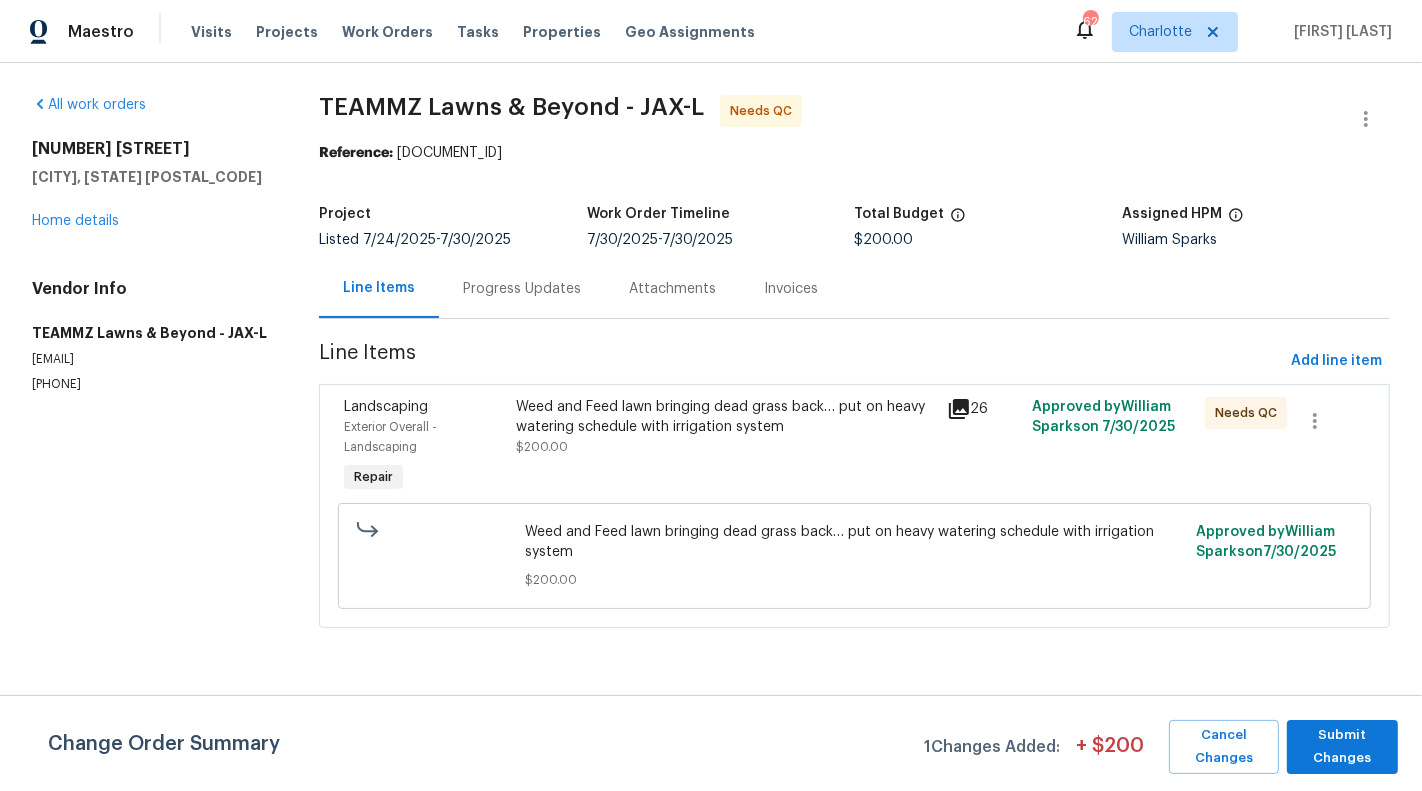 click on "Weed and Feed lawn bringing dead grass back… put on heavy watering schedule with irrigation system" at bounding box center (725, 417) 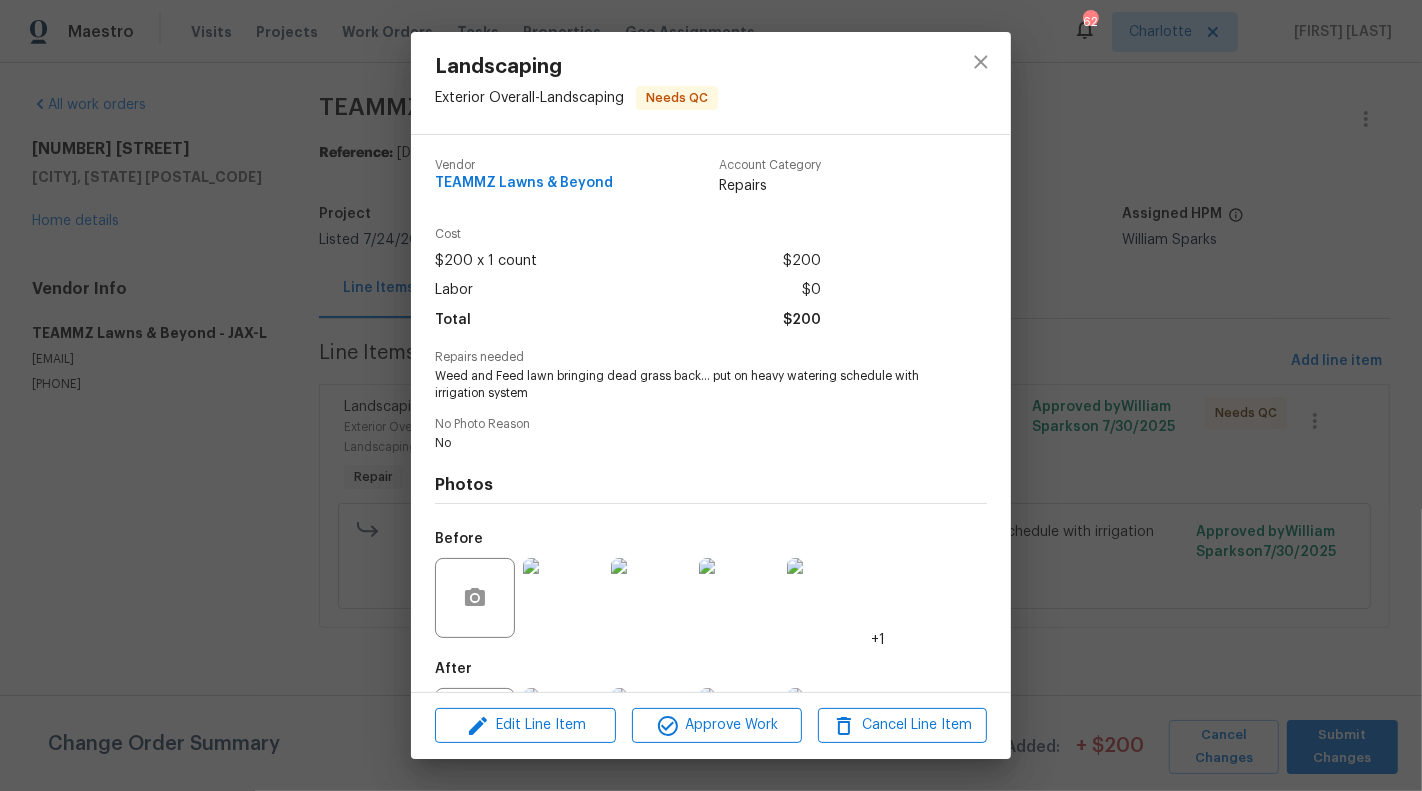 scroll, scrollTop: 97, scrollLeft: 0, axis: vertical 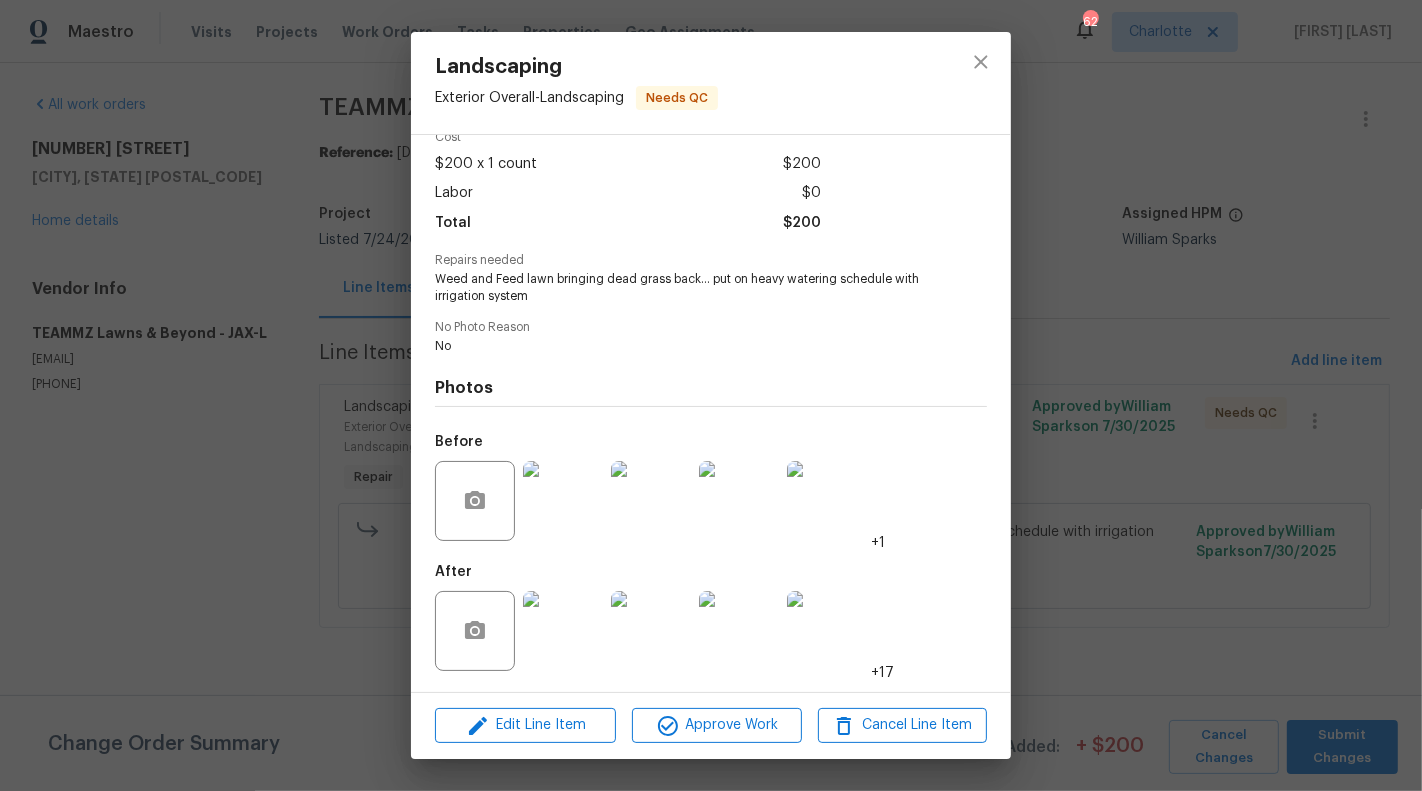click at bounding box center [563, 631] 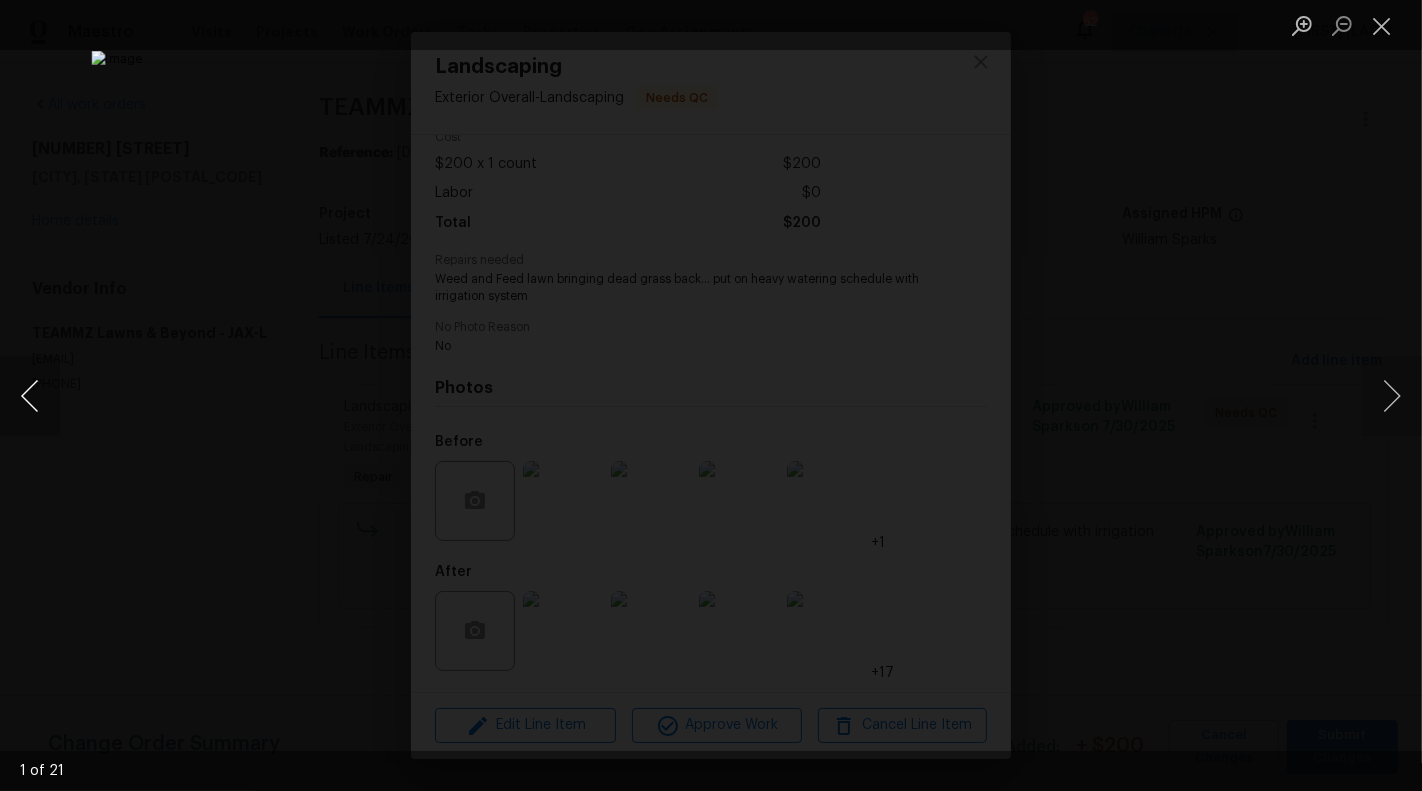 click at bounding box center (30, 396) 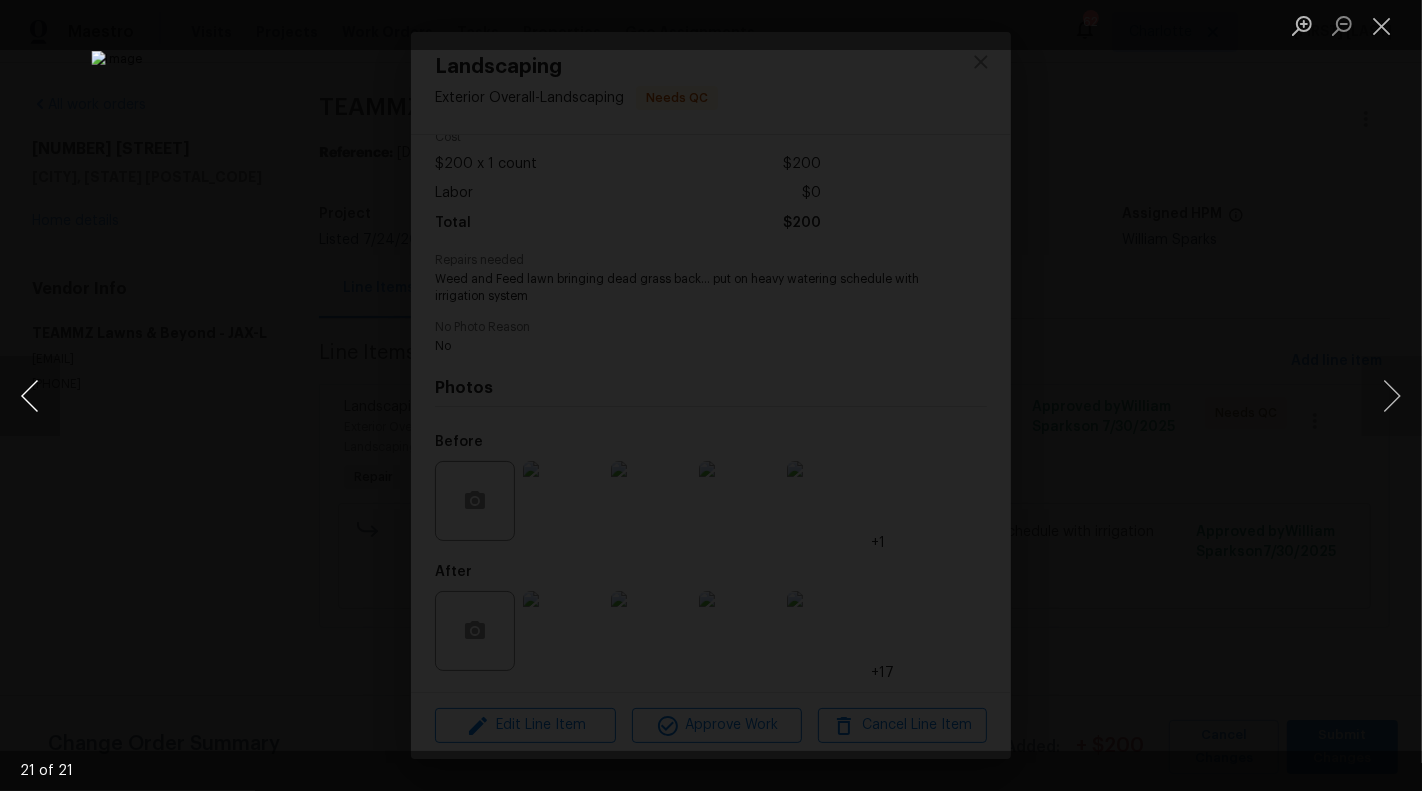 click at bounding box center [30, 396] 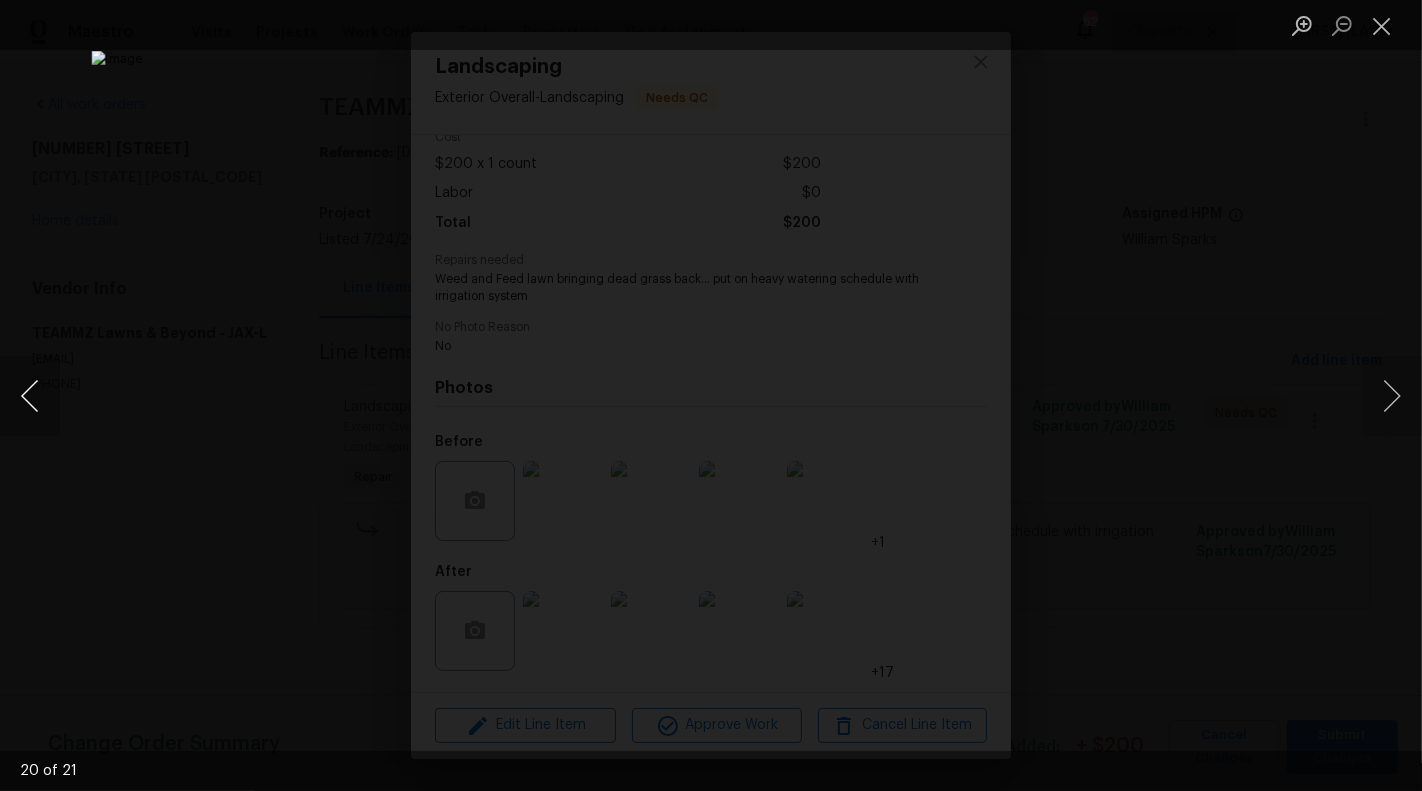 click at bounding box center [30, 396] 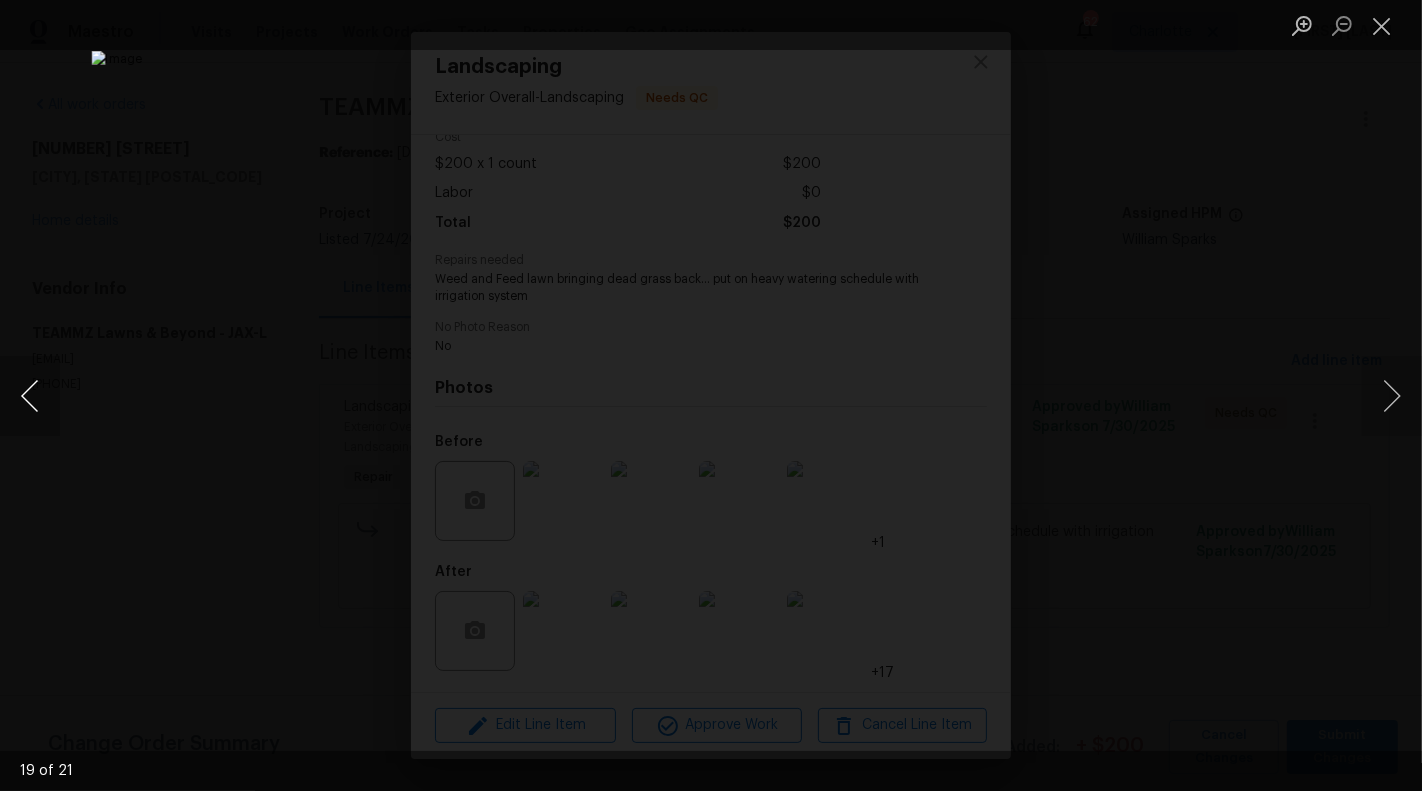 click at bounding box center (30, 396) 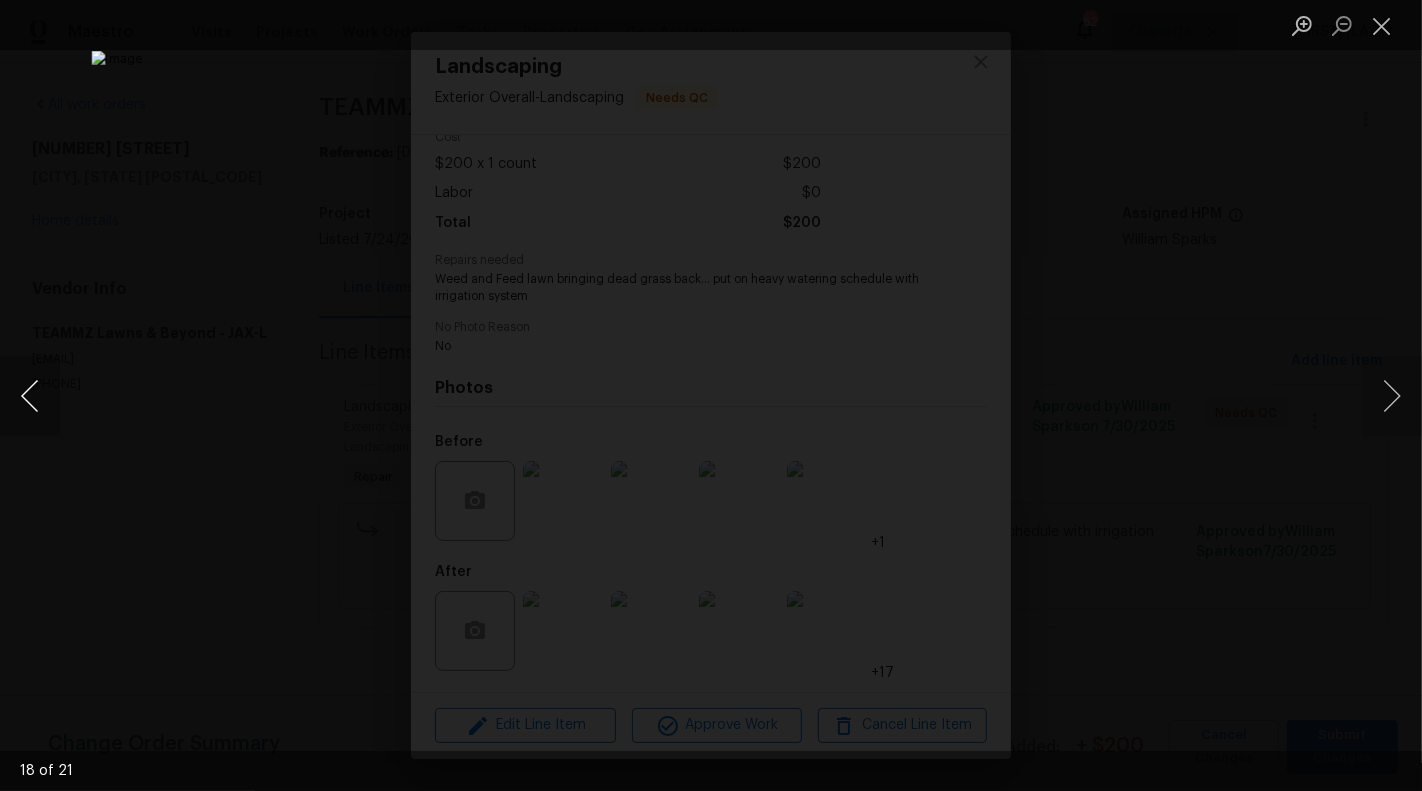 click at bounding box center (30, 396) 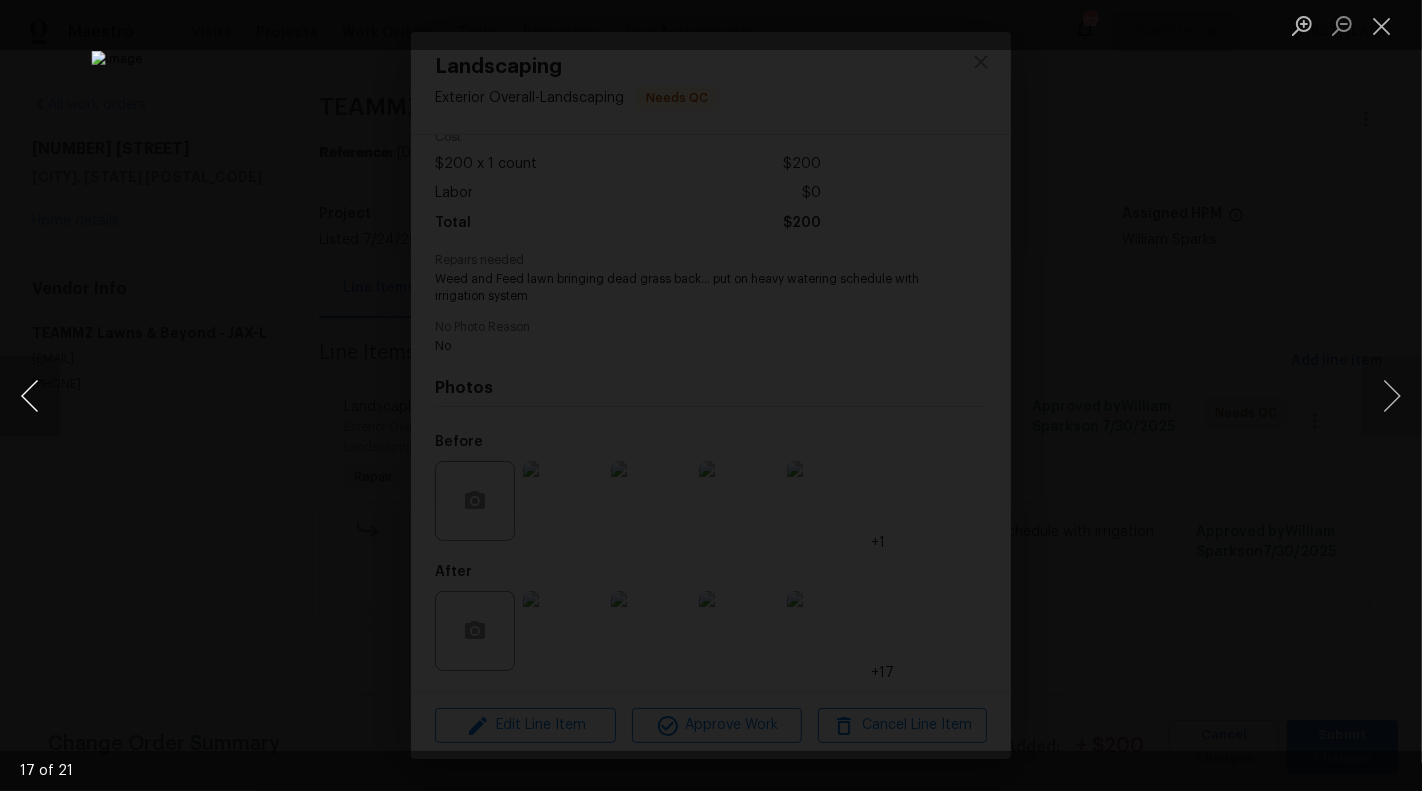 click at bounding box center [30, 396] 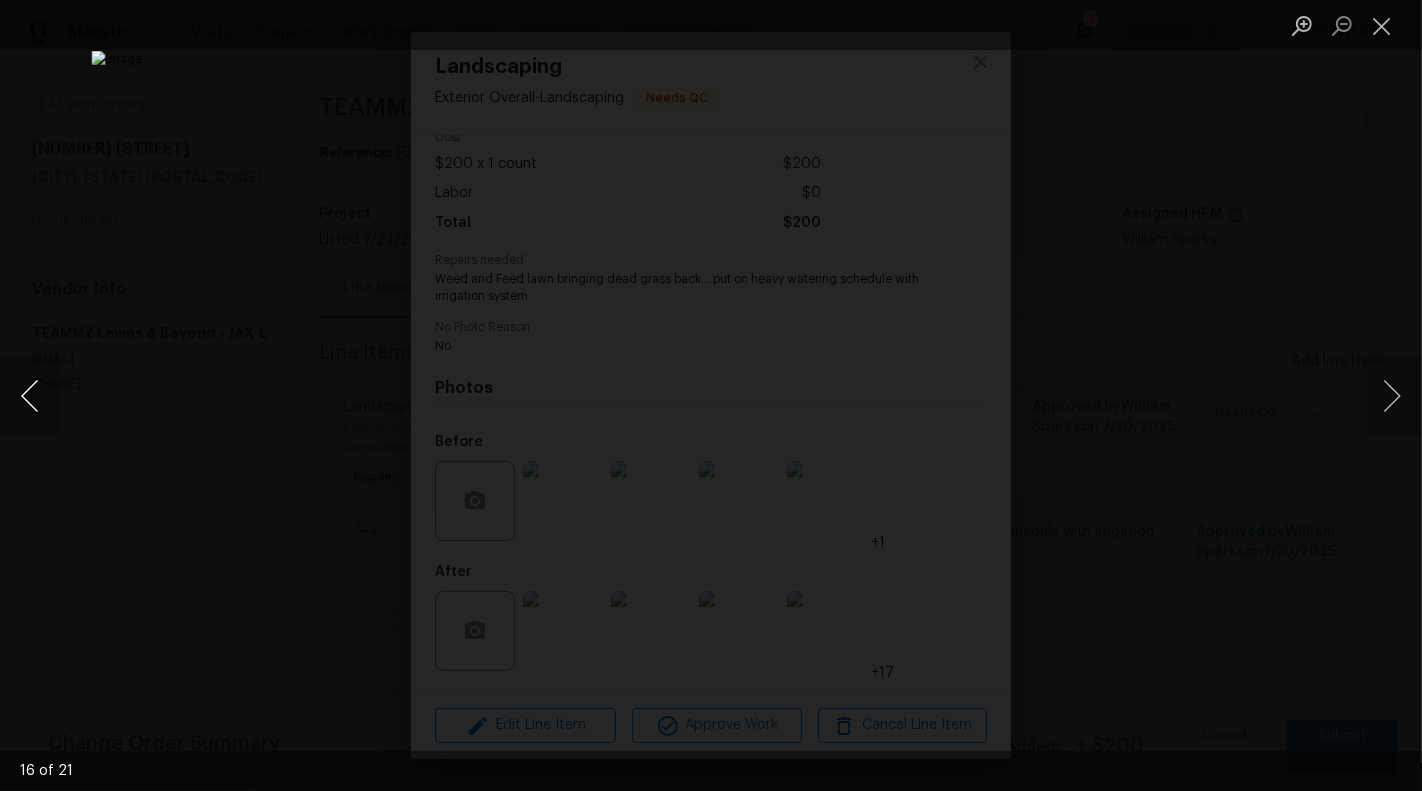 click at bounding box center (30, 396) 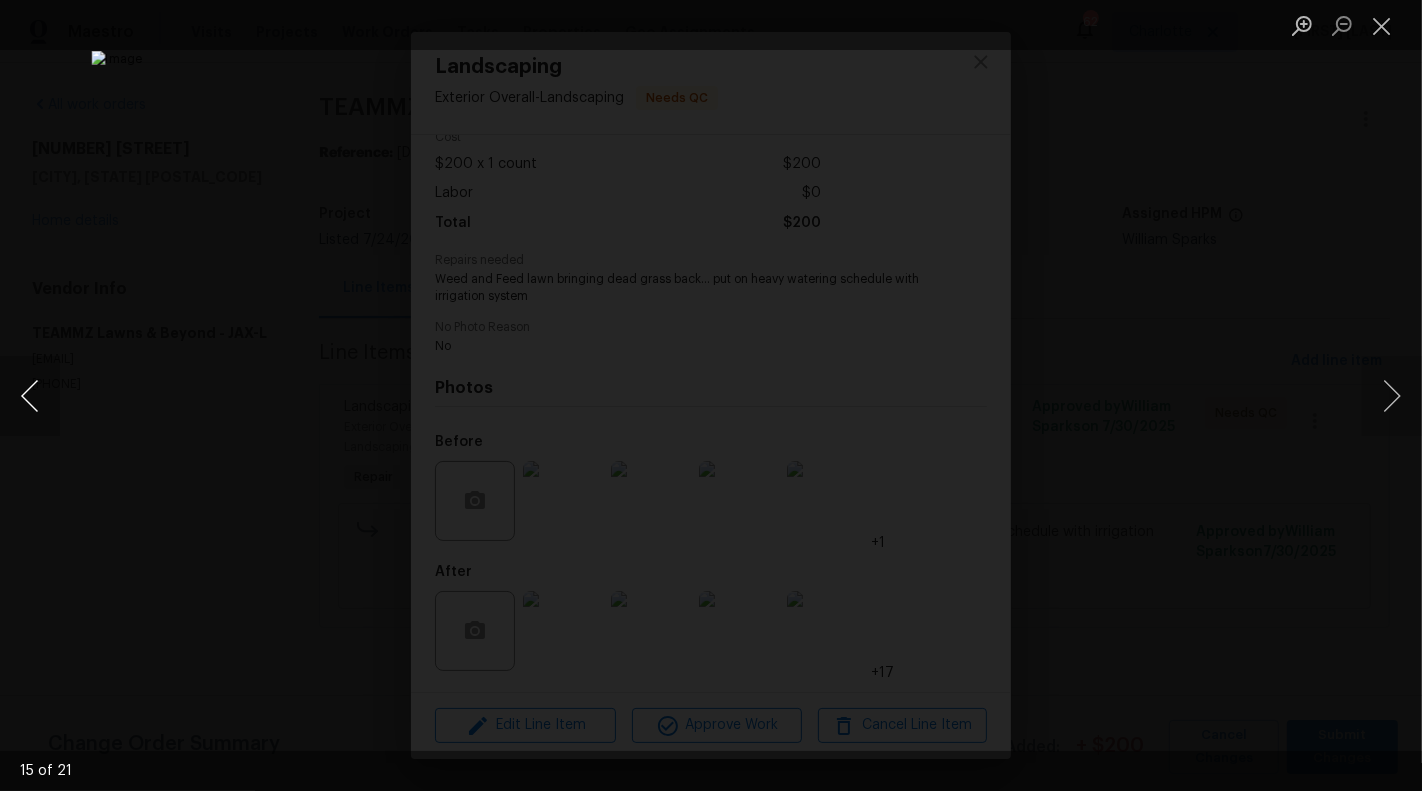 click at bounding box center [30, 396] 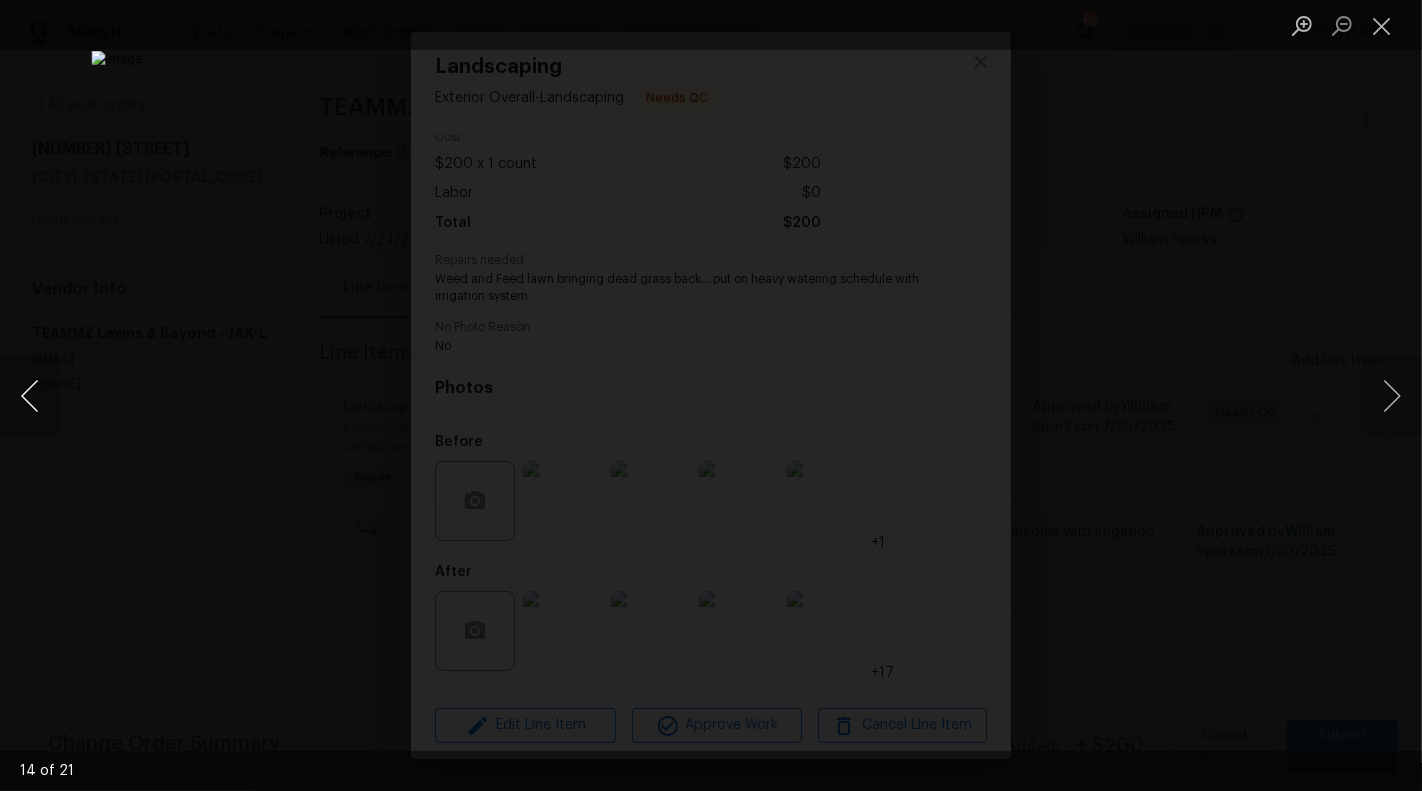 click at bounding box center [30, 396] 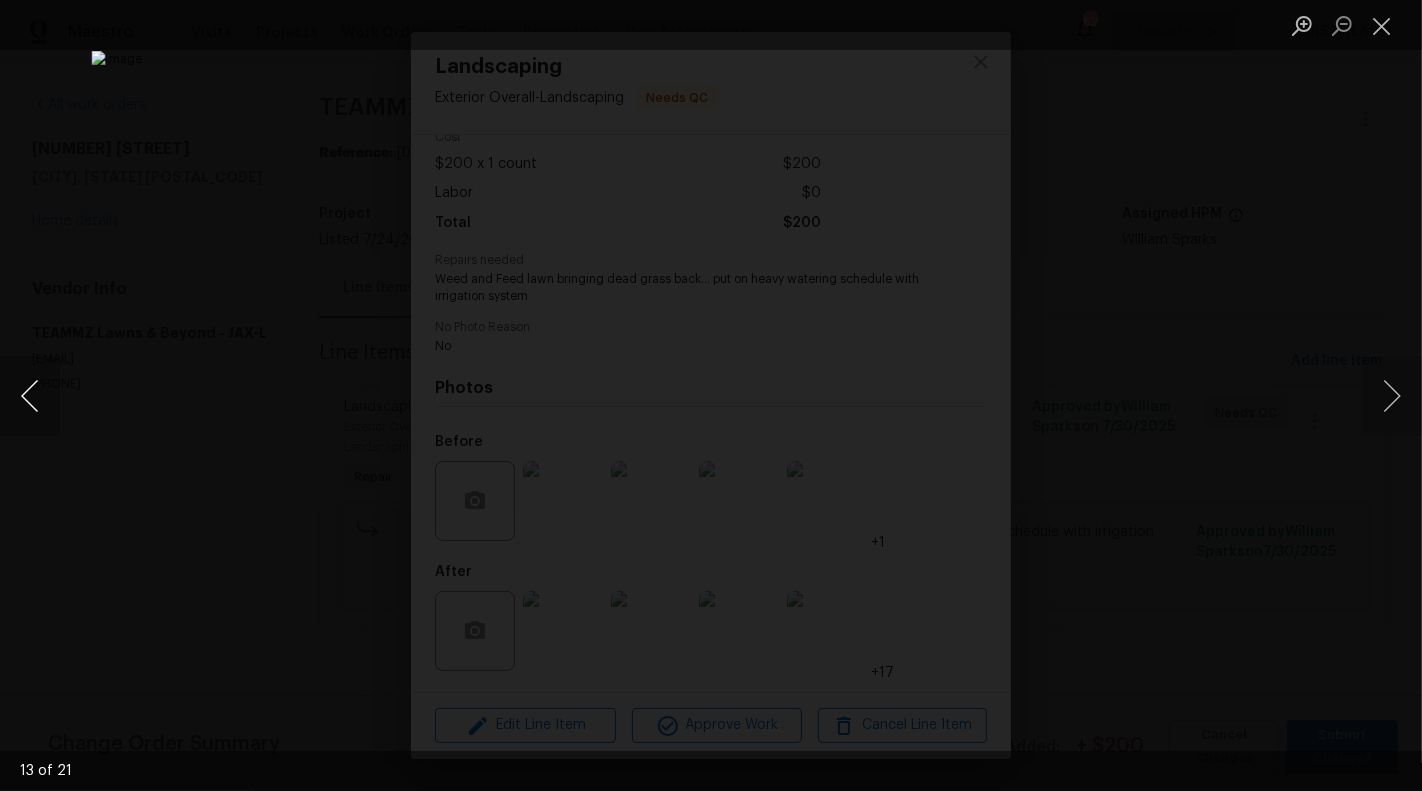 click at bounding box center [30, 396] 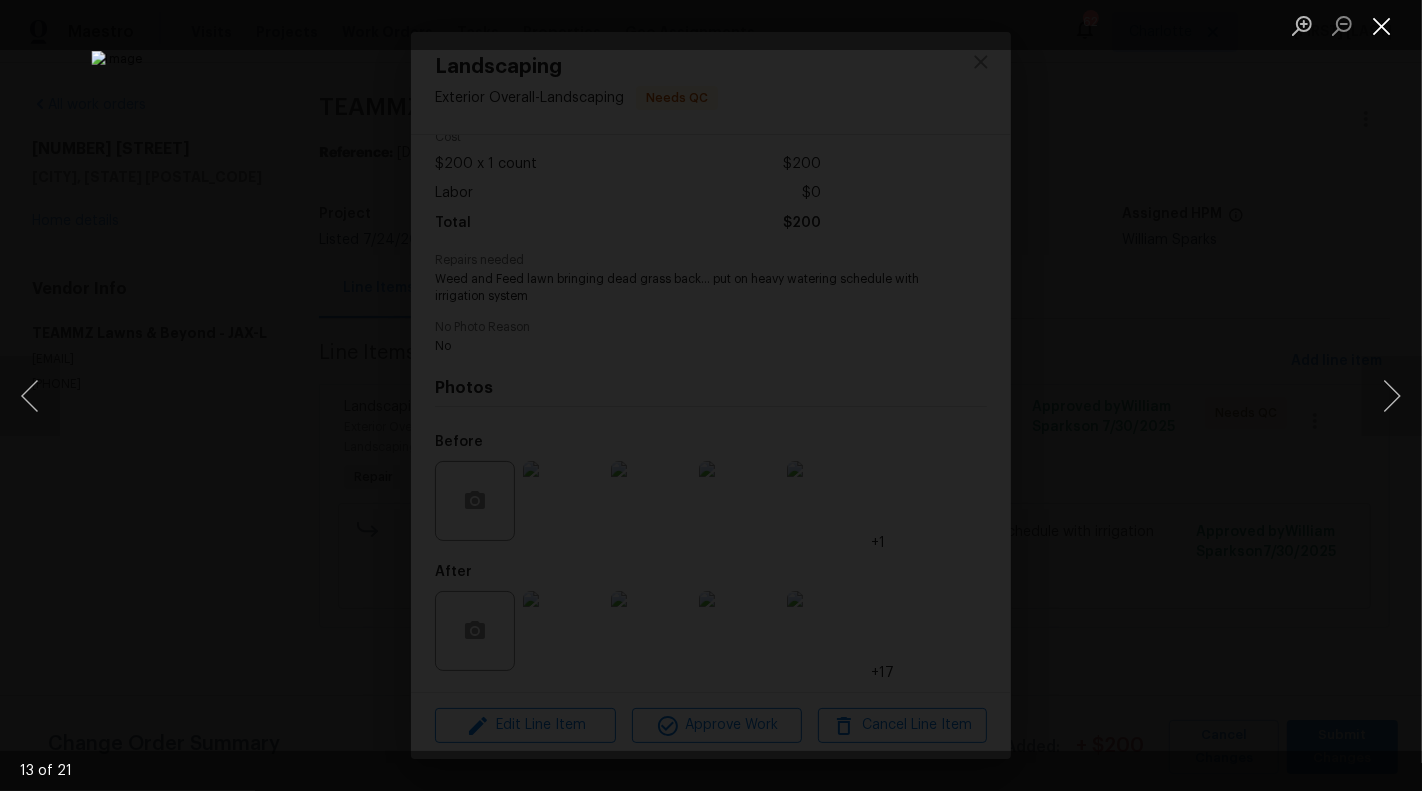 click at bounding box center (1382, 25) 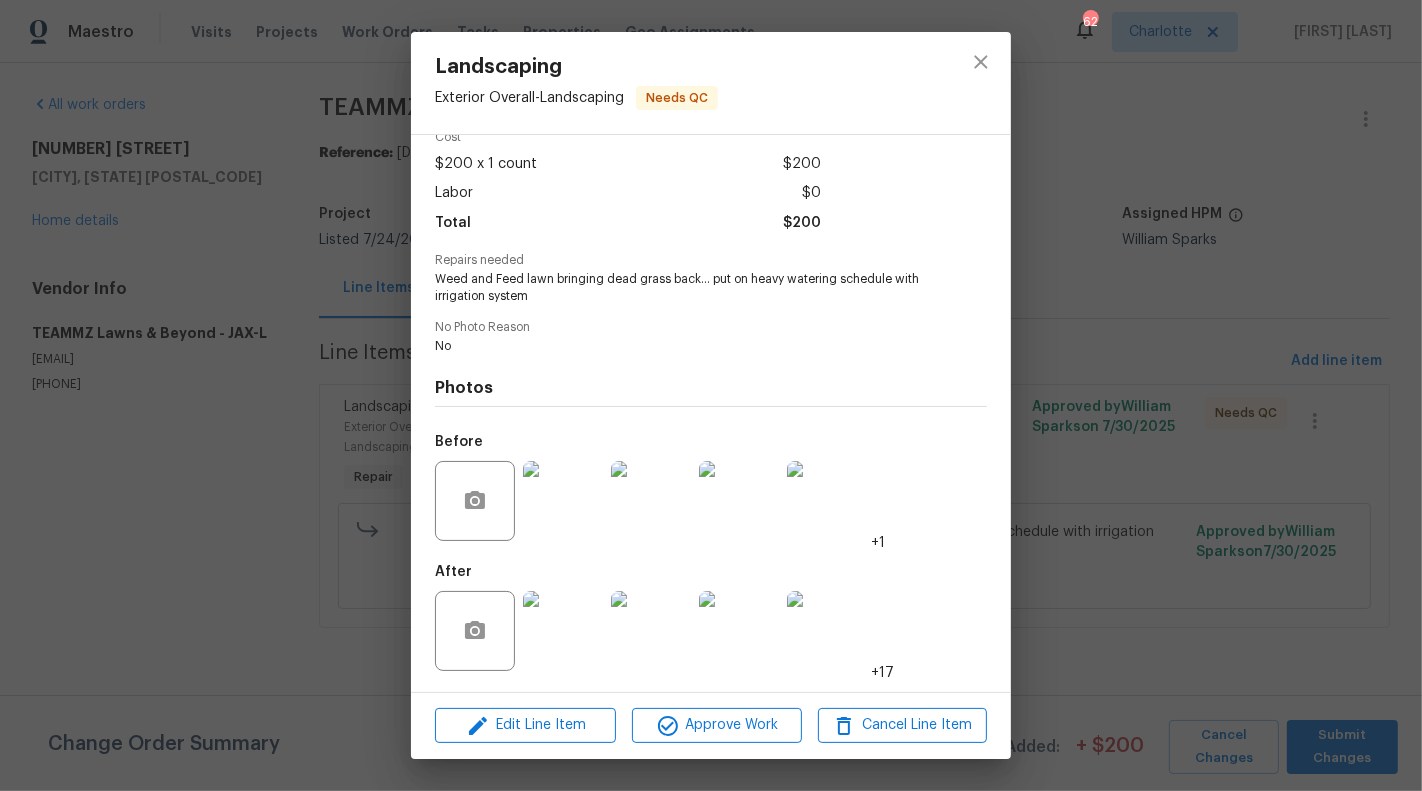 click on "Landscaping Exterior Overall  -  Landscaping Needs QC Vendor TEAMMZ Lawns & Beyond Account Category Repairs Cost $200 x 1 count $200 Labor $0 Total $200 Repairs needed Weed and Feed lawn bringing dead grass back… put on heavy watering schedule with irrigation system No Photo Reason No Photos Before  +1 After  +17  Edit Line Item  Approve Work  Cancel Line Item" at bounding box center (711, 395) 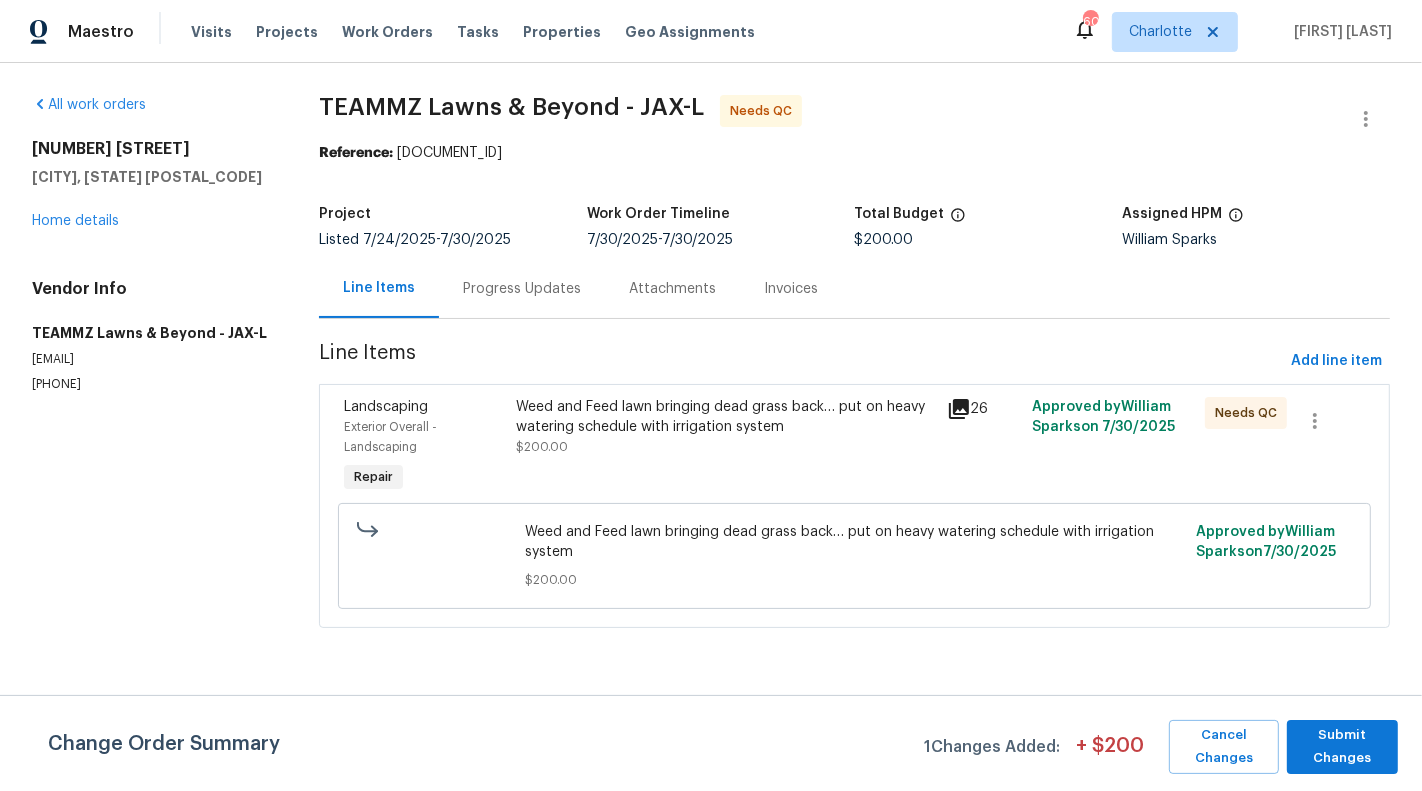 click on "Weed and Feed lawn bringing dead grass back… put on heavy watering schedule with irrigation system" at bounding box center [725, 417] 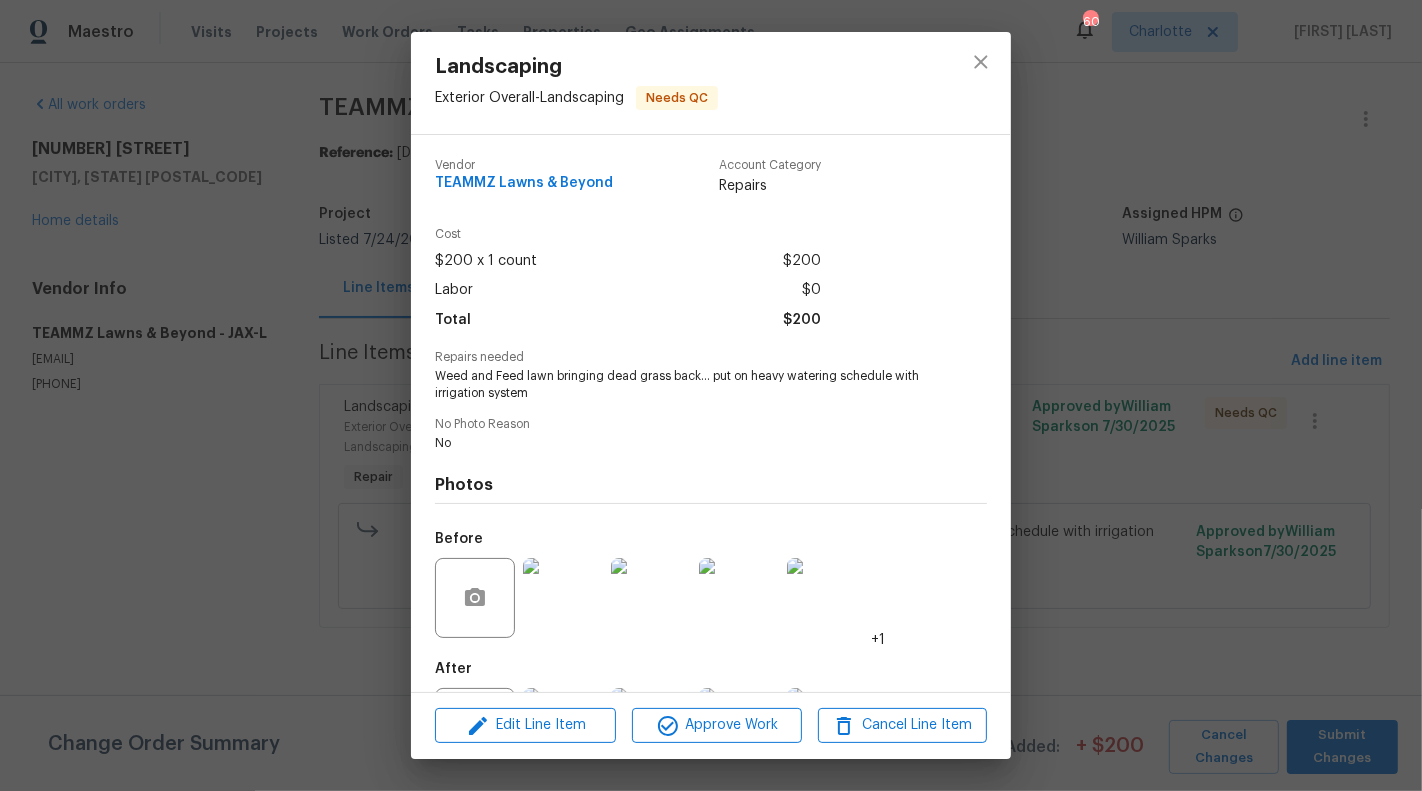 scroll, scrollTop: 97, scrollLeft: 0, axis: vertical 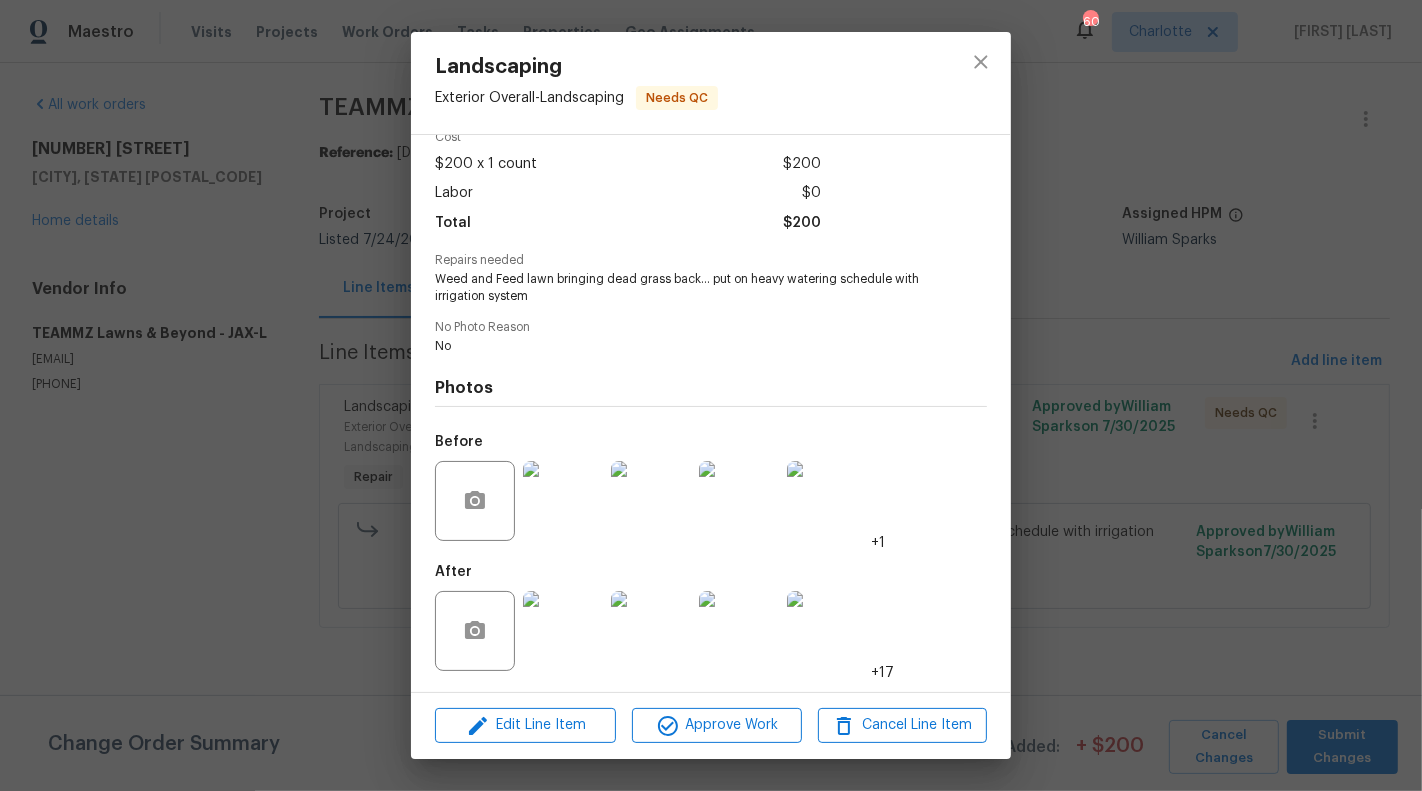click at bounding box center (563, 631) 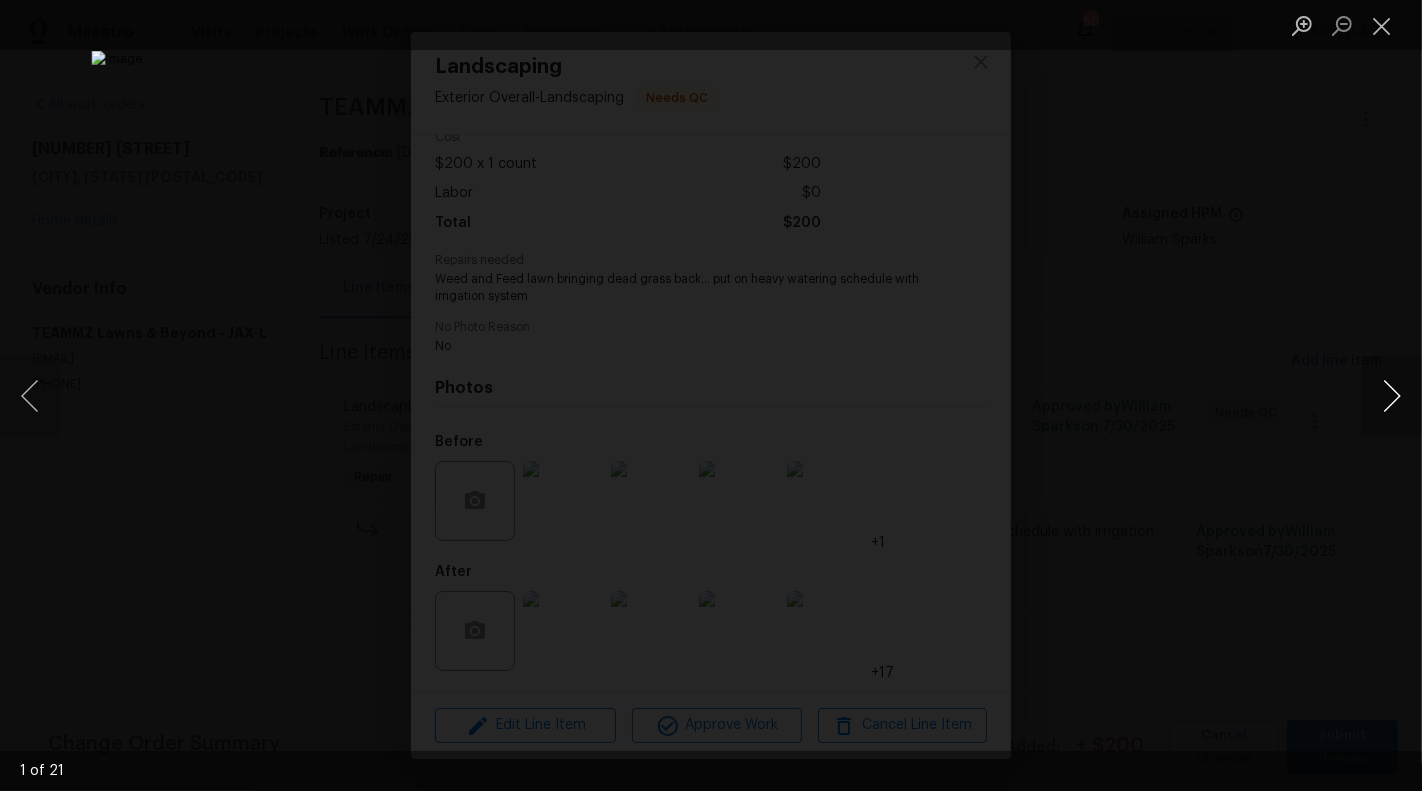 click at bounding box center (1392, 396) 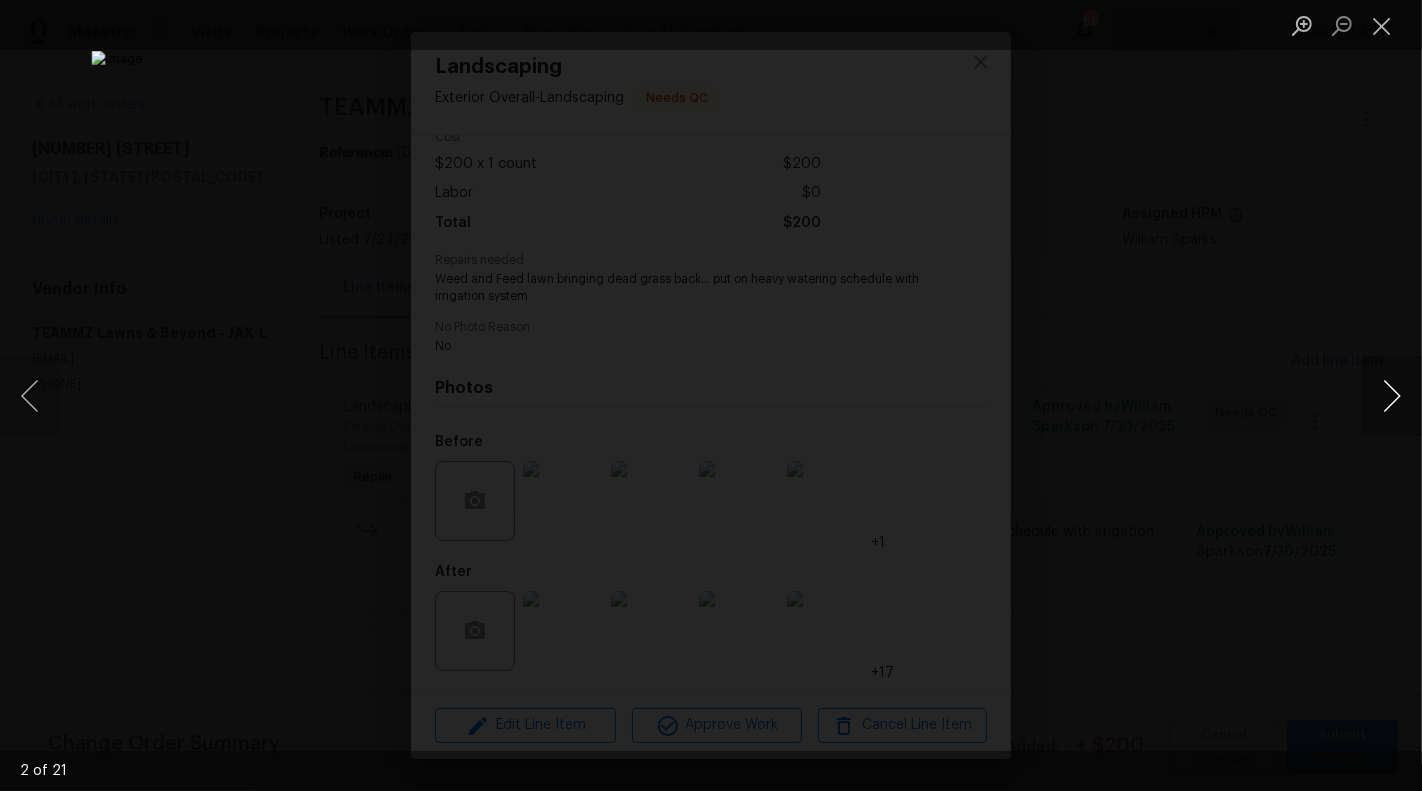 click at bounding box center (1392, 396) 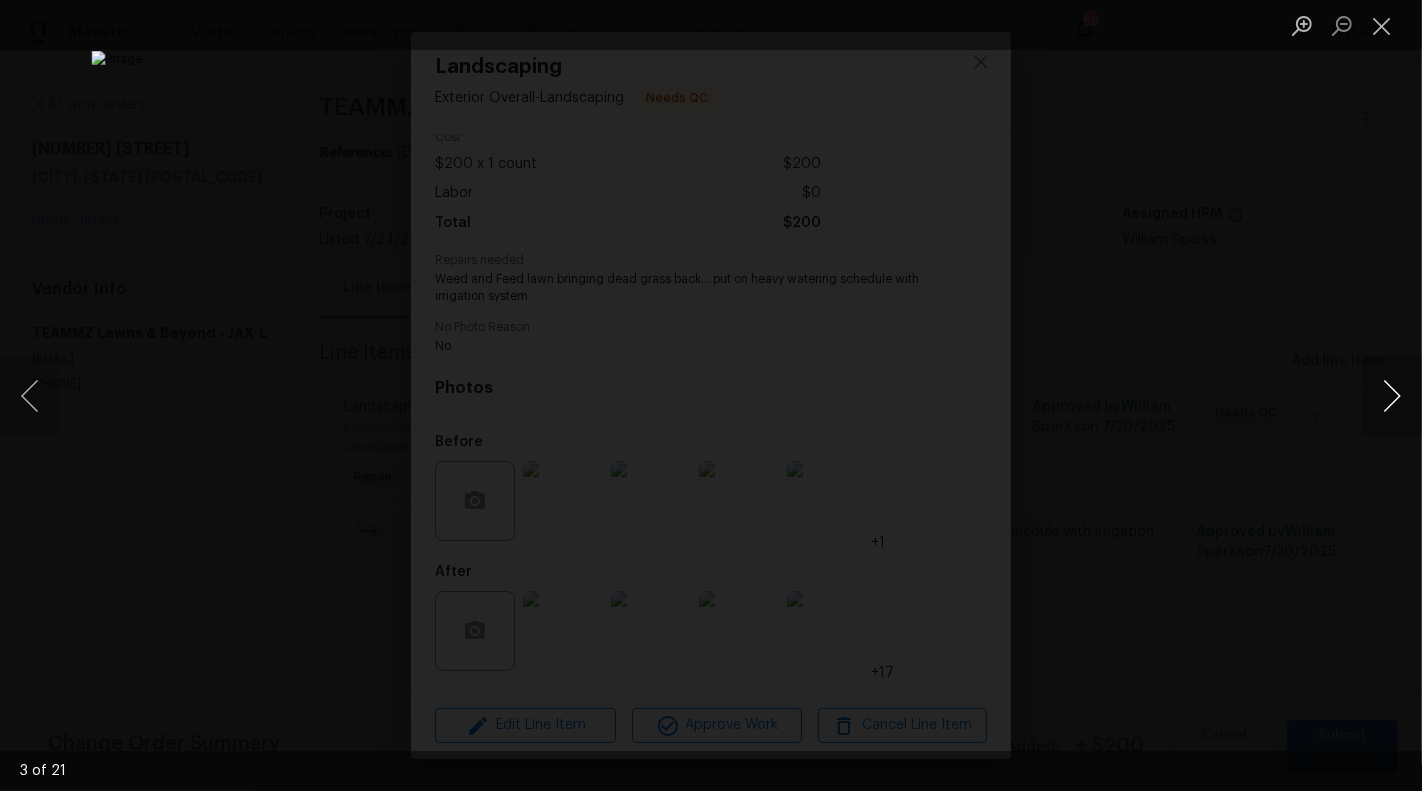 click at bounding box center (1392, 396) 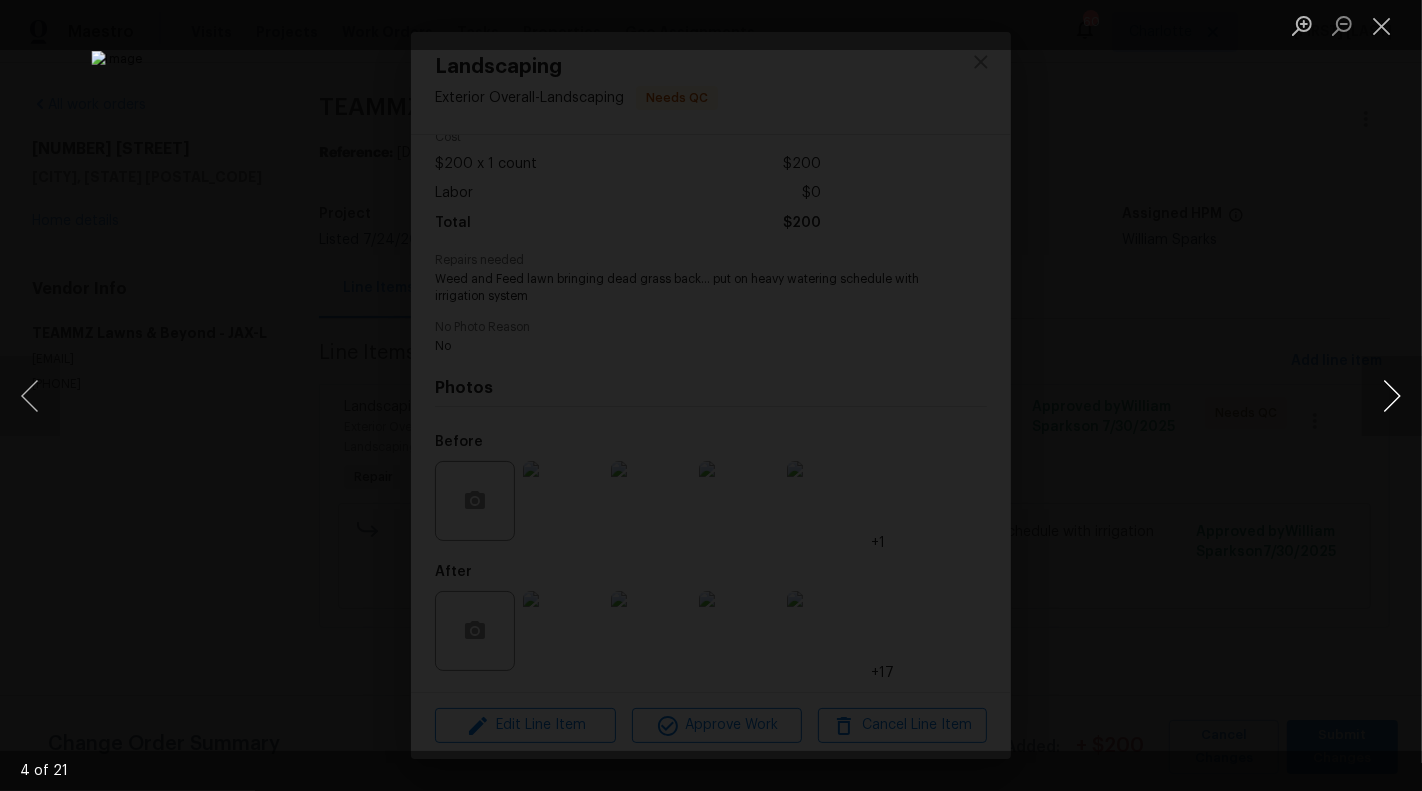 click at bounding box center (1392, 396) 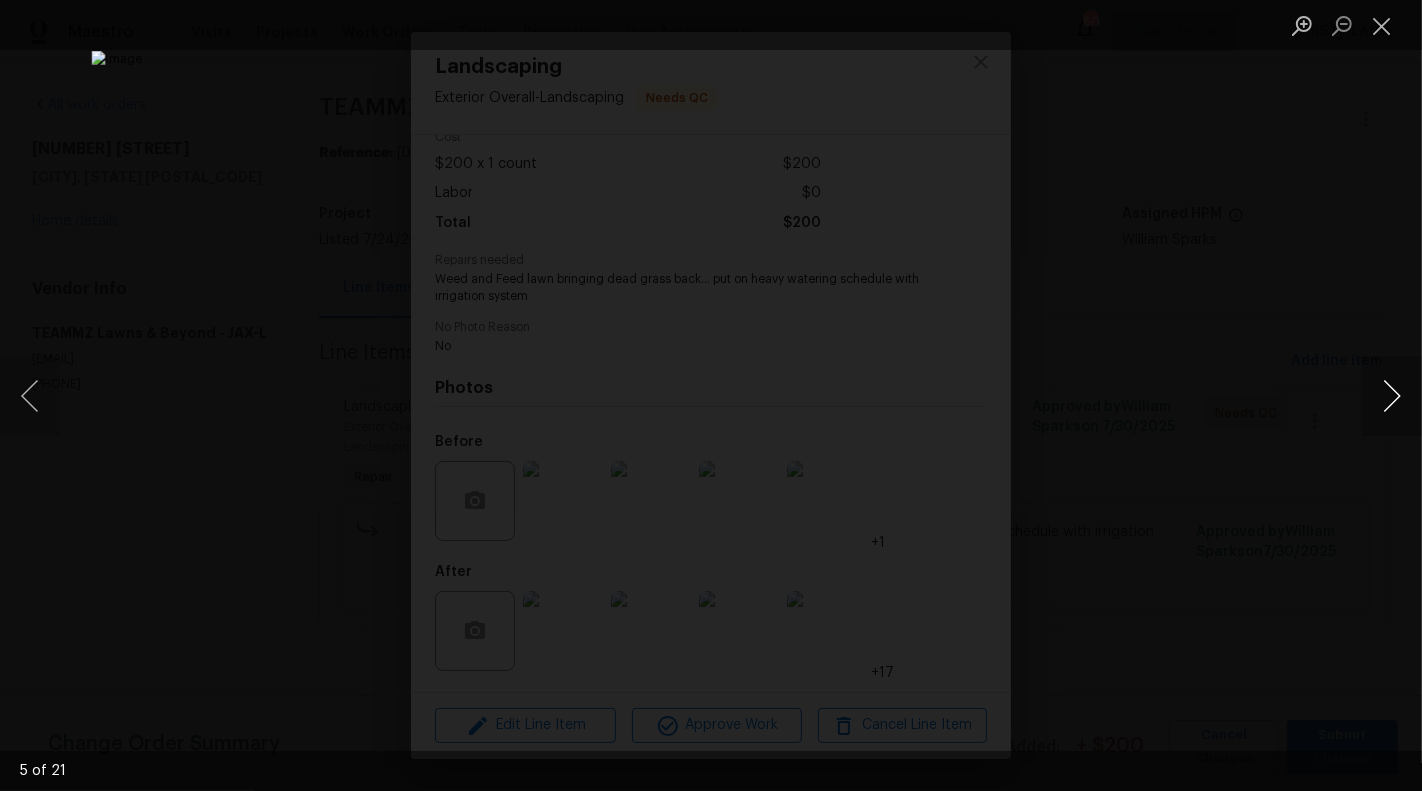click at bounding box center (1392, 396) 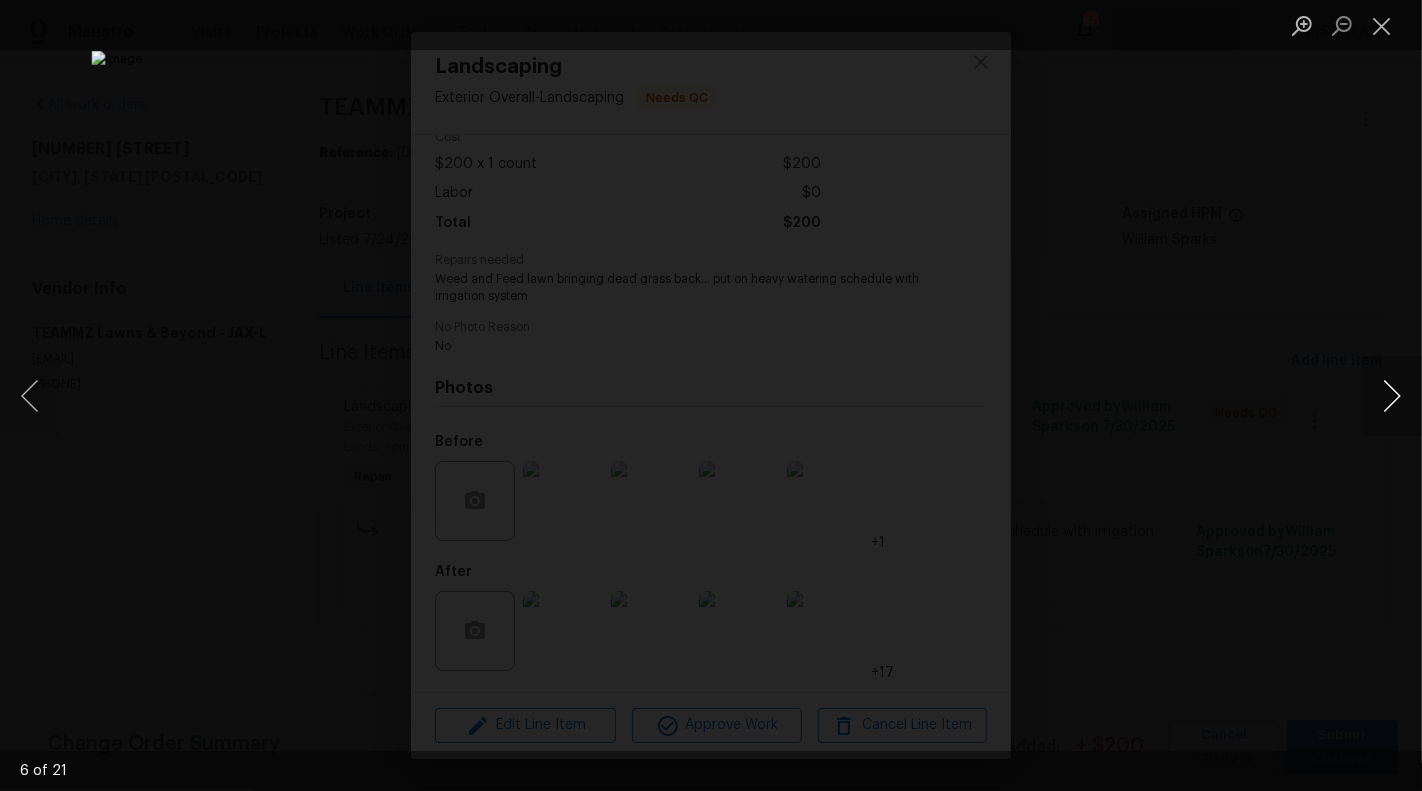 click at bounding box center [1392, 396] 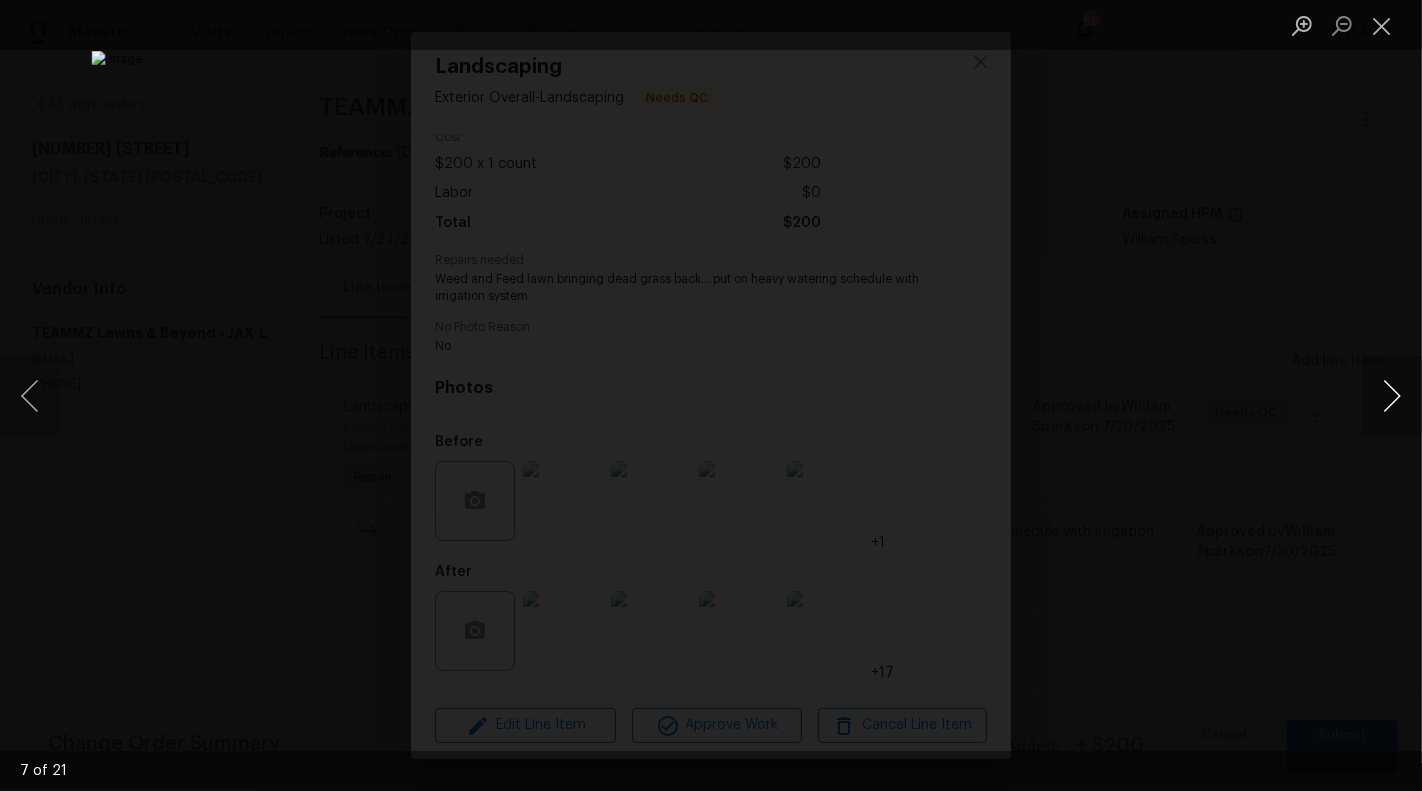 click at bounding box center [1392, 396] 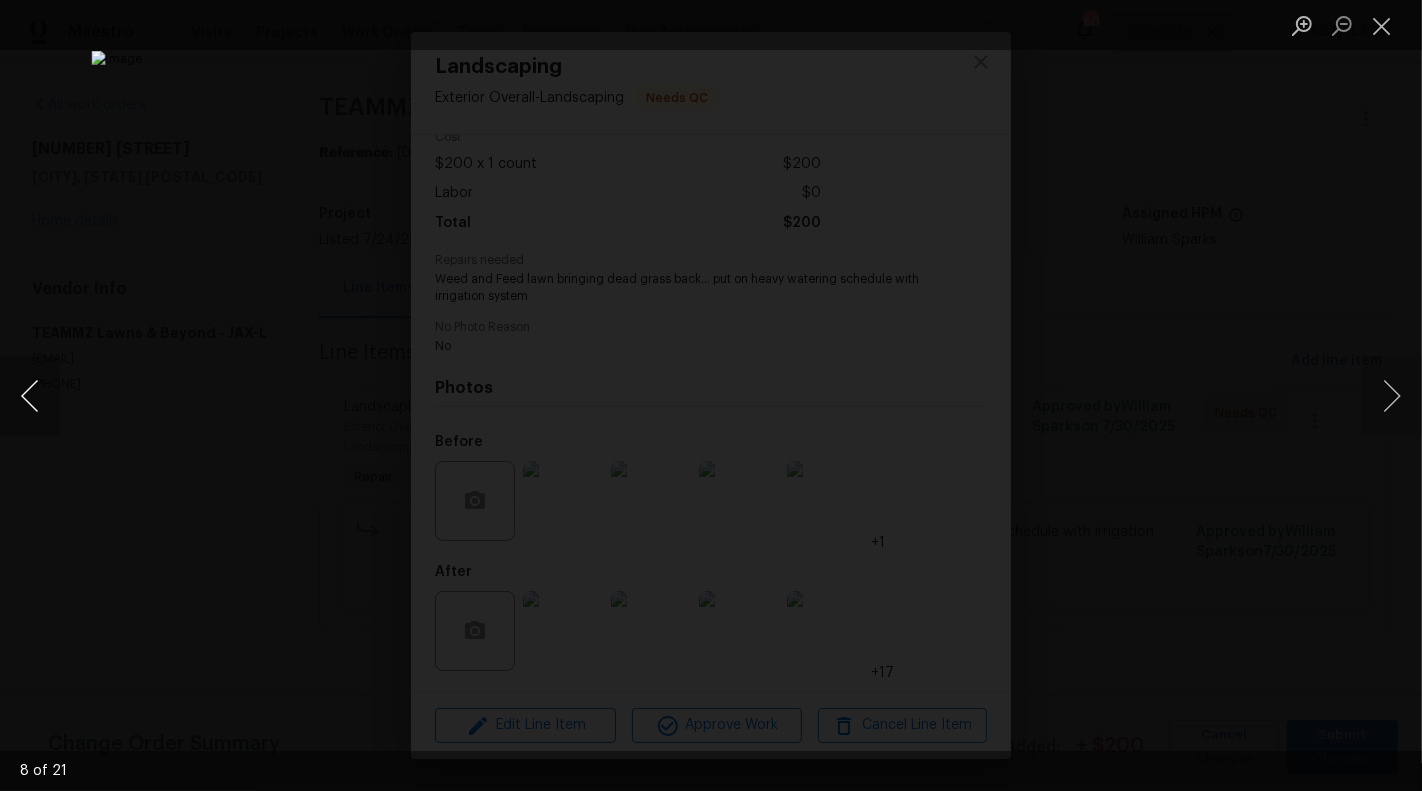 click at bounding box center (30, 396) 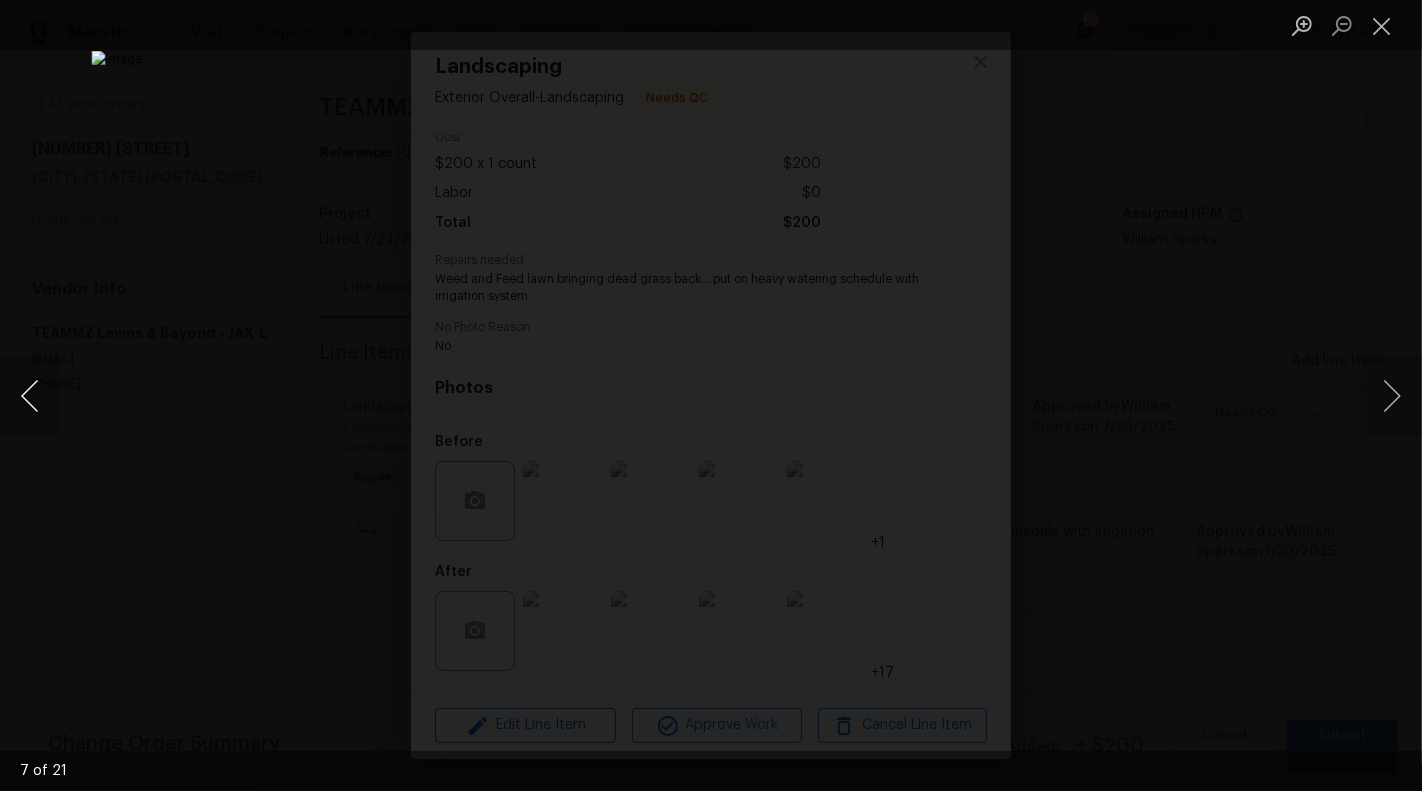 click at bounding box center (30, 396) 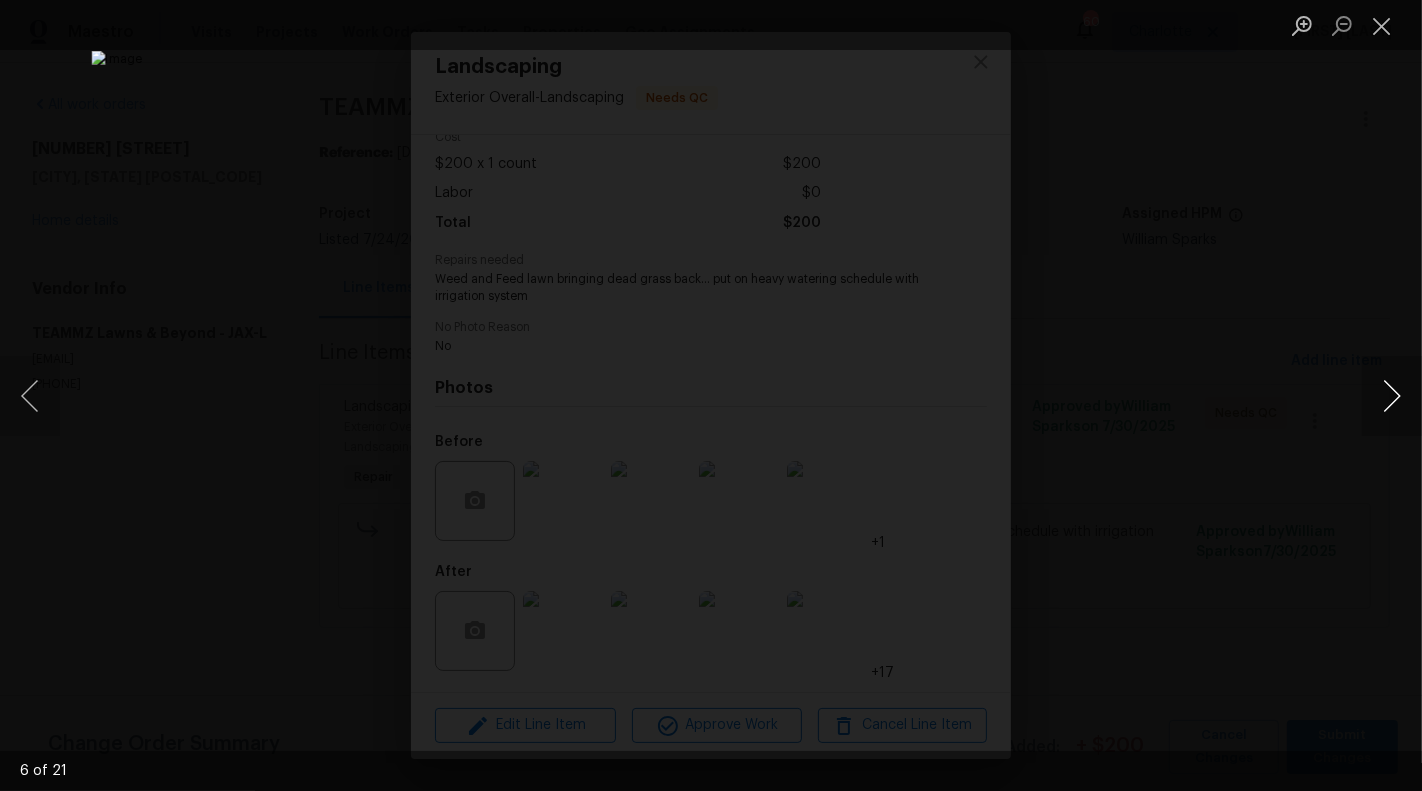 click at bounding box center [1392, 396] 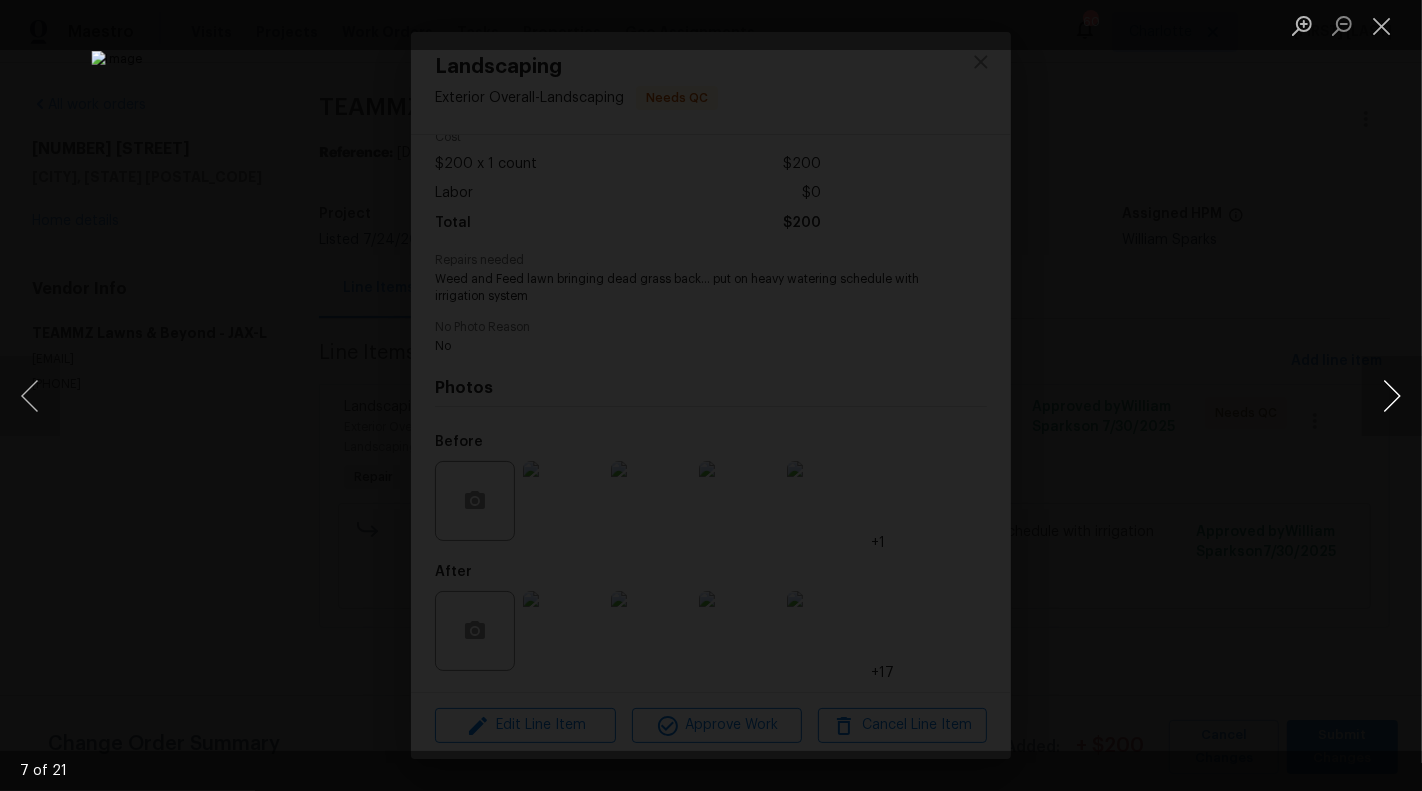 click at bounding box center [1392, 396] 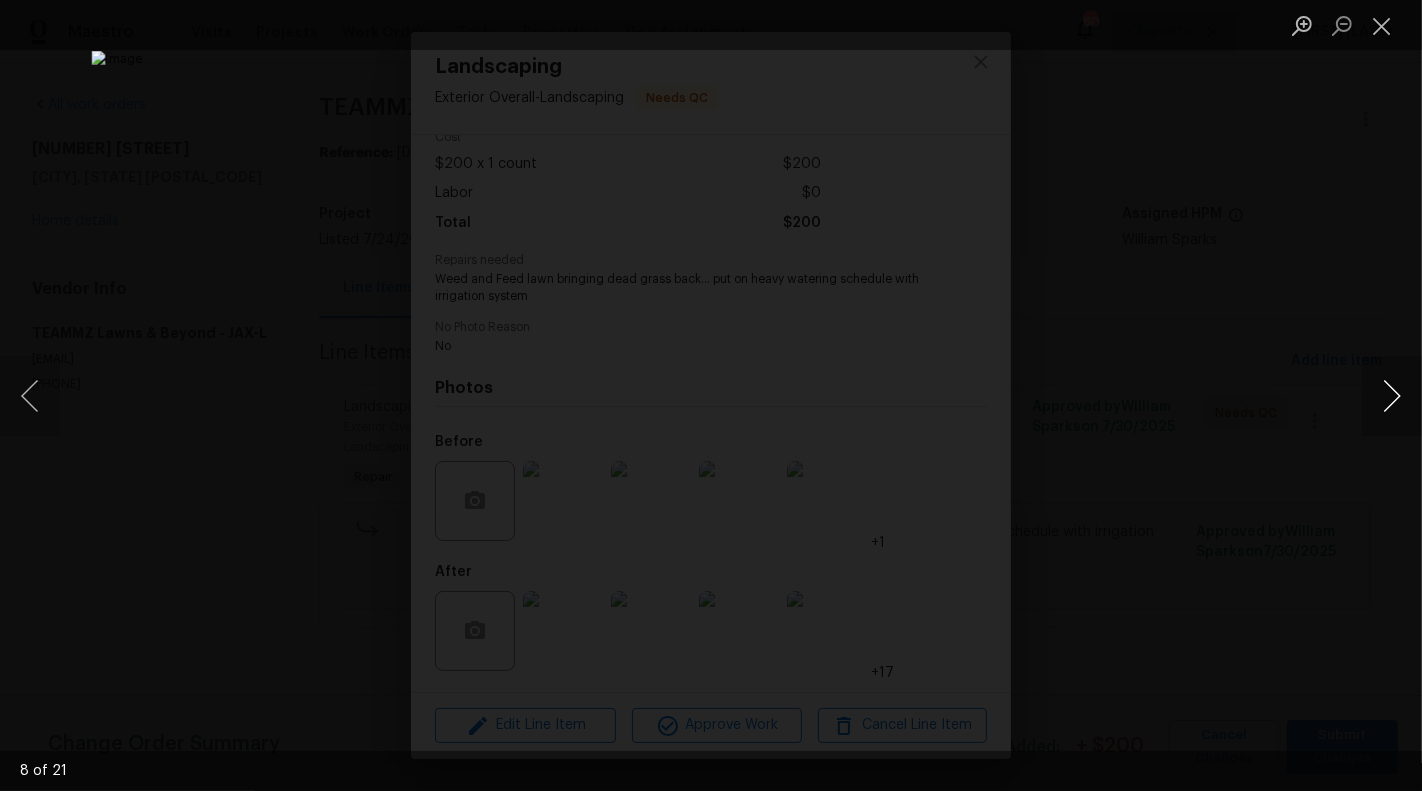 click at bounding box center (1392, 396) 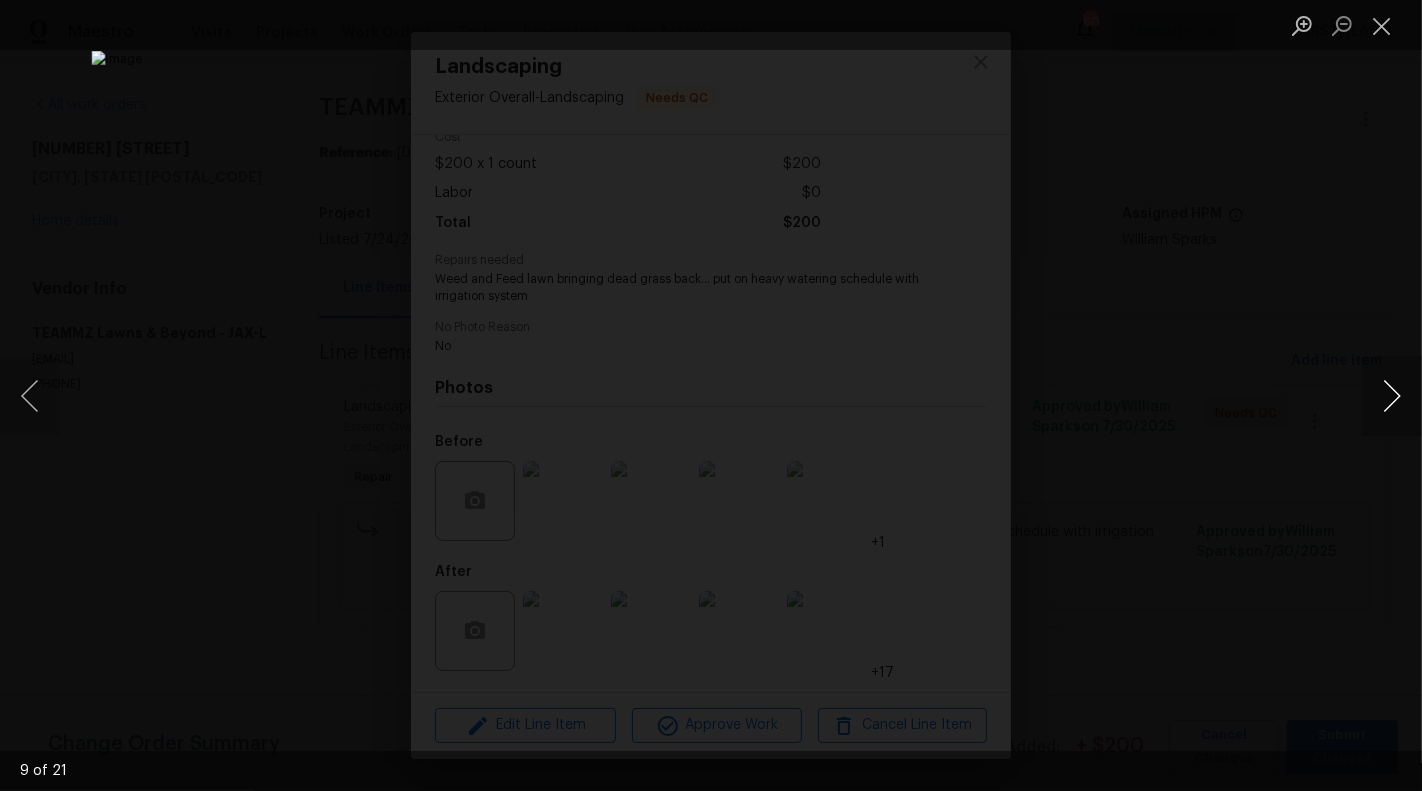 click at bounding box center (1392, 396) 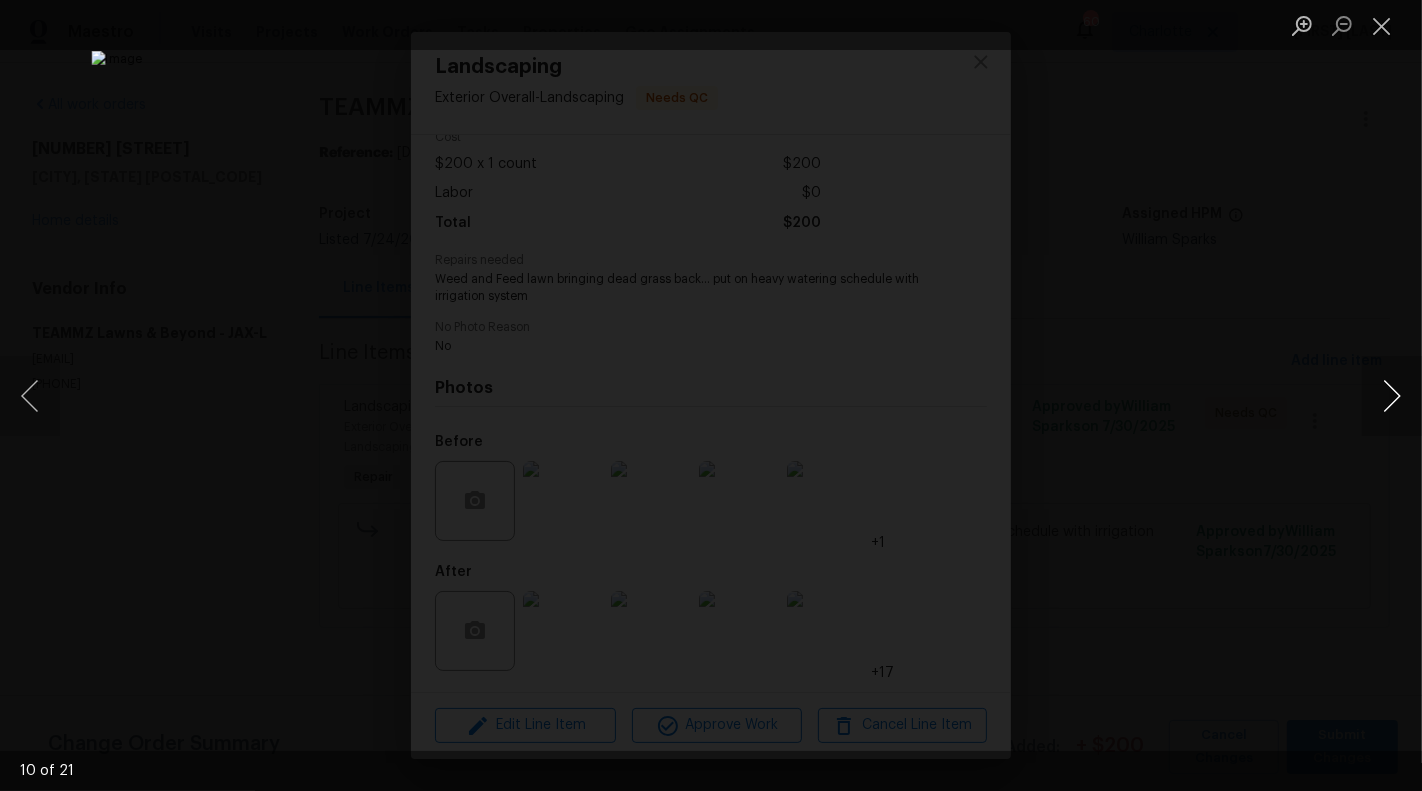 click at bounding box center [1392, 396] 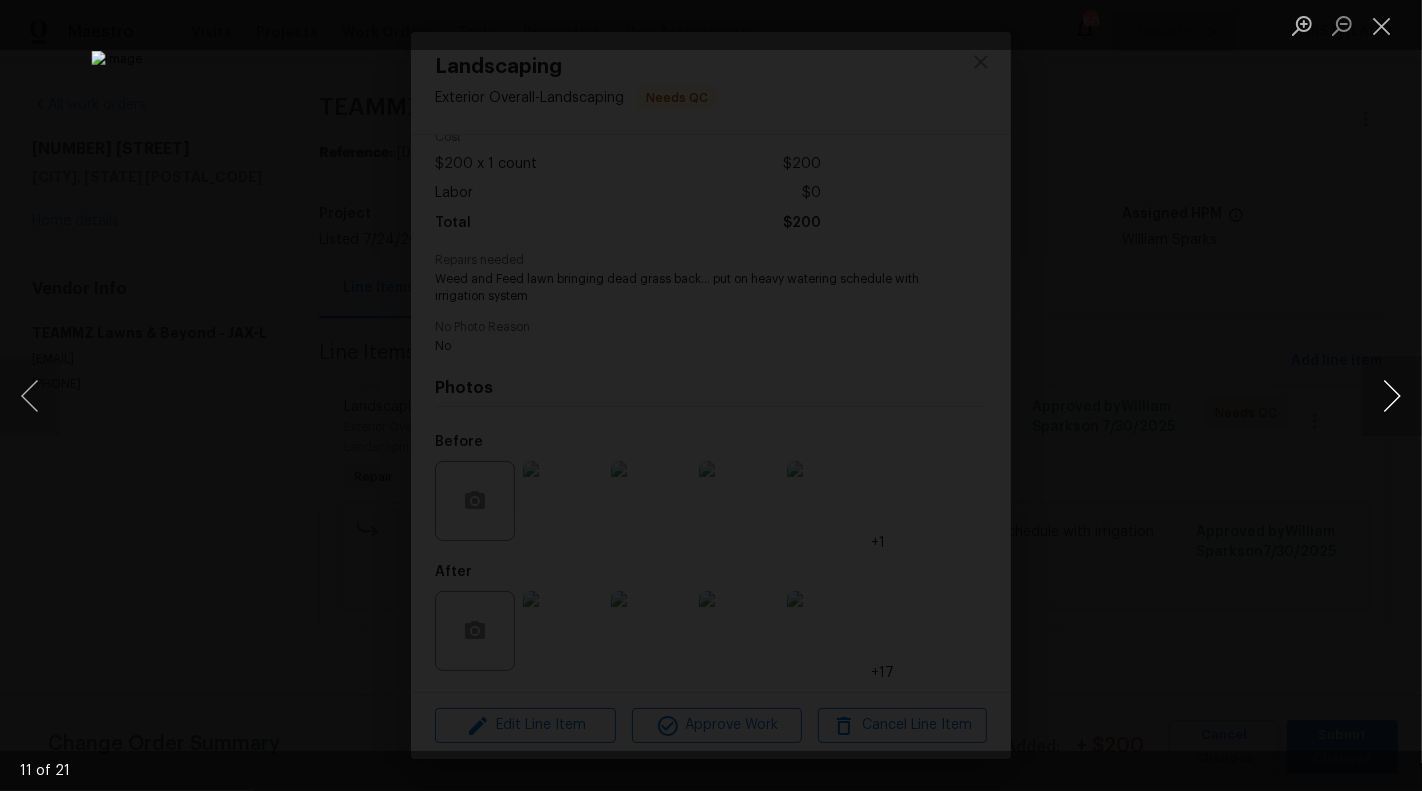 click at bounding box center [1392, 396] 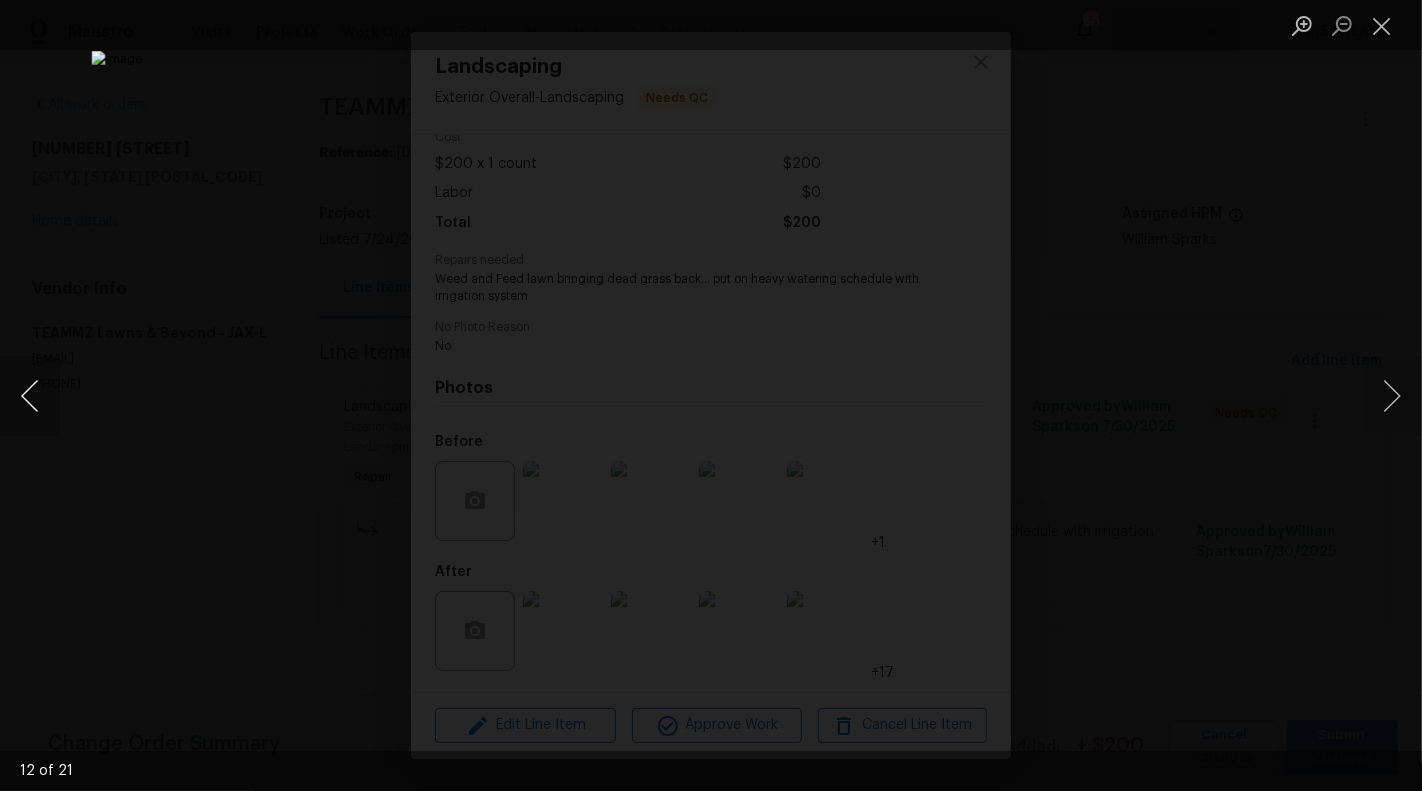 click at bounding box center [30, 396] 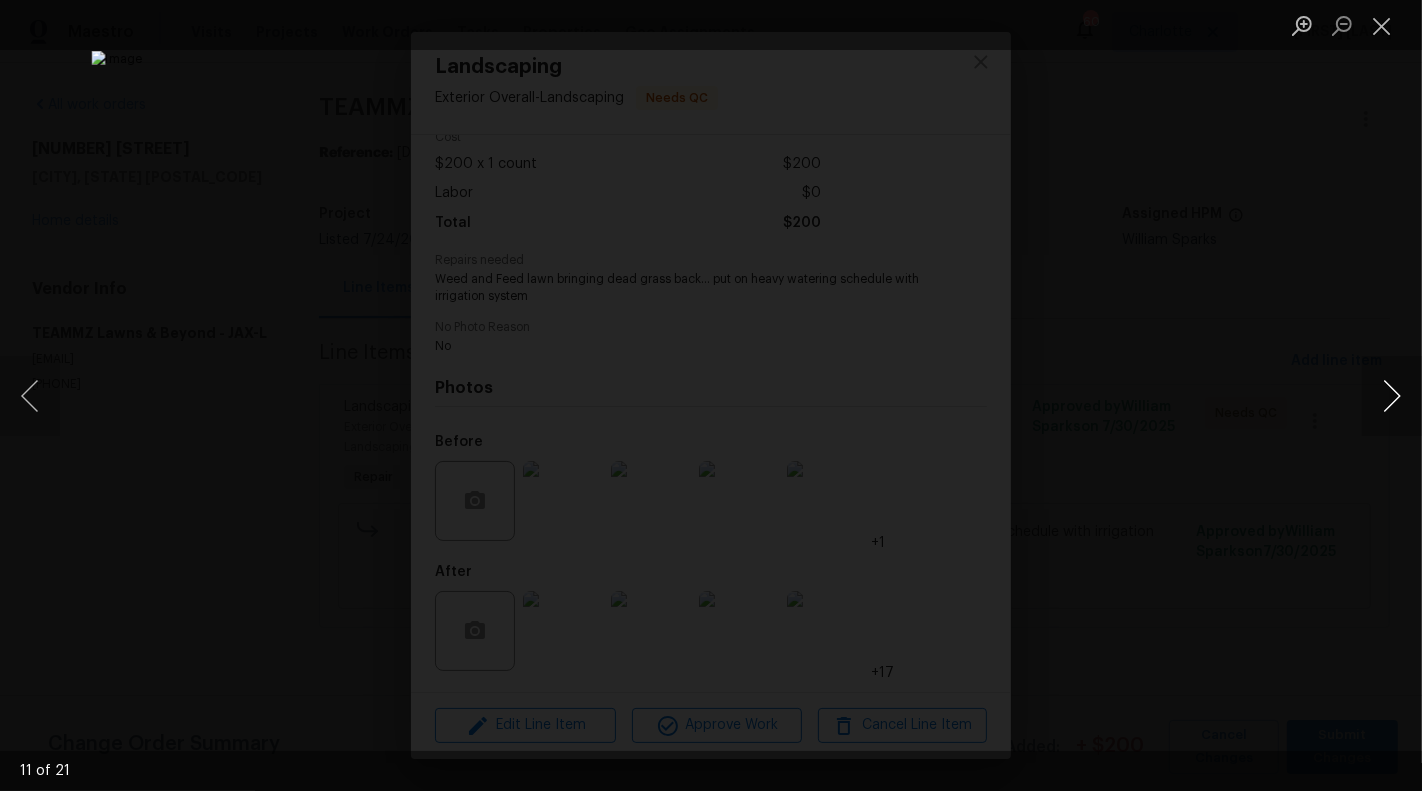 click at bounding box center (1392, 396) 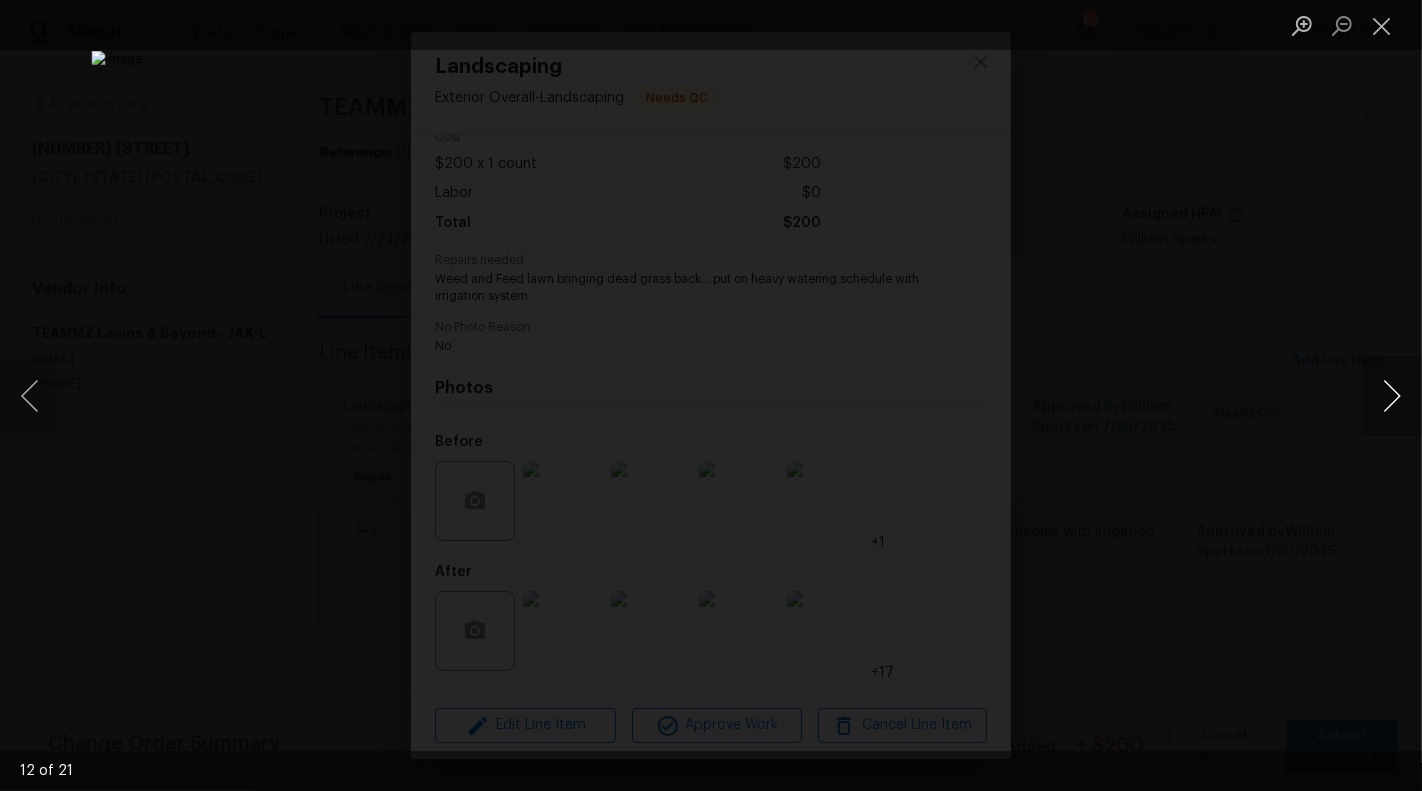 click at bounding box center [1392, 396] 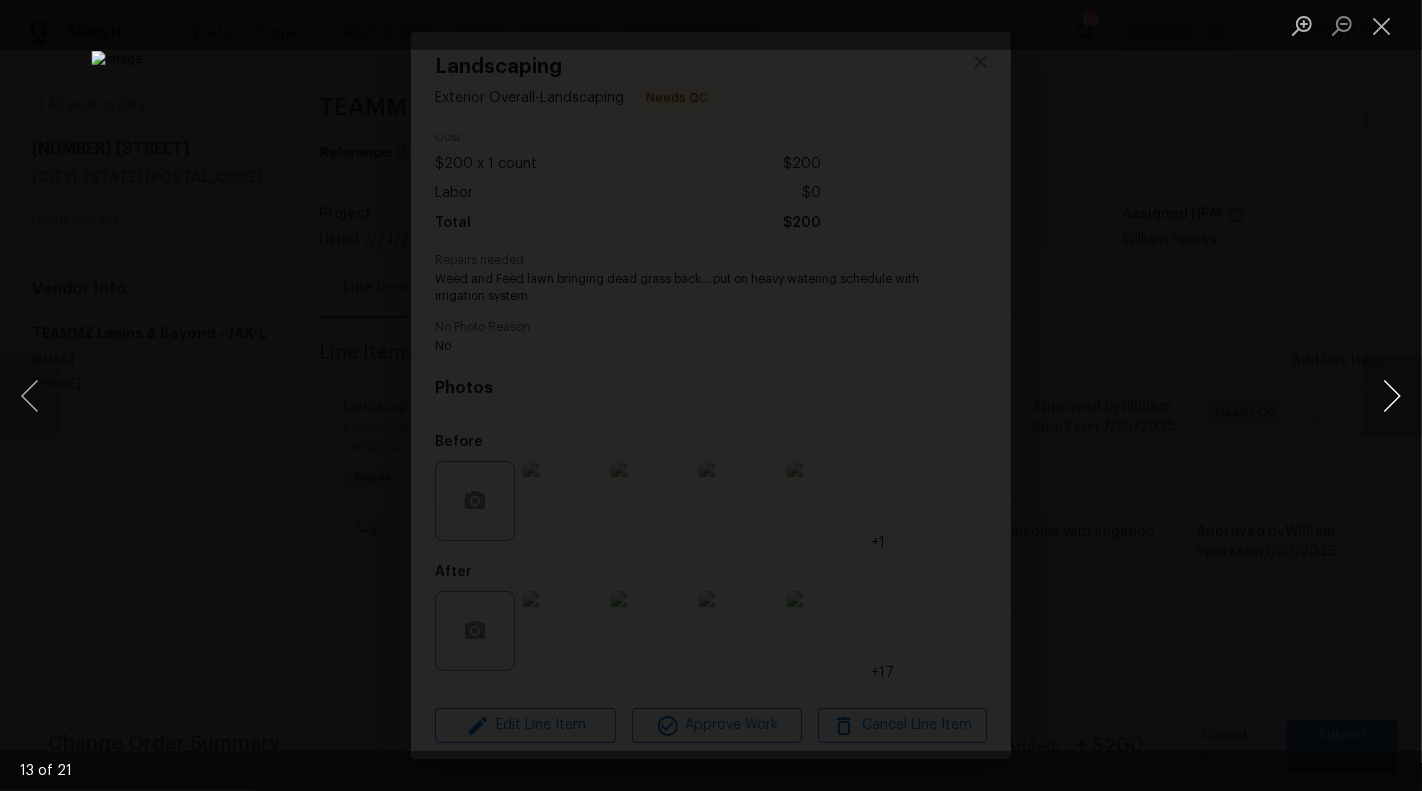 click at bounding box center [1392, 396] 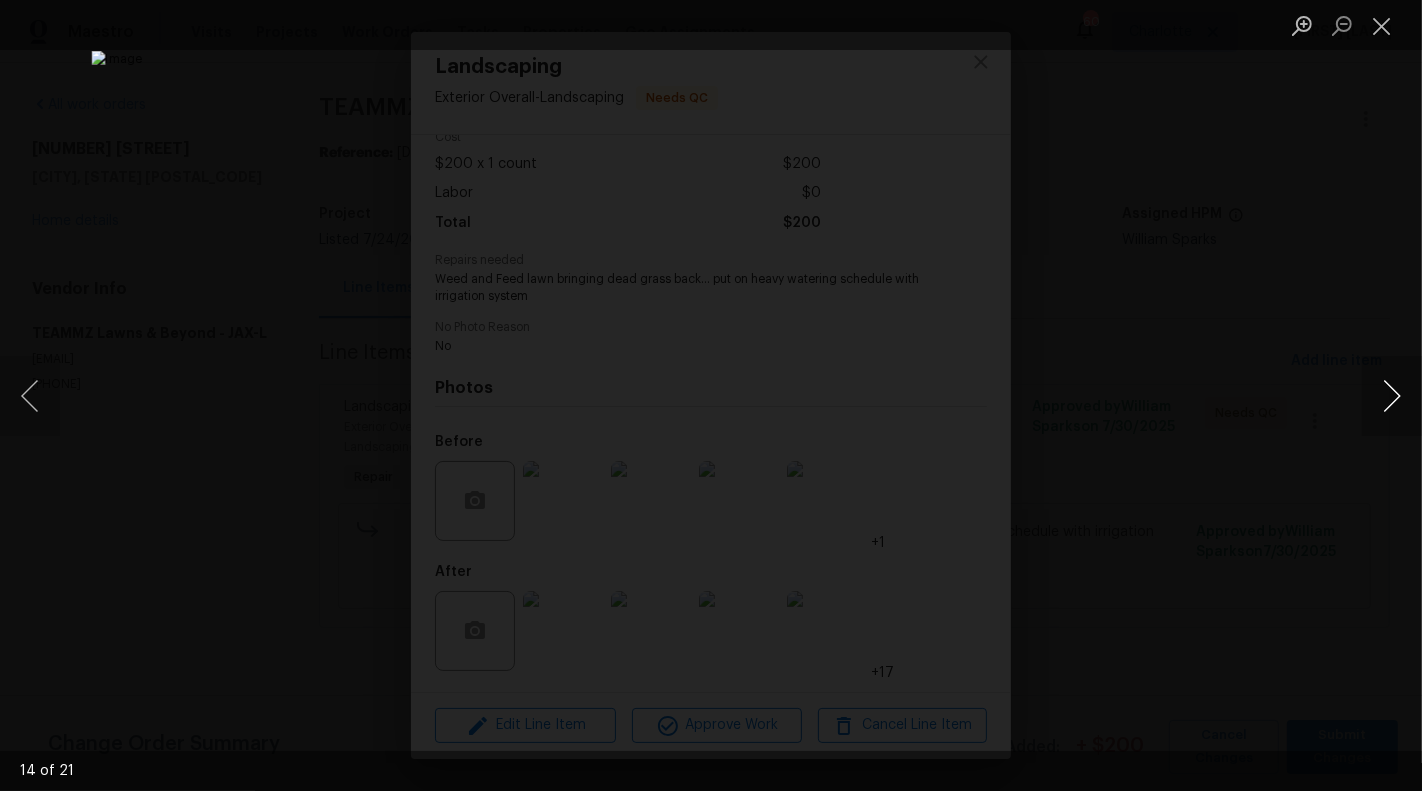click at bounding box center [1392, 396] 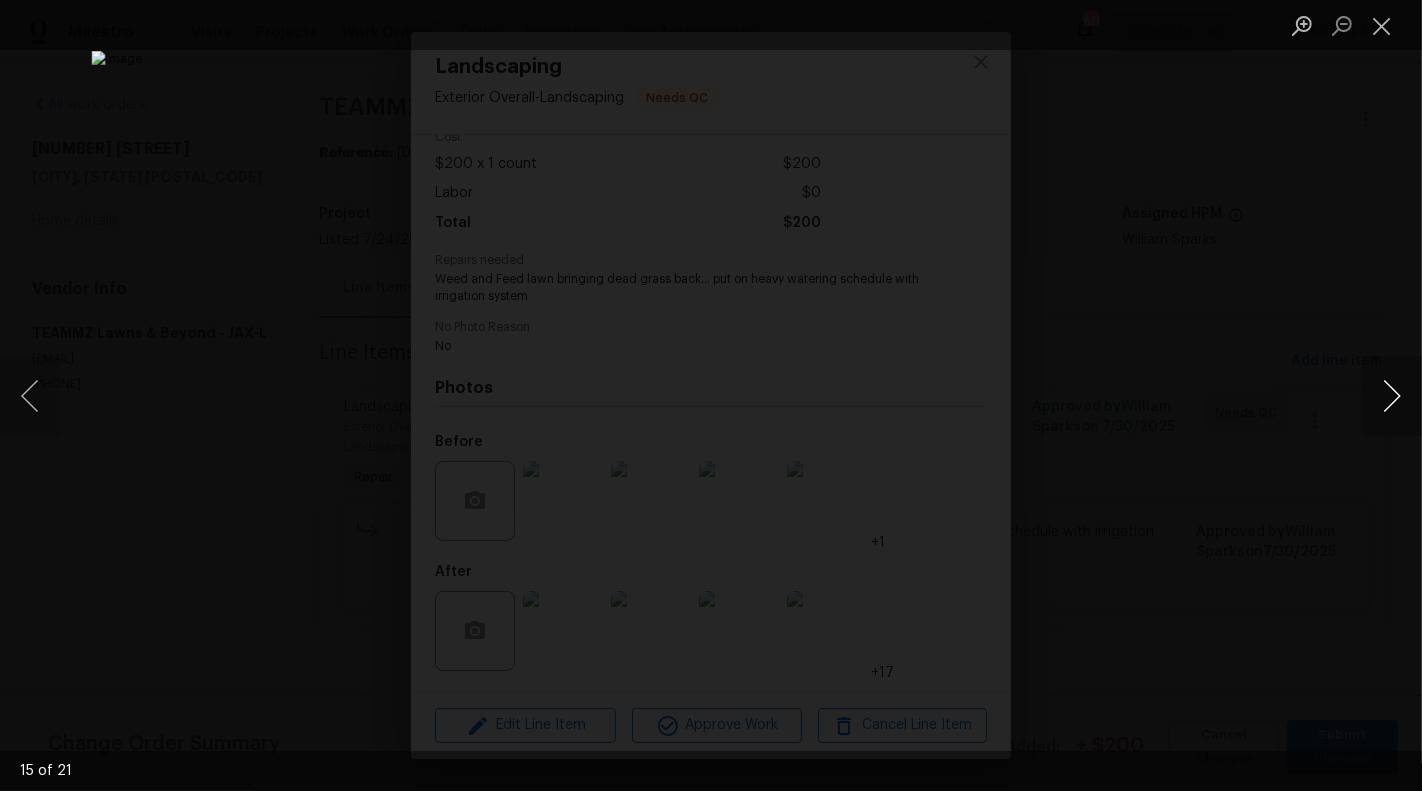 click at bounding box center [1392, 396] 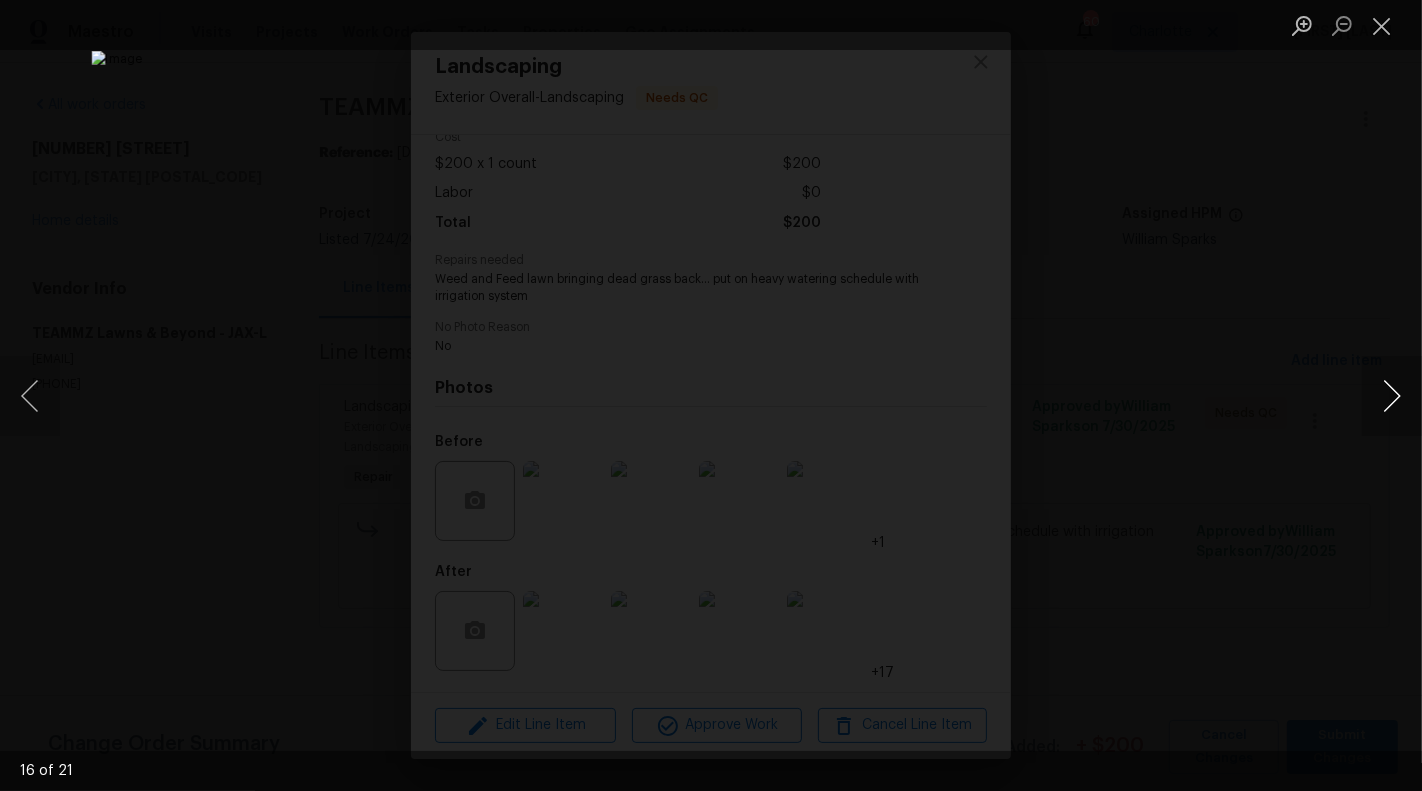 click at bounding box center (1392, 396) 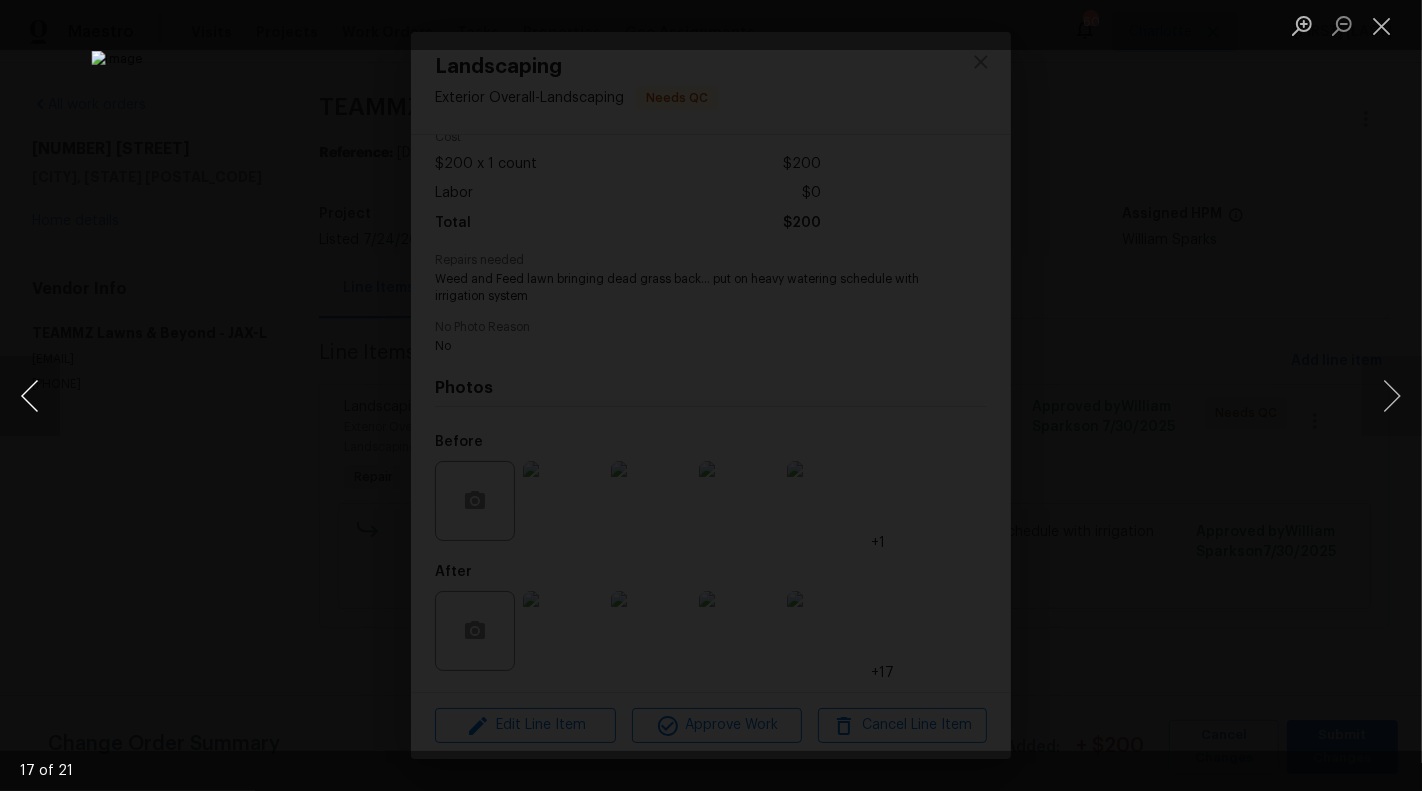 click at bounding box center [30, 396] 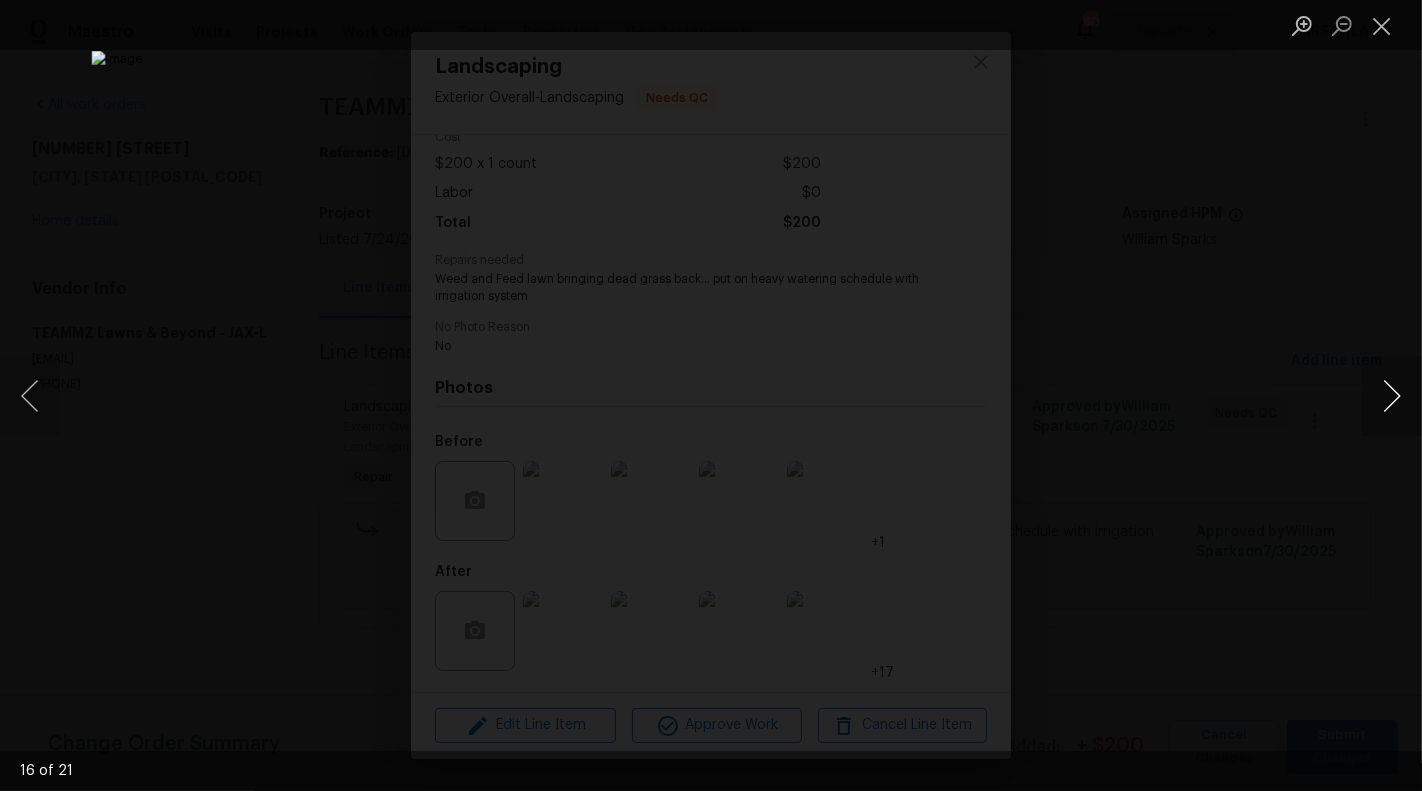 click at bounding box center (1392, 396) 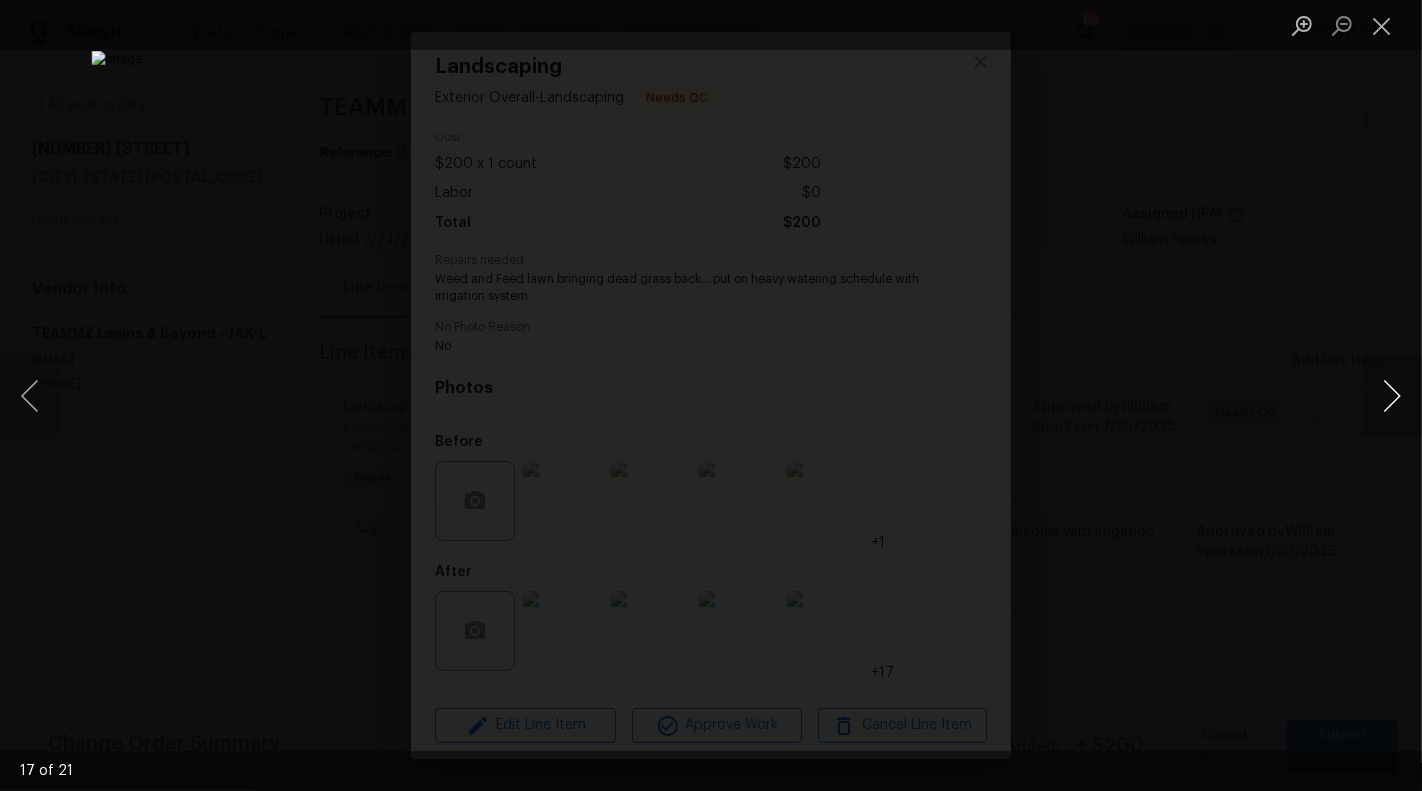 click at bounding box center [1392, 396] 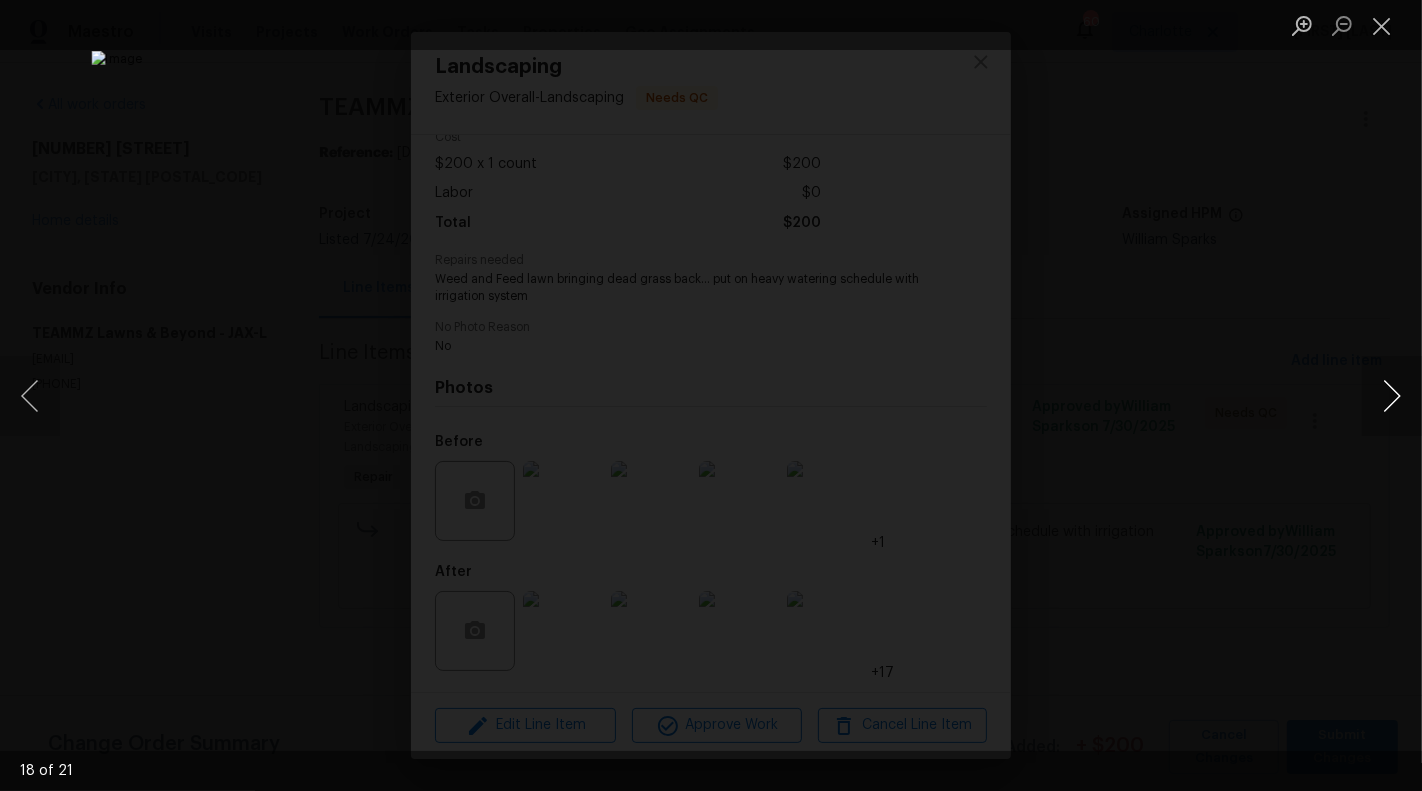 click at bounding box center [1392, 396] 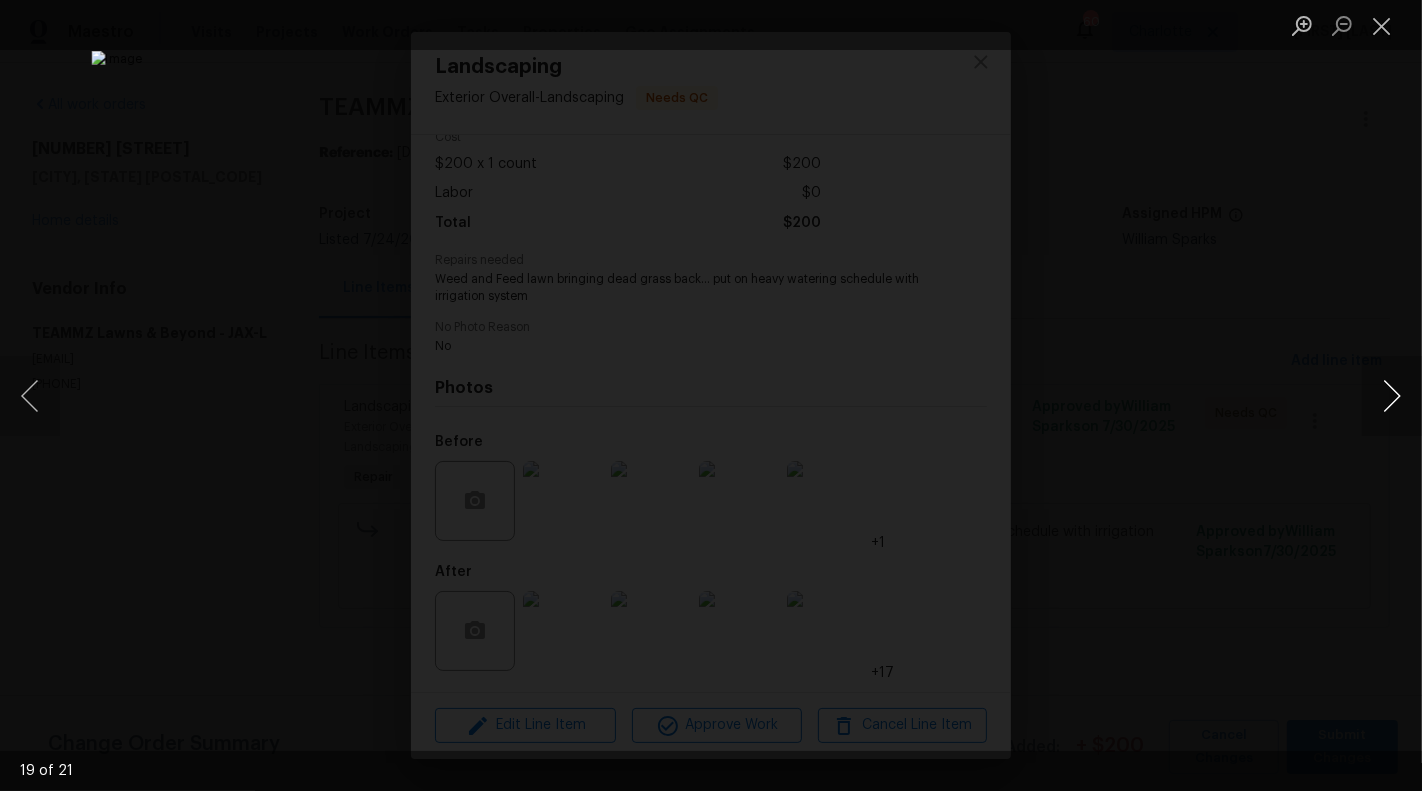 click at bounding box center [1392, 396] 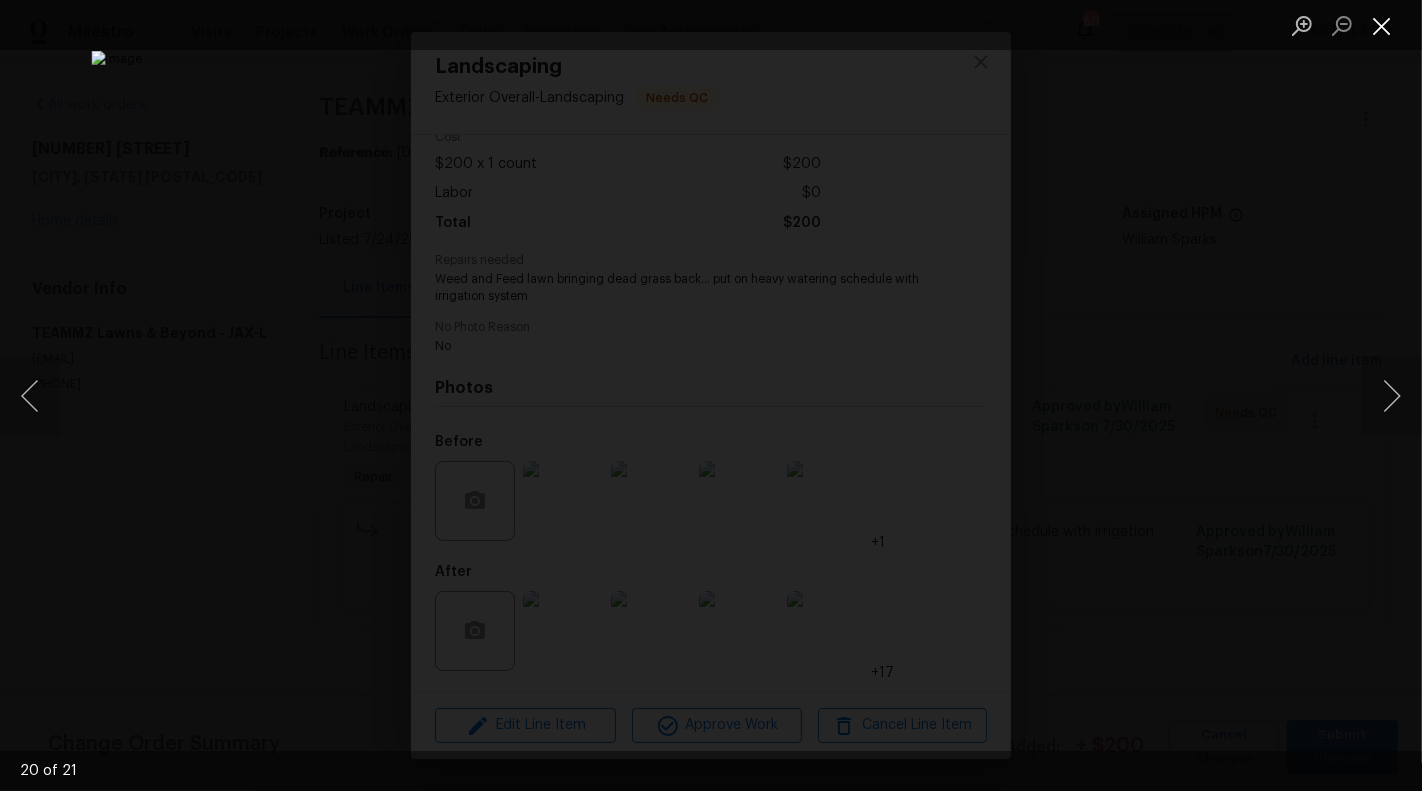 click at bounding box center [1382, 25] 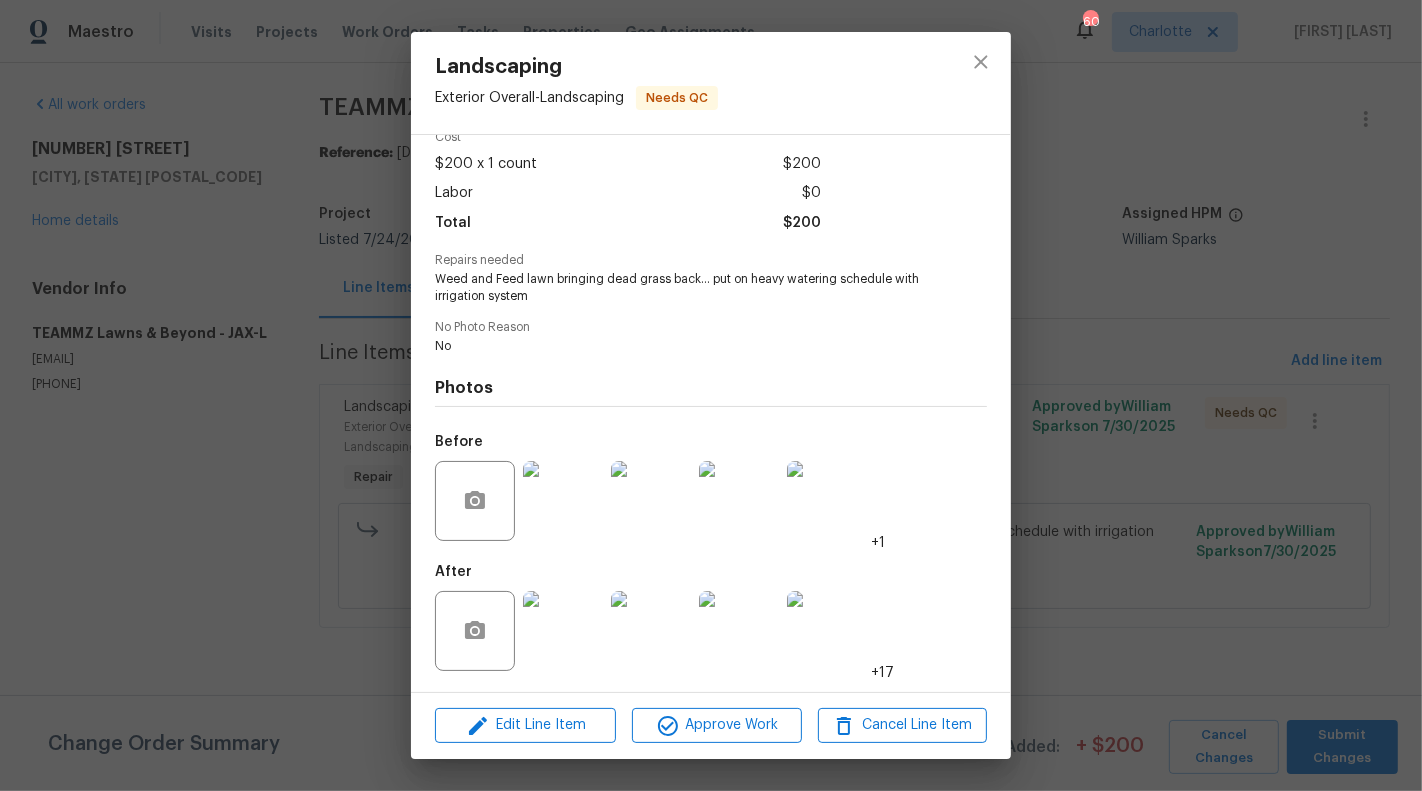 click on "Landscaping Exterior Overall  -  Landscaping Needs QC Vendor TEAMMZ Lawns & Beyond Account Category Repairs Cost $200 x 1 count $200 Labor $0 Total $200 Repairs needed Weed and Feed lawn bringing dead grass back… put on heavy watering schedule with irrigation system No Photo Reason No Photos Before  +1 After  +17  Edit Line Item  Approve Work  Cancel Line Item" at bounding box center (711, 395) 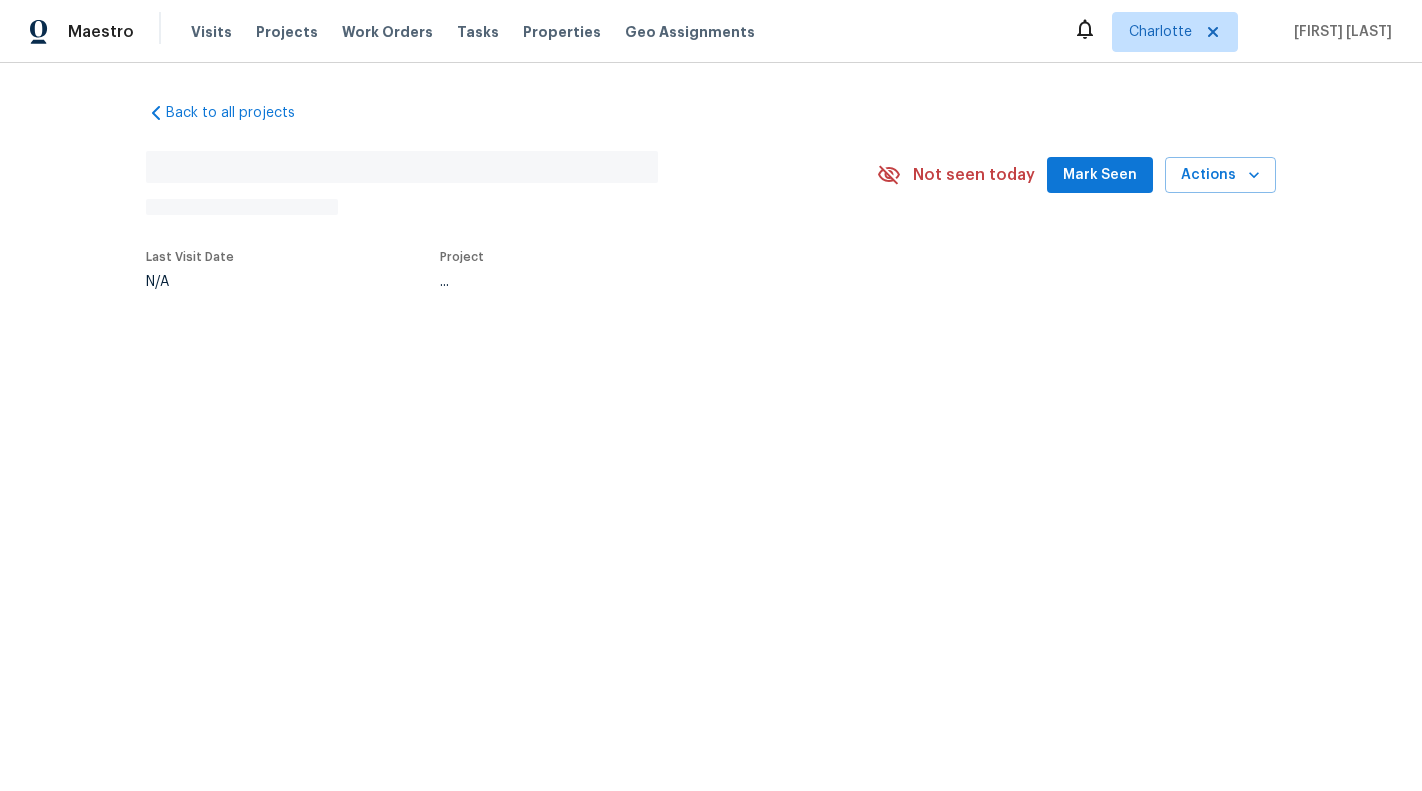 scroll, scrollTop: 0, scrollLeft: 0, axis: both 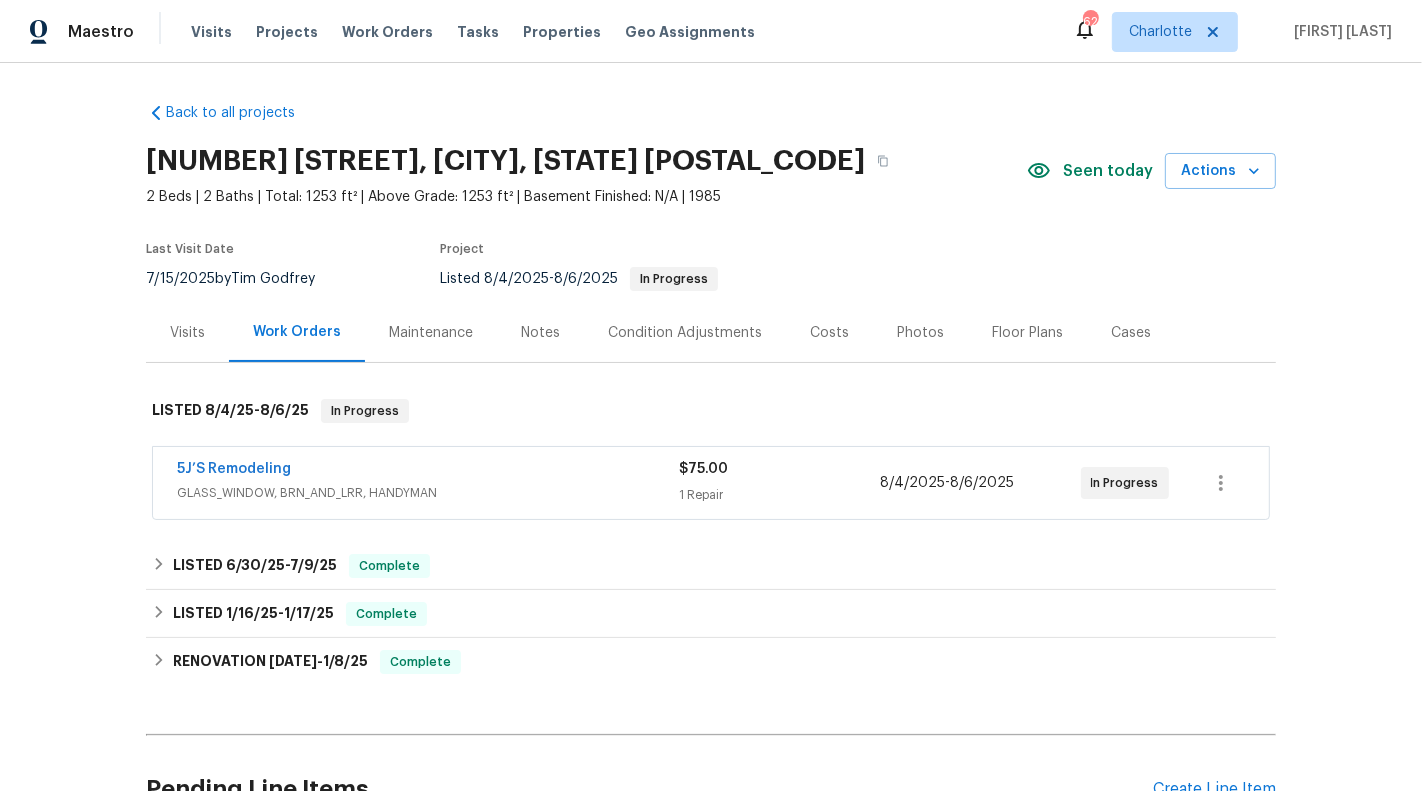 click on "5J’S Remodeling" at bounding box center (428, 471) 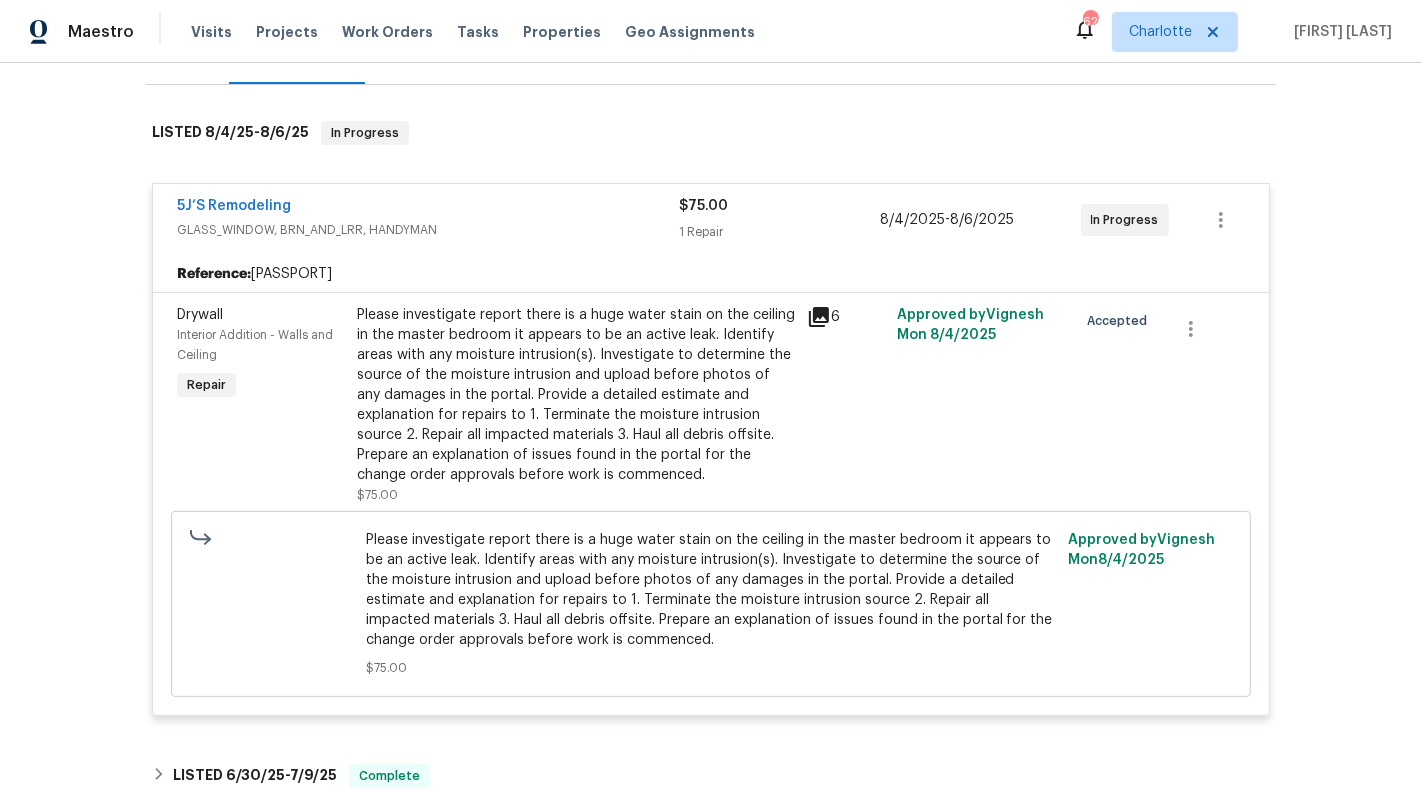 scroll, scrollTop: 297, scrollLeft: 0, axis: vertical 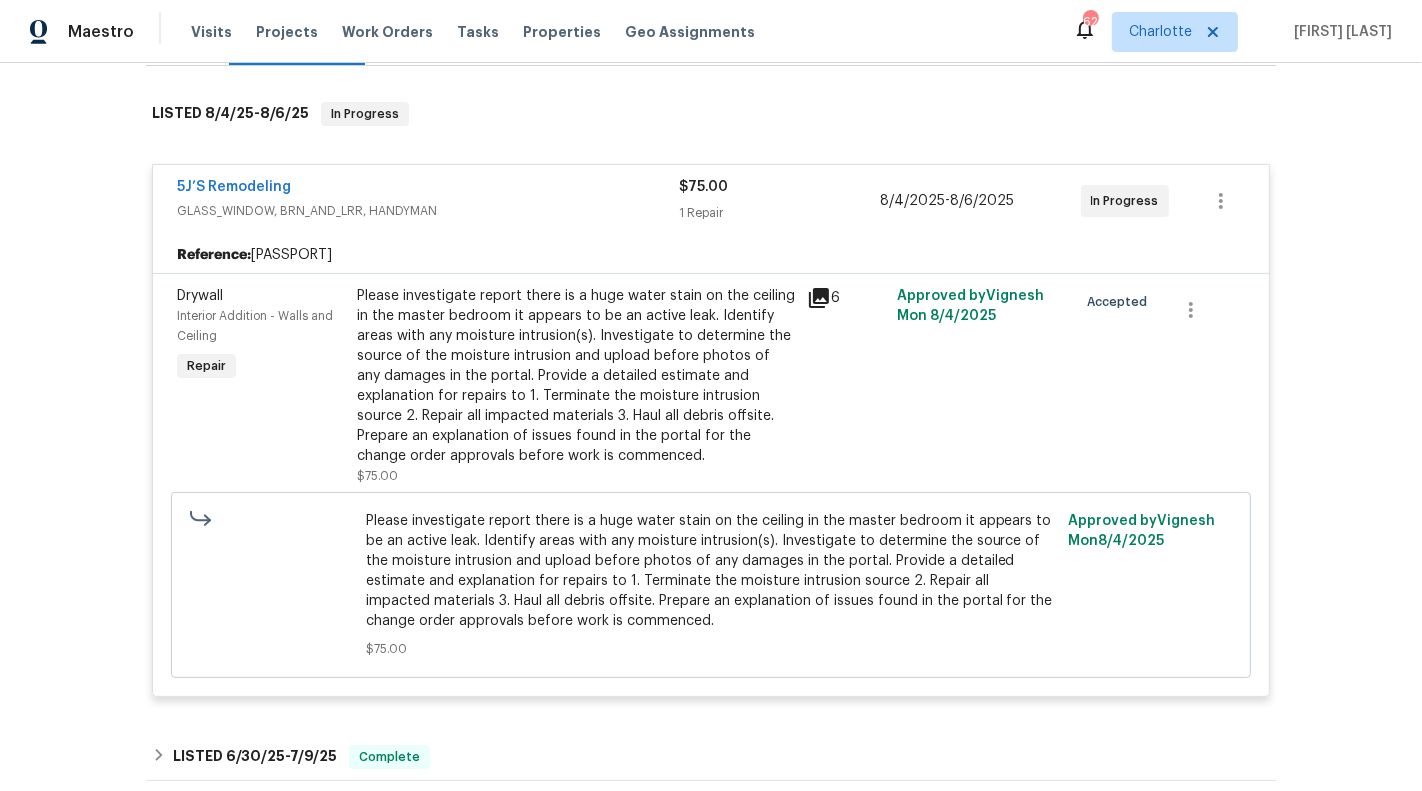 click on "Please investigate report there is a huge water stain on the ceiling in the master bedroom it appears to be an active leak. Identify areas with any moisture intrusion(s). Investigate to determine the source of the moisture intrusion and upload before photos of any damages in the portal. Provide a detailed estimate and explanation for repairs to 1. Terminate the moisture intrusion source 2. Repair all impacted materials 3. Haul all debris offsite. Prepare an explanation of issues found in the portal for the change order approvals before work is commenced." at bounding box center (576, 376) 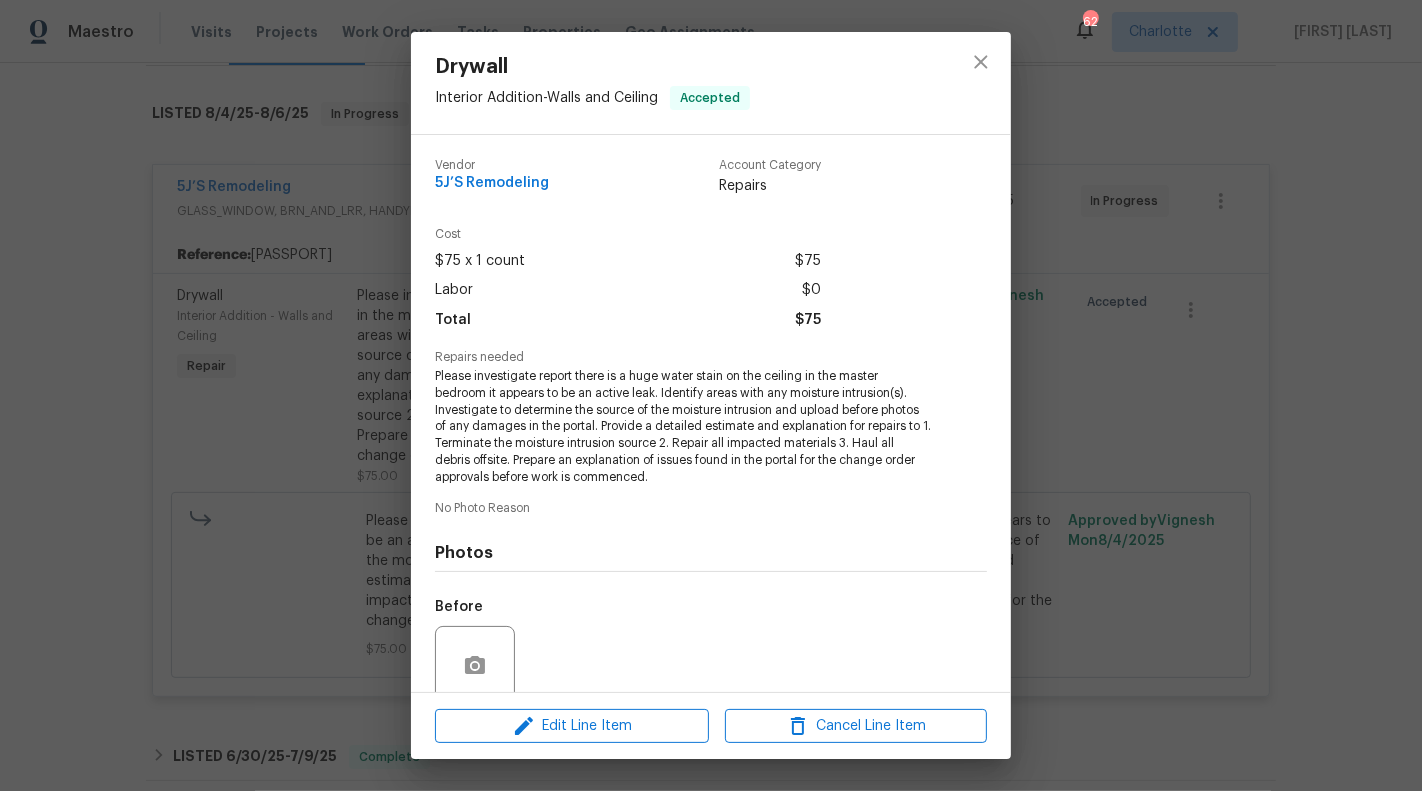 scroll, scrollTop: 163, scrollLeft: 0, axis: vertical 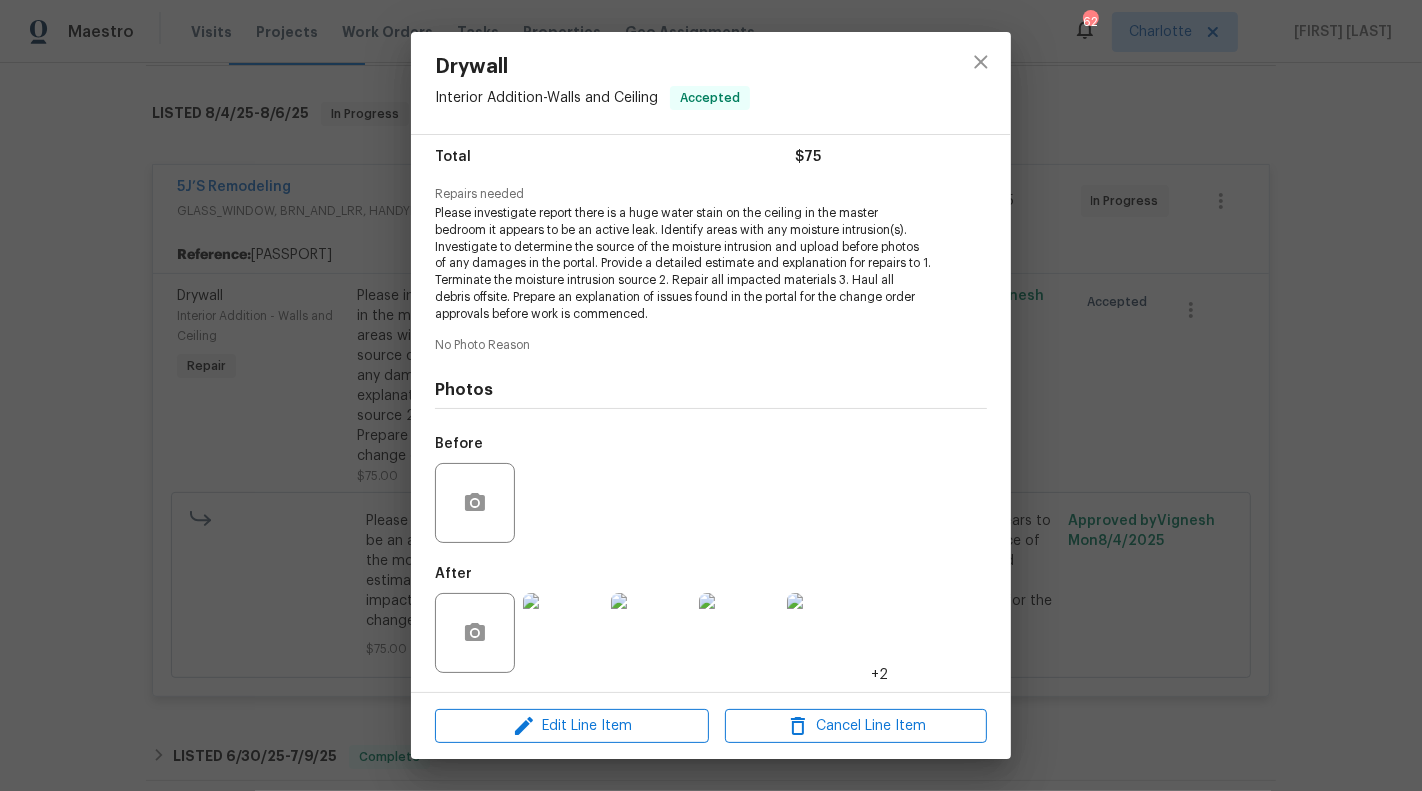 click at bounding box center (563, 633) 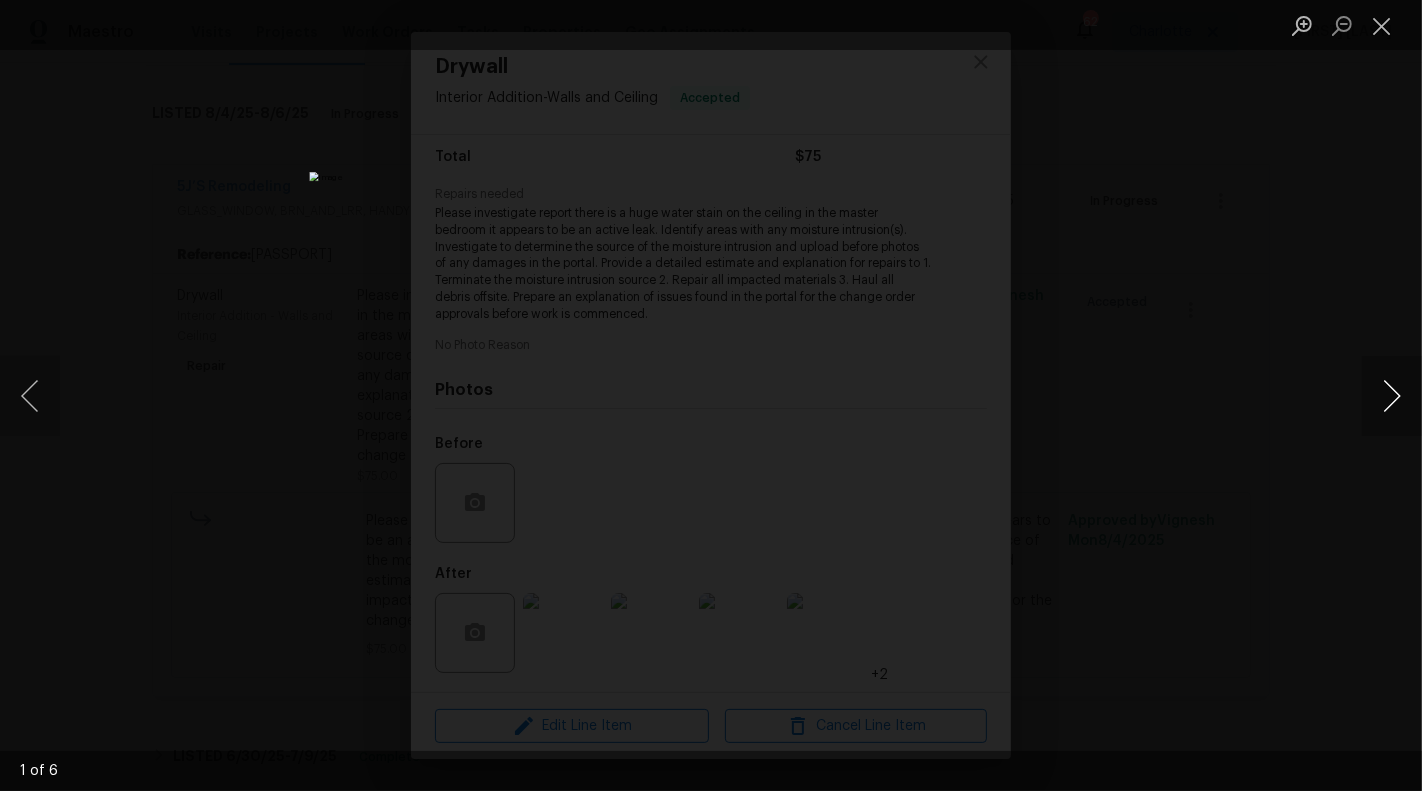 click at bounding box center (1392, 396) 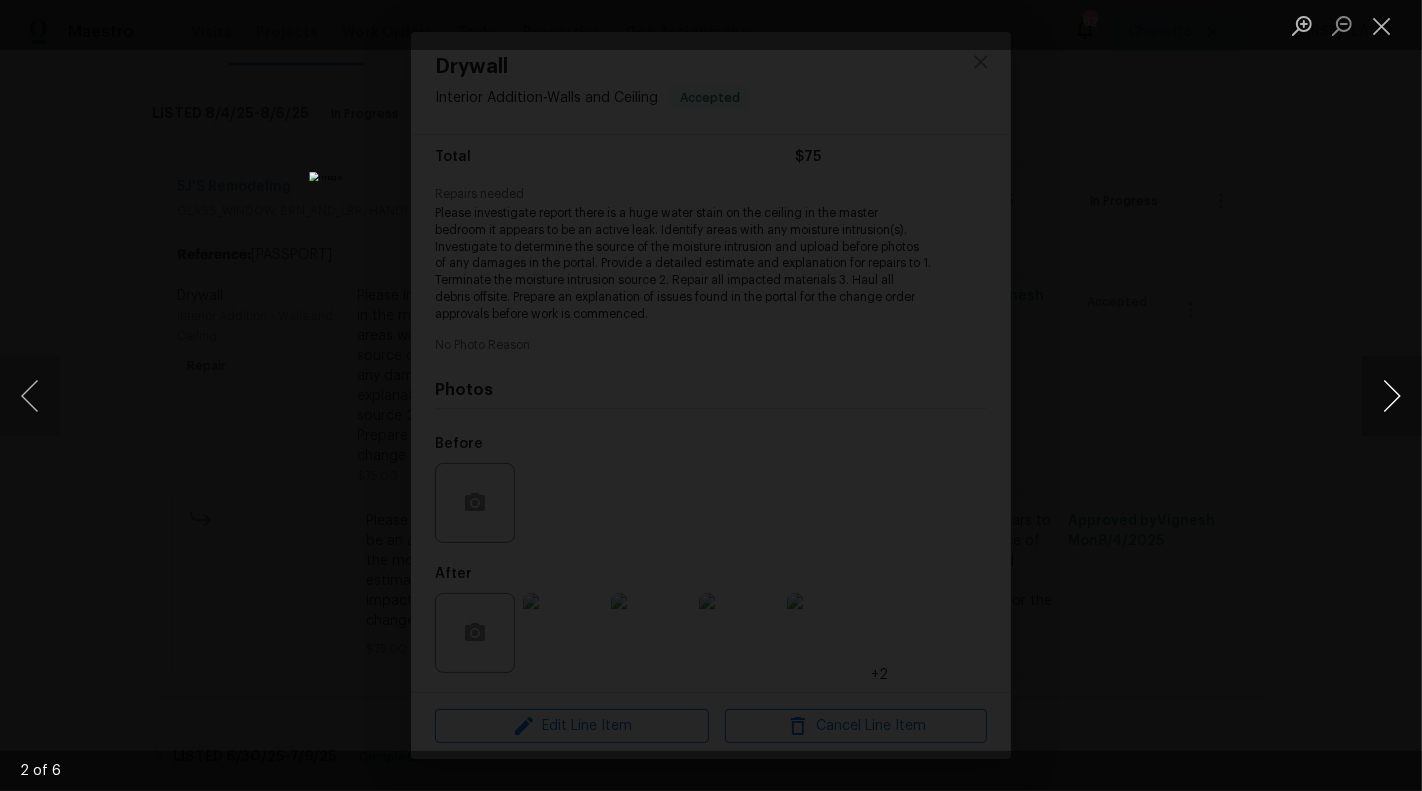 click at bounding box center (1392, 396) 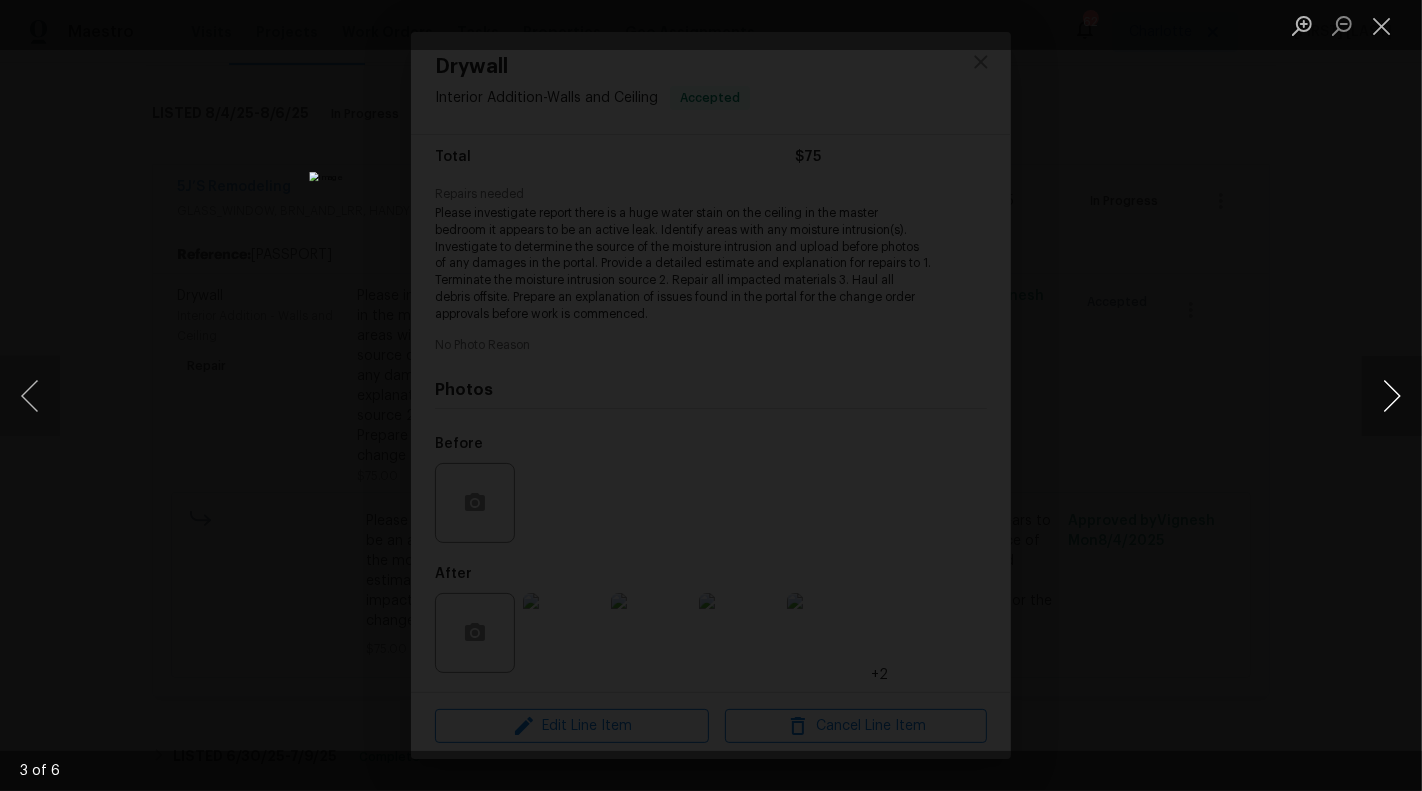 click at bounding box center [1392, 396] 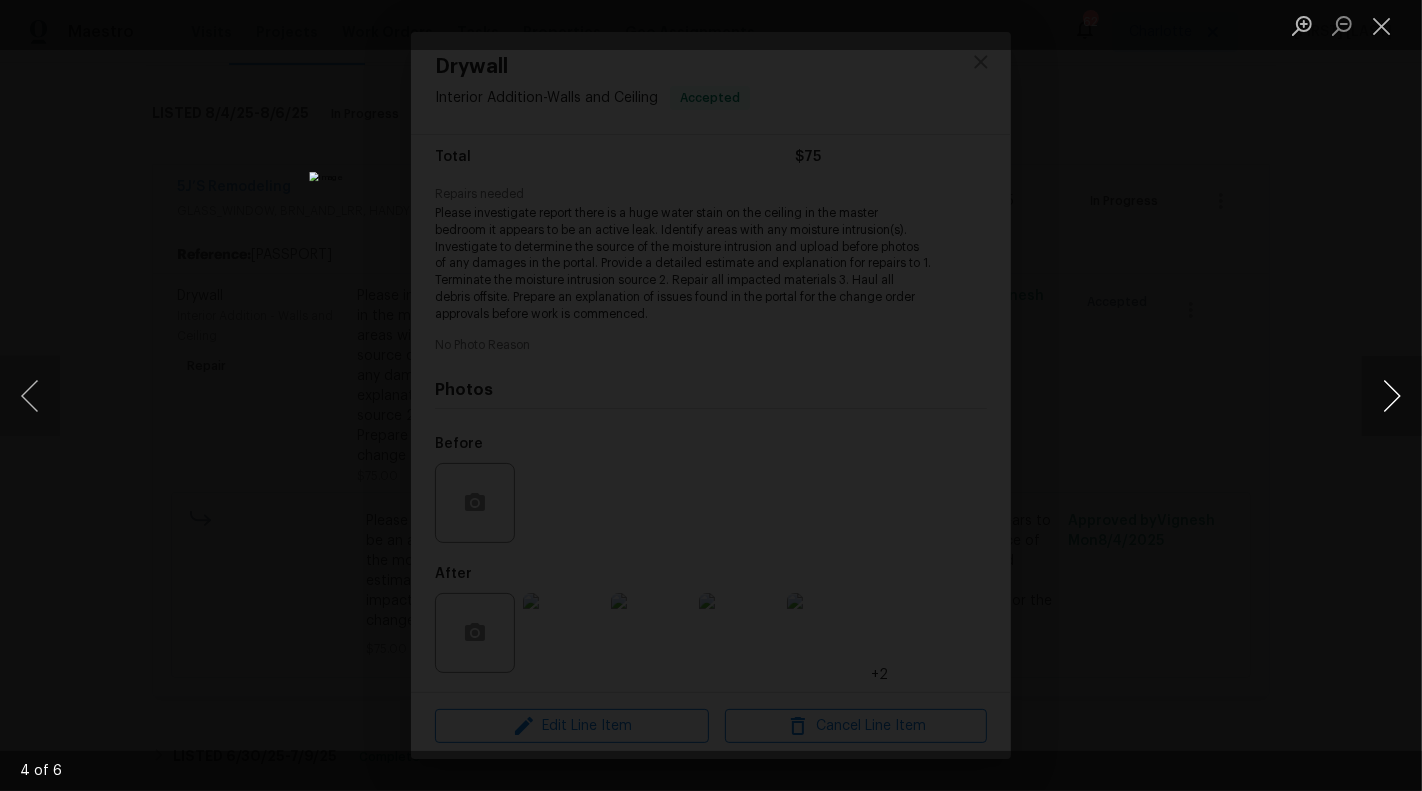 click at bounding box center (1392, 396) 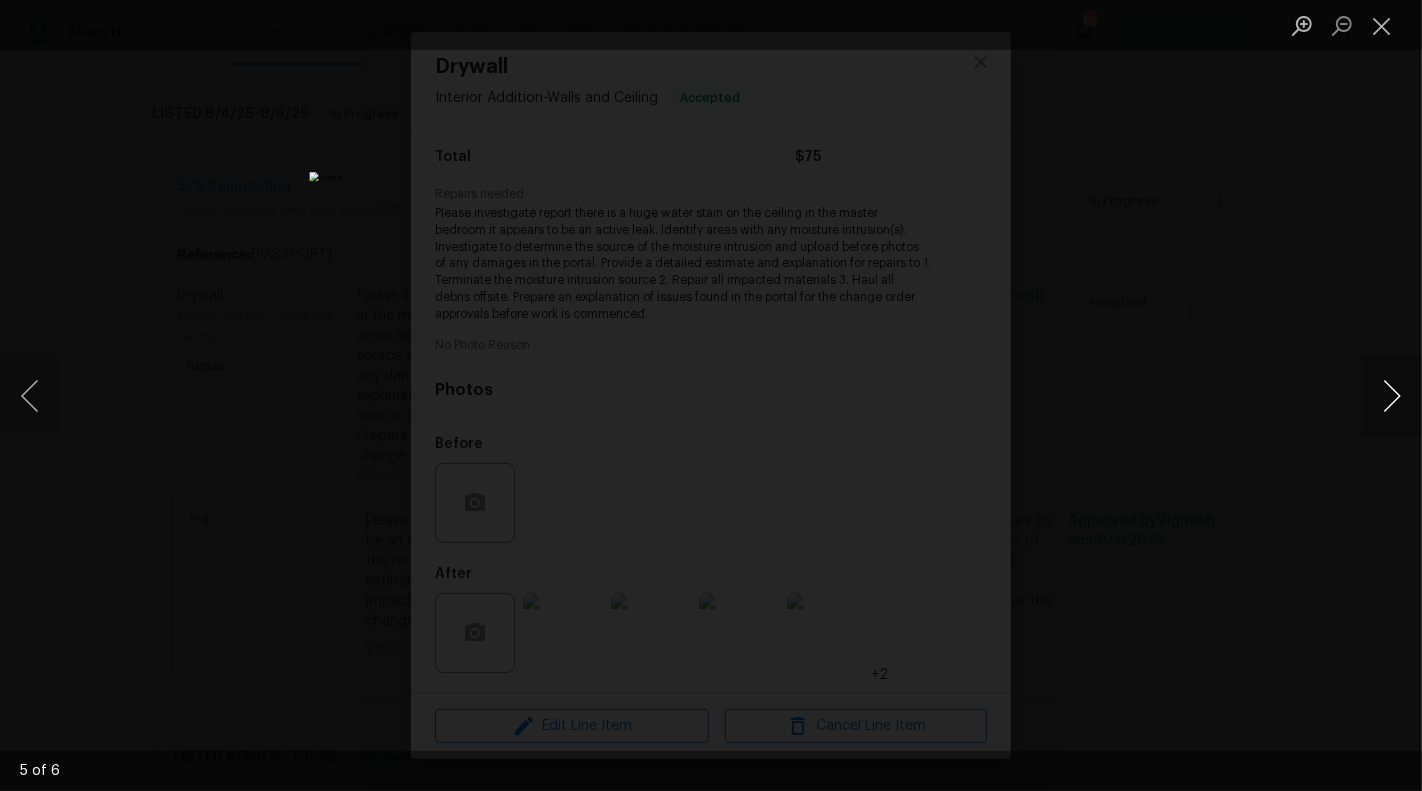 click at bounding box center (1392, 396) 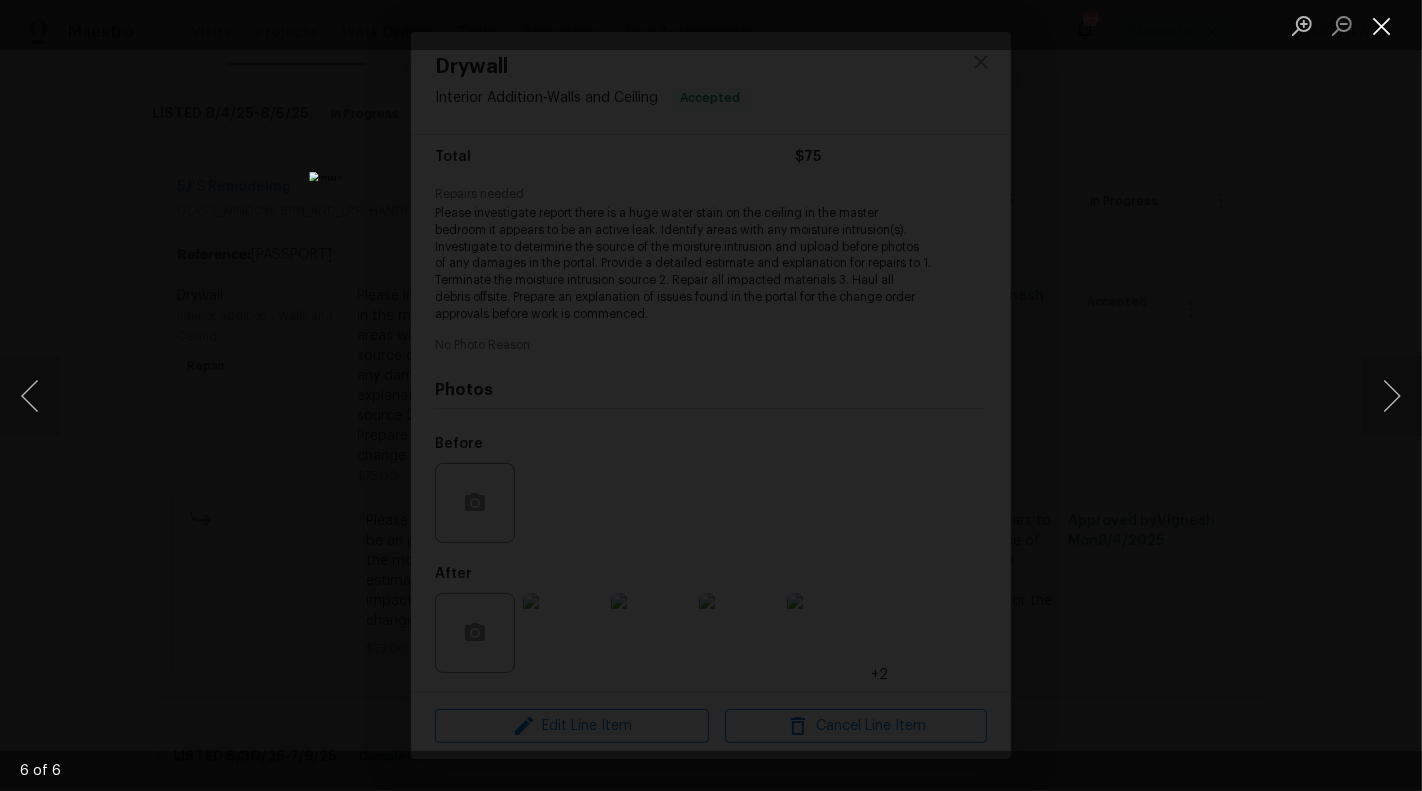 click at bounding box center [1382, 25] 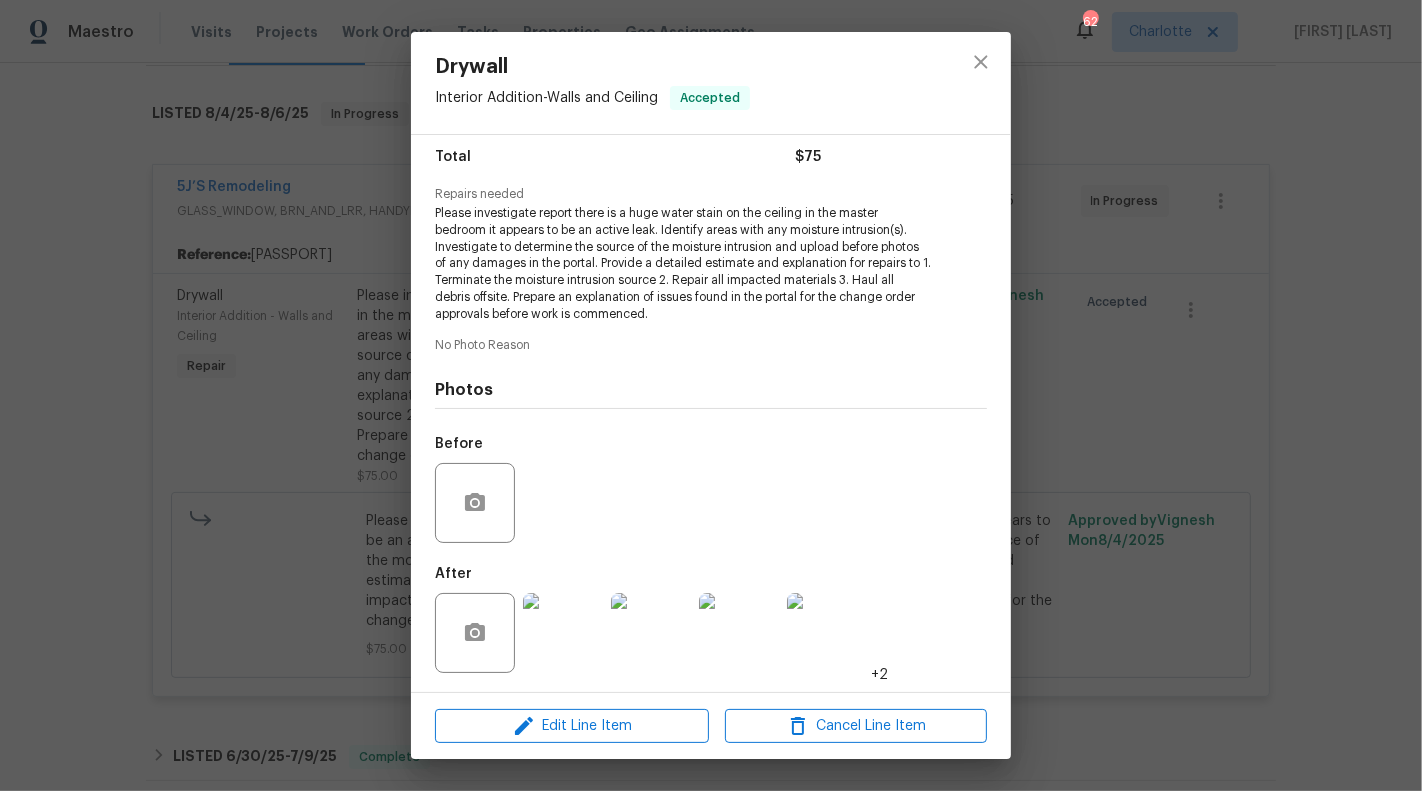 click on "Drywall Interior Addition  -  Walls and Ceiling Accepted Vendor 5J’S Remodeling Account Category Repairs Cost $75 x 1 count $75 Labor $0 Total $75 Repairs needed Please investigate report there is a huge water stain on the ceiling in the master bedroom it appears to be an active leak. Identify areas with any moisture intrusion(s). Investigate to determine the source of the moisture intrusion and upload before photos of any damages in the portal. Provide a detailed estimate and explanation for repairs to 1. Terminate the moisture intrusion source 2. Repair all impacted materials 3. Haul all debris offsite. Prepare an explanation of issues found in the portal for the change order approvals before work is commenced. No Photo Reason   Photos Before After  +2  Edit Line Item  Cancel Line Item" at bounding box center (711, 395) 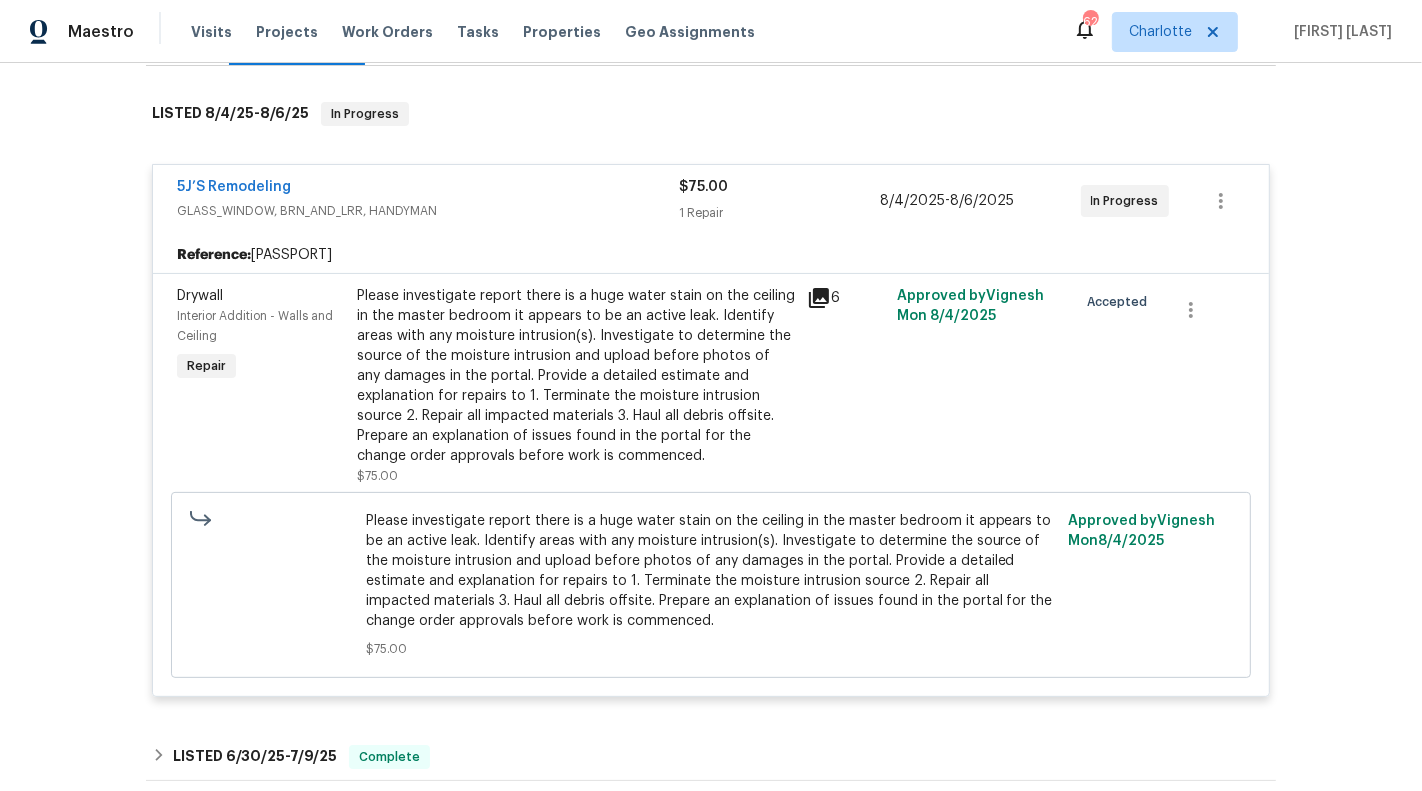 scroll, scrollTop: 0, scrollLeft: 0, axis: both 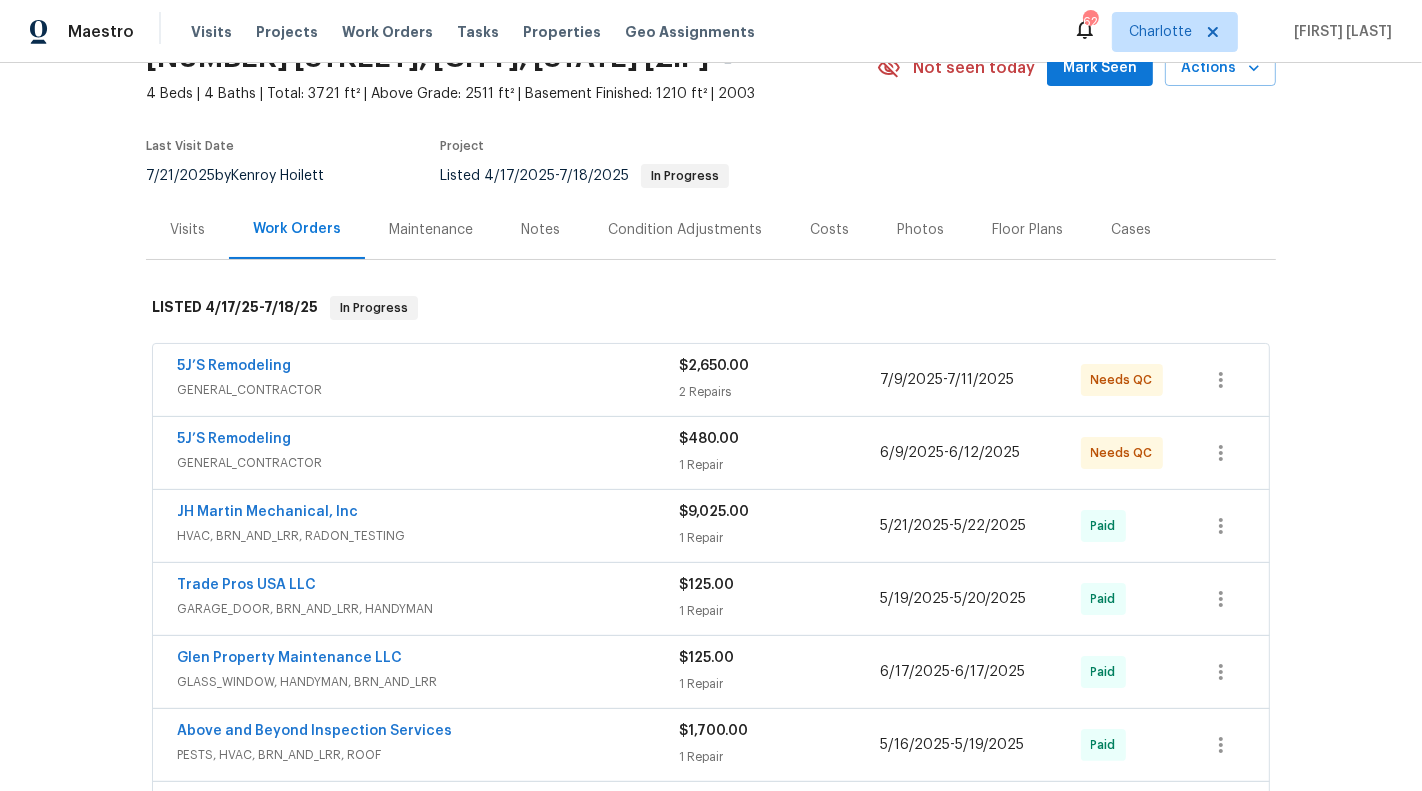 click on "$480.00" at bounding box center [779, 439] 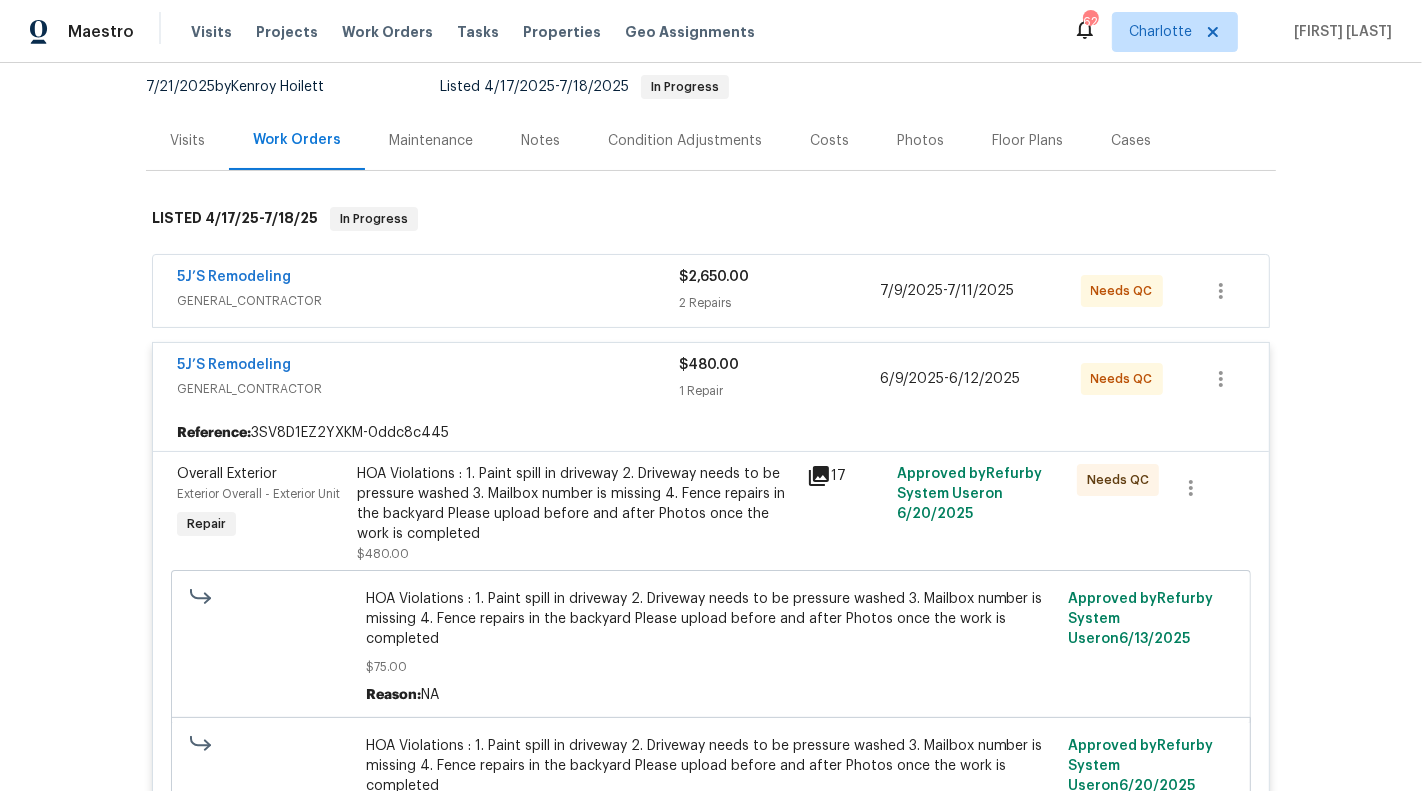 scroll, scrollTop: 207, scrollLeft: 0, axis: vertical 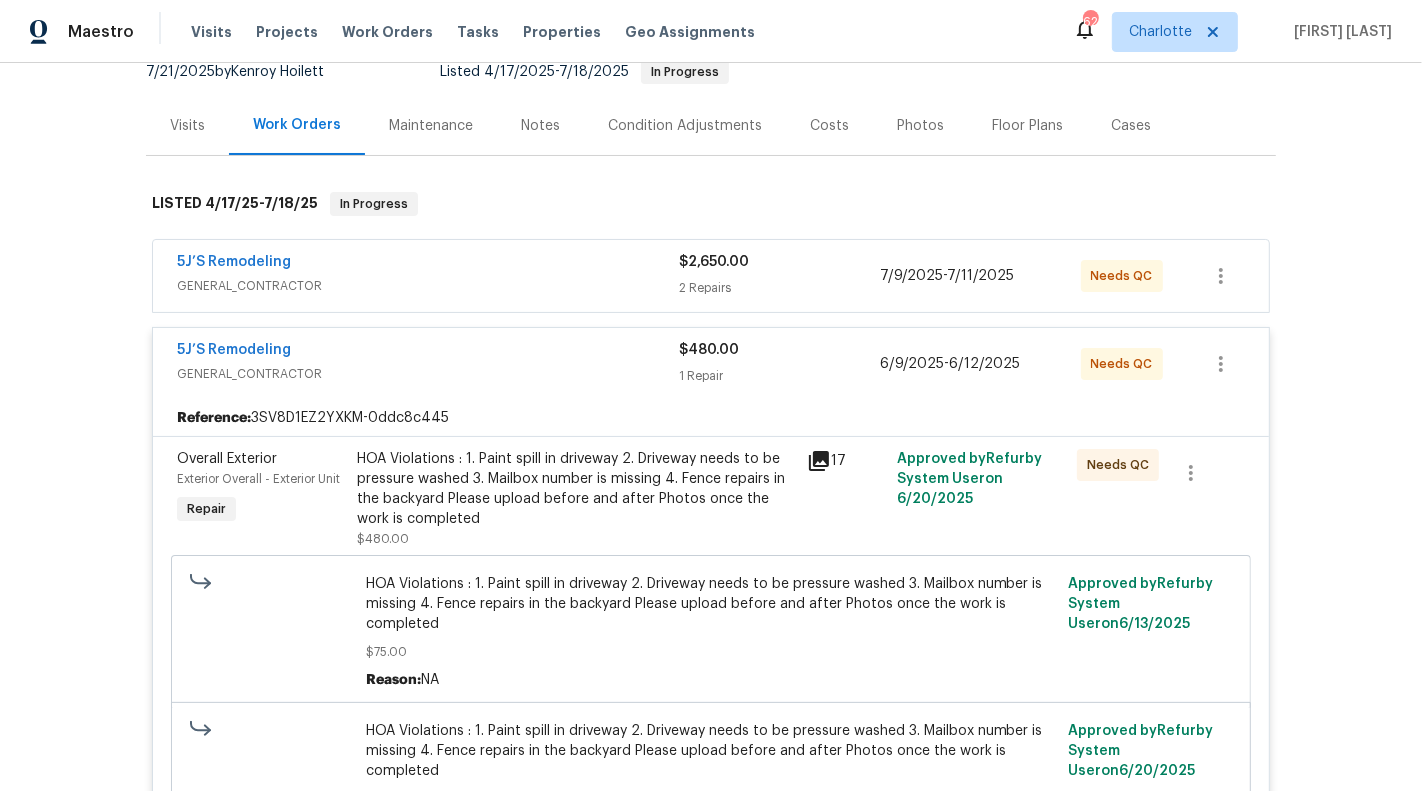 click on "GENERAL_CONTRACTOR" at bounding box center (428, 286) 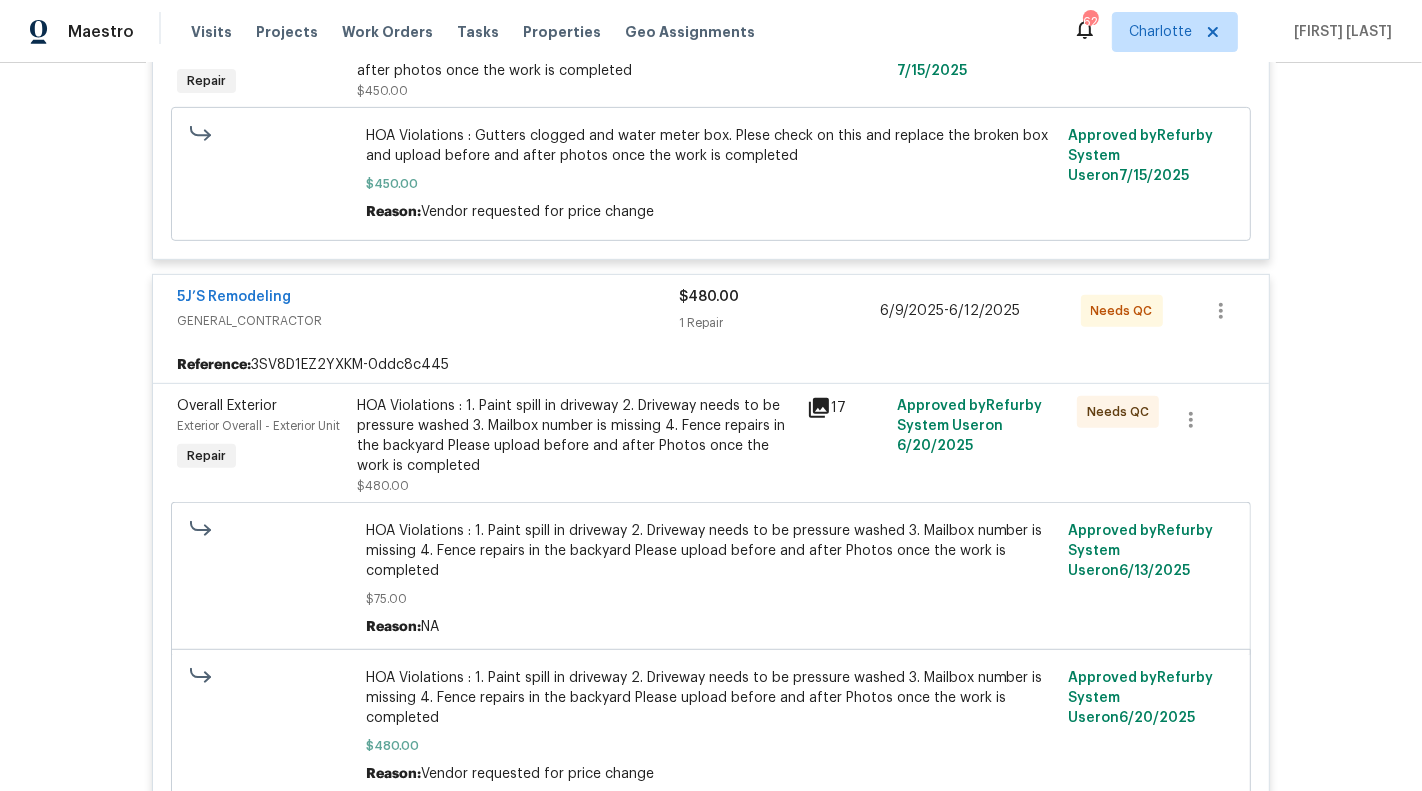 scroll, scrollTop: 865, scrollLeft: 0, axis: vertical 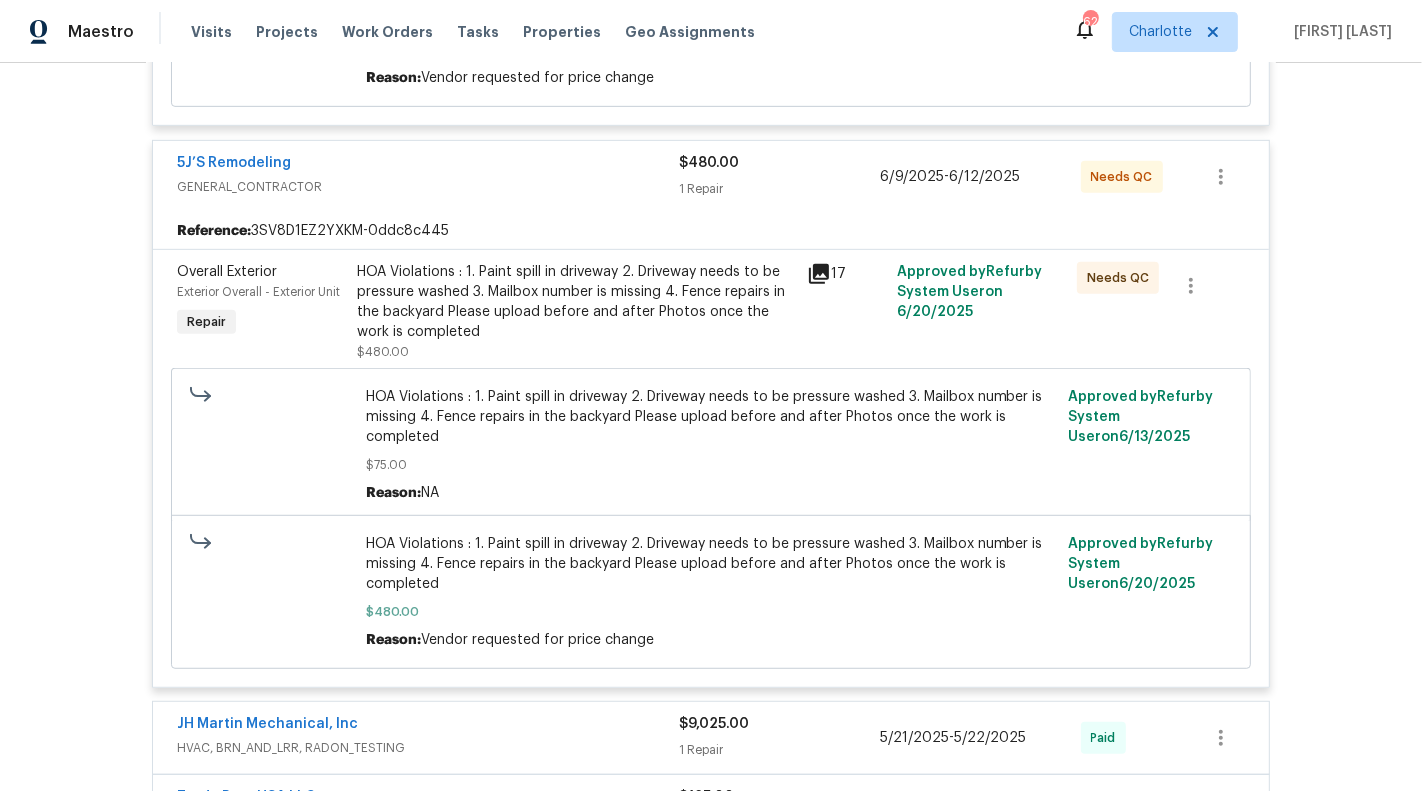 click on "HOA Violations : 1. Paint spill in driveway
2. Driveway needs to be pressure washed
3. Mailbox number is missing
4. Fence repairs in the backyard
Please upload before and after Photos once the work is completed" at bounding box center (576, 302) 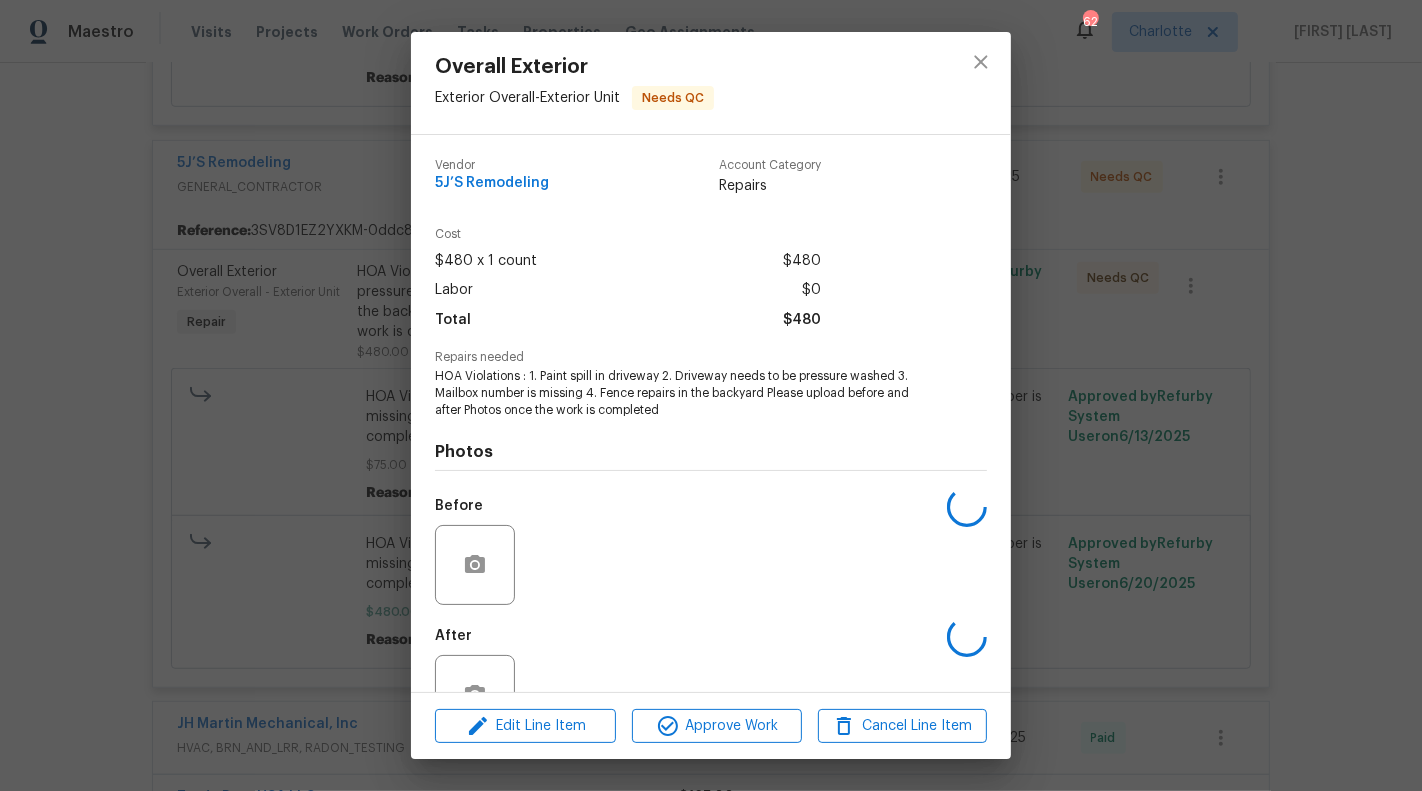 scroll, scrollTop: 63, scrollLeft: 0, axis: vertical 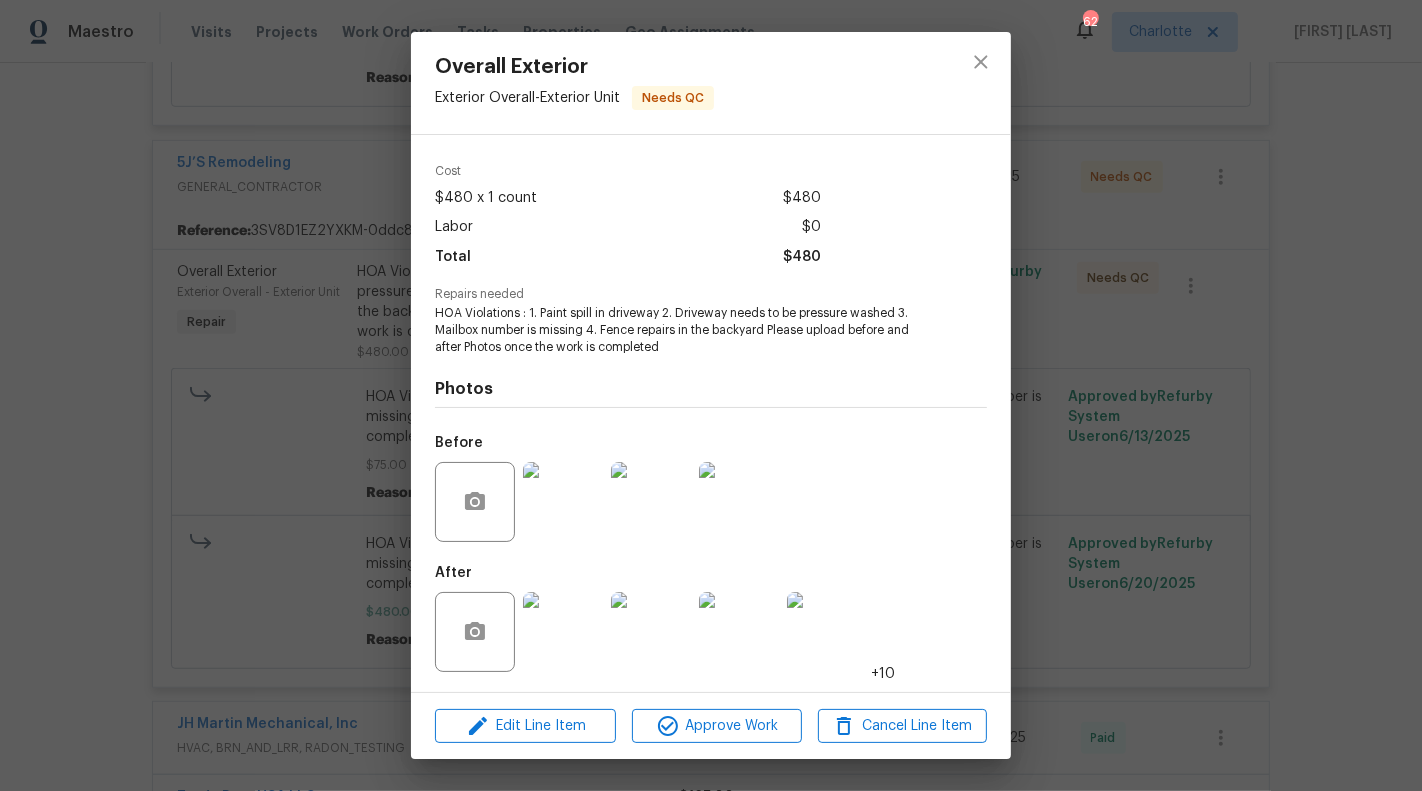 click at bounding box center (563, 502) 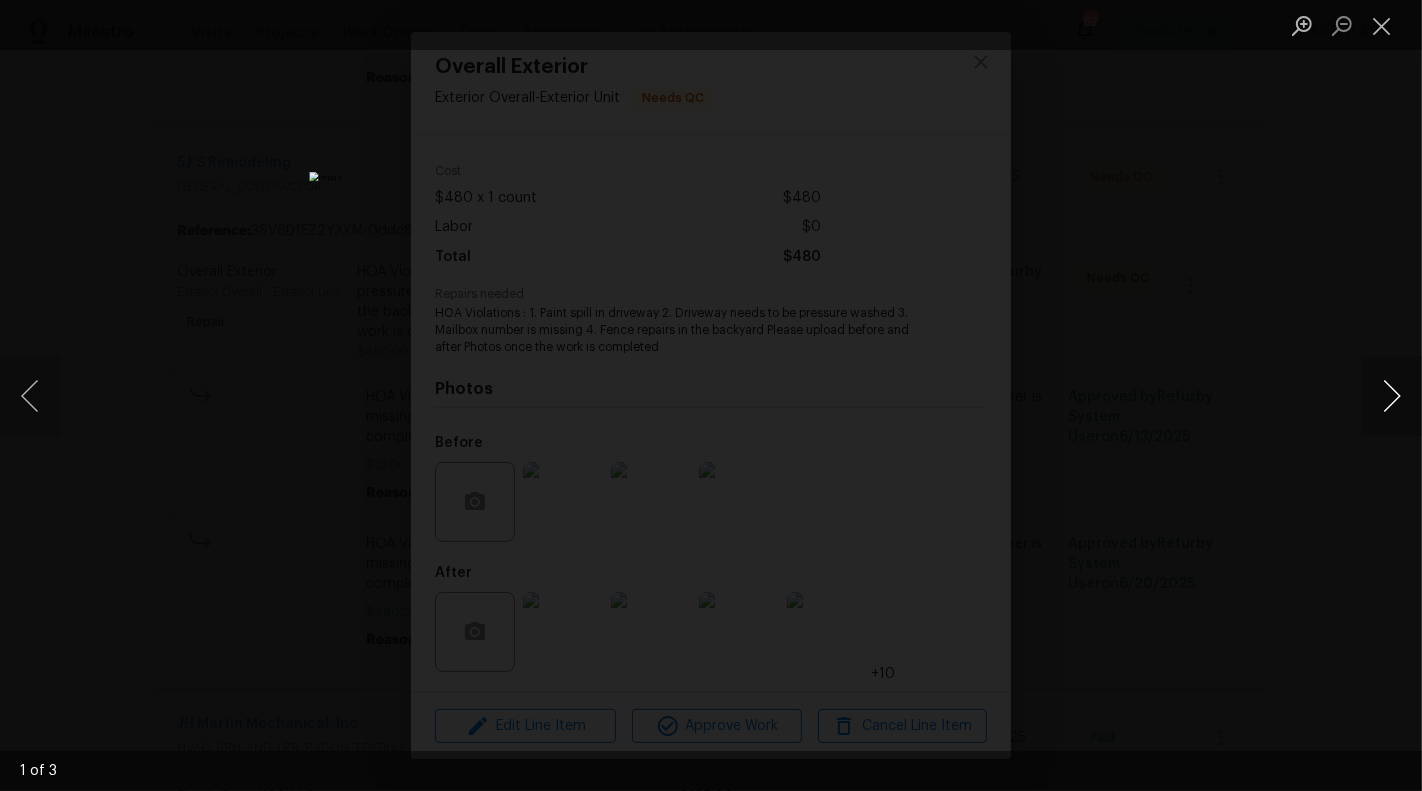 click at bounding box center (1392, 396) 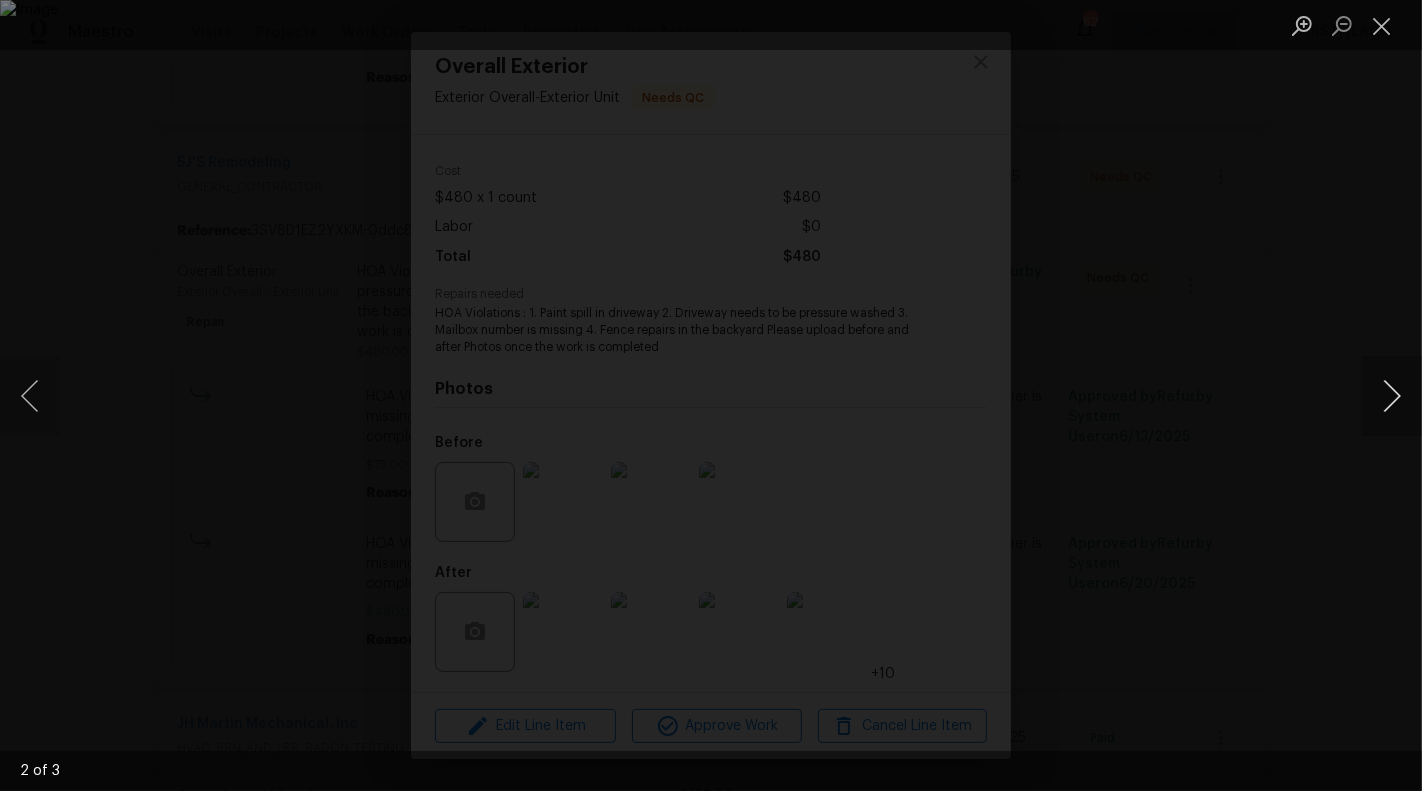 click at bounding box center [1392, 396] 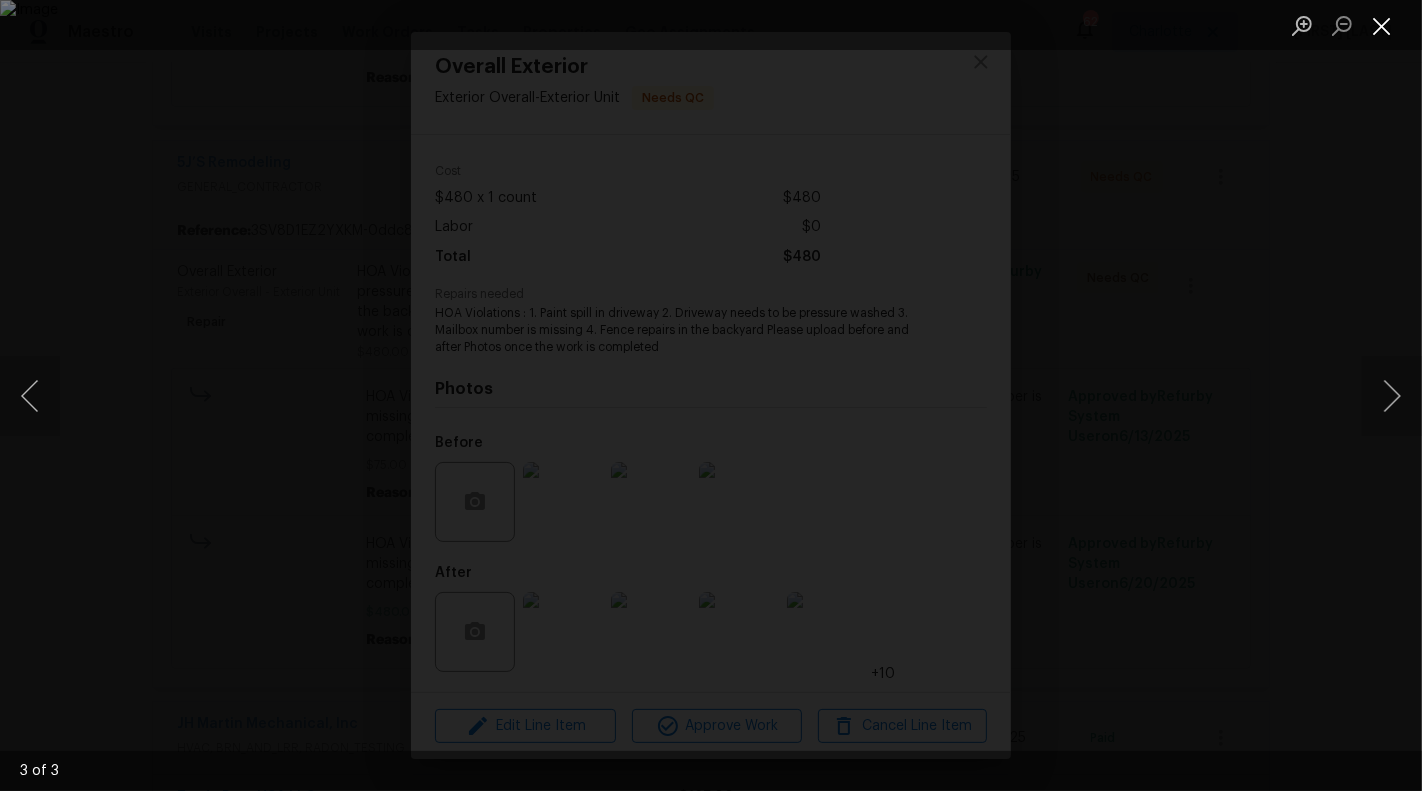click at bounding box center [1382, 25] 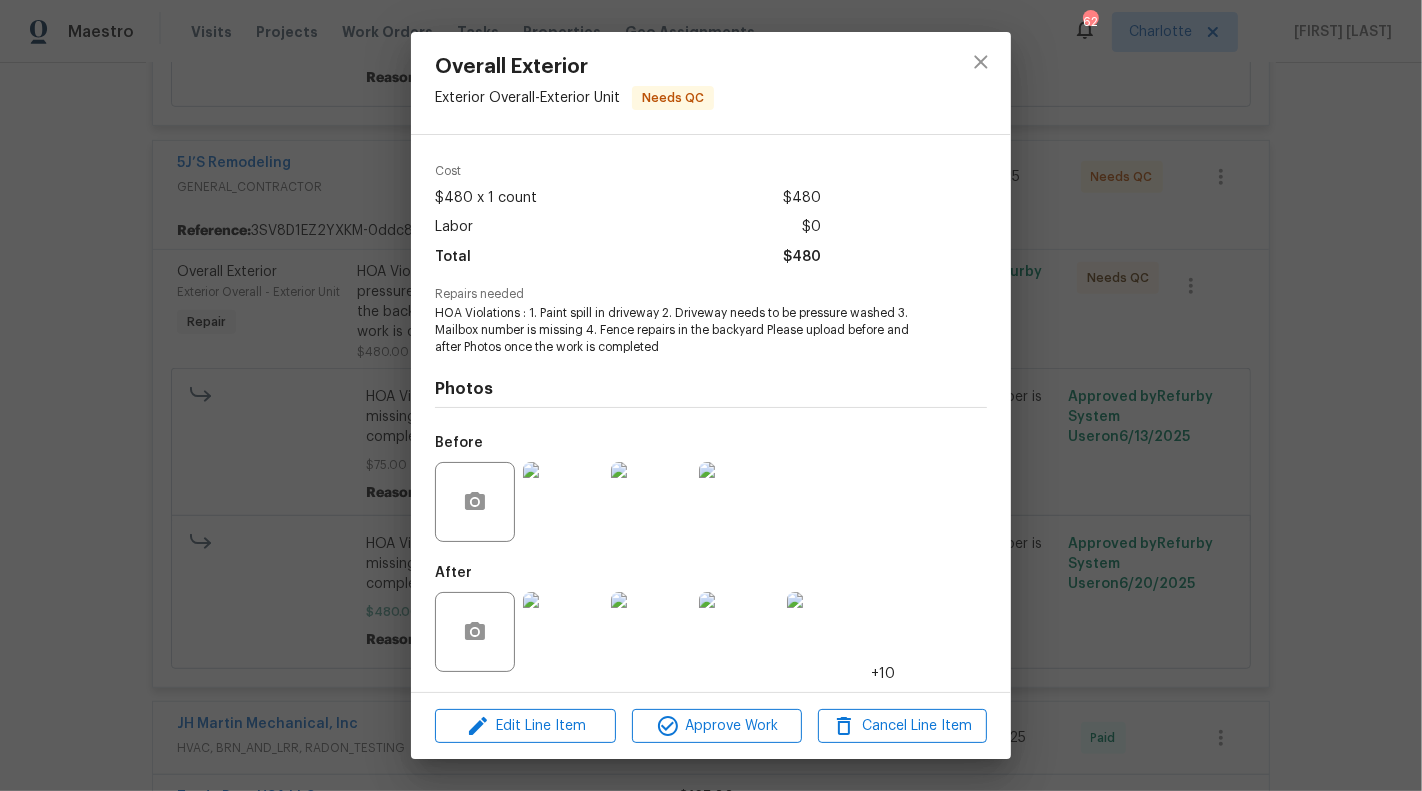 click at bounding box center (563, 632) 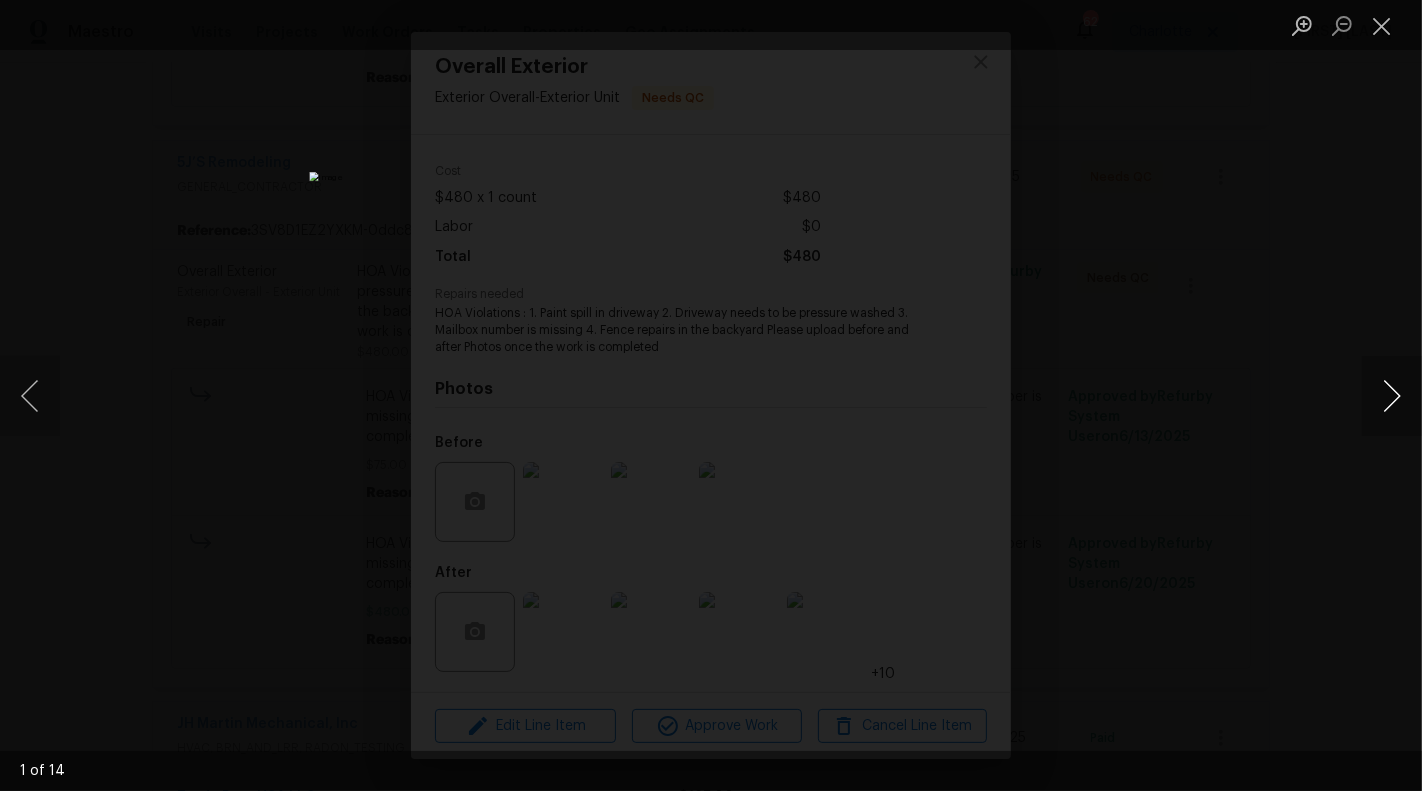 click at bounding box center (1392, 396) 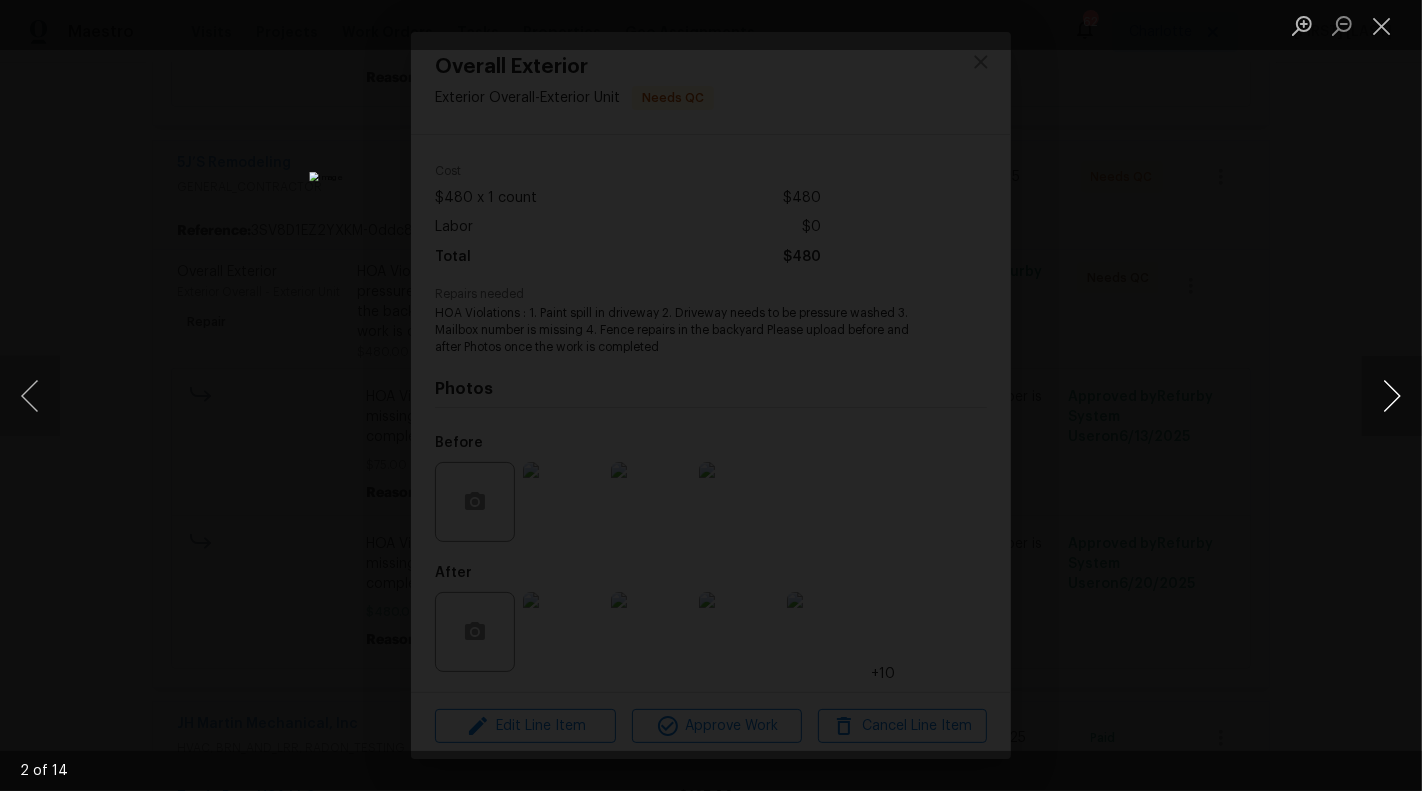 click at bounding box center [1392, 396] 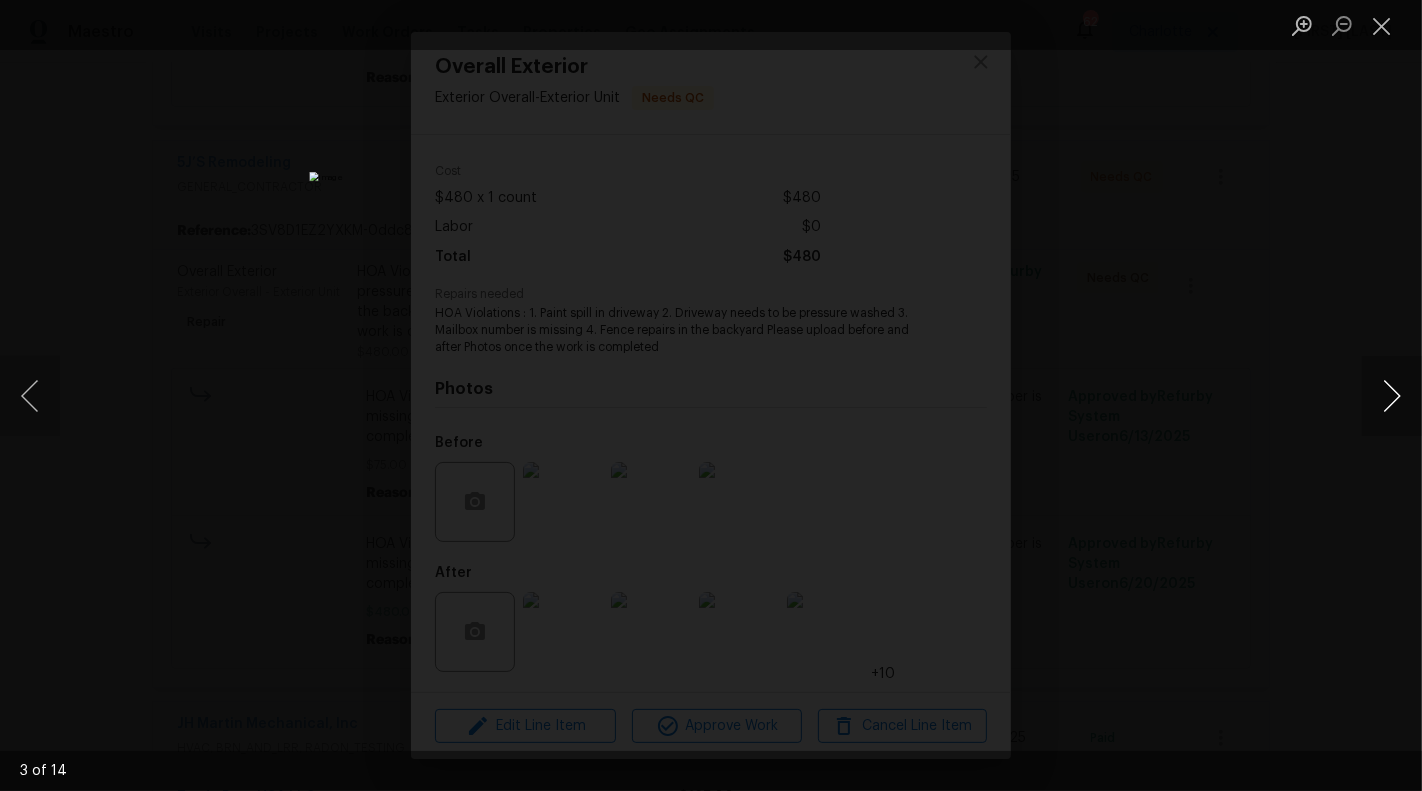 click at bounding box center [1392, 396] 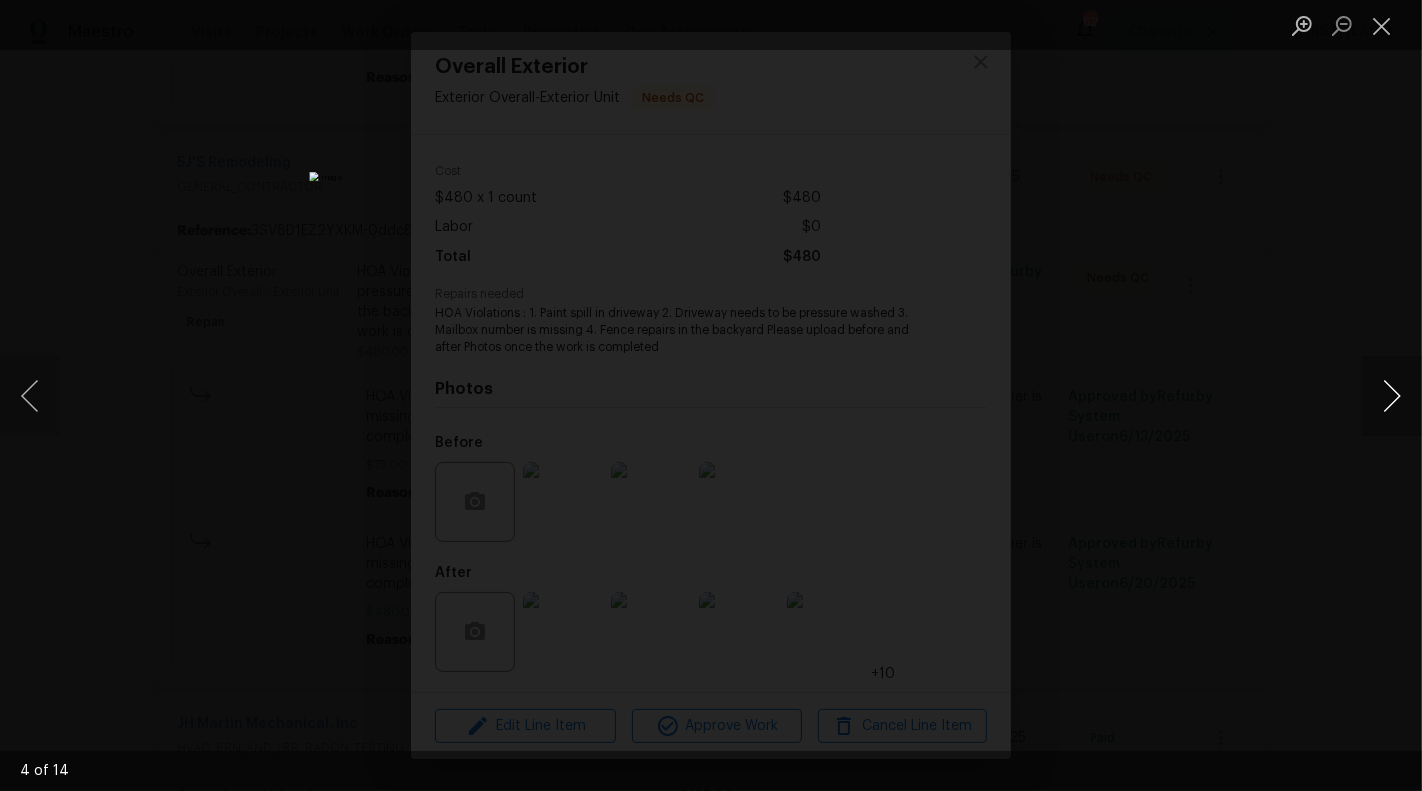 click at bounding box center [1392, 396] 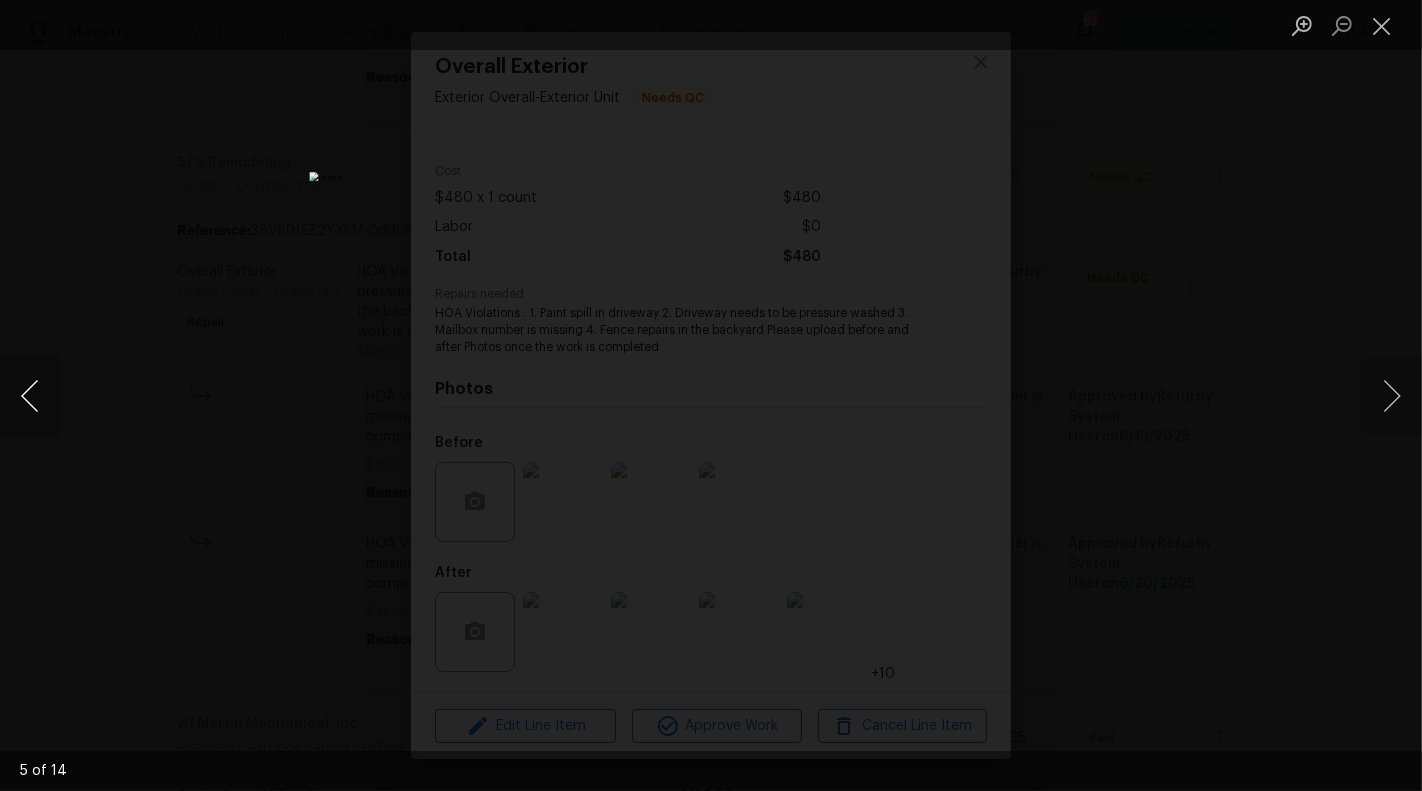 click at bounding box center (30, 396) 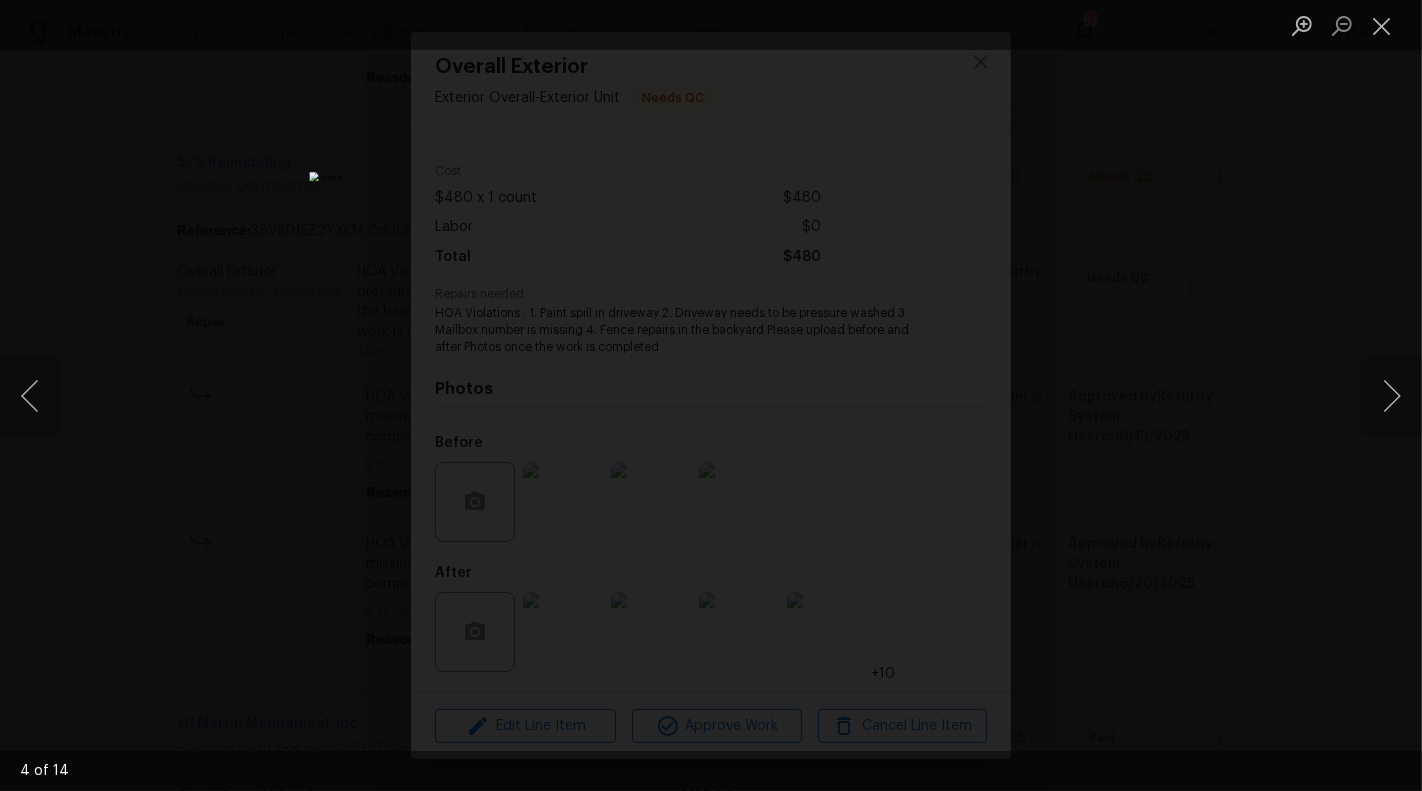 click at bounding box center [1352, 25] 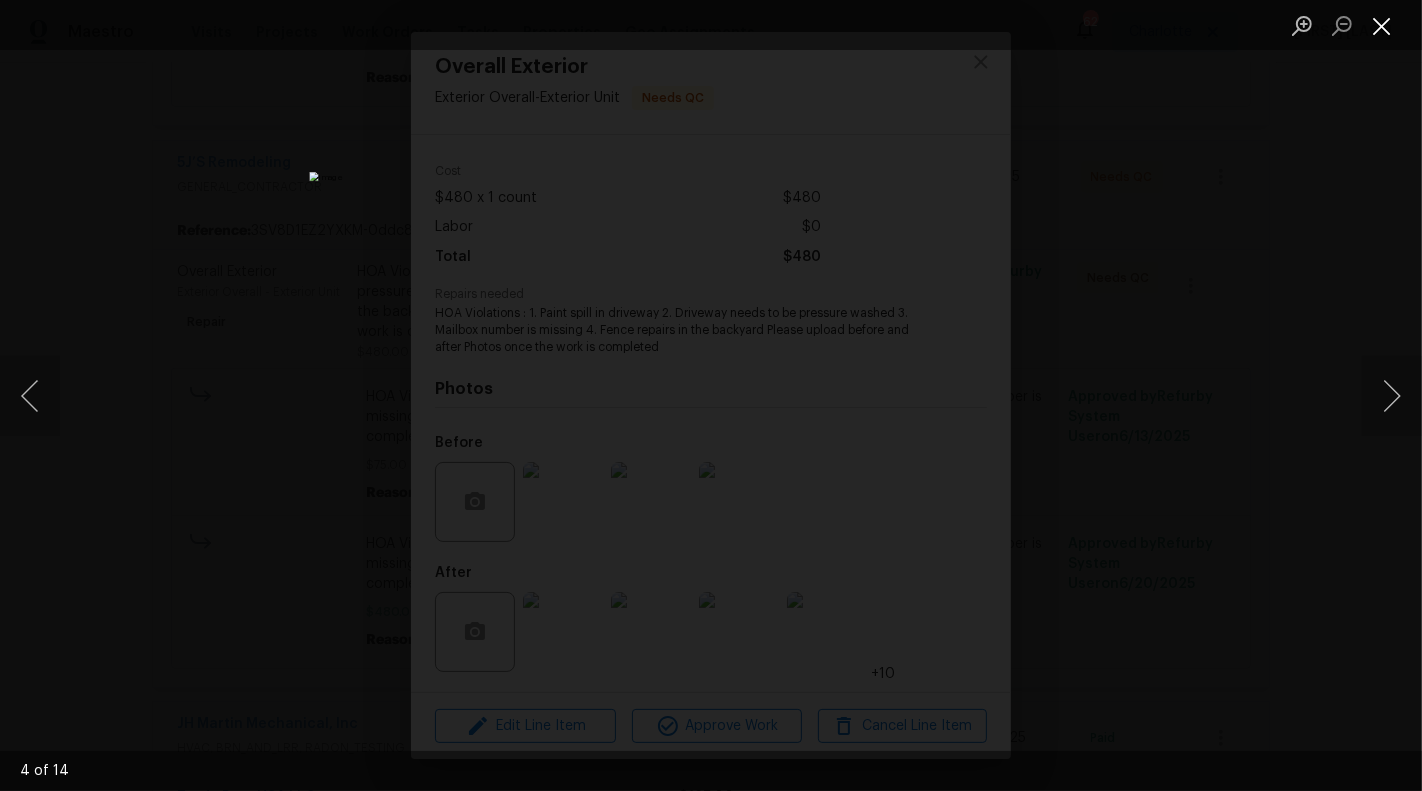 click at bounding box center [1382, 25] 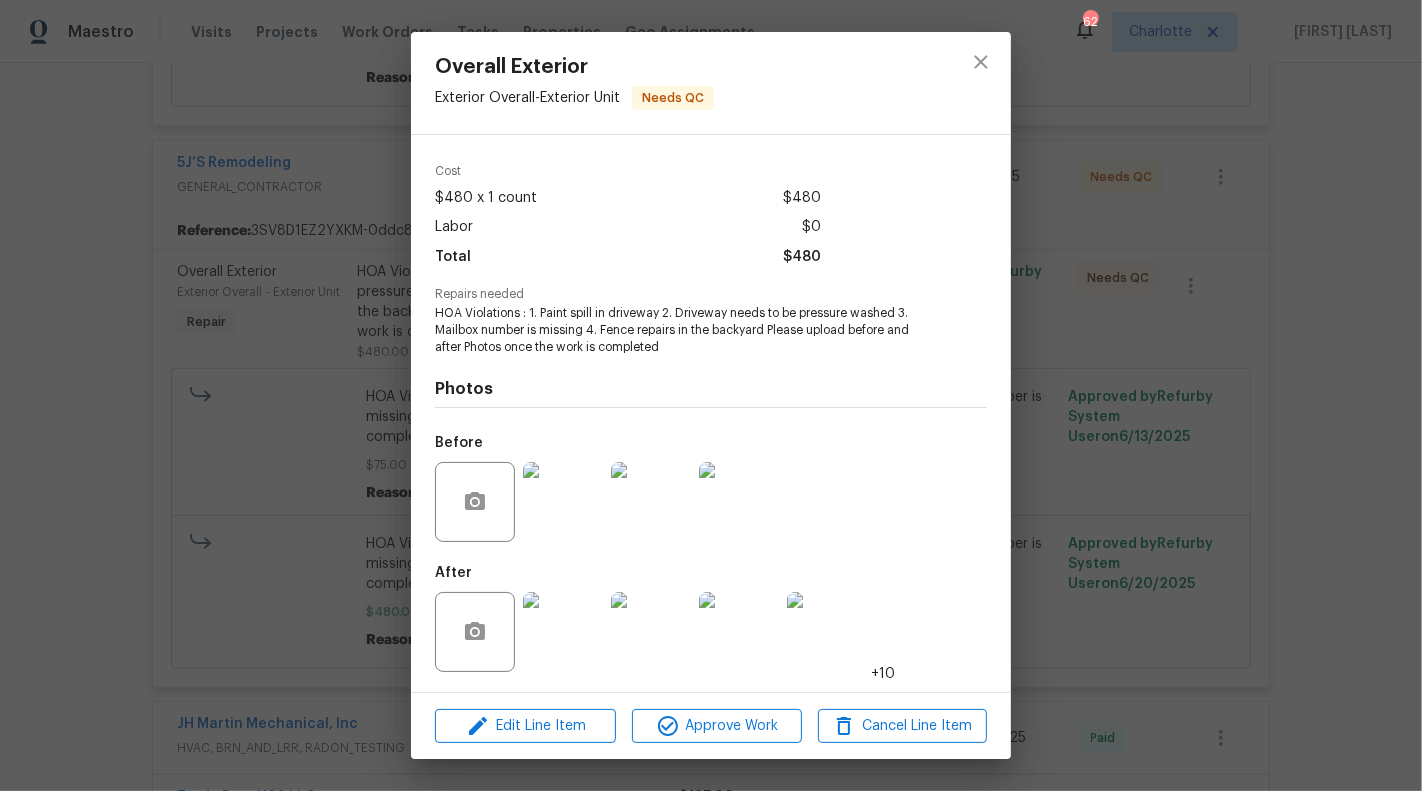 click at bounding box center (563, 502) 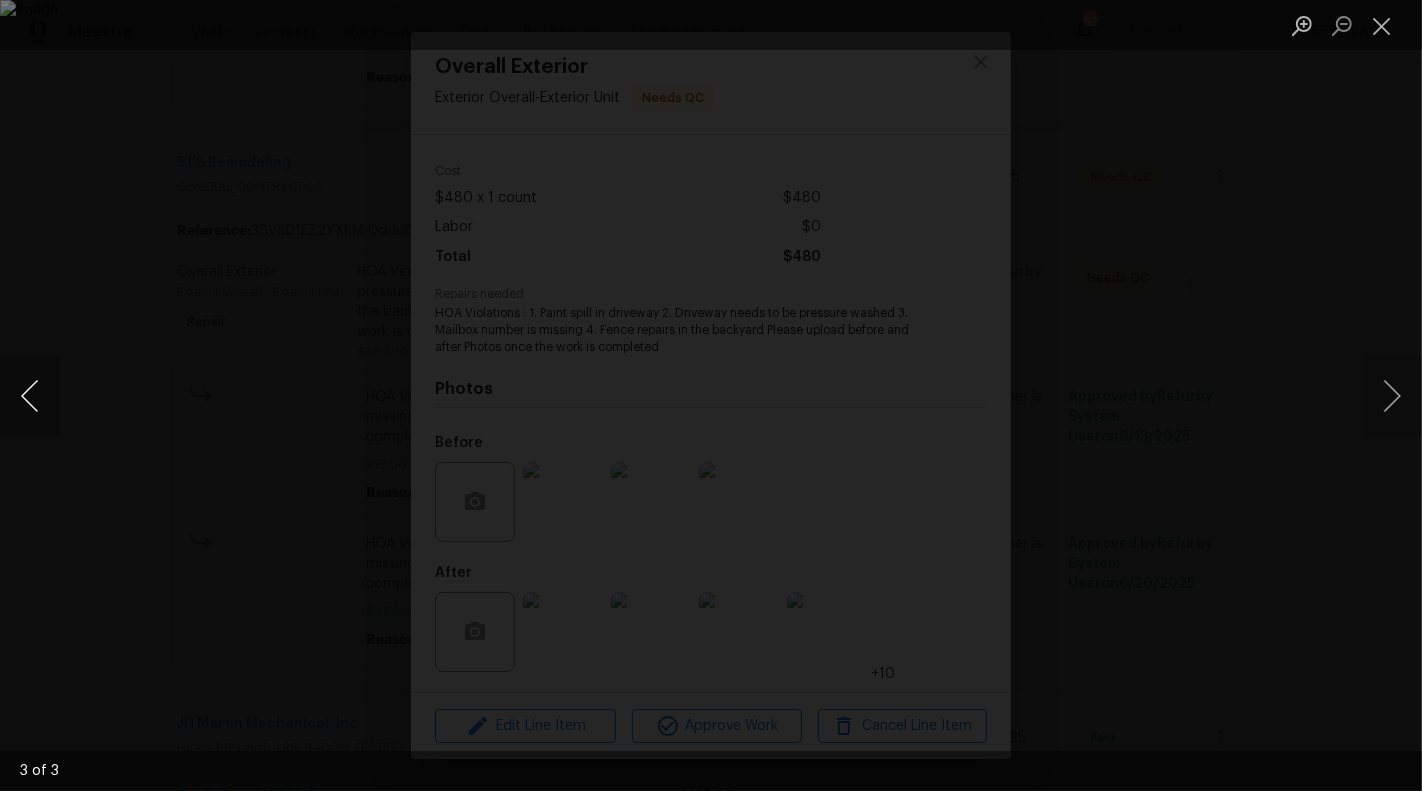 click at bounding box center (30, 396) 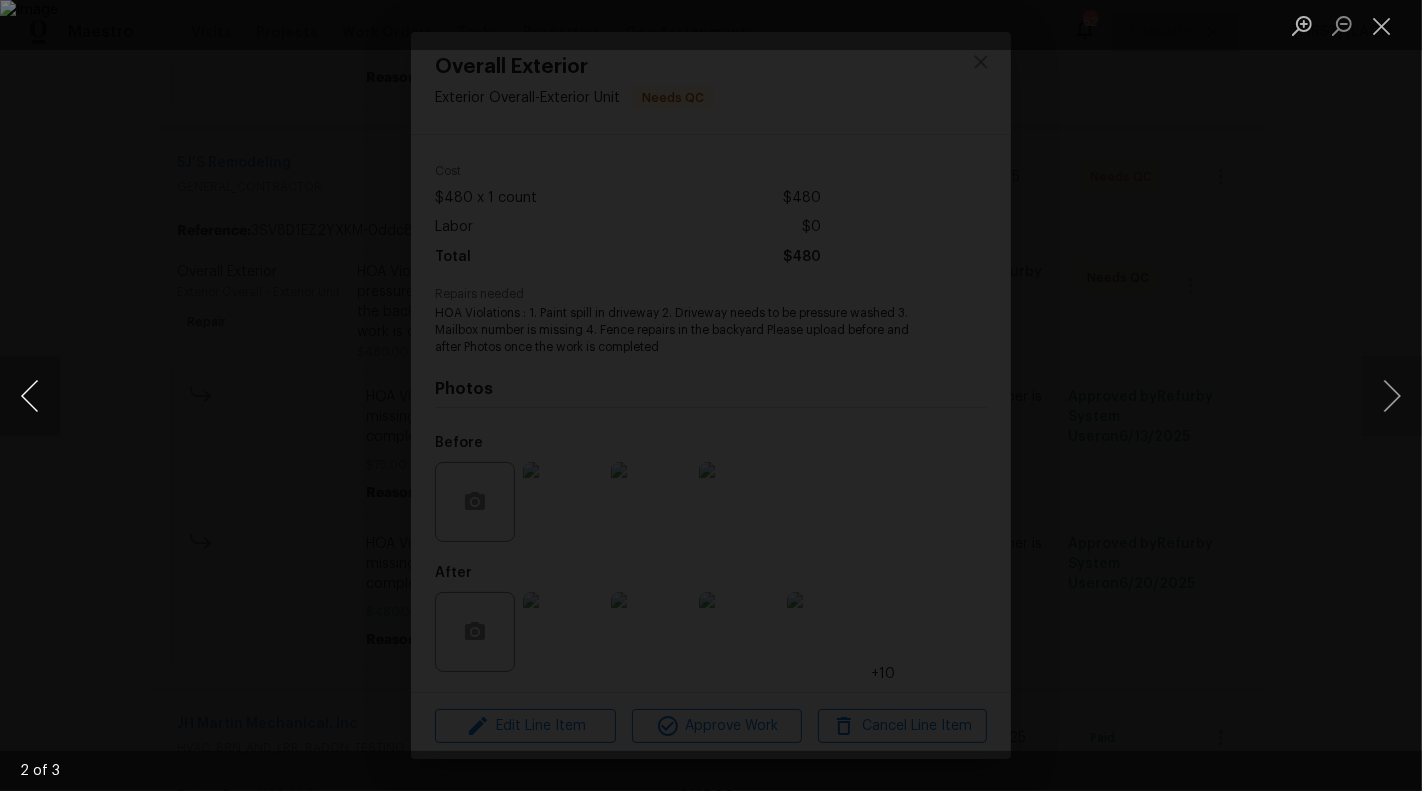 click at bounding box center (30, 396) 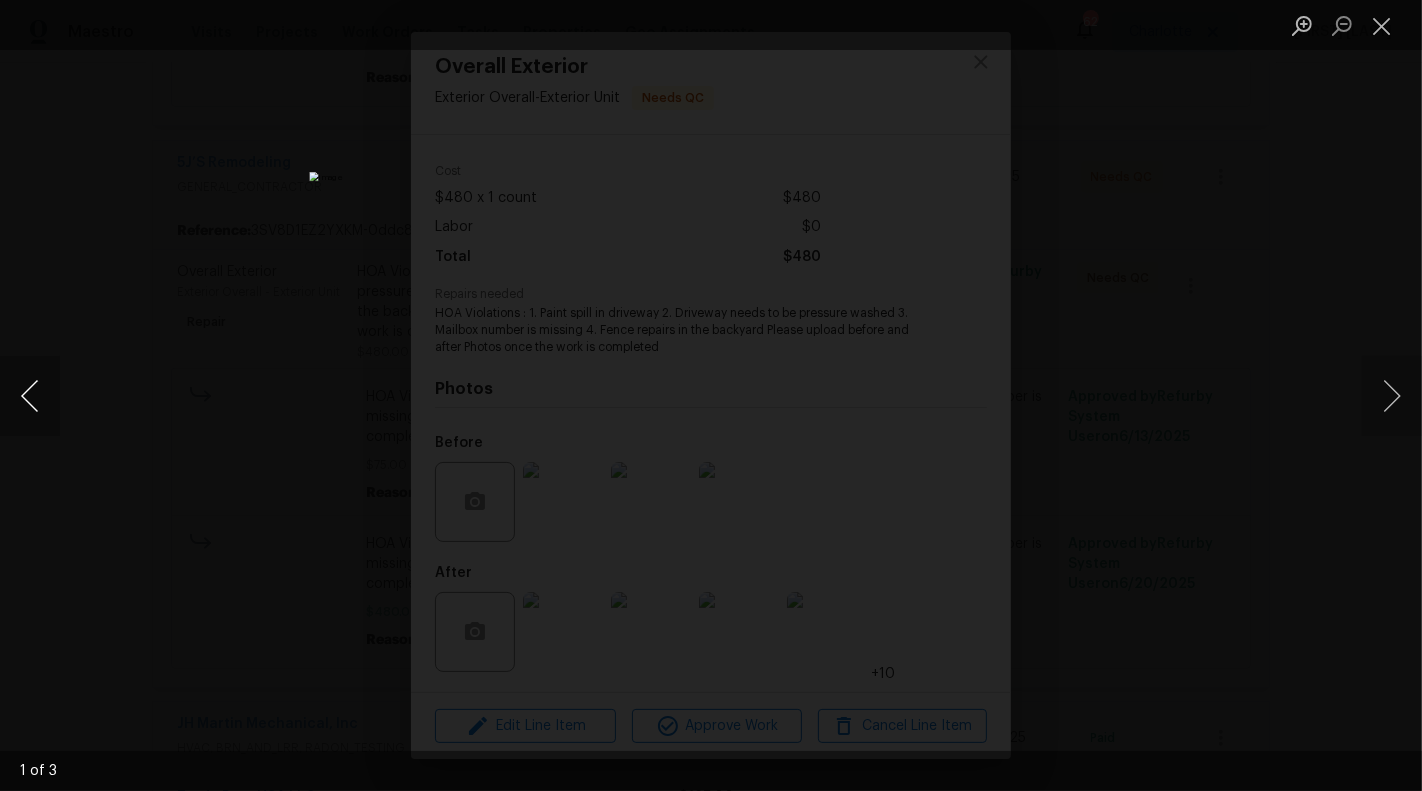 click at bounding box center [30, 396] 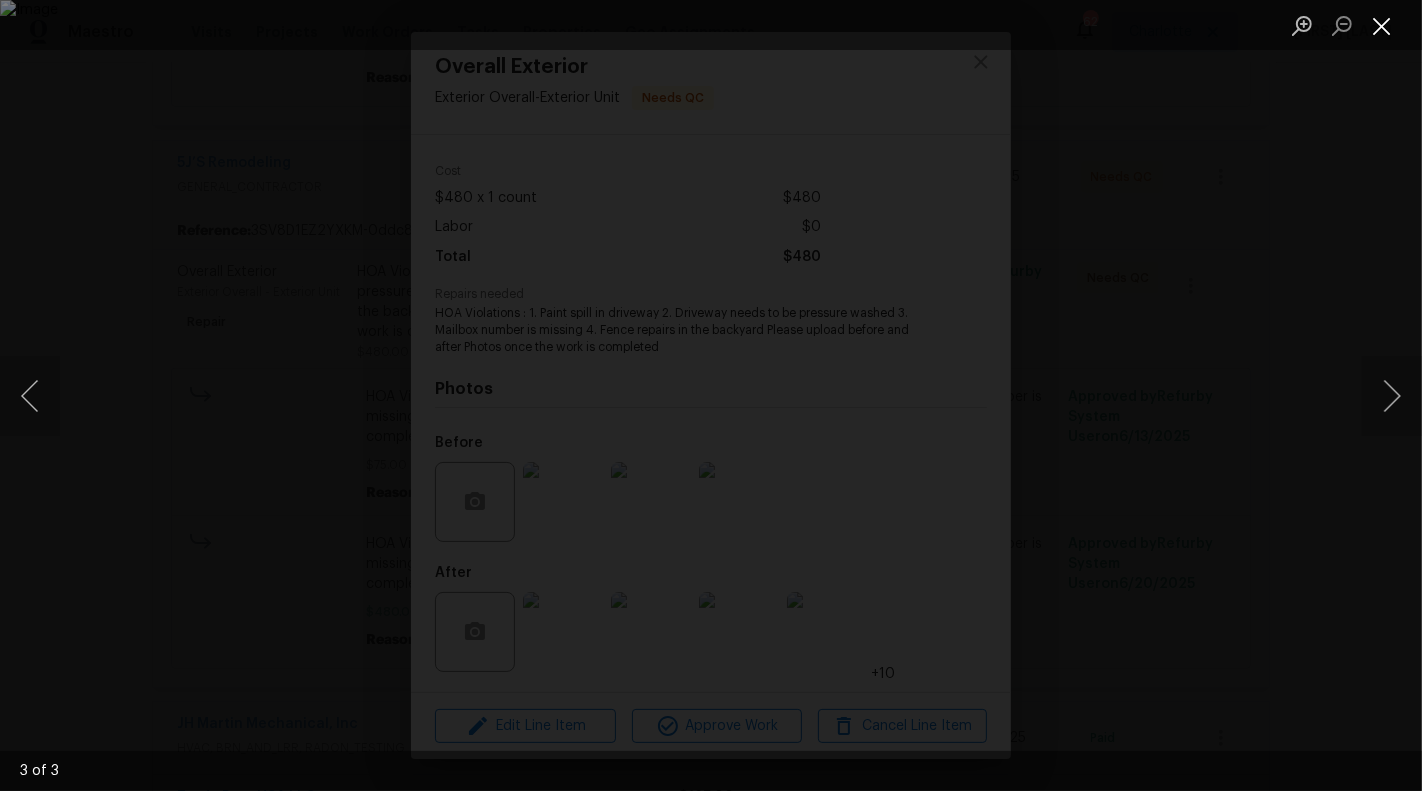 click at bounding box center [1382, 25] 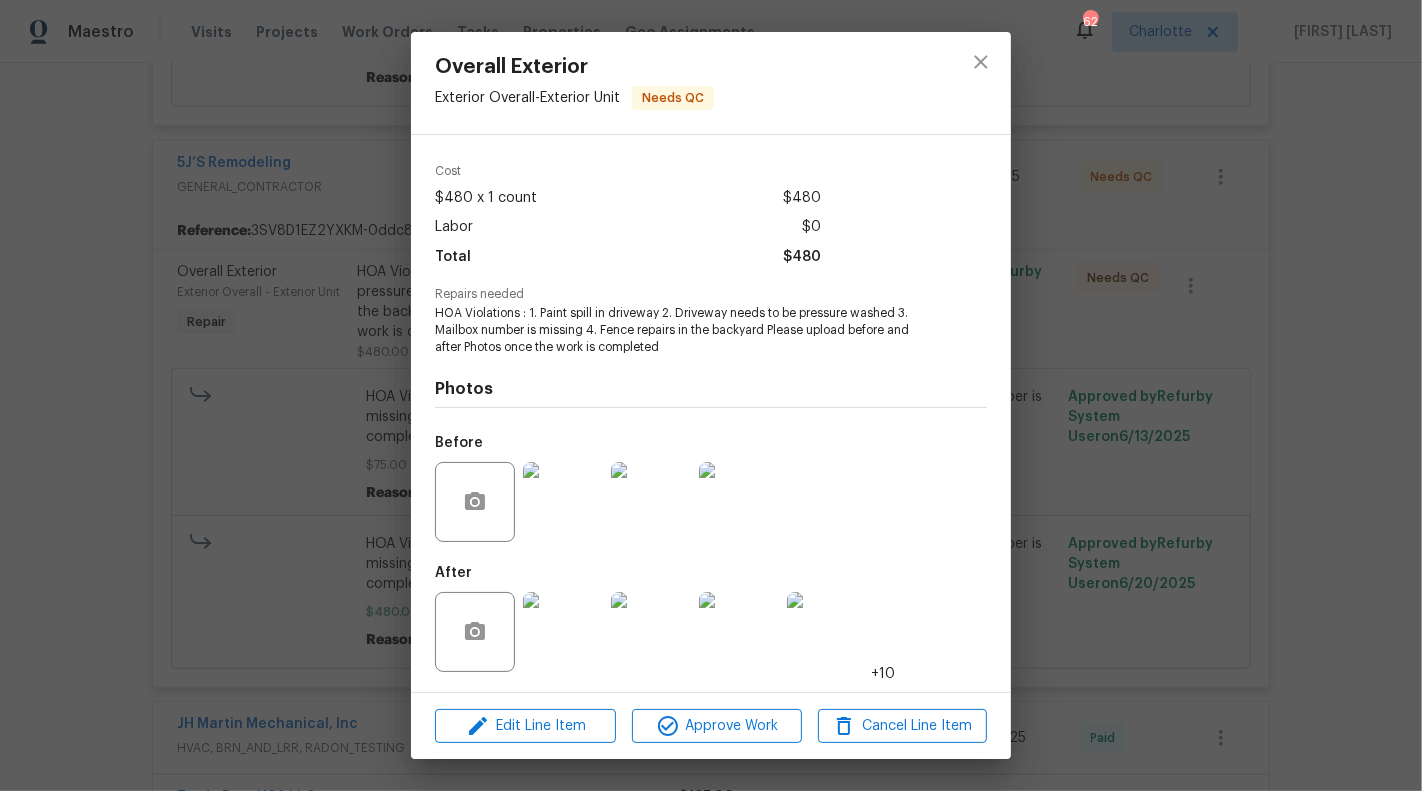 click at bounding box center (563, 632) 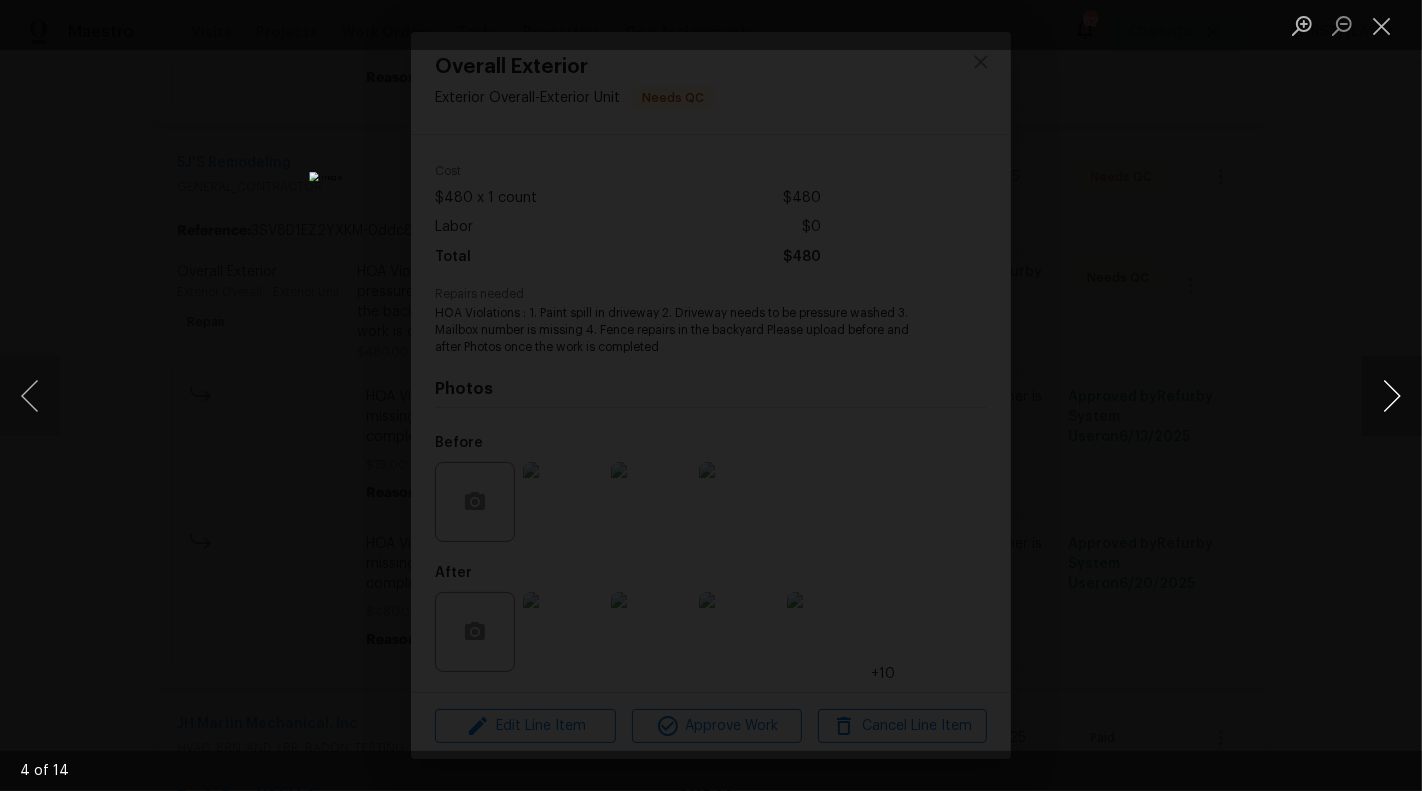 click at bounding box center (1392, 396) 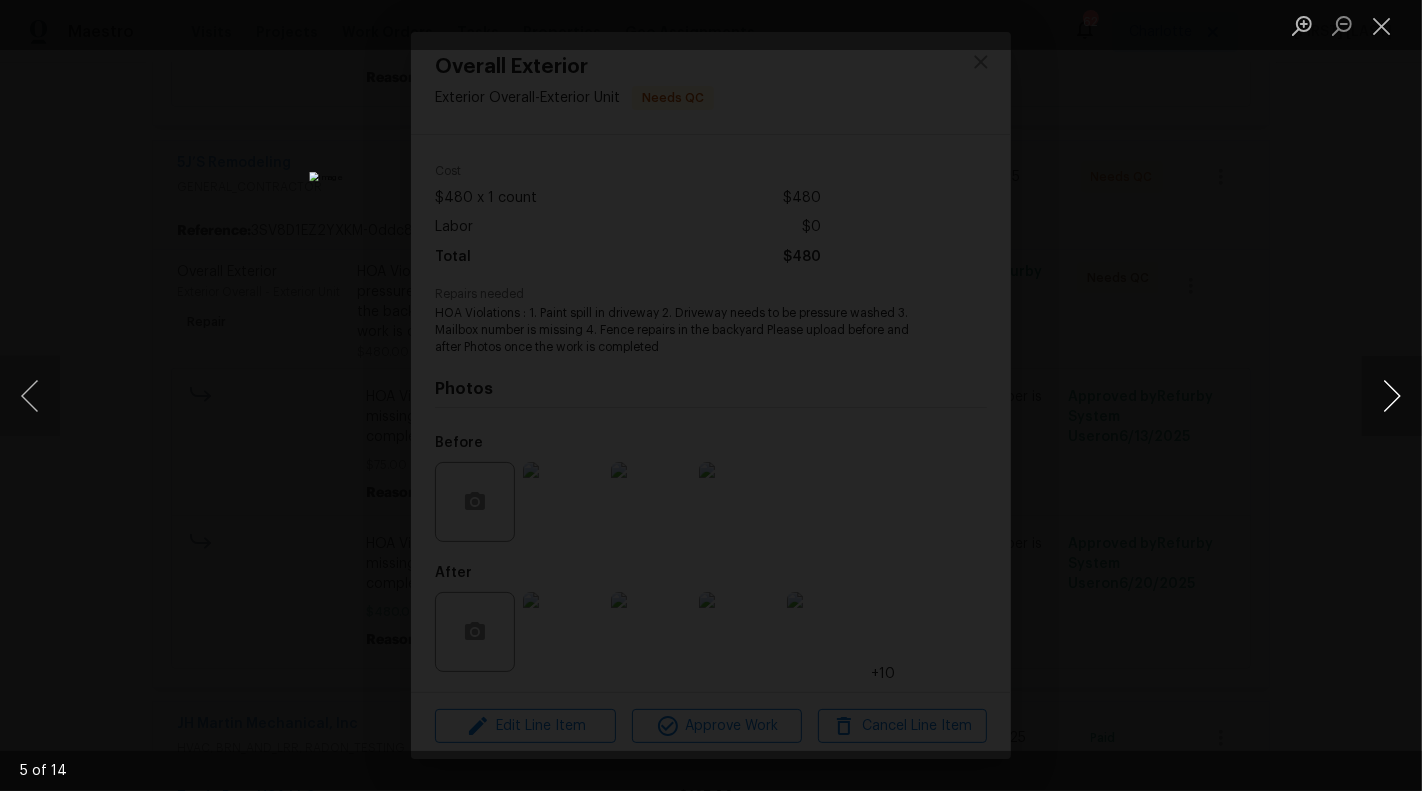 click at bounding box center [1392, 396] 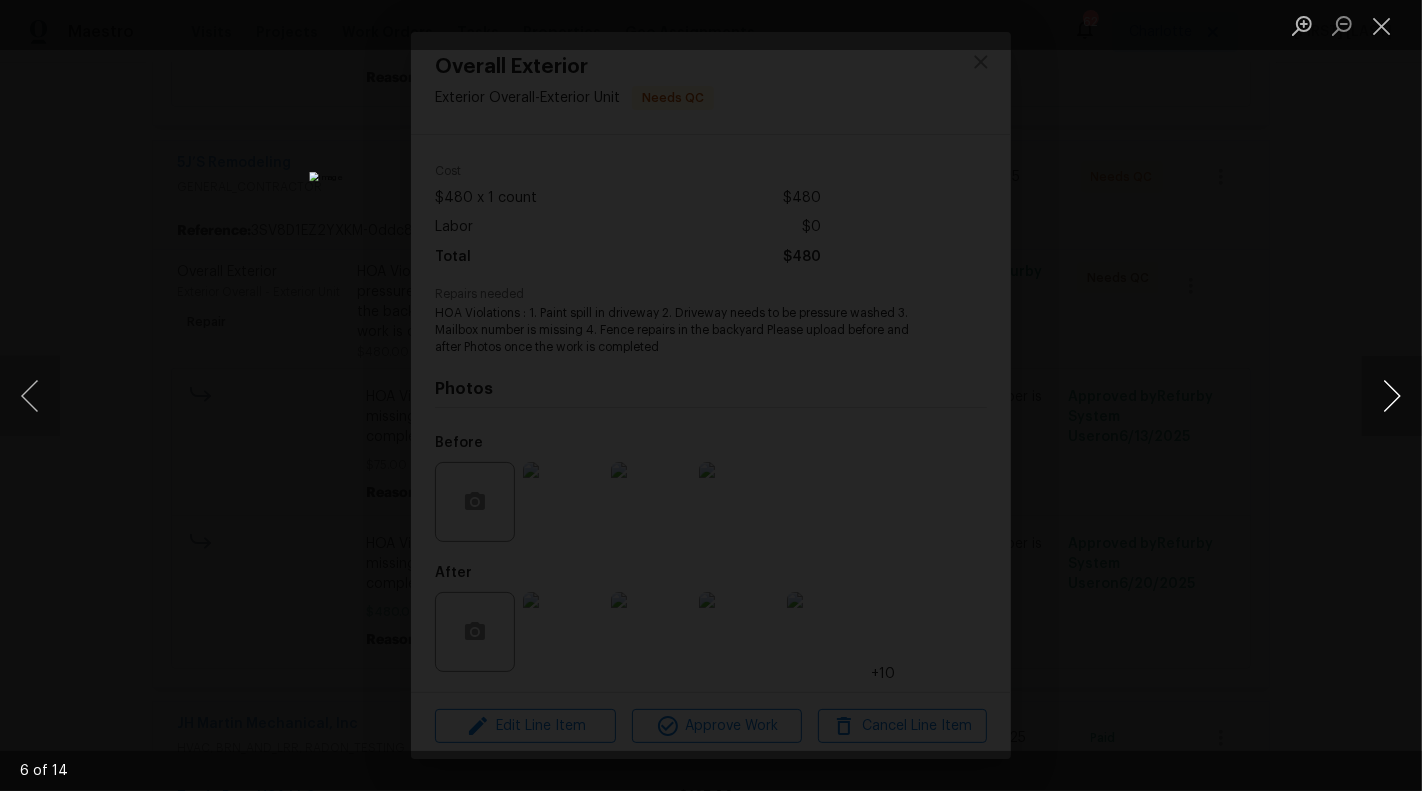 click at bounding box center (1392, 396) 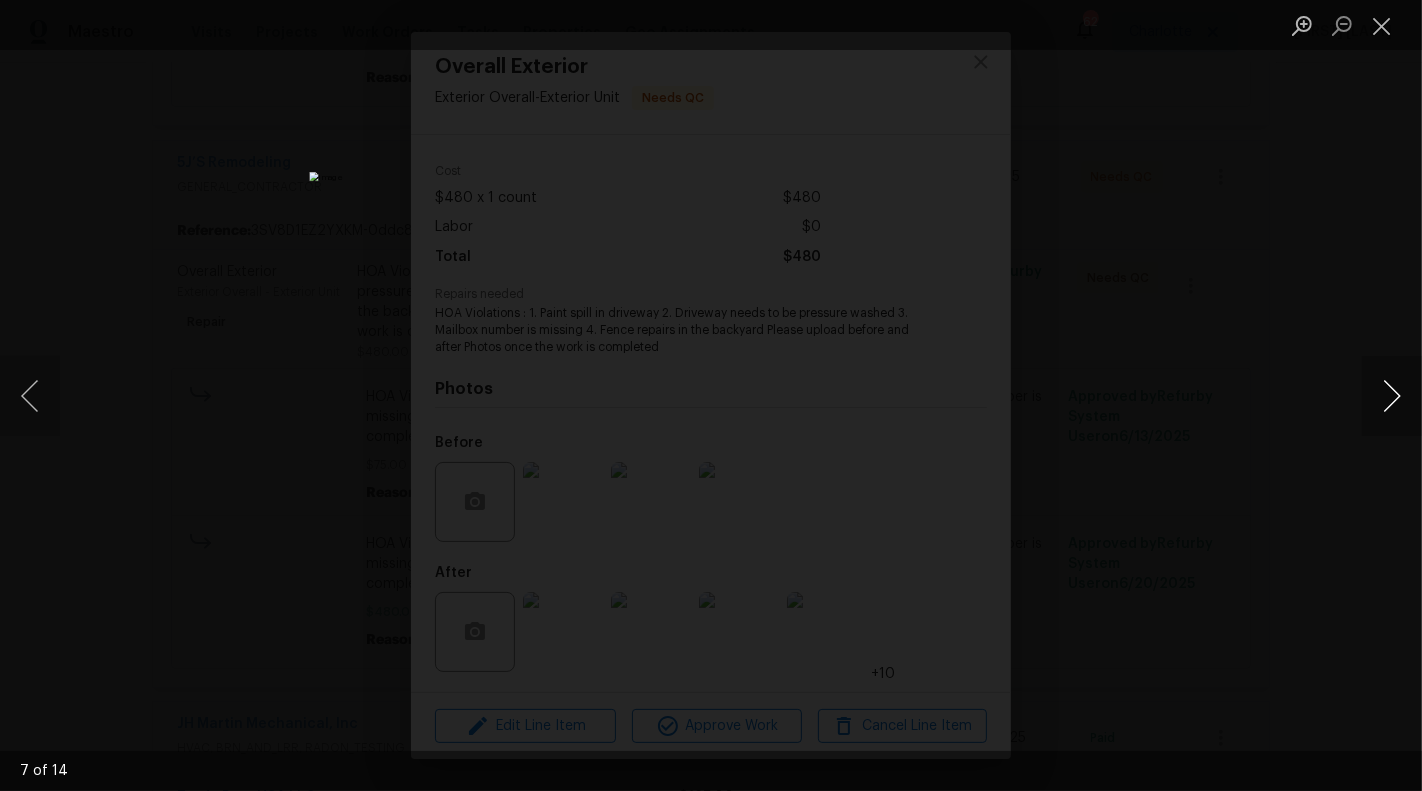 click at bounding box center [1392, 396] 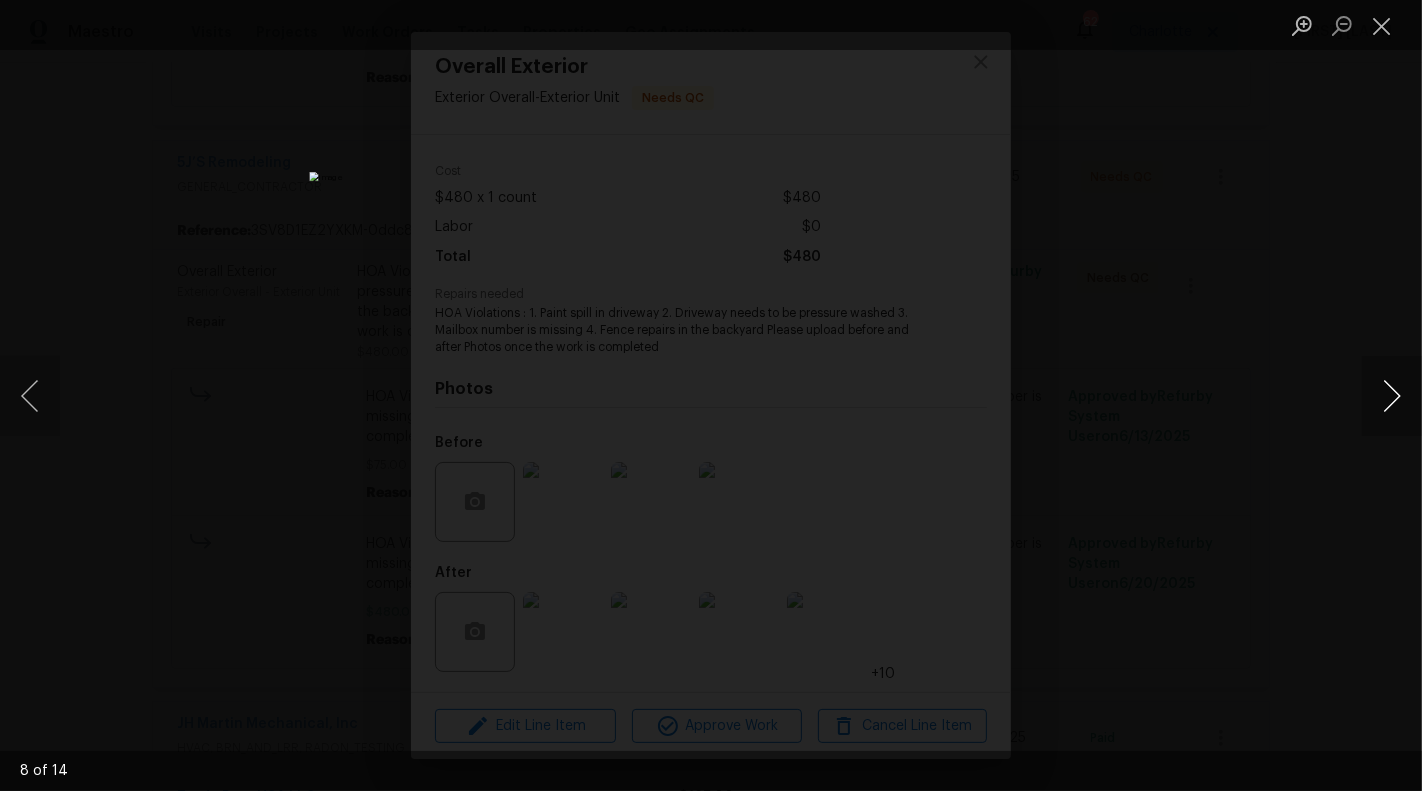 click at bounding box center (1392, 396) 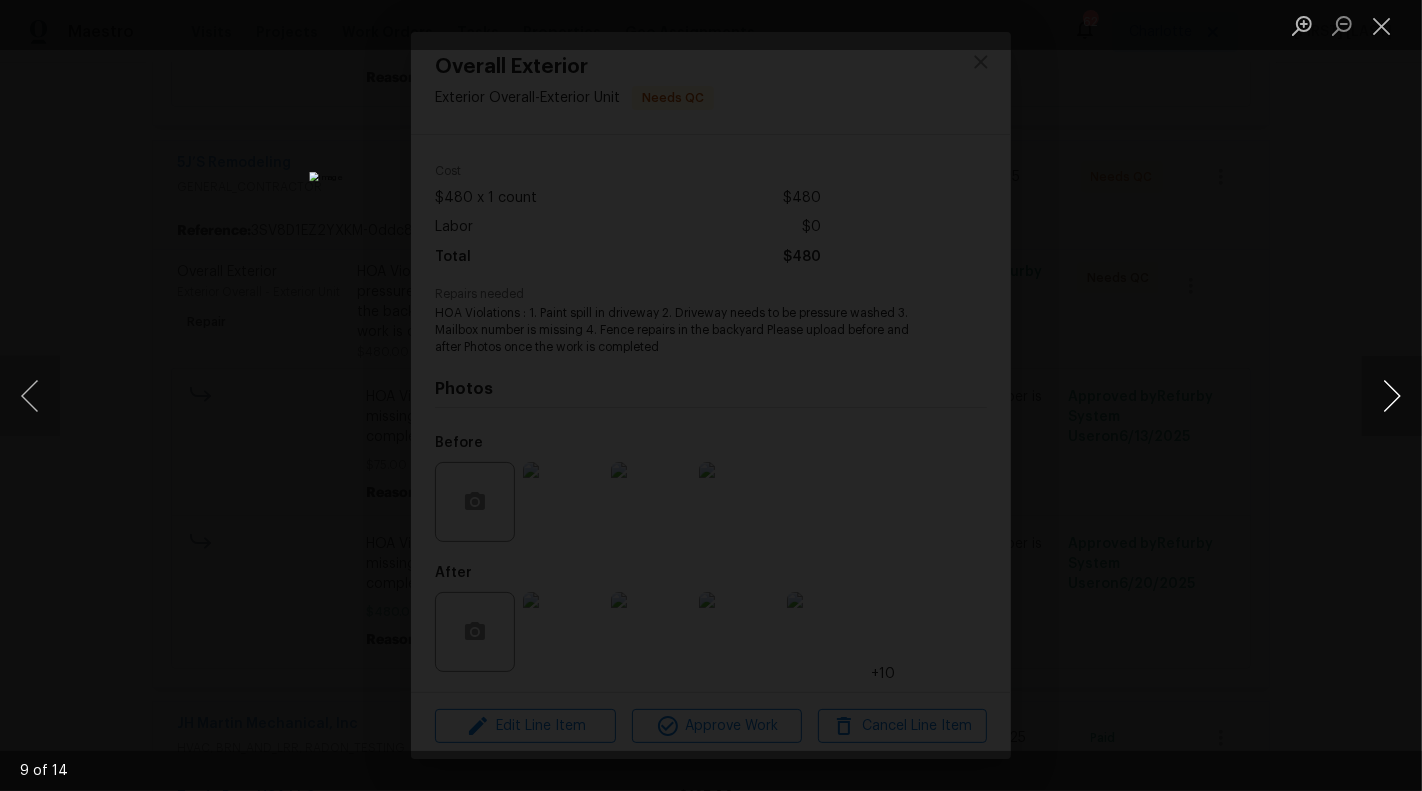 click at bounding box center [1392, 396] 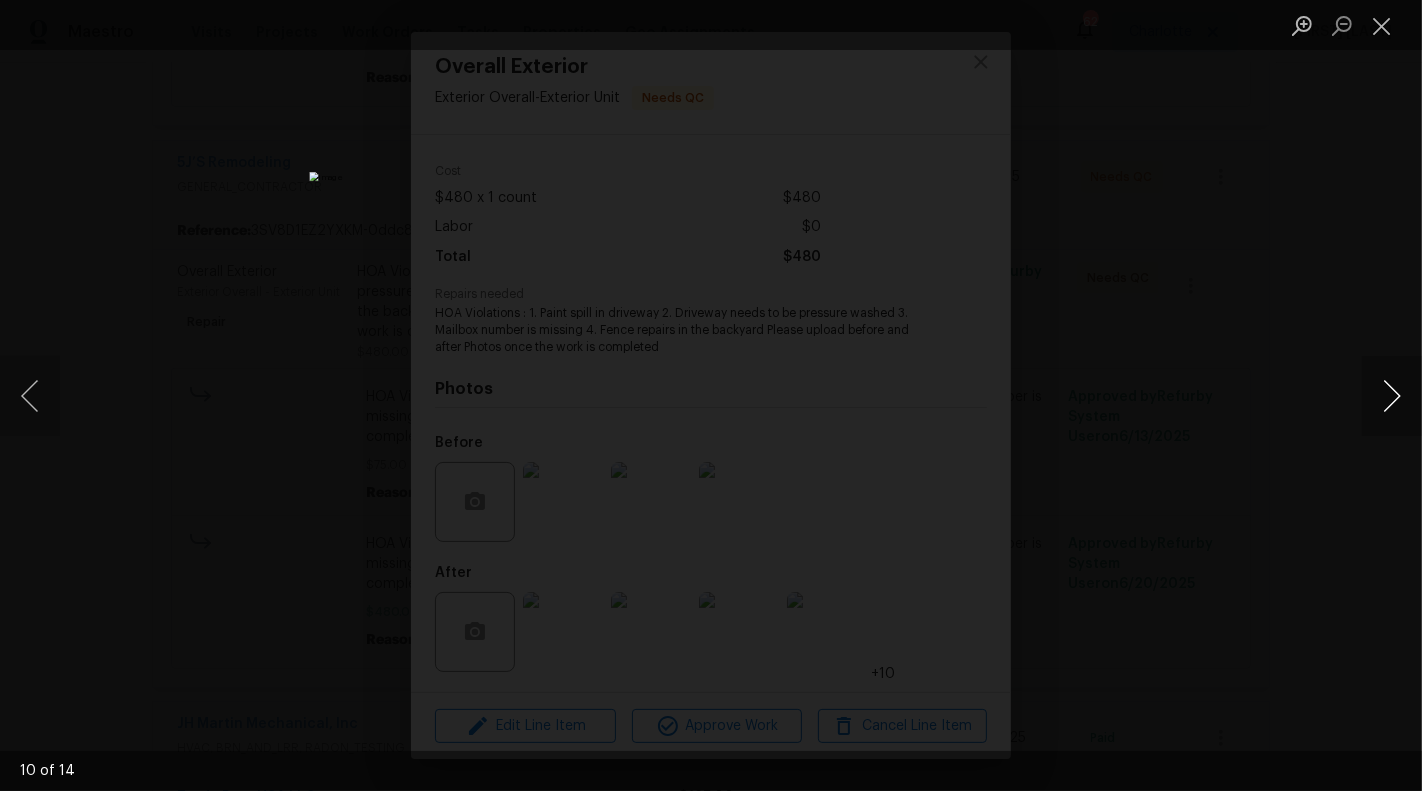 click at bounding box center [1392, 396] 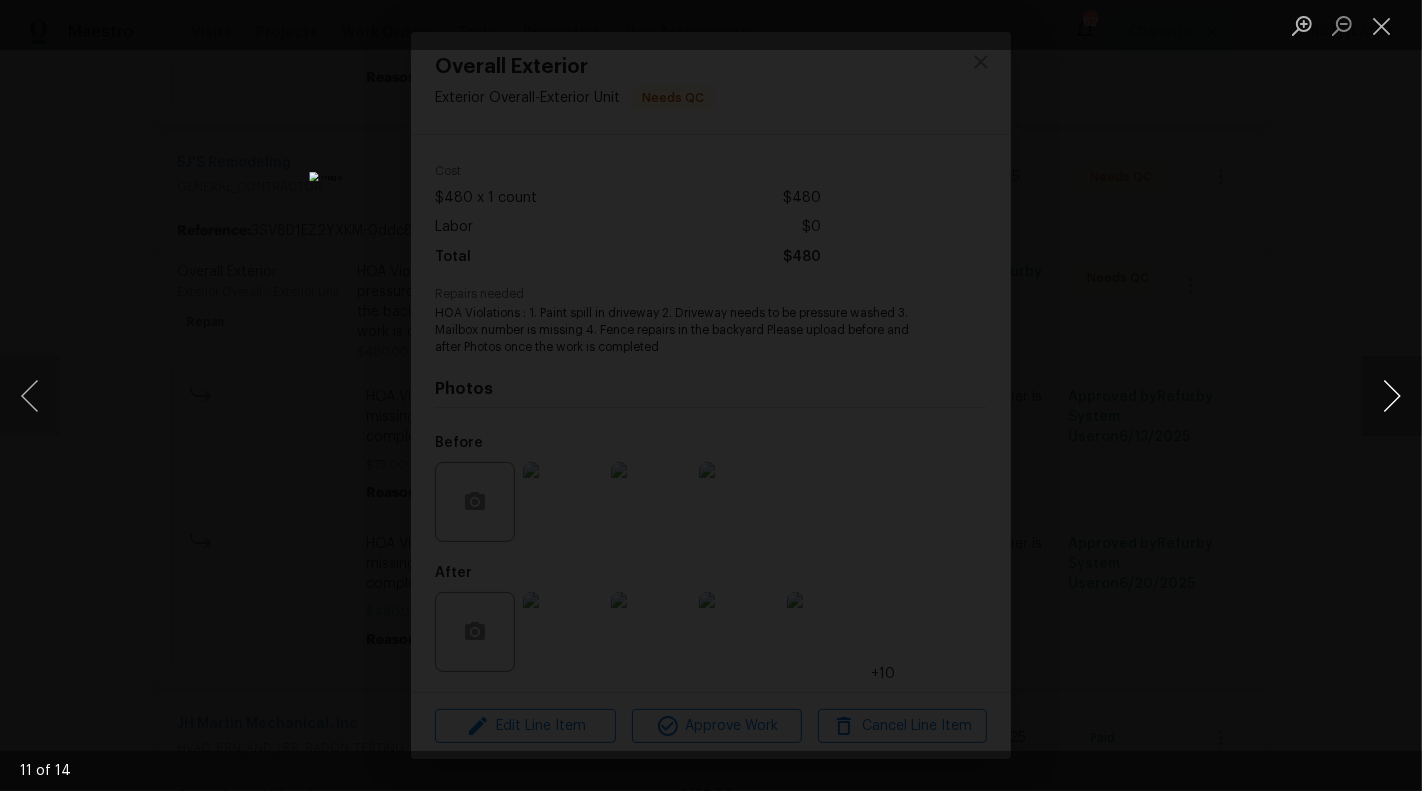 click at bounding box center (1392, 396) 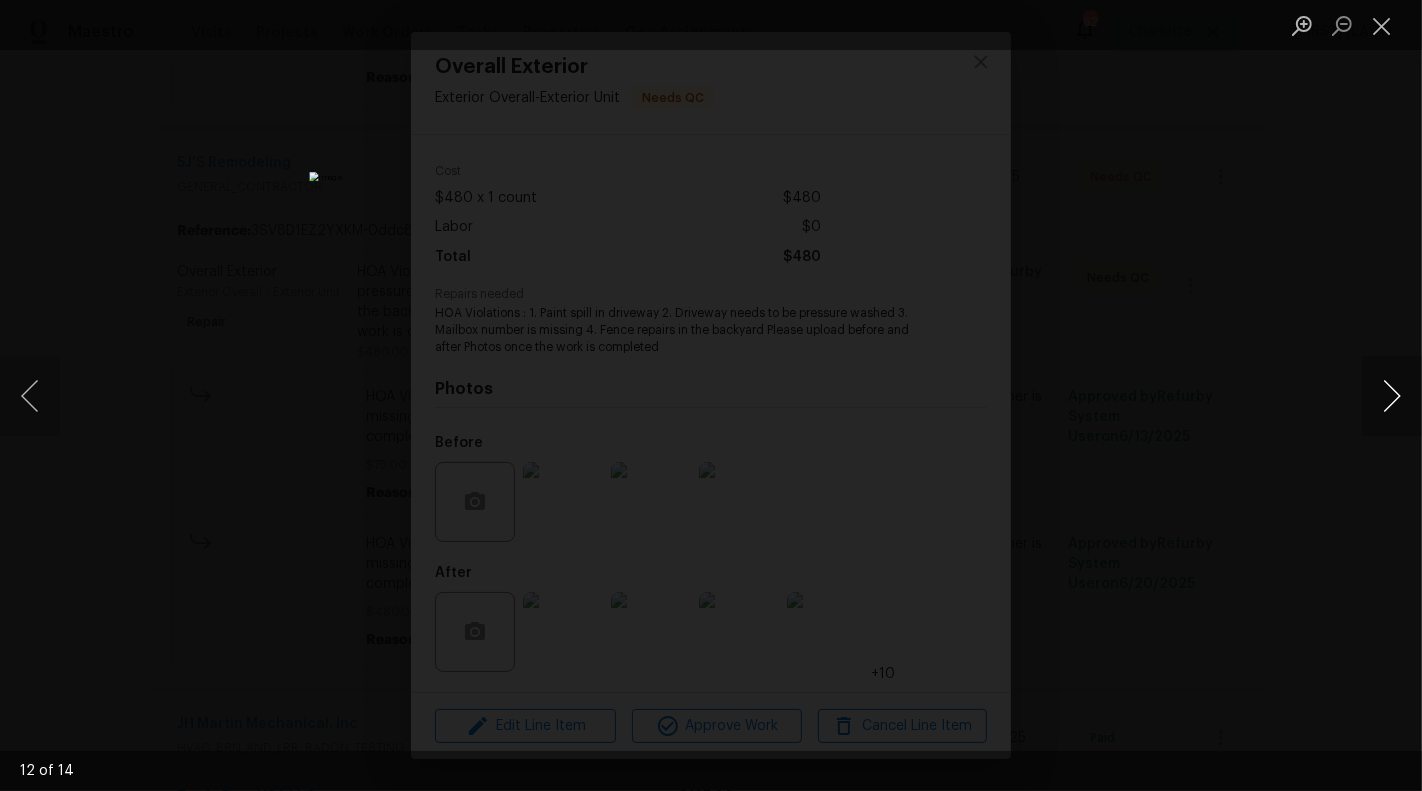 click at bounding box center (1392, 396) 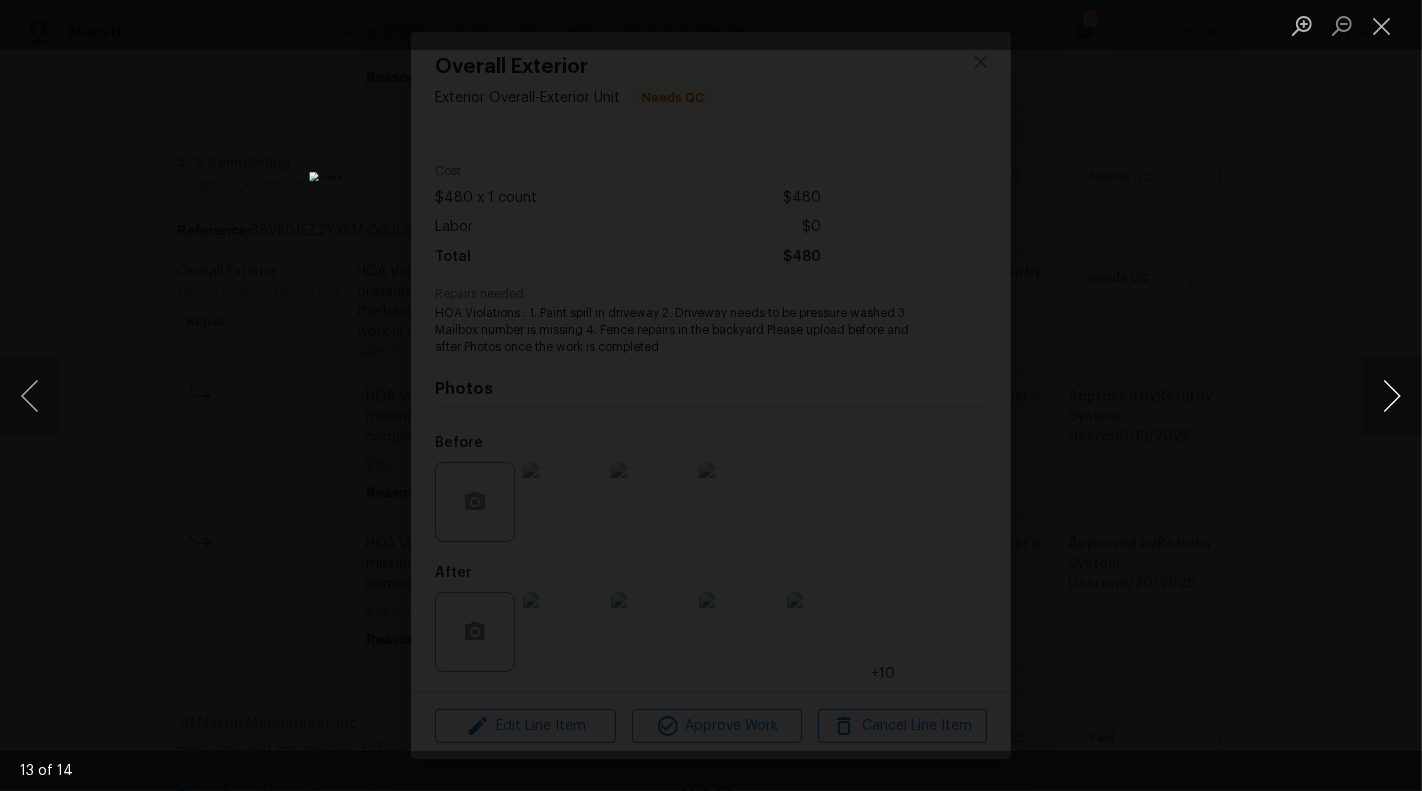 click at bounding box center (1392, 396) 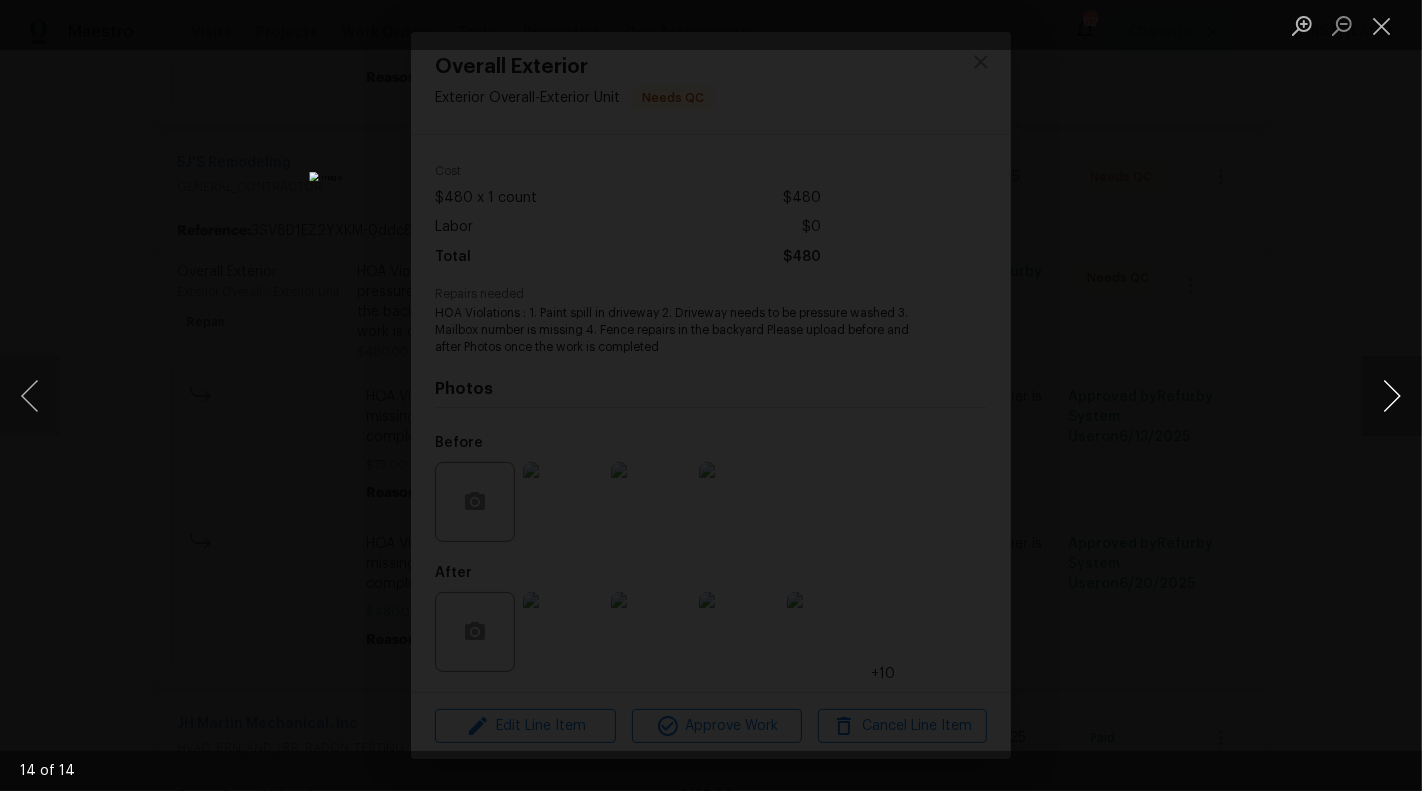 click at bounding box center (1392, 396) 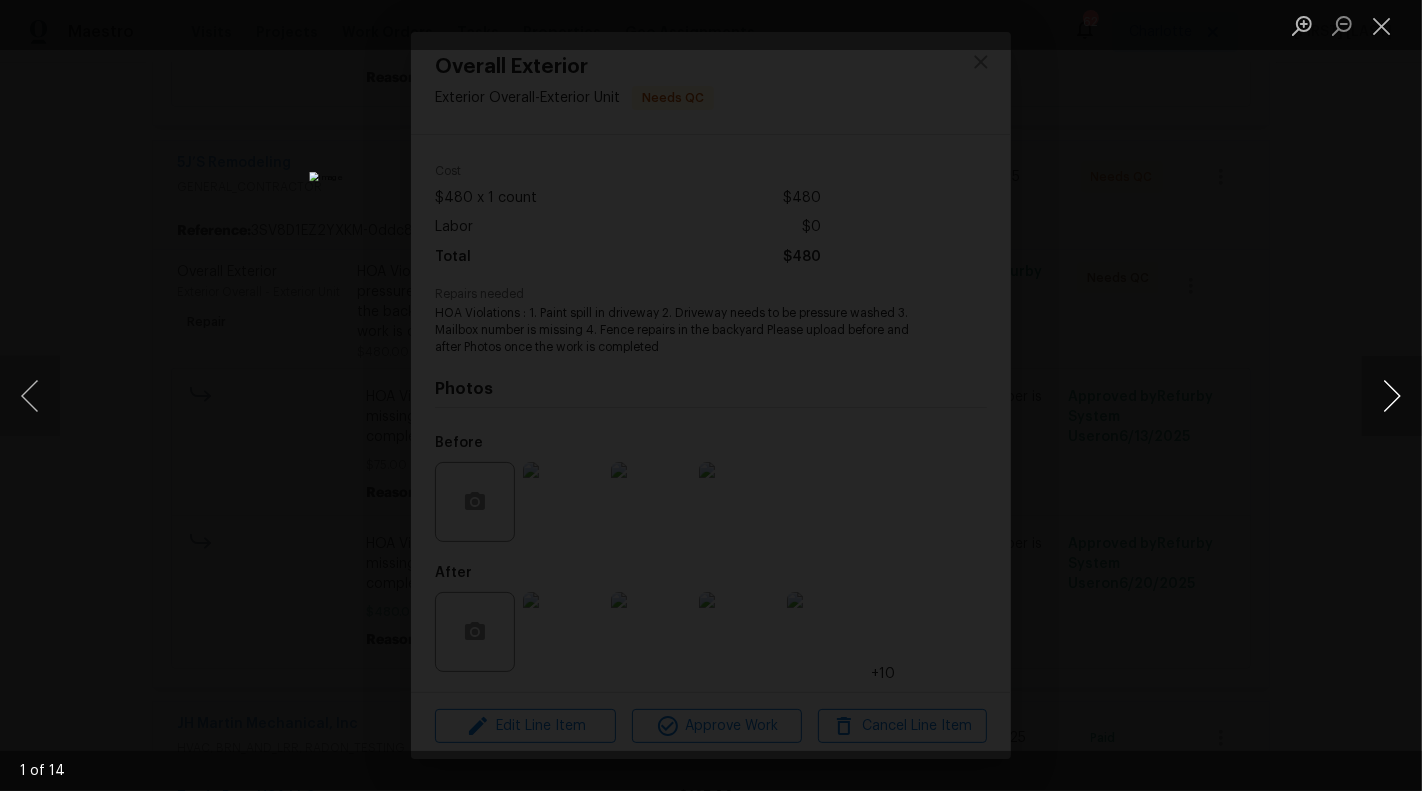 click at bounding box center [1392, 396] 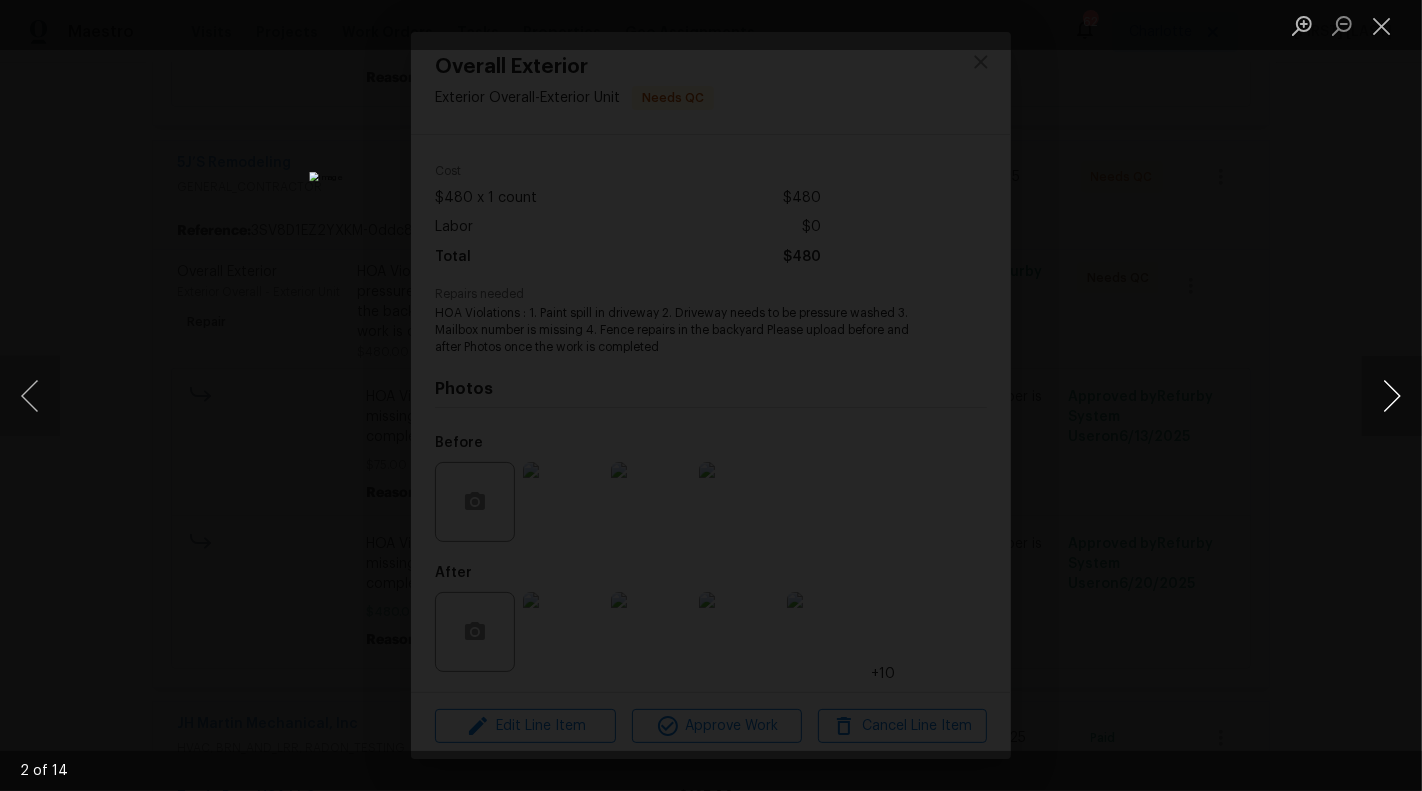click at bounding box center (1392, 396) 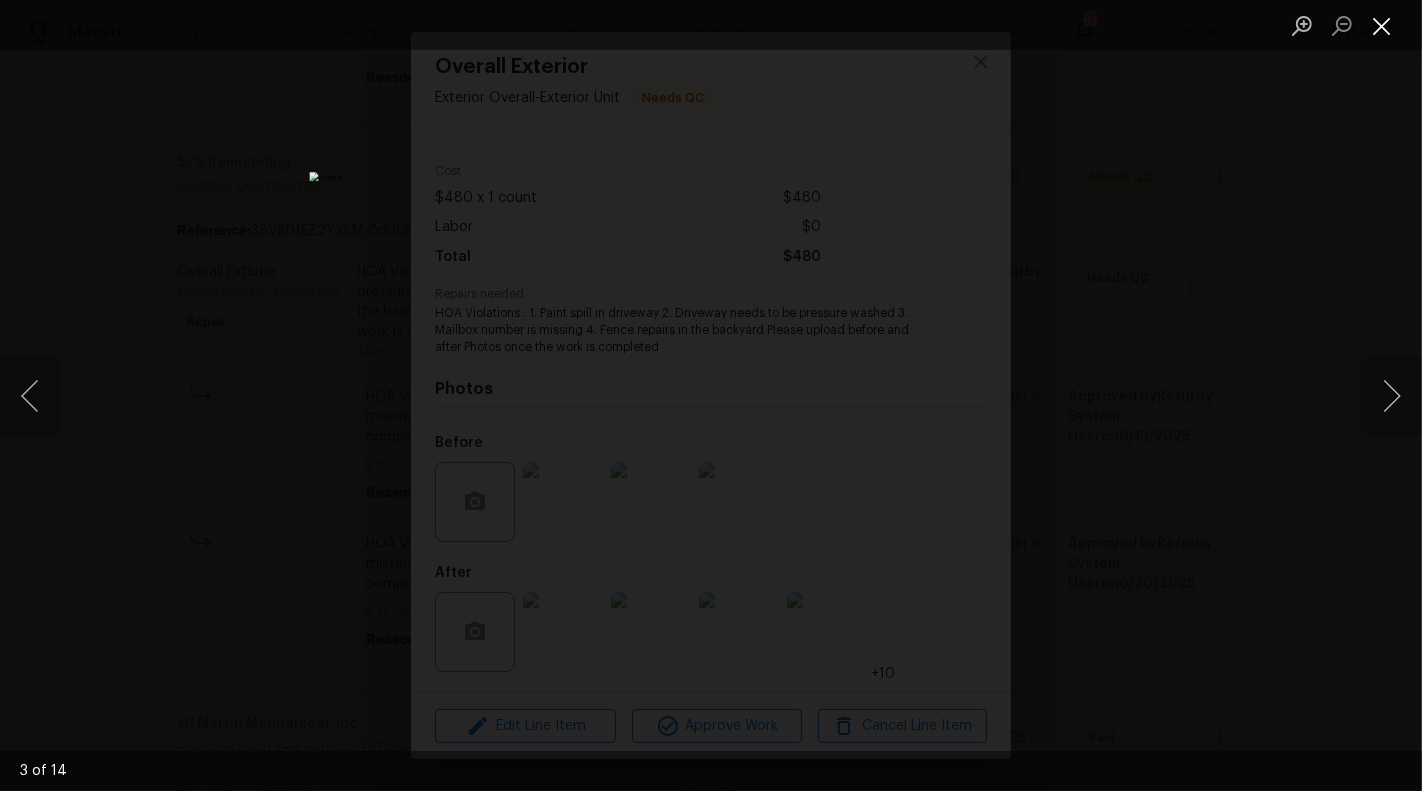 click at bounding box center (1382, 25) 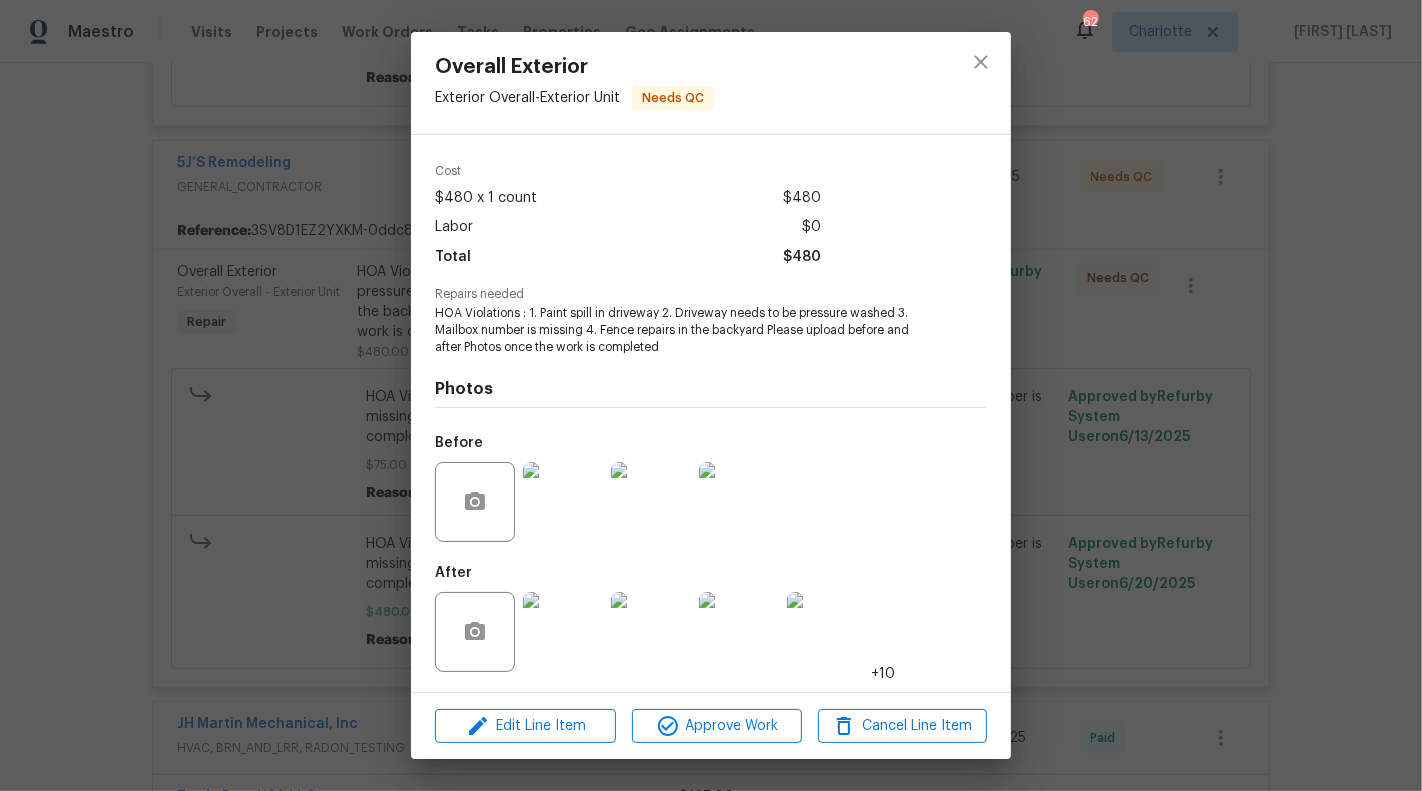 click on "Overall Exterior Exterior Overall  -  Exterior Unit Needs QC Vendor 5J’S Remodeling Account Category Repairs Cost $480 x 1 count $480 Labor $0 Total $480 Repairs needed HOA Violations : 1. Paint spill in driveway
2. Driveway needs to be pressure washed
3. Mailbox number is missing
4. Fence repairs in the backyard
Please upload before and after Photos once the work is completed Photos Before After  +10  Edit Line Item  Approve Work  Cancel Line Item" at bounding box center (711, 395) 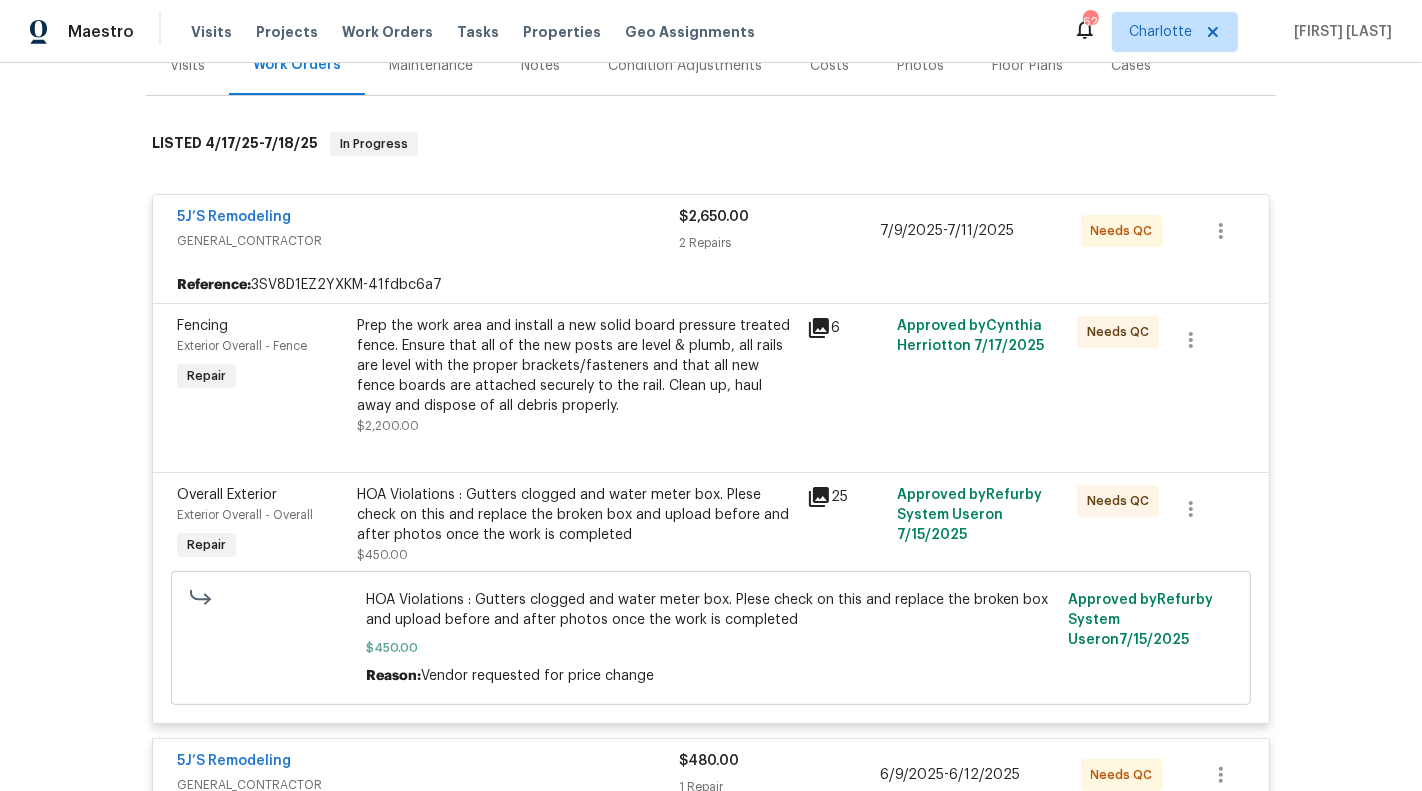 scroll, scrollTop: 172, scrollLeft: 0, axis: vertical 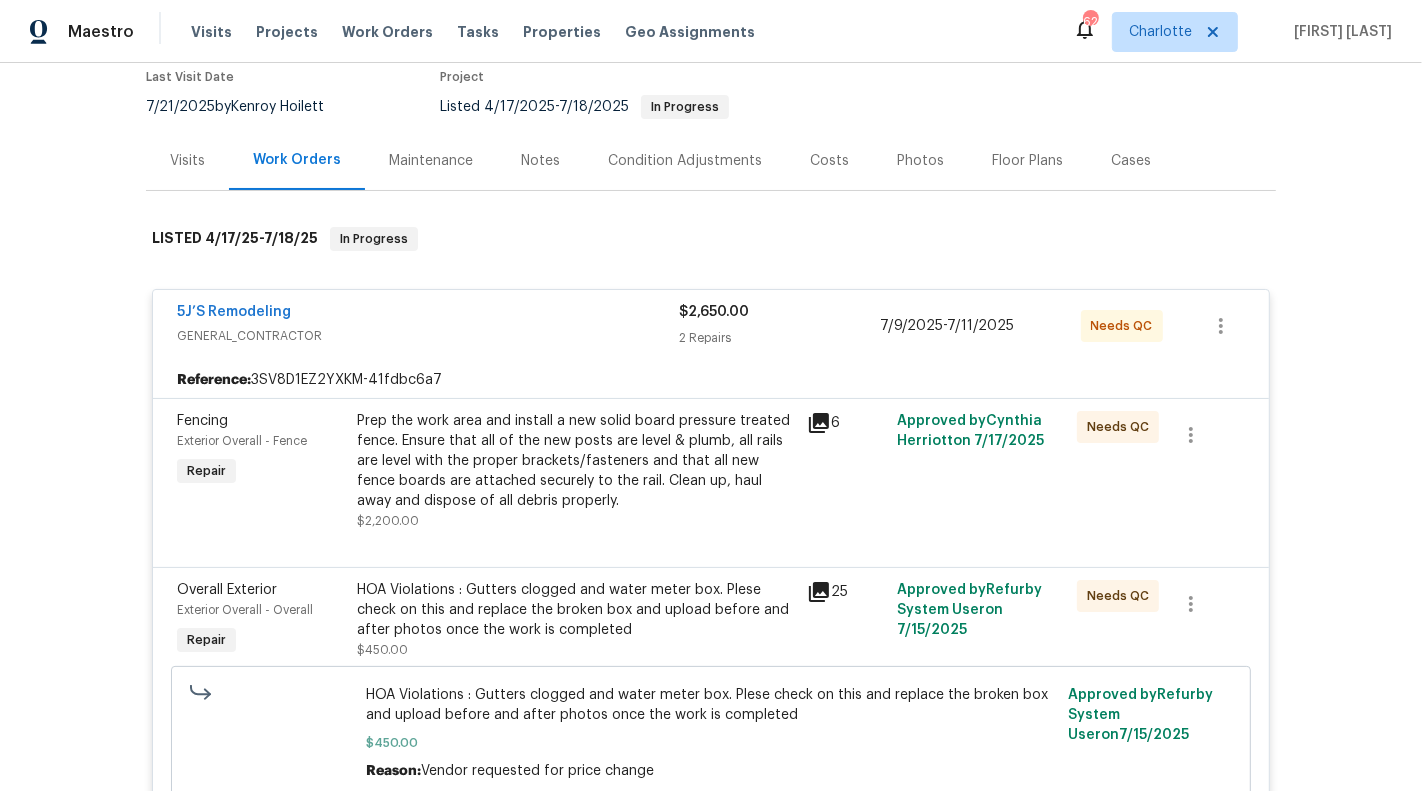 click on "5J’S Remodeling" at bounding box center (428, 314) 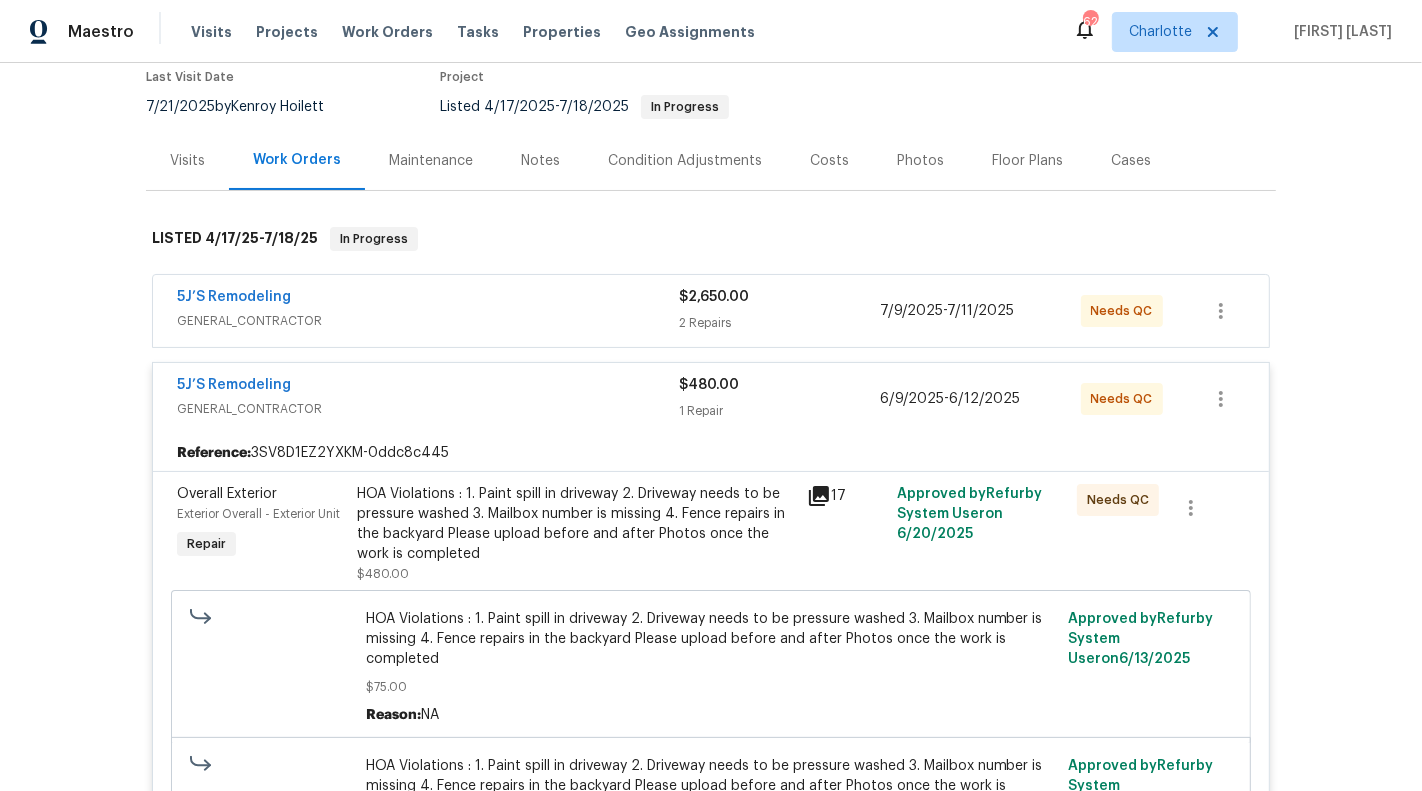 click on "Reference:  3SV8D1EZ2YXKM-0ddc8c445" at bounding box center (711, 453) 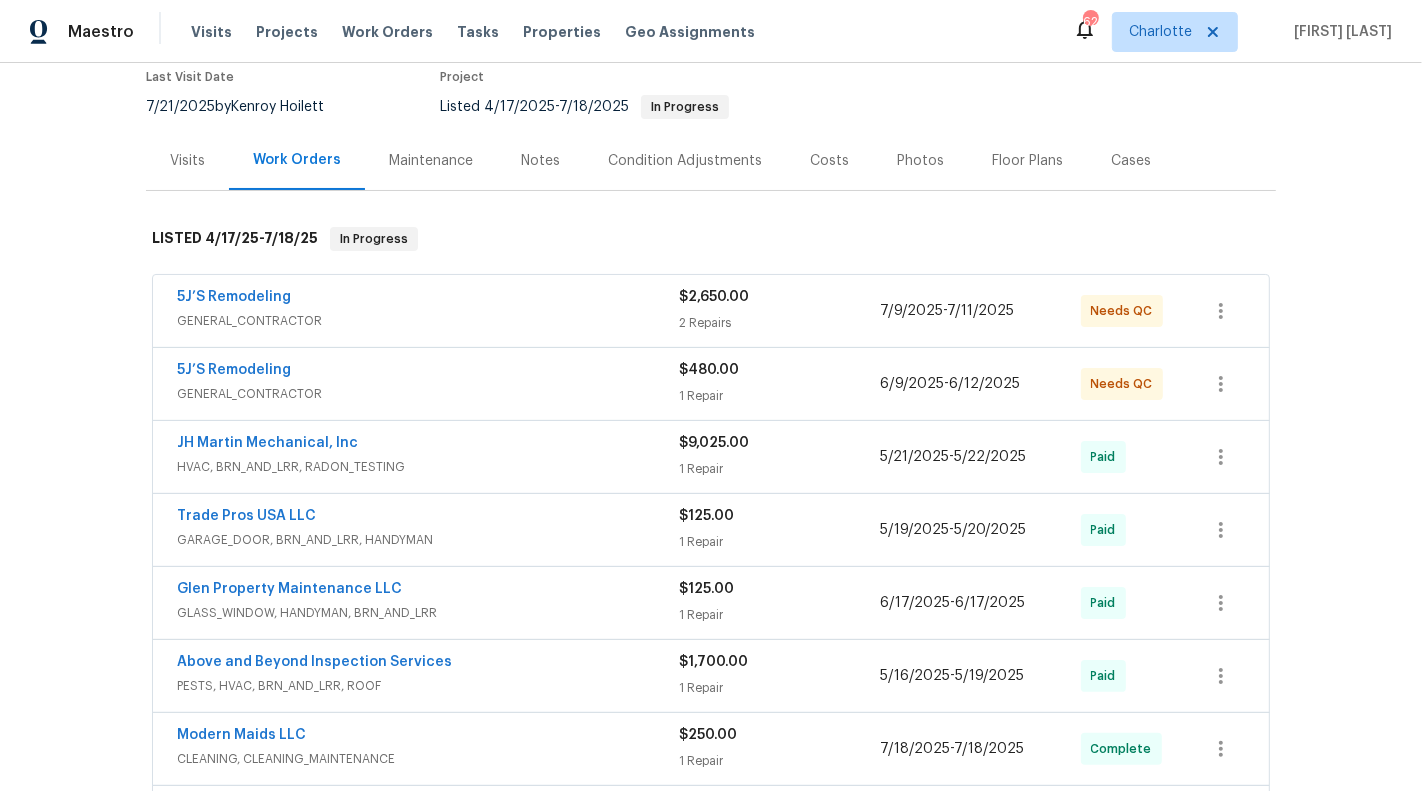 click on "GENERAL_CONTRACTOR" at bounding box center (428, 394) 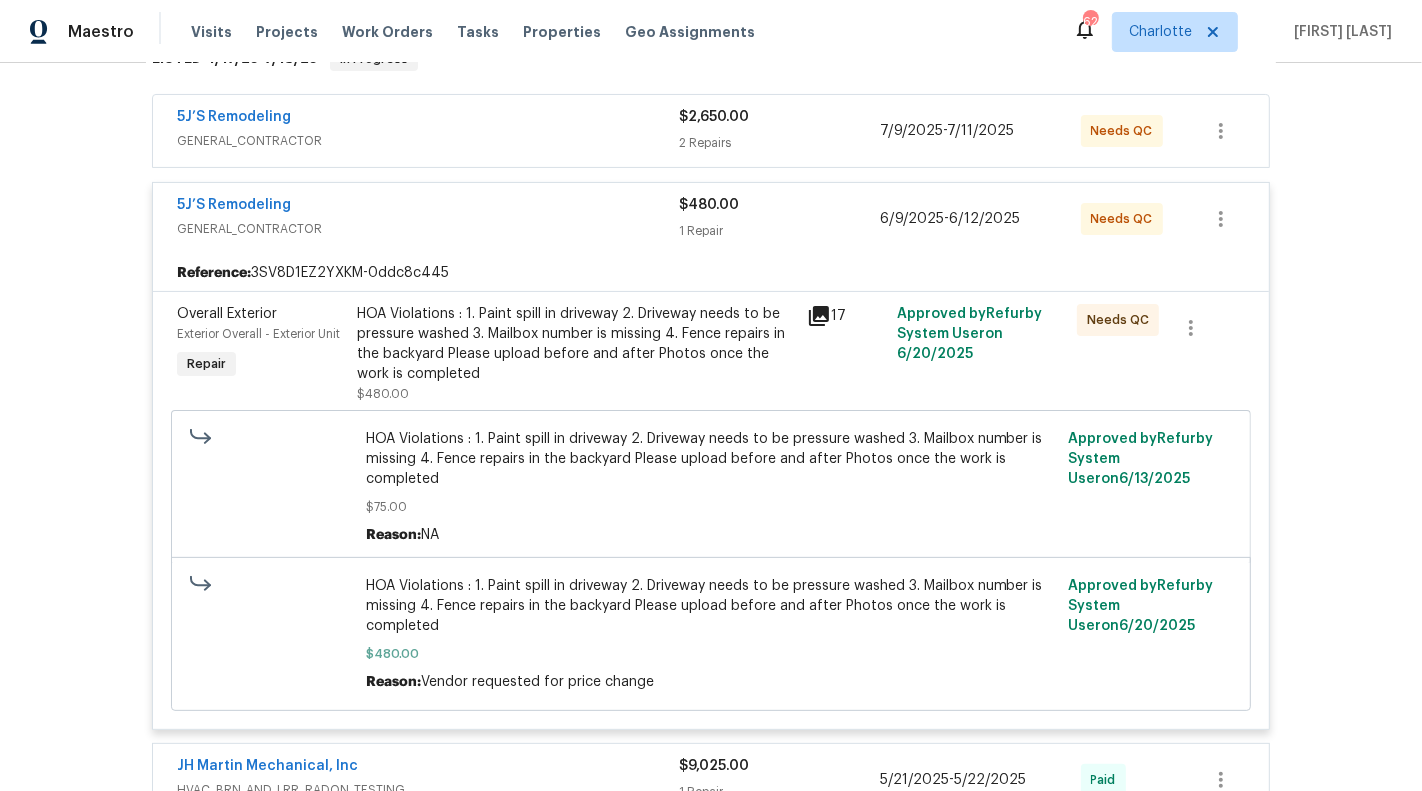 scroll, scrollTop: 225, scrollLeft: 0, axis: vertical 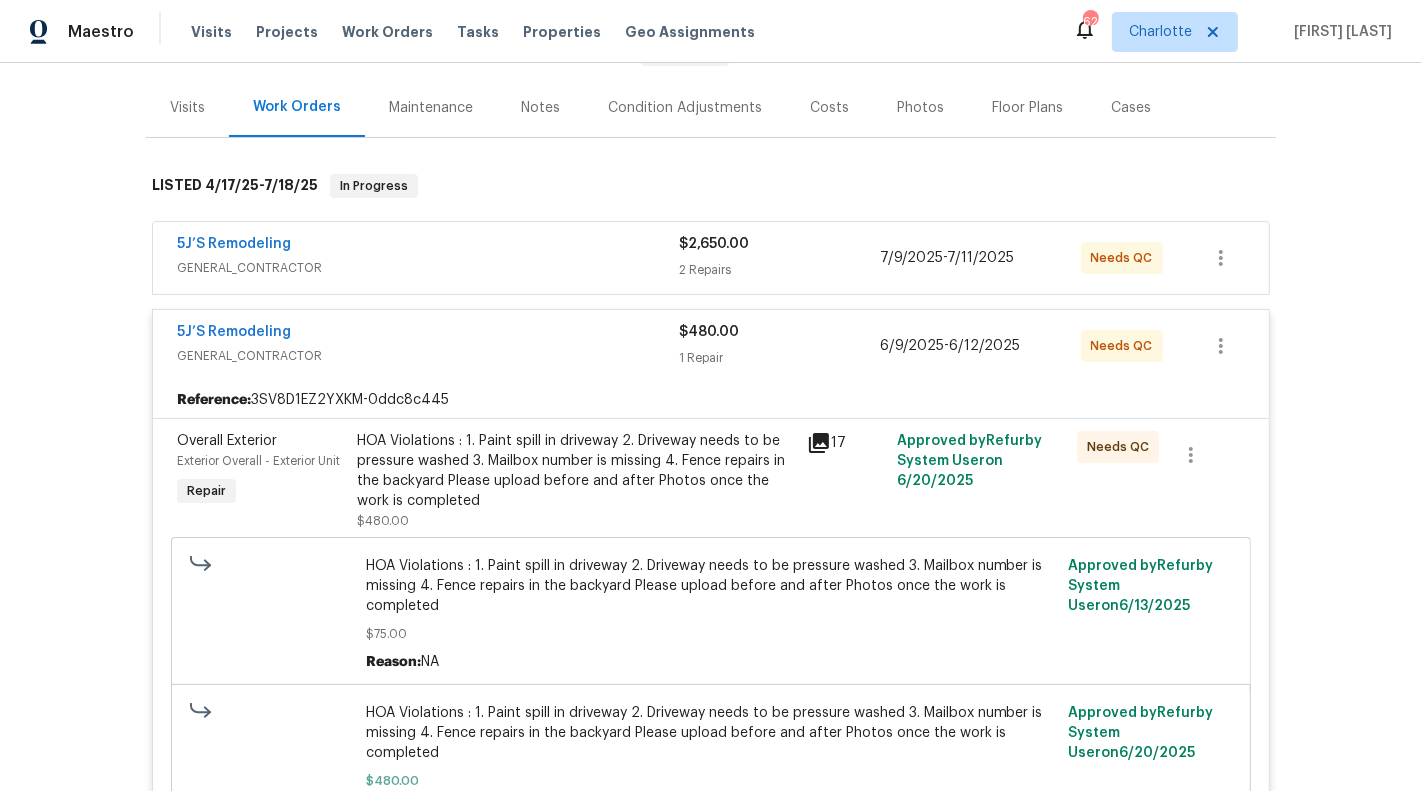 click on "5J’S Remodeling" at bounding box center [428, 246] 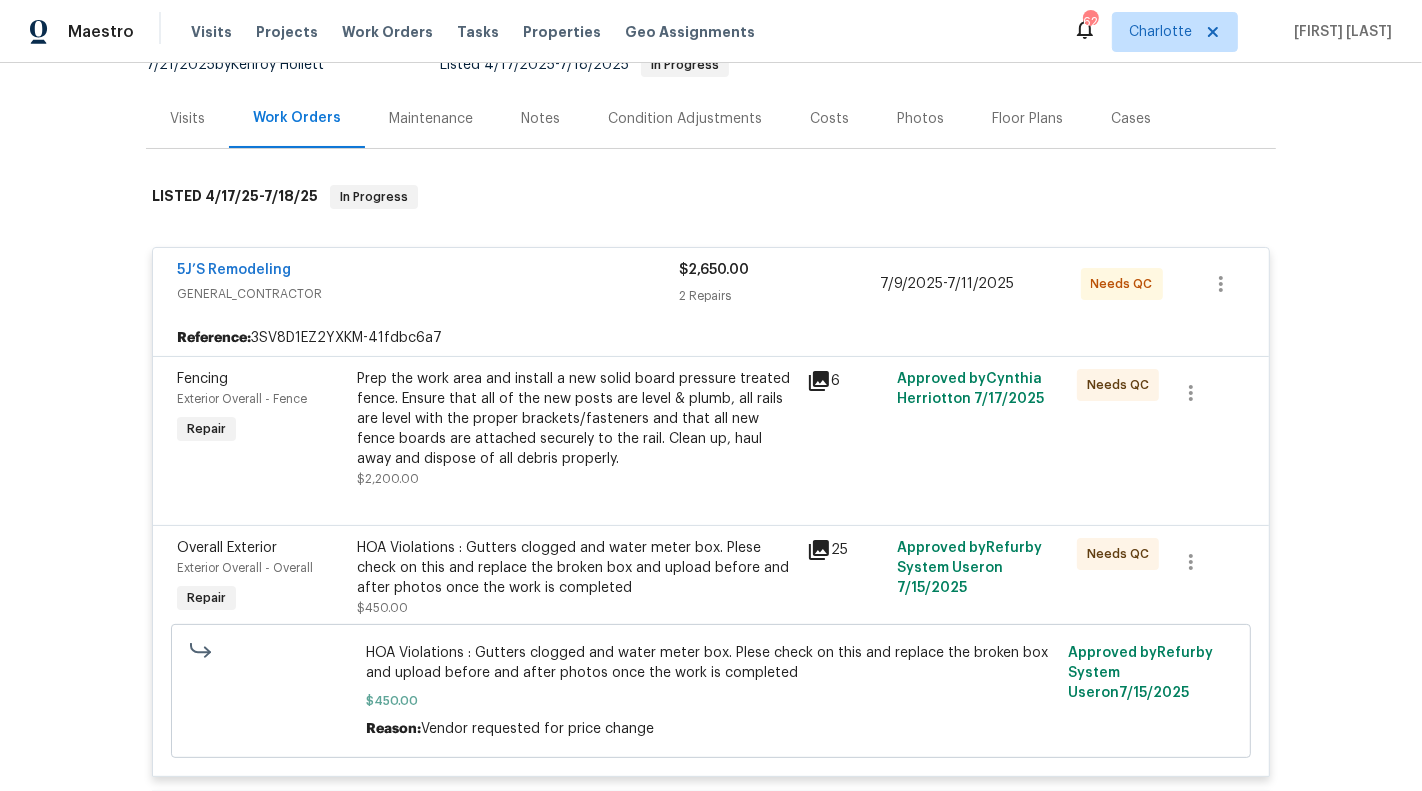 scroll, scrollTop: 203, scrollLeft: 0, axis: vertical 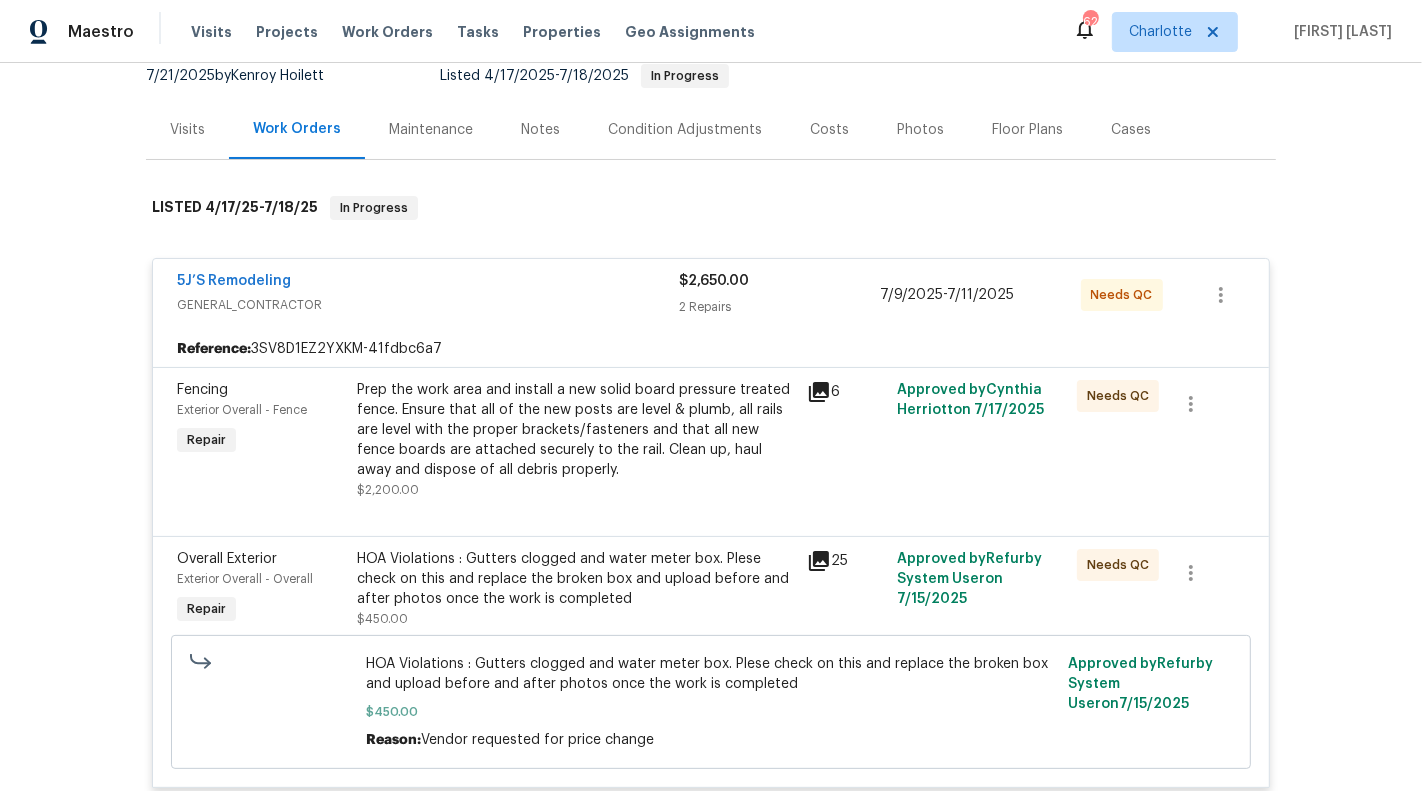 click on "5J’S Remodeling" at bounding box center (428, 283) 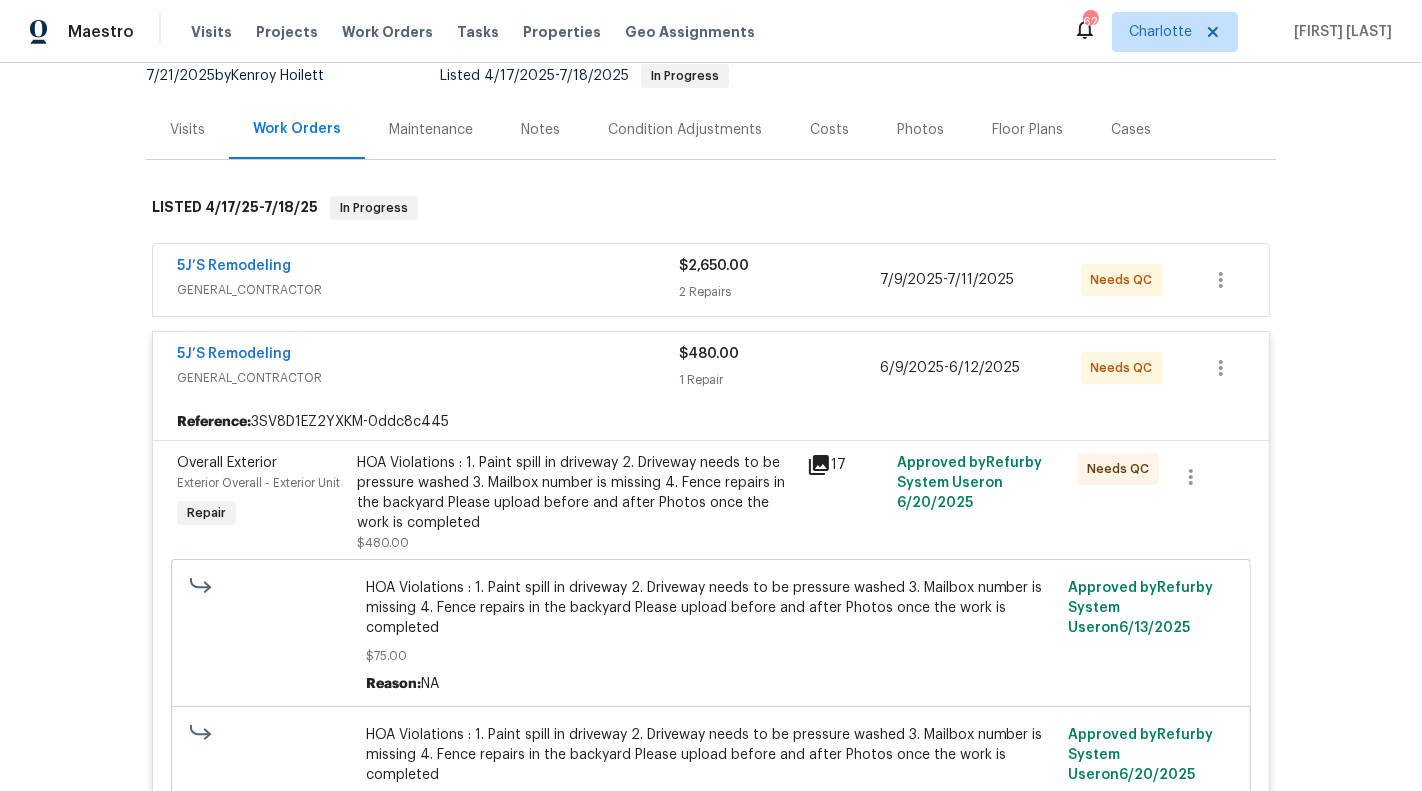 click on "5J’S Remodeling GENERAL_CONTRACTOR $480.00 1 Repair 6/9/2025  -  6/12/2025 Needs QC" at bounding box center [711, 368] 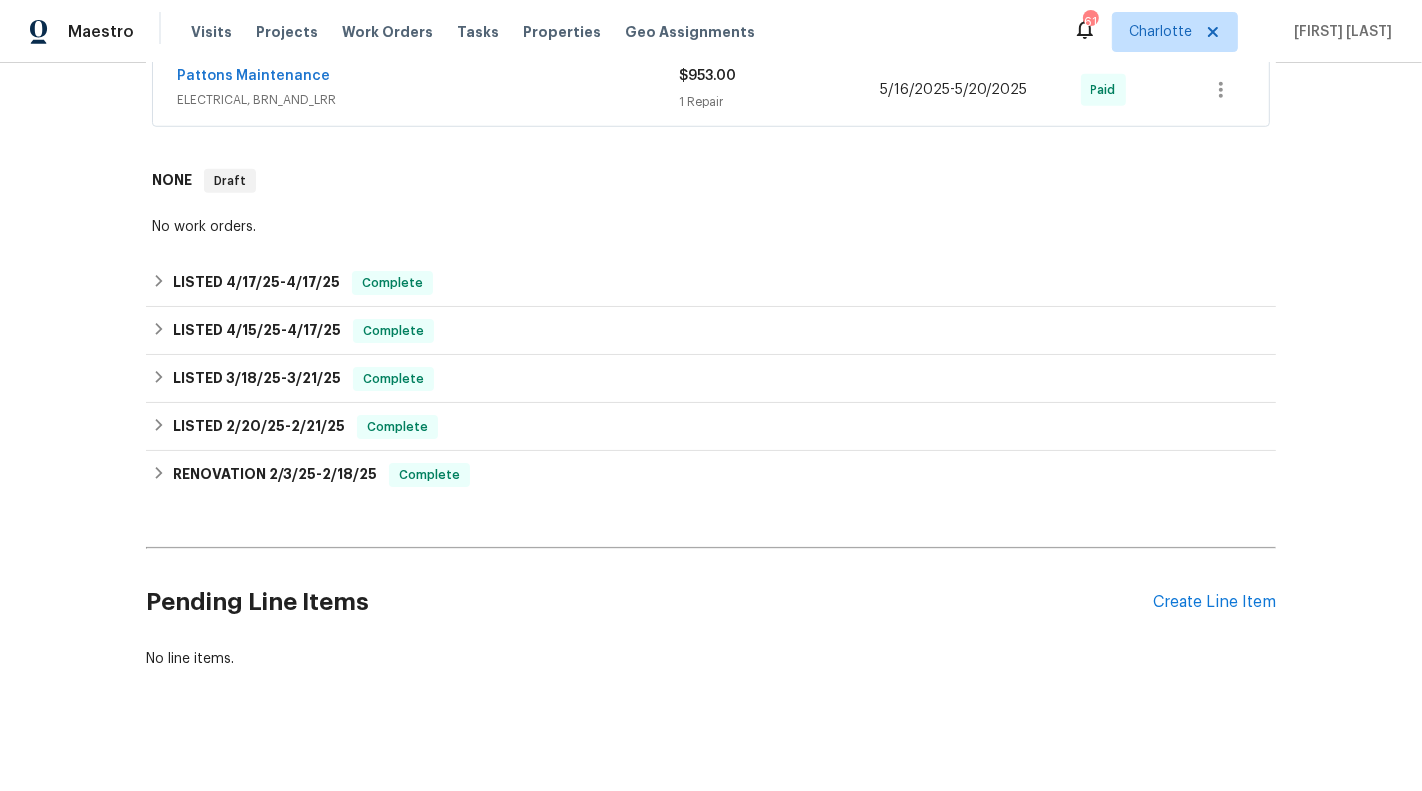 scroll, scrollTop: 1411, scrollLeft: 0, axis: vertical 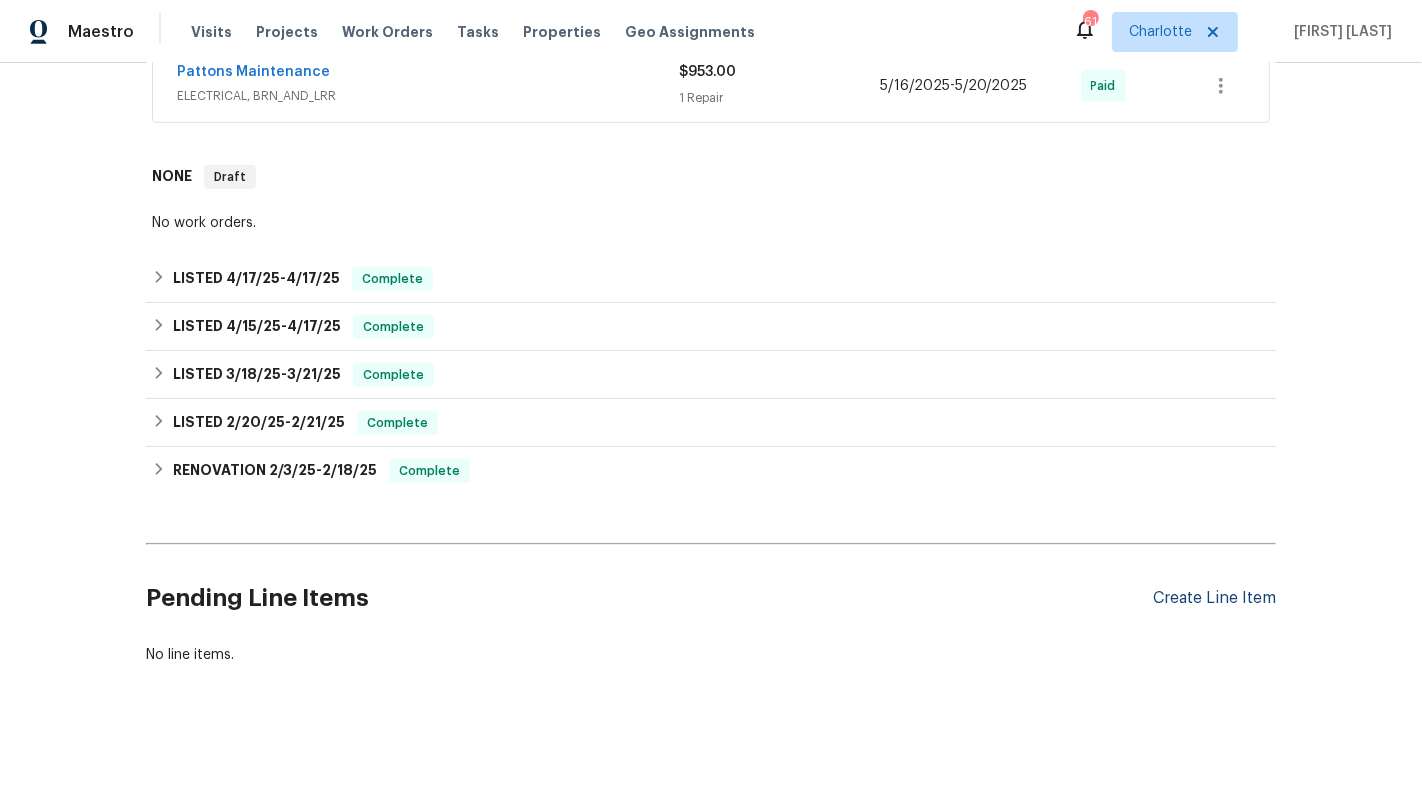 click on "Create Line Item" at bounding box center (1214, 598) 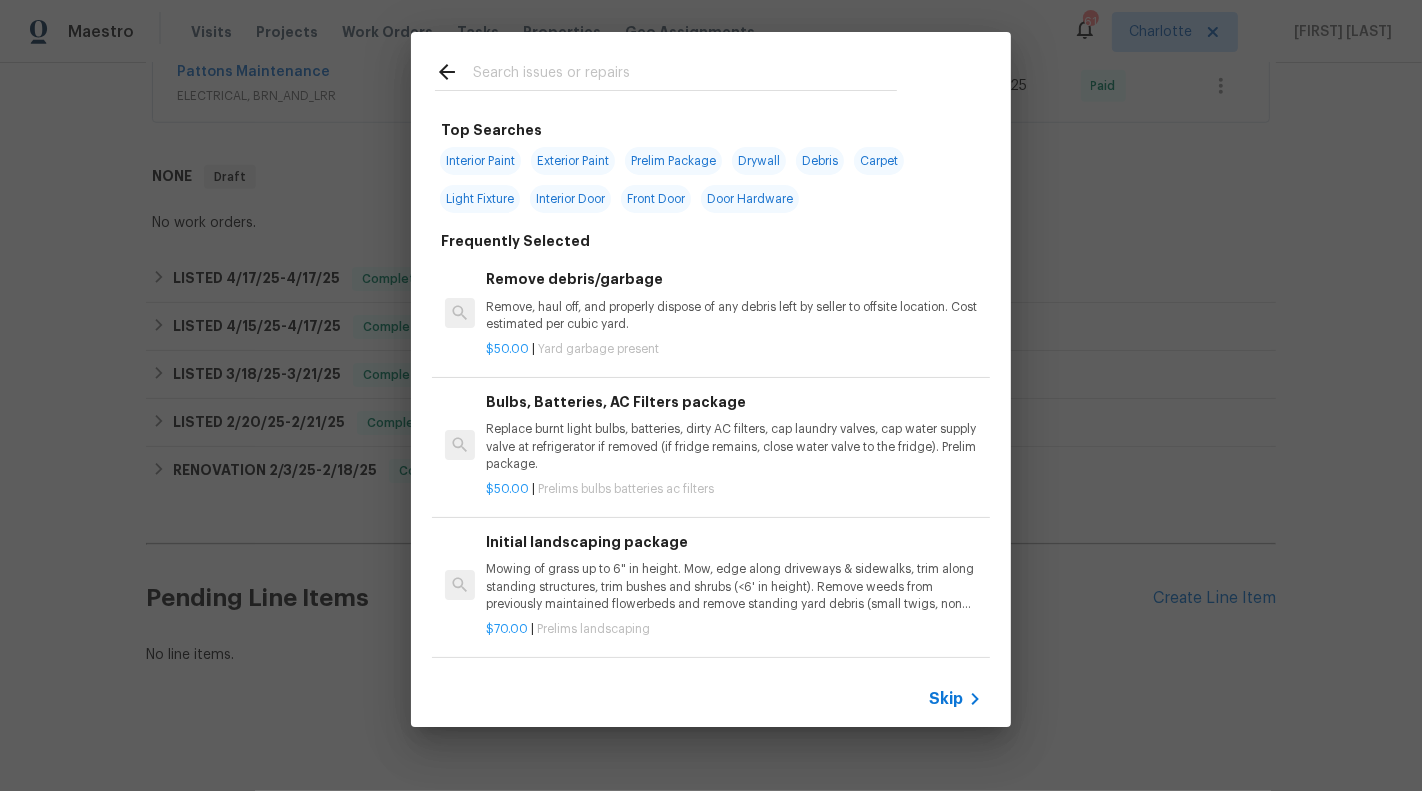 click on "Skip" at bounding box center [946, 699] 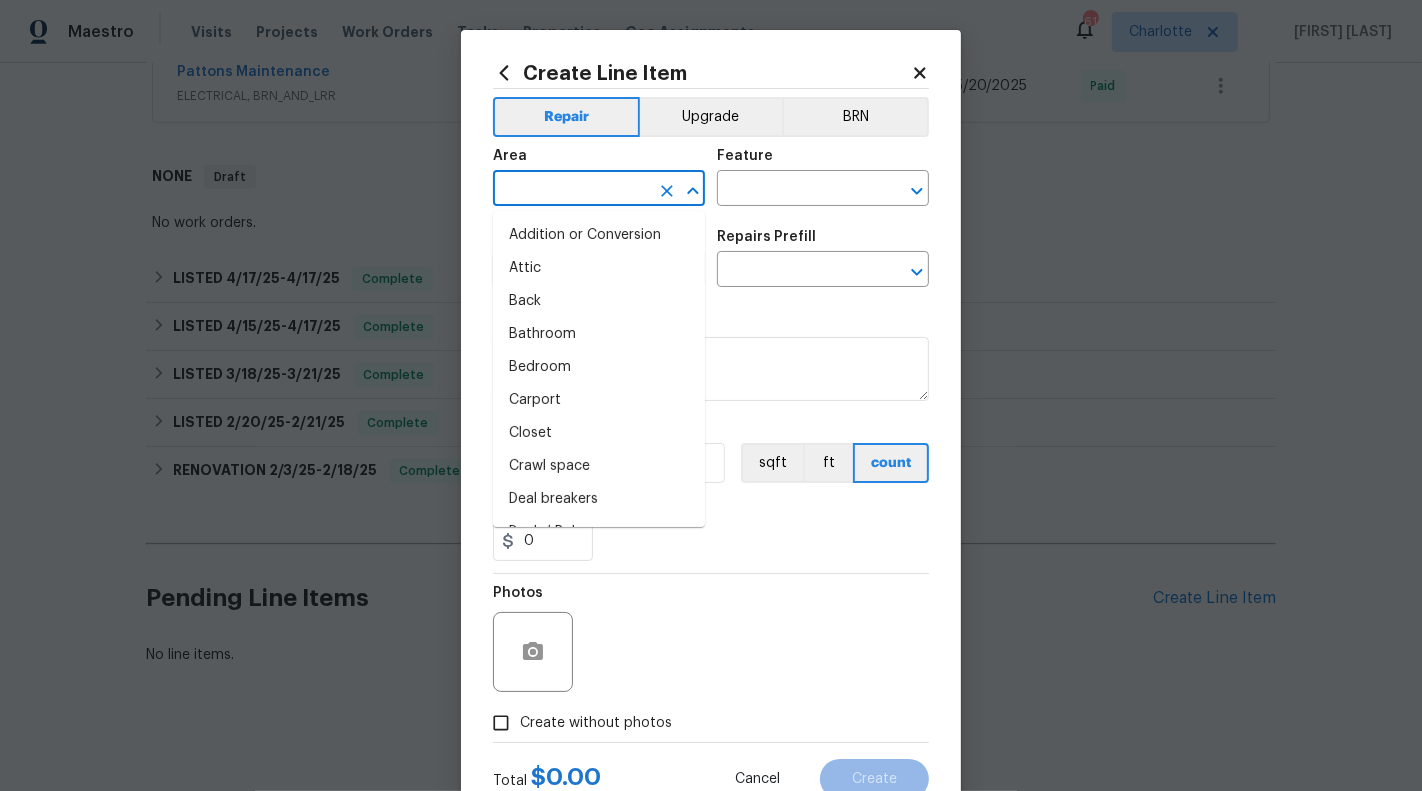 click at bounding box center [571, 190] 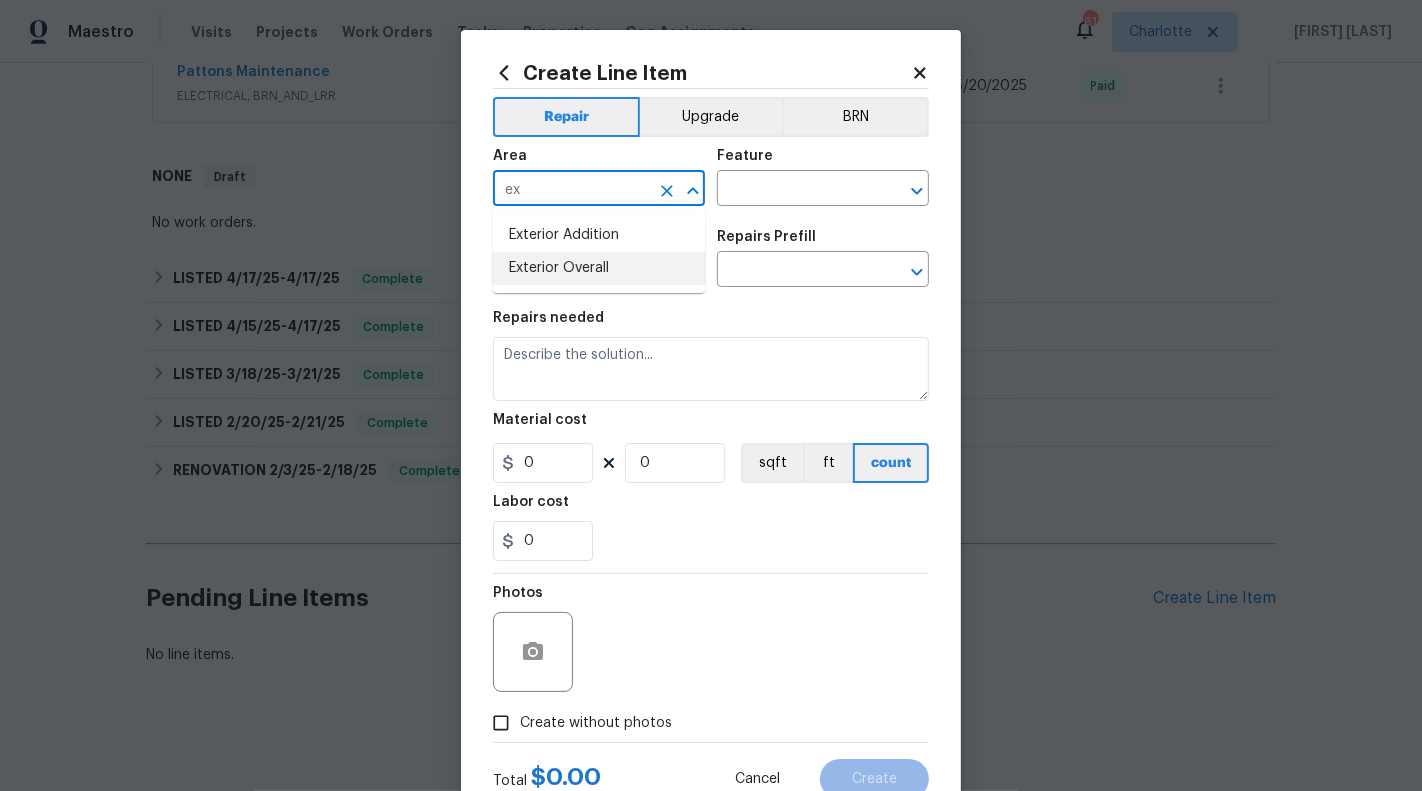 click on "Exterior Overall" at bounding box center [599, 268] 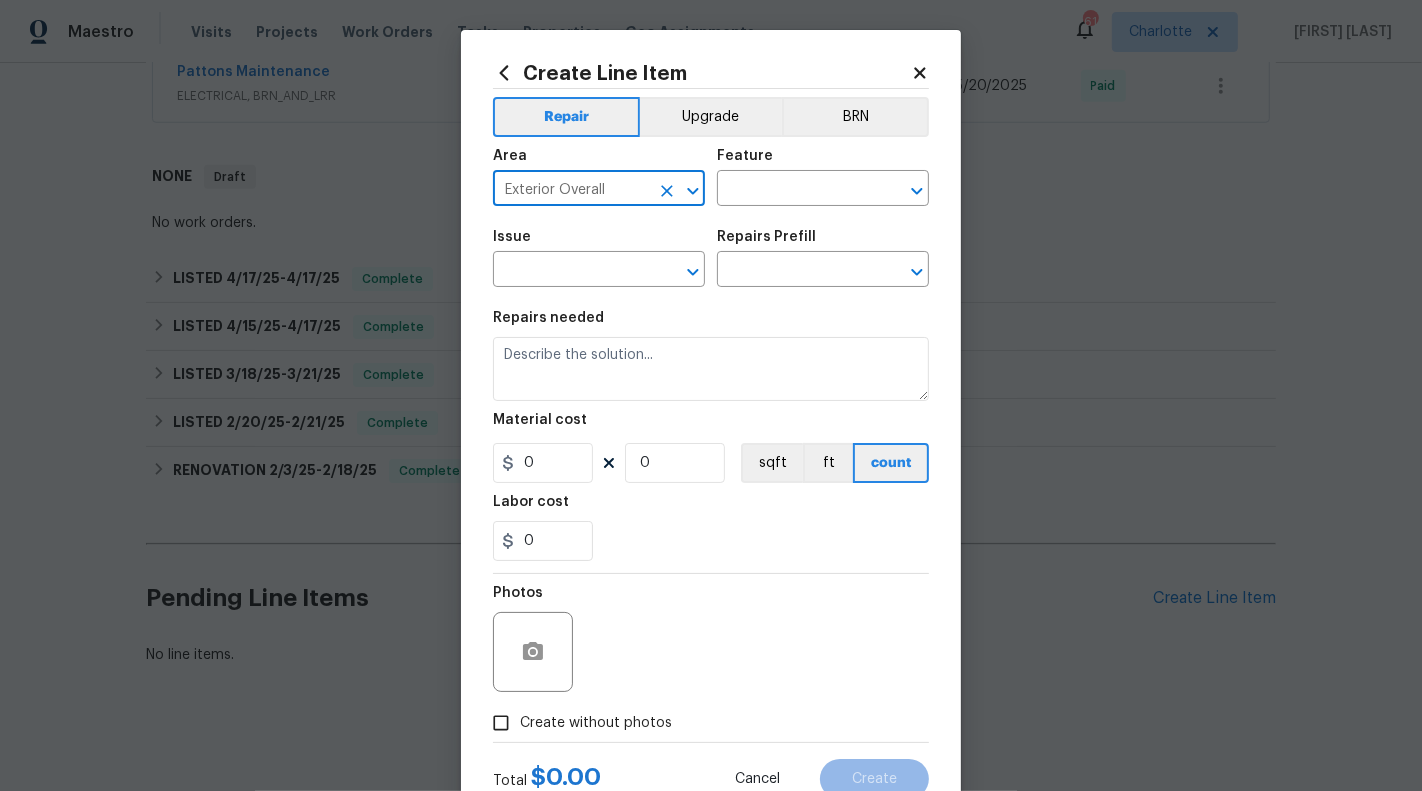 type on "Exterior Overall" 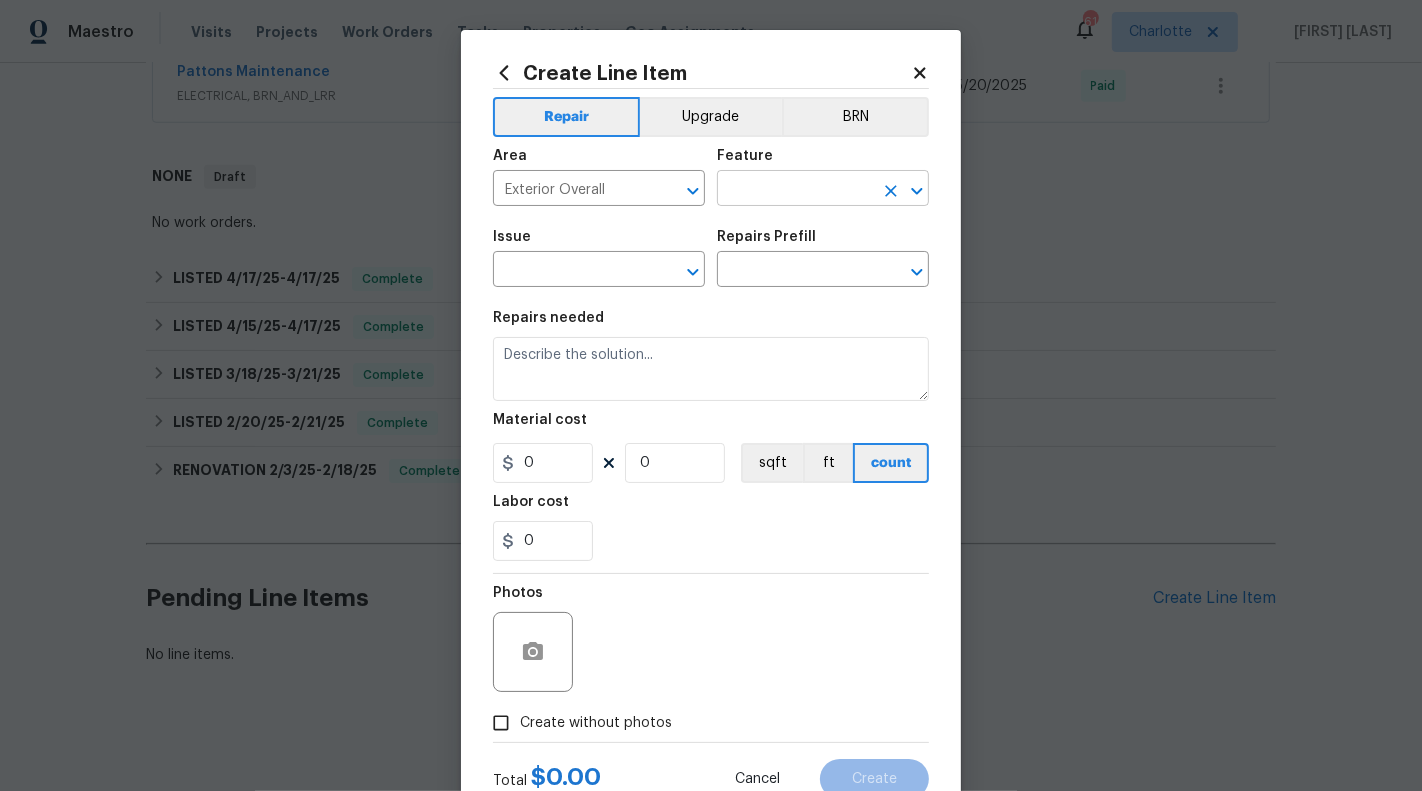click at bounding box center [795, 190] 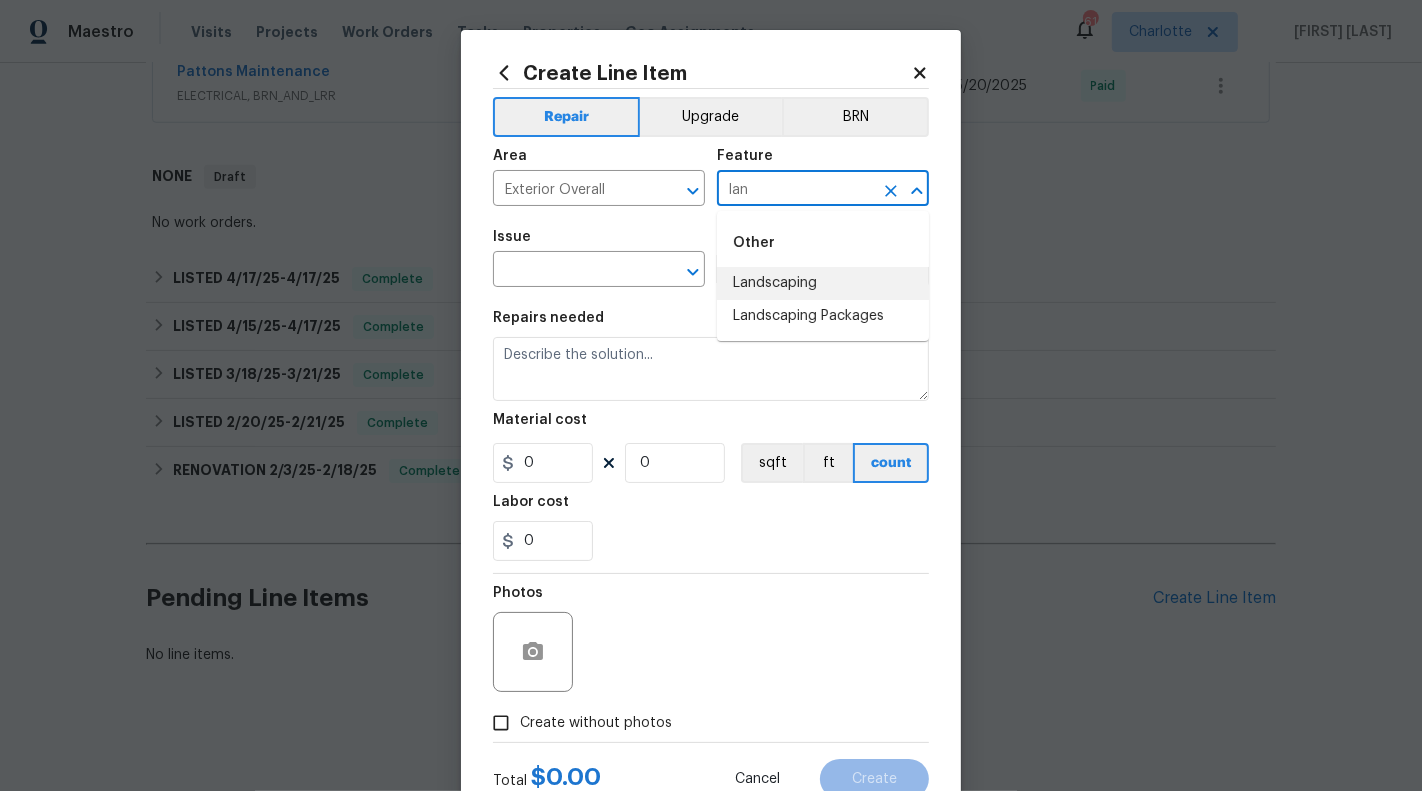 click on "Landscaping" at bounding box center [823, 283] 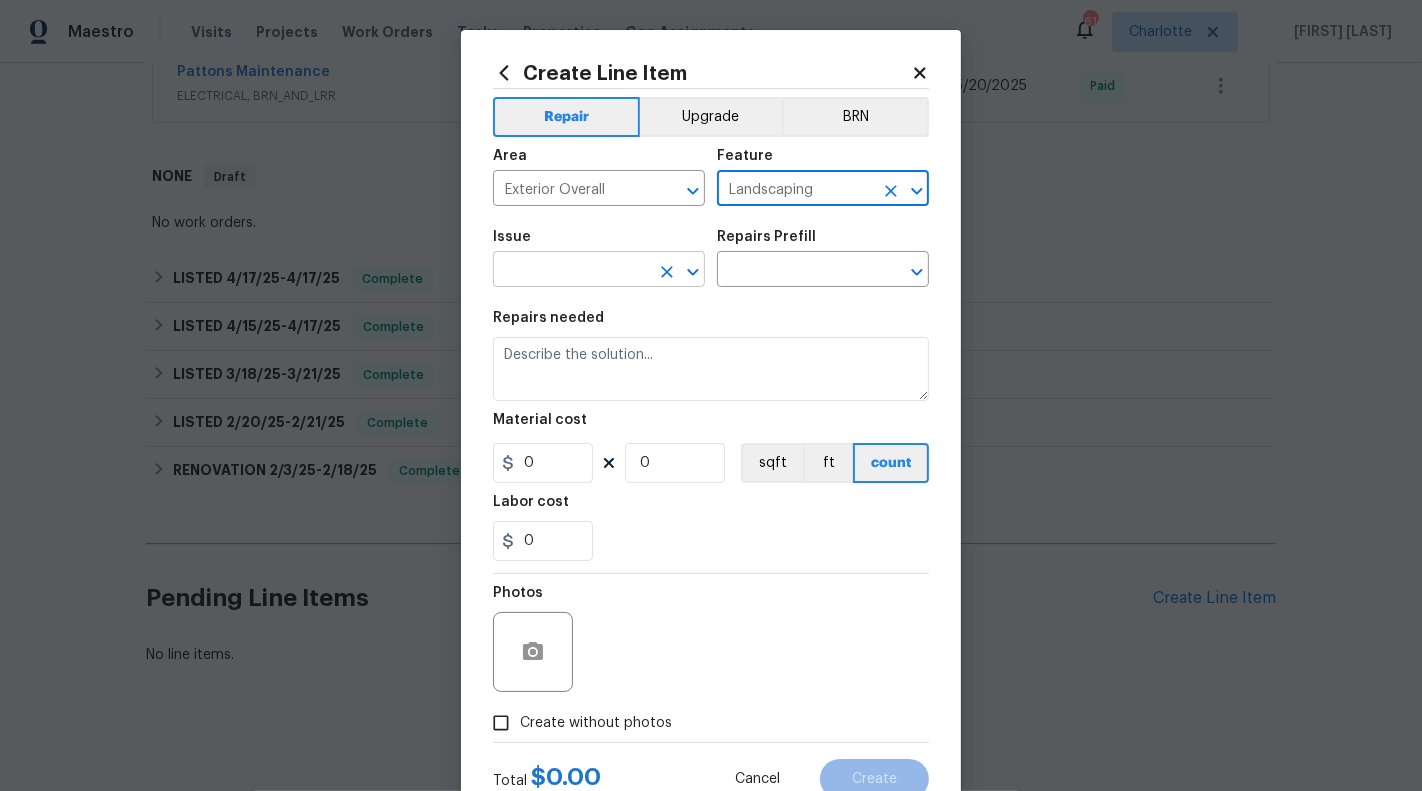 type on "Landscaping" 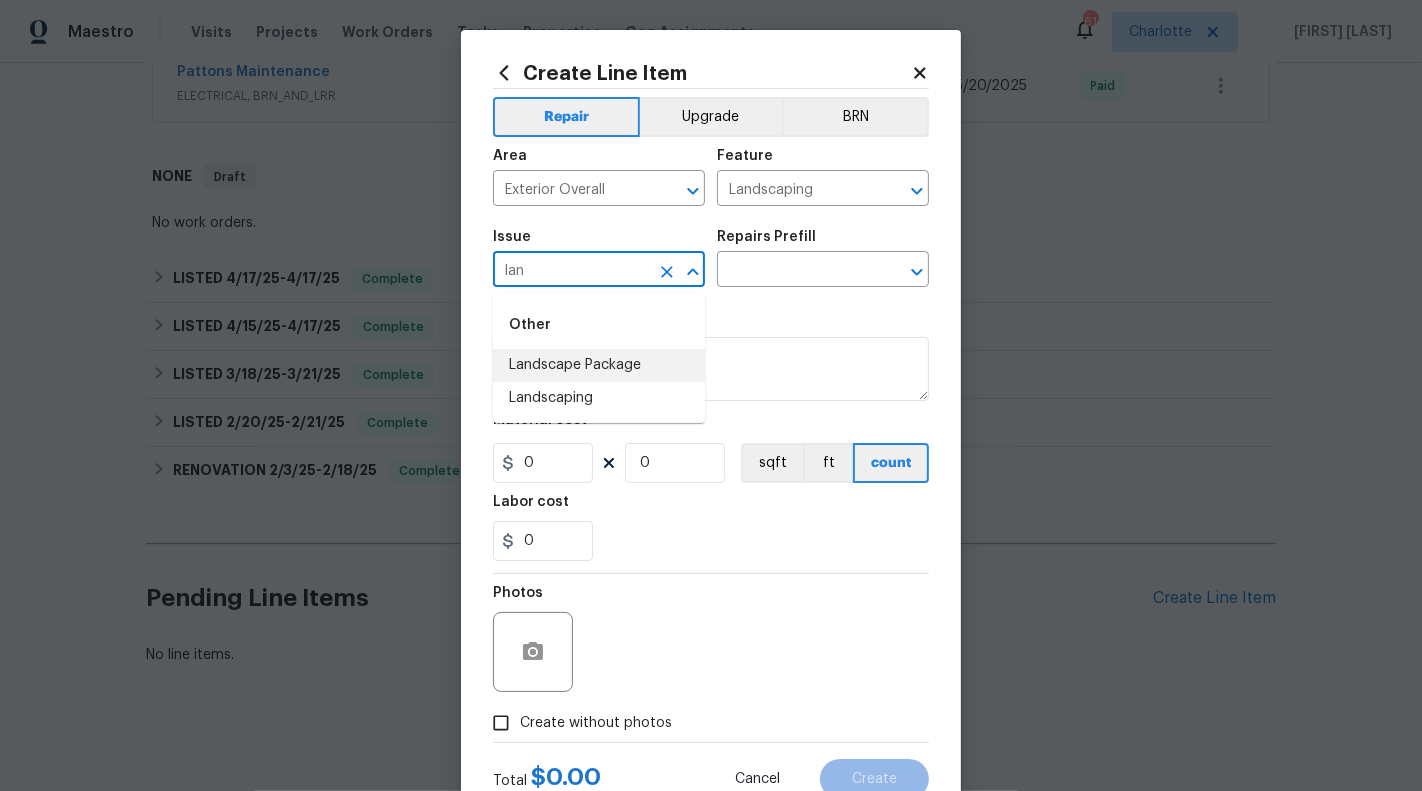 click on "Landscape Package" at bounding box center [599, 365] 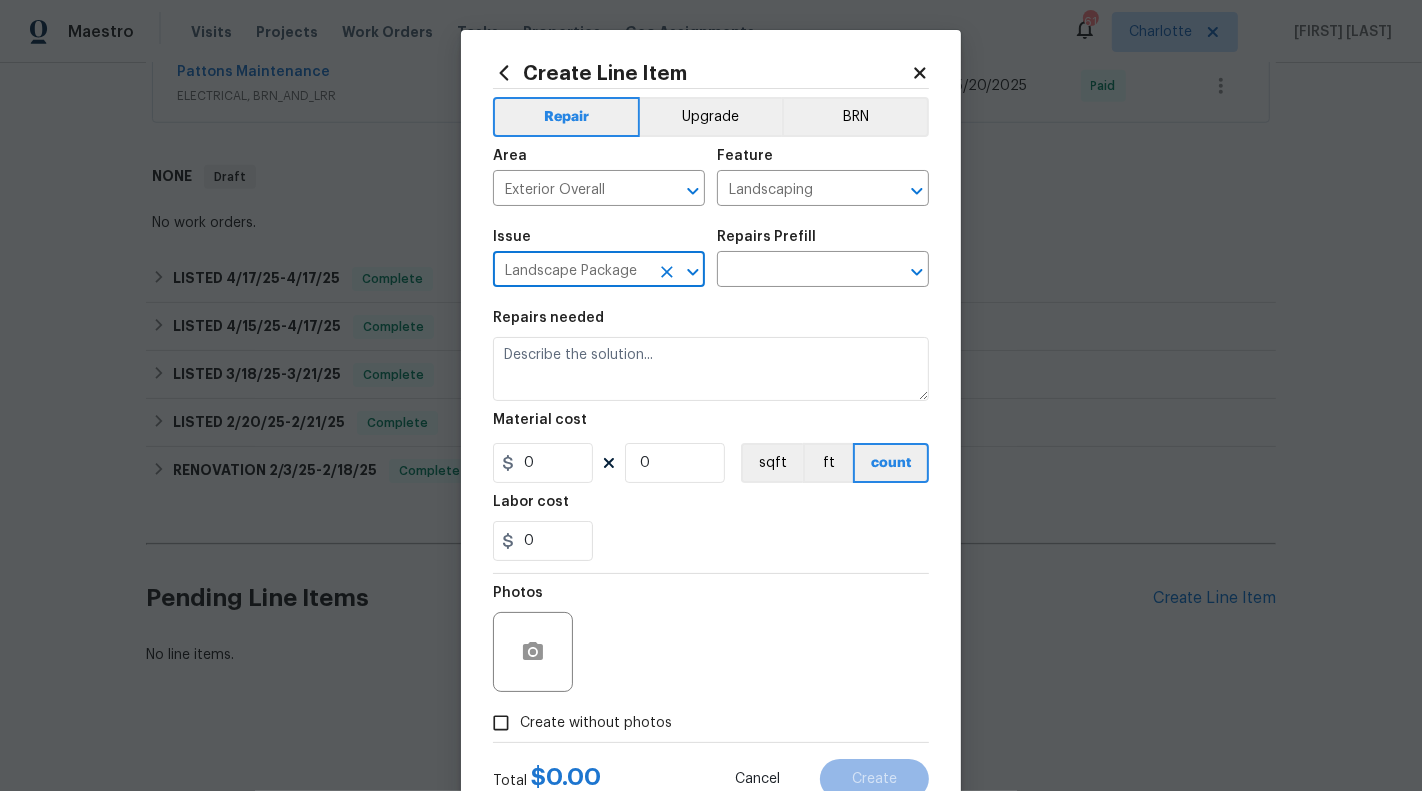 type on "Landscape Package" 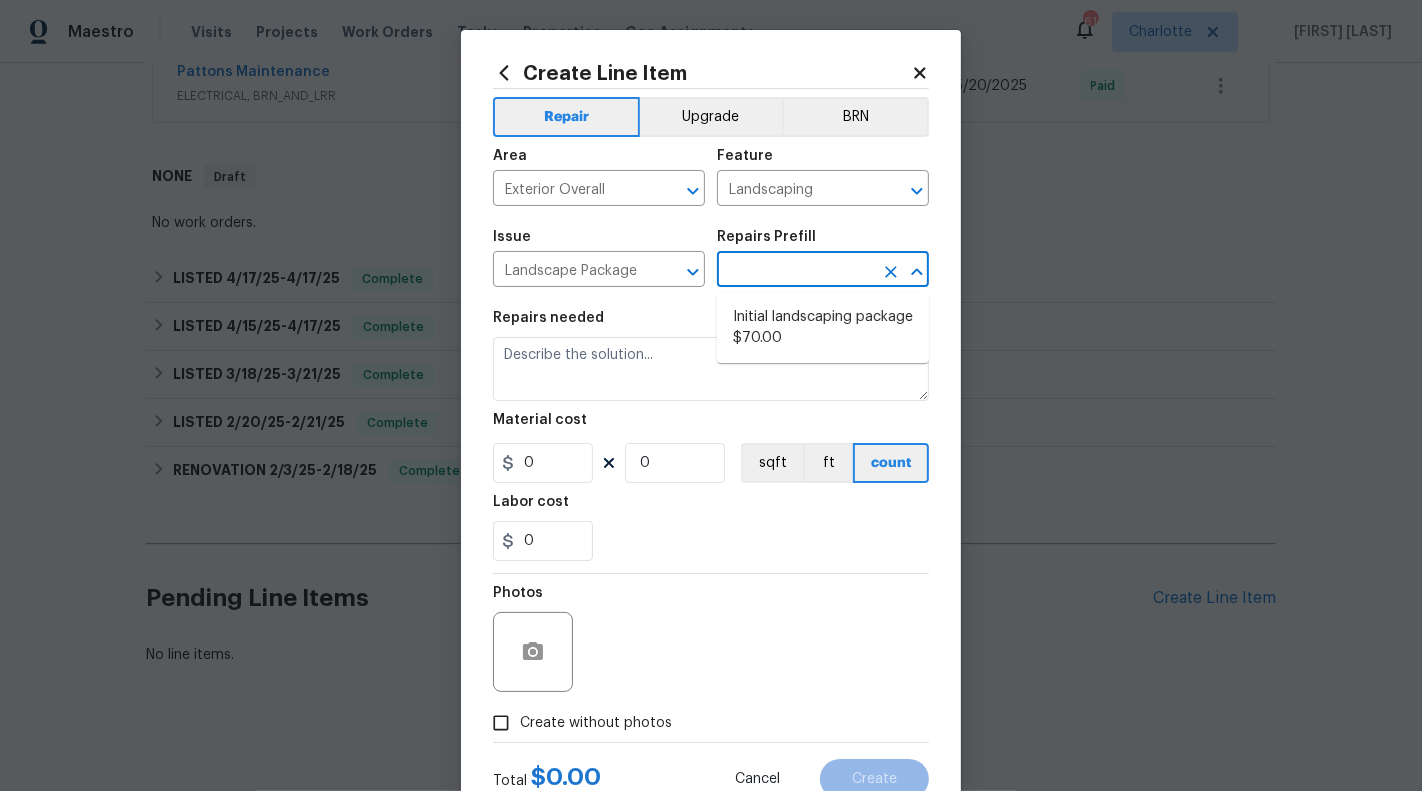 click at bounding box center [795, 271] 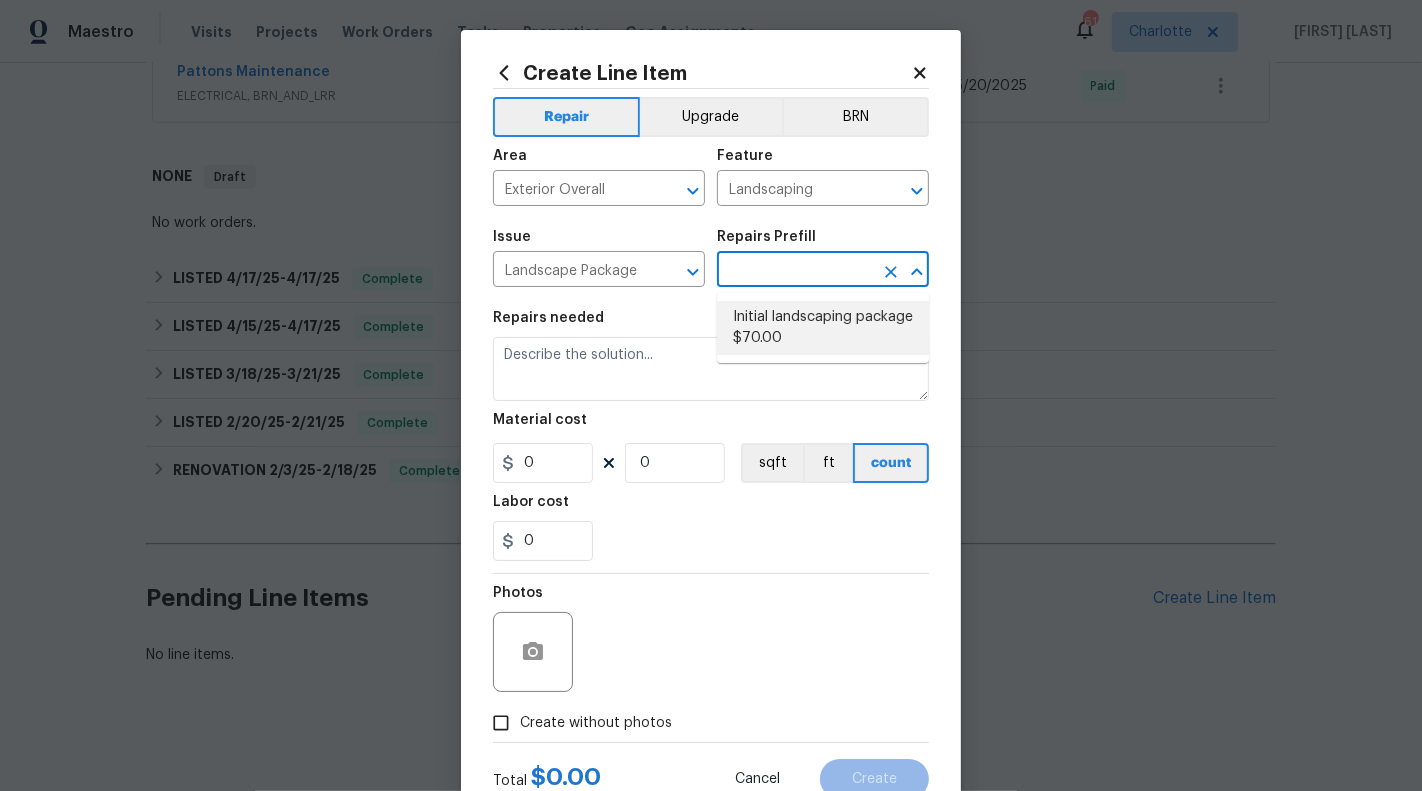 click 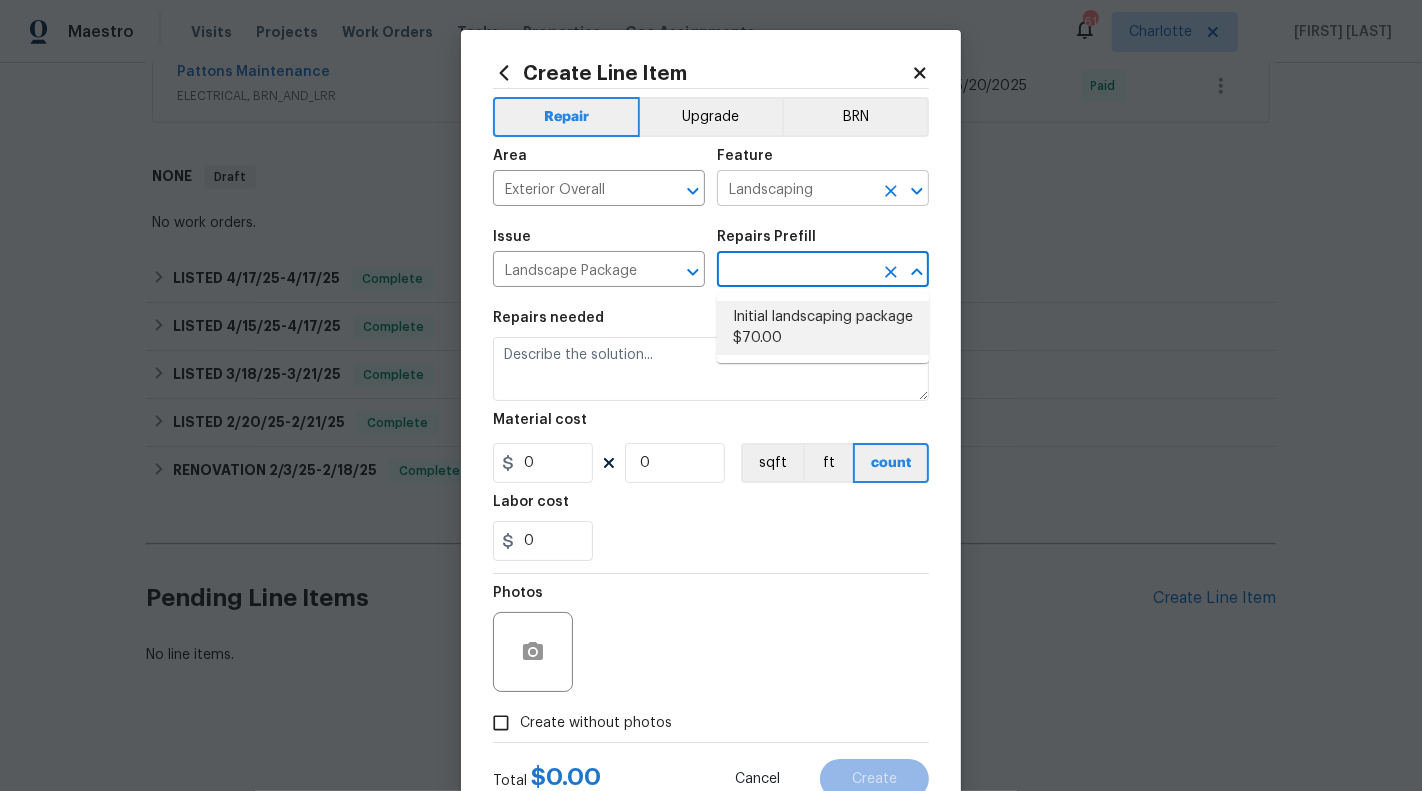 click 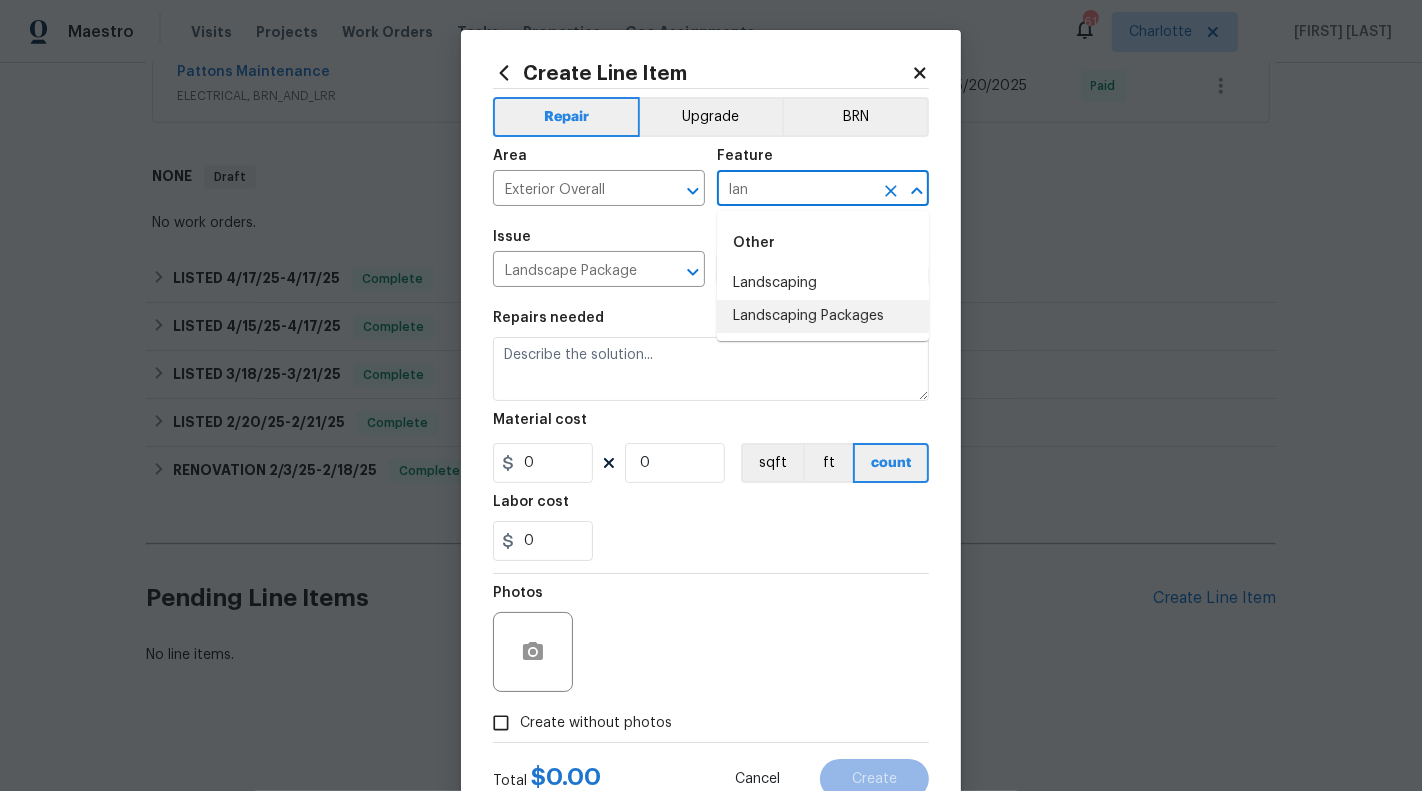 click on "Landscaping Packages" at bounding box center [823, 316] 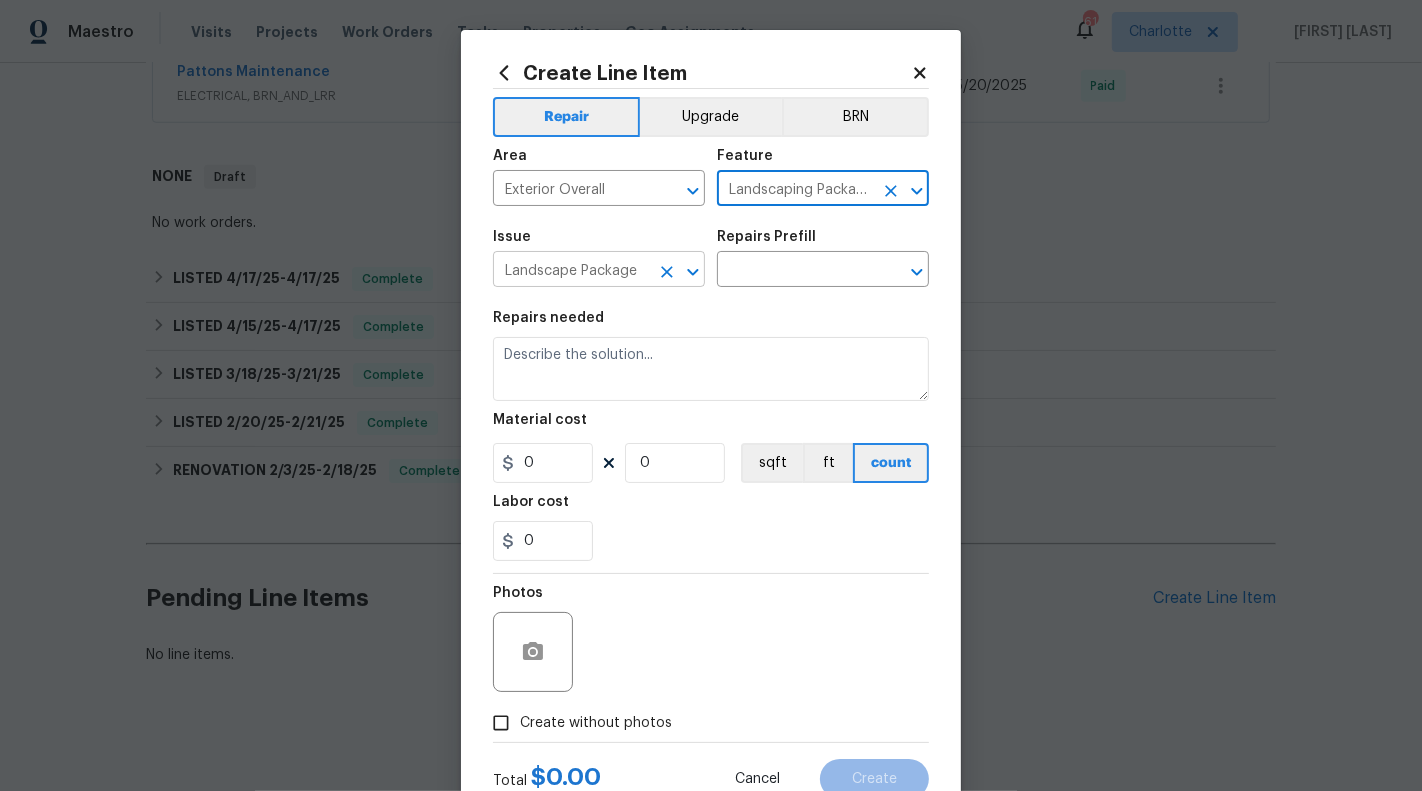 click 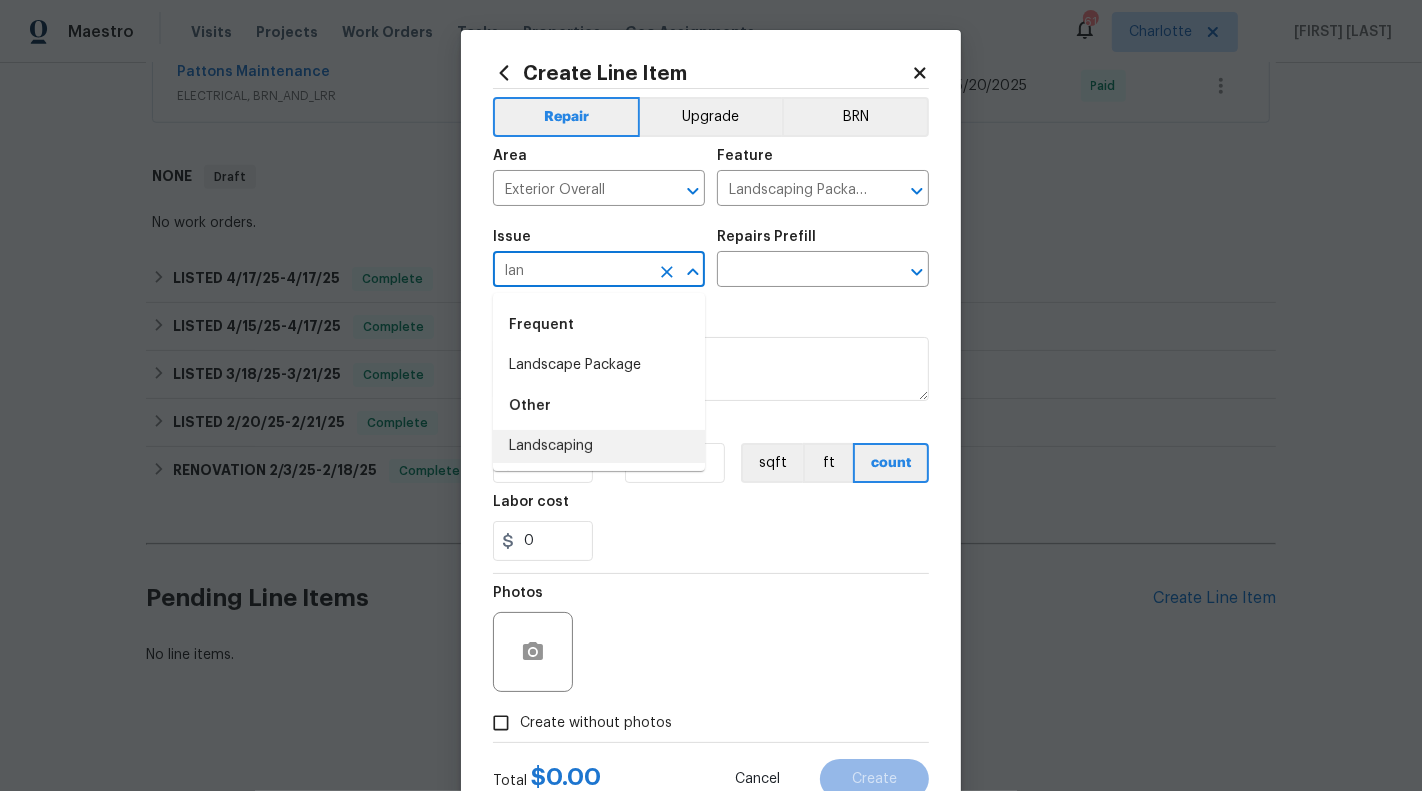 click on "Landscaping" at bounding box center [599, 446] 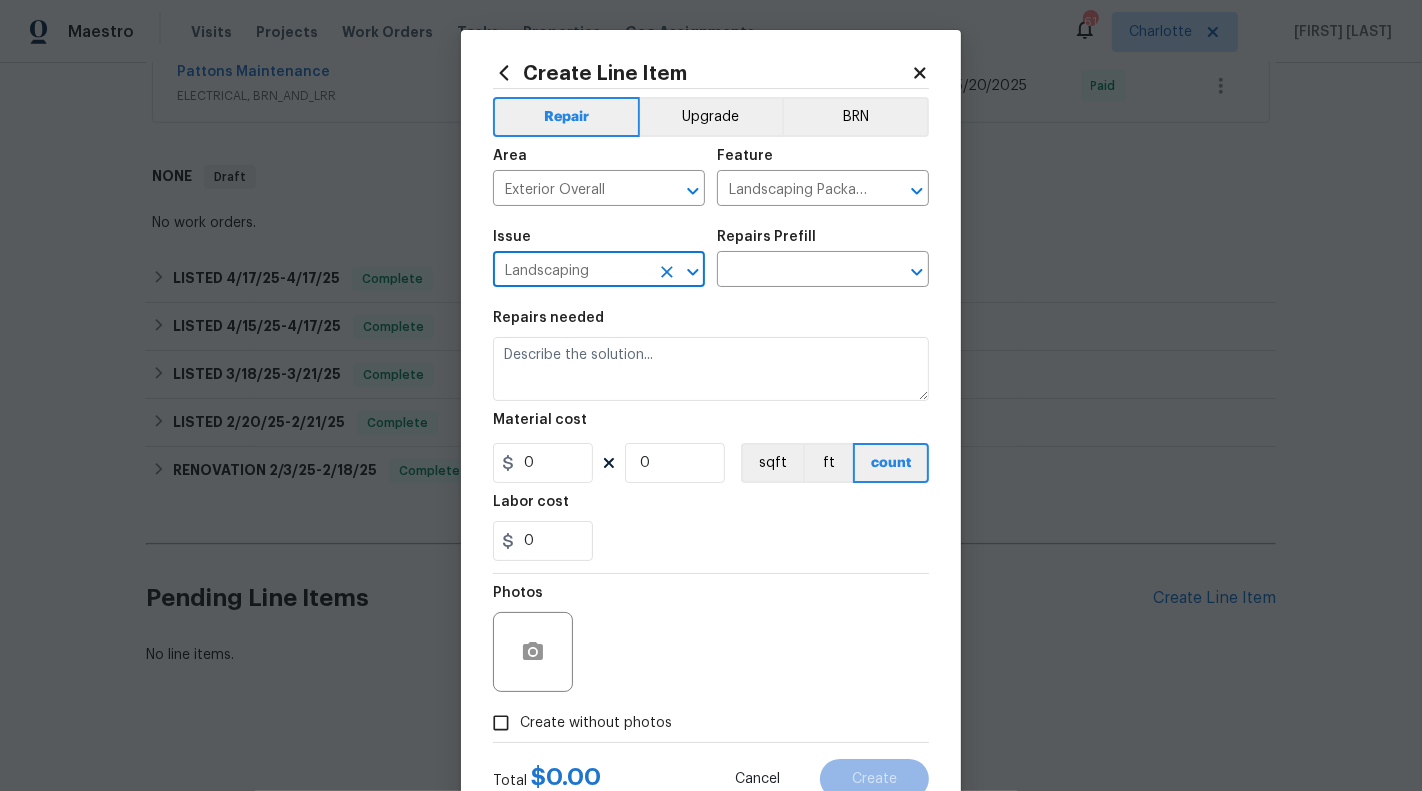 type on "Landscaping" 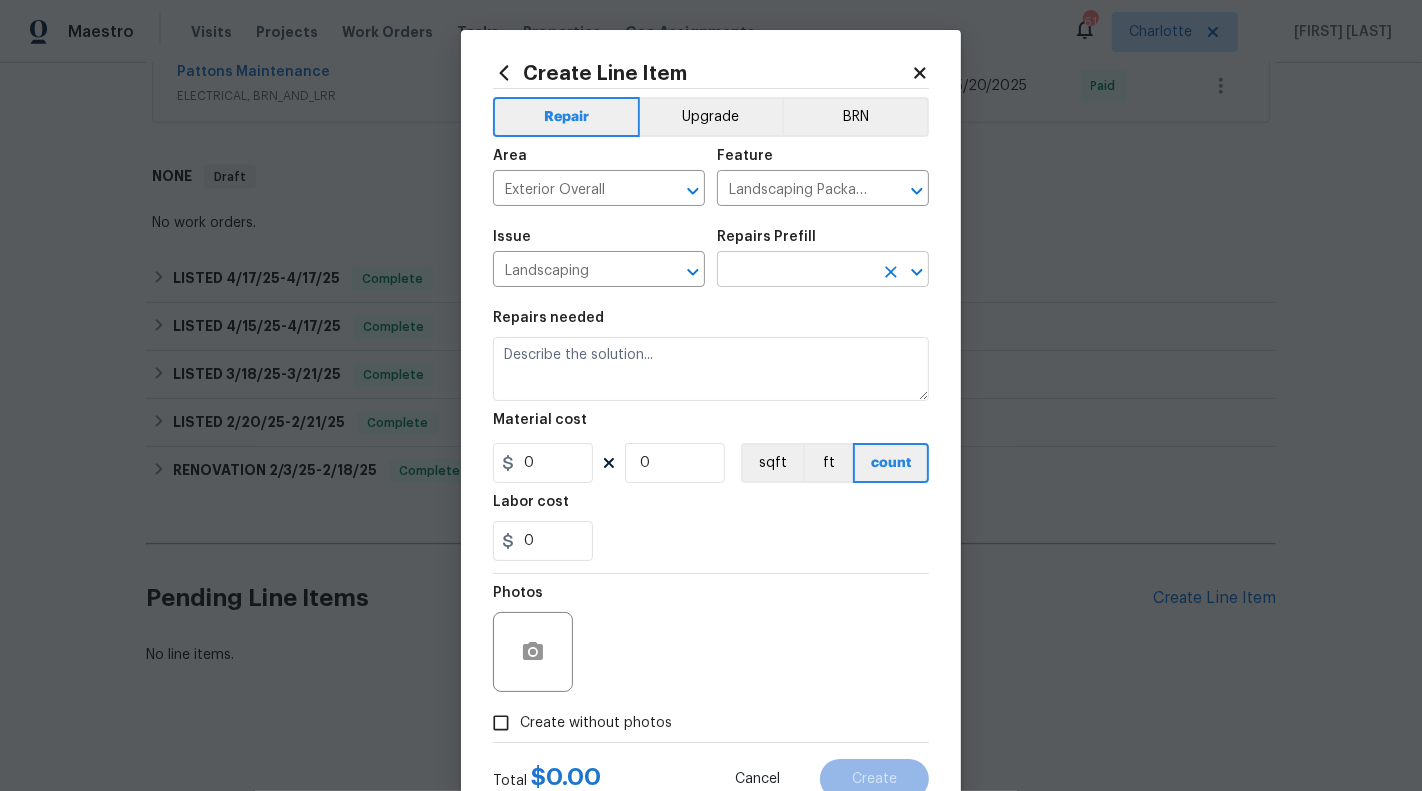 click at bounding box center (795, 271) 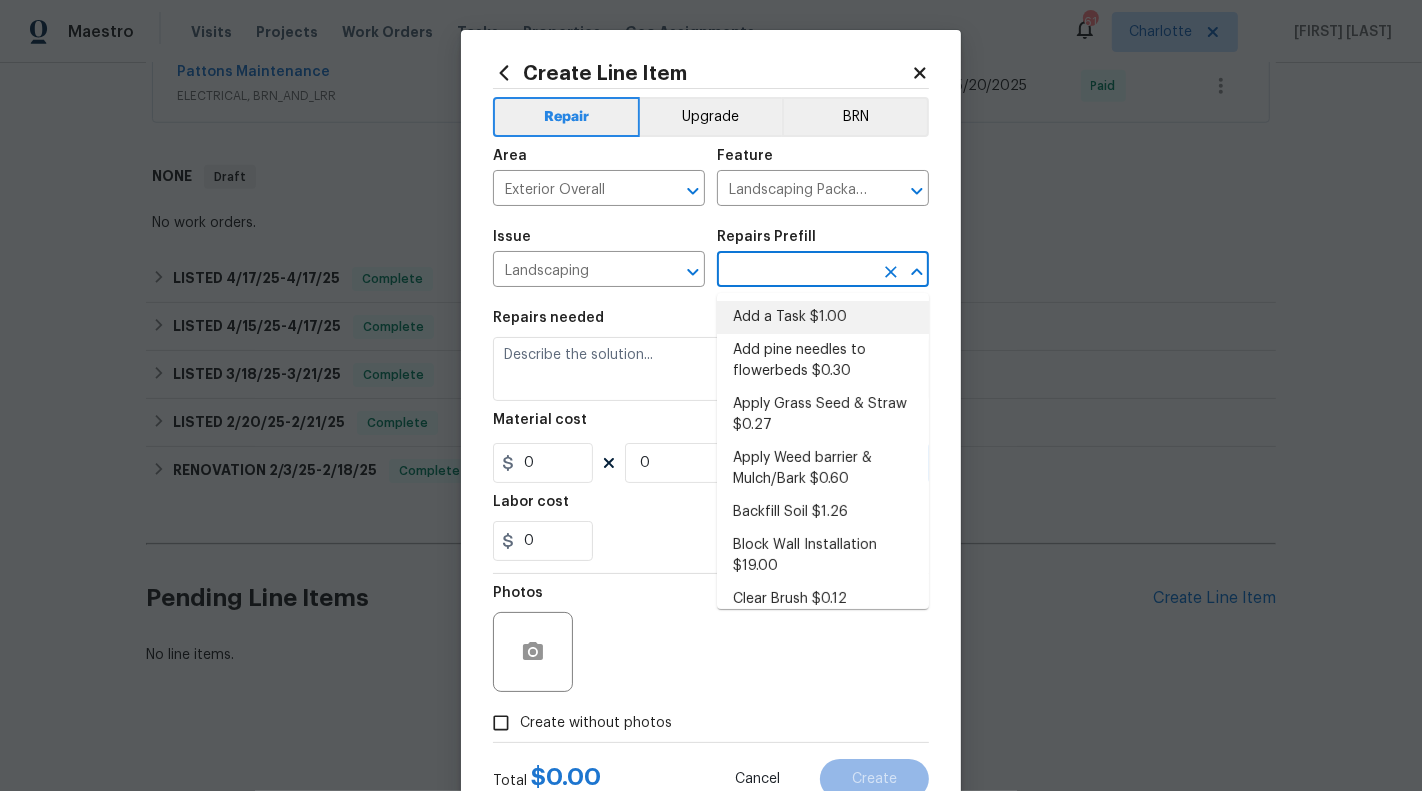 click on "Add a Task $1.00" at bounding box center [823, 317] 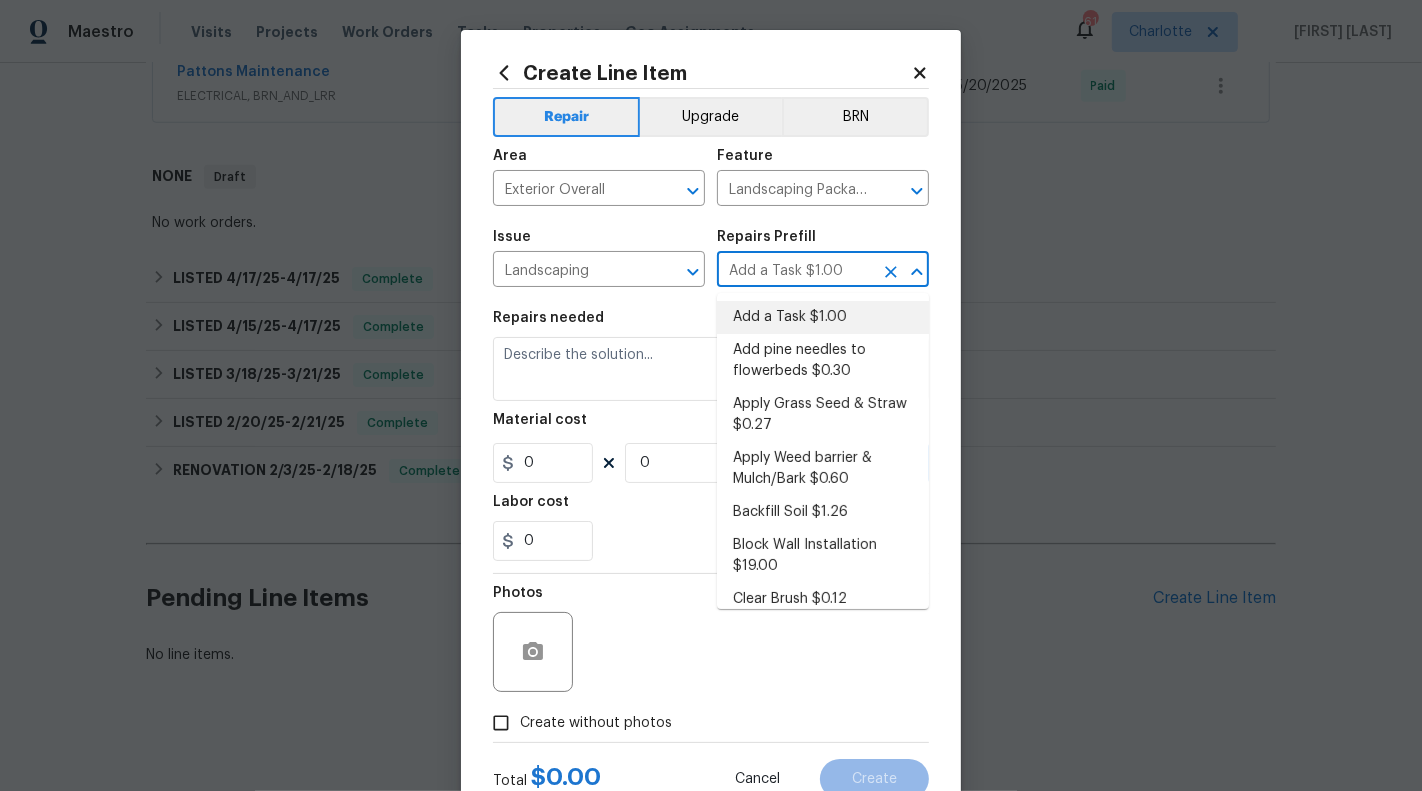 type on "HPM to detail" 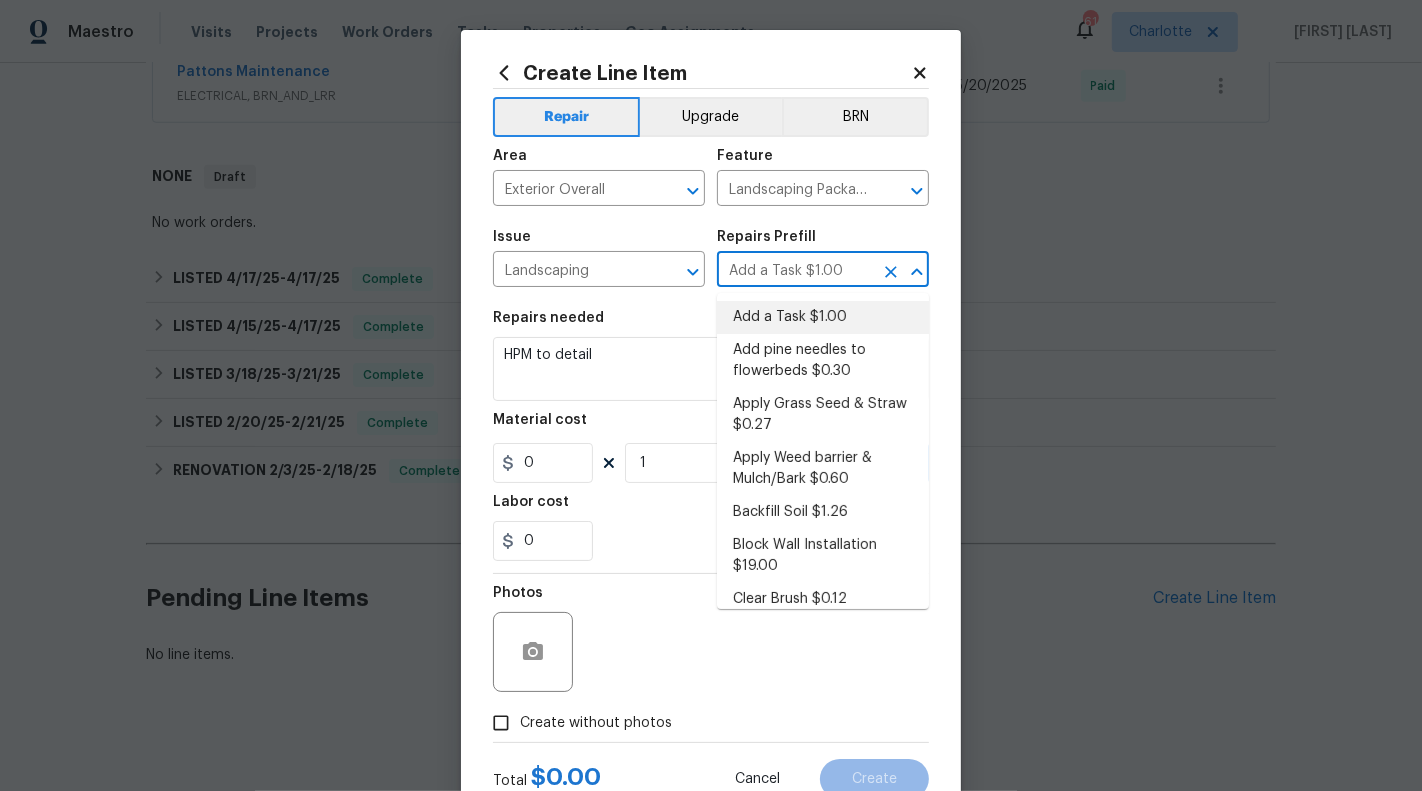 type on "1" 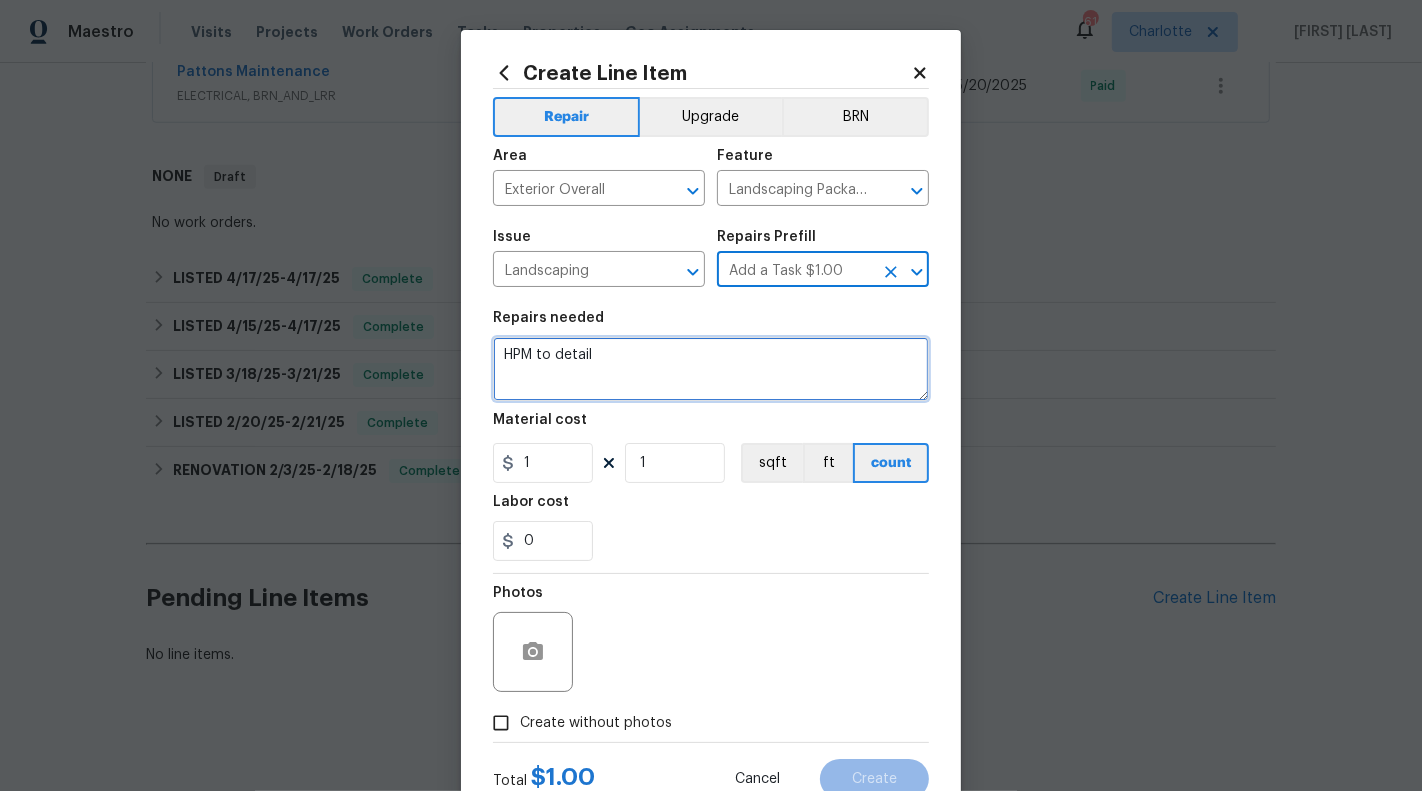 click on "HPM to detail" at bounding box center [711, 369] 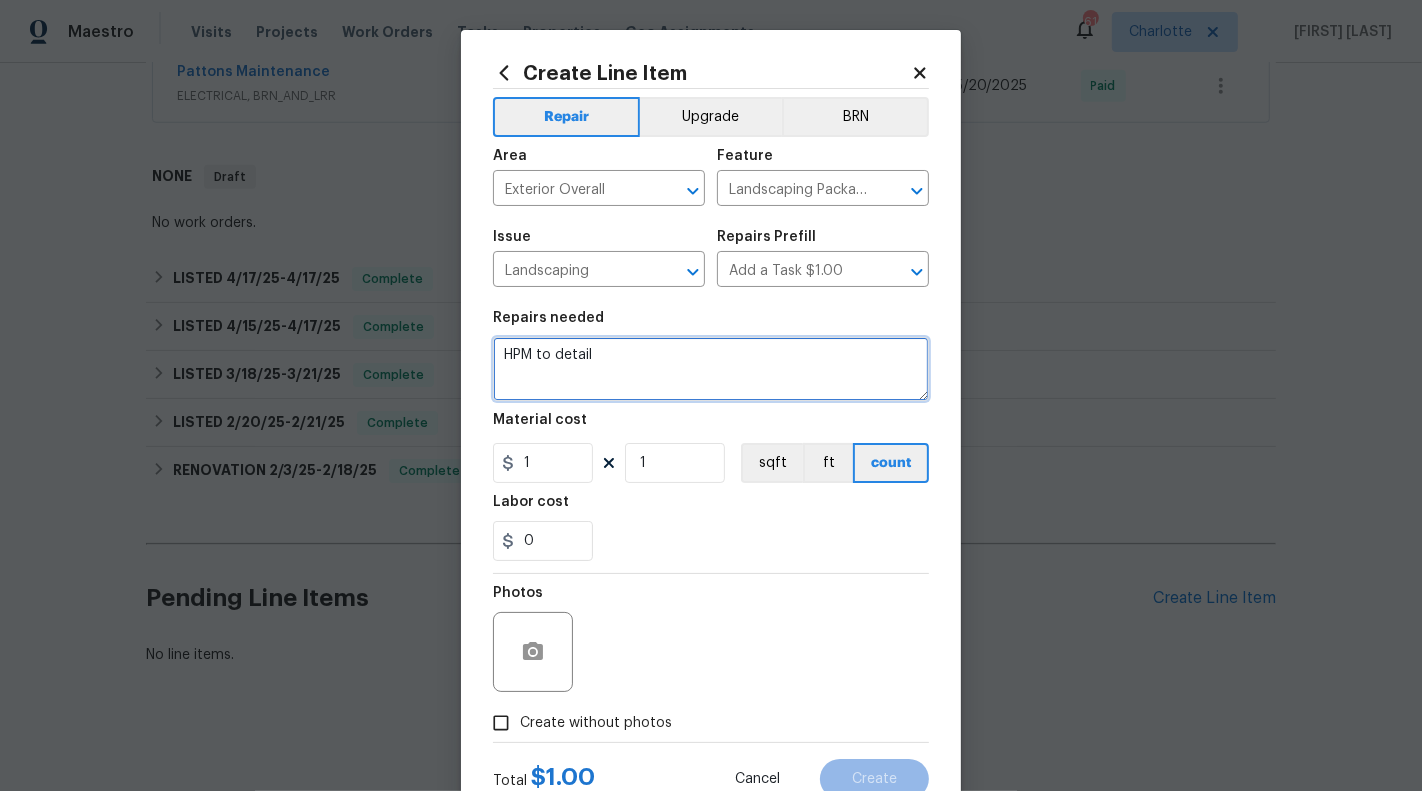 click on "HPM to detail" at bounding box center (711, 369) 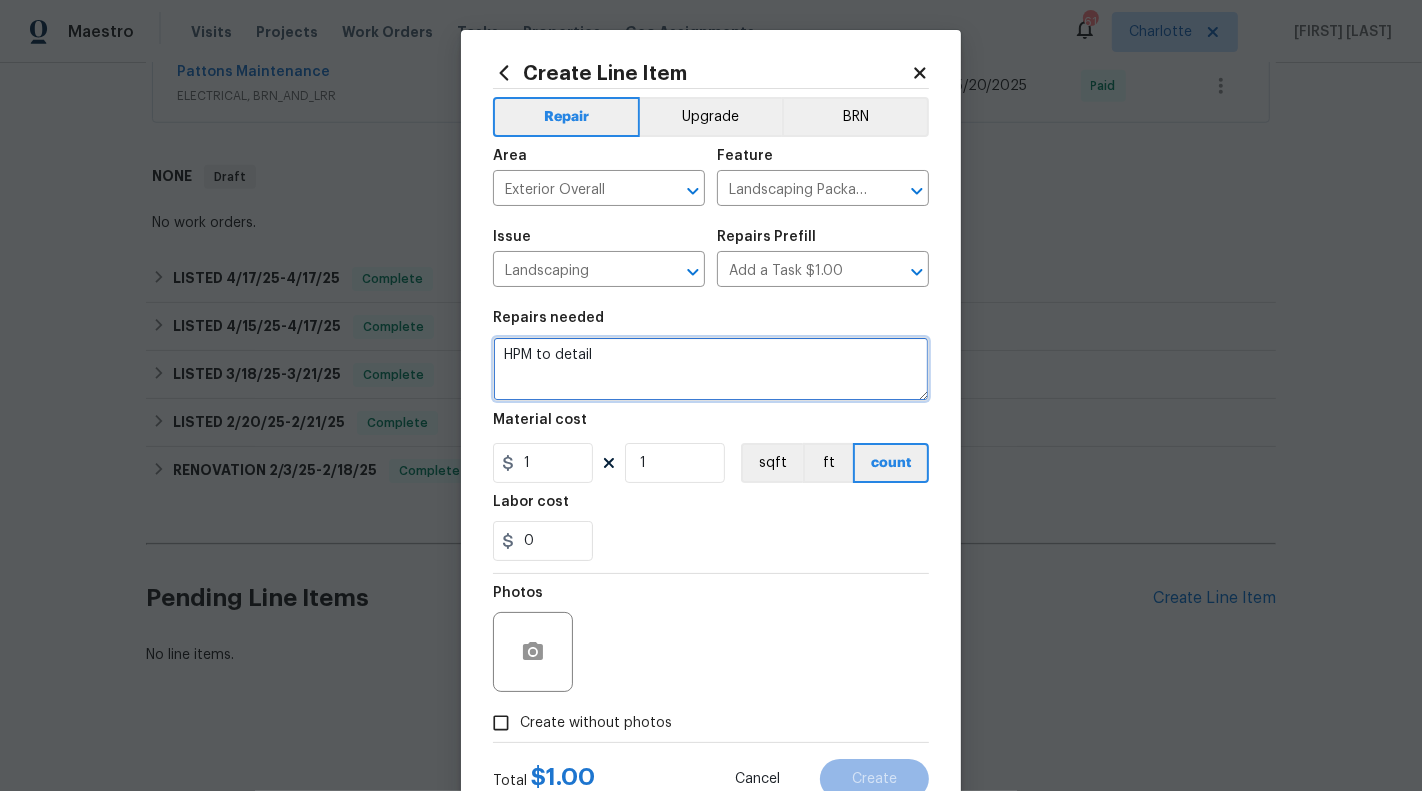 click on "HPM to detail" at bounding box center (711, 369) 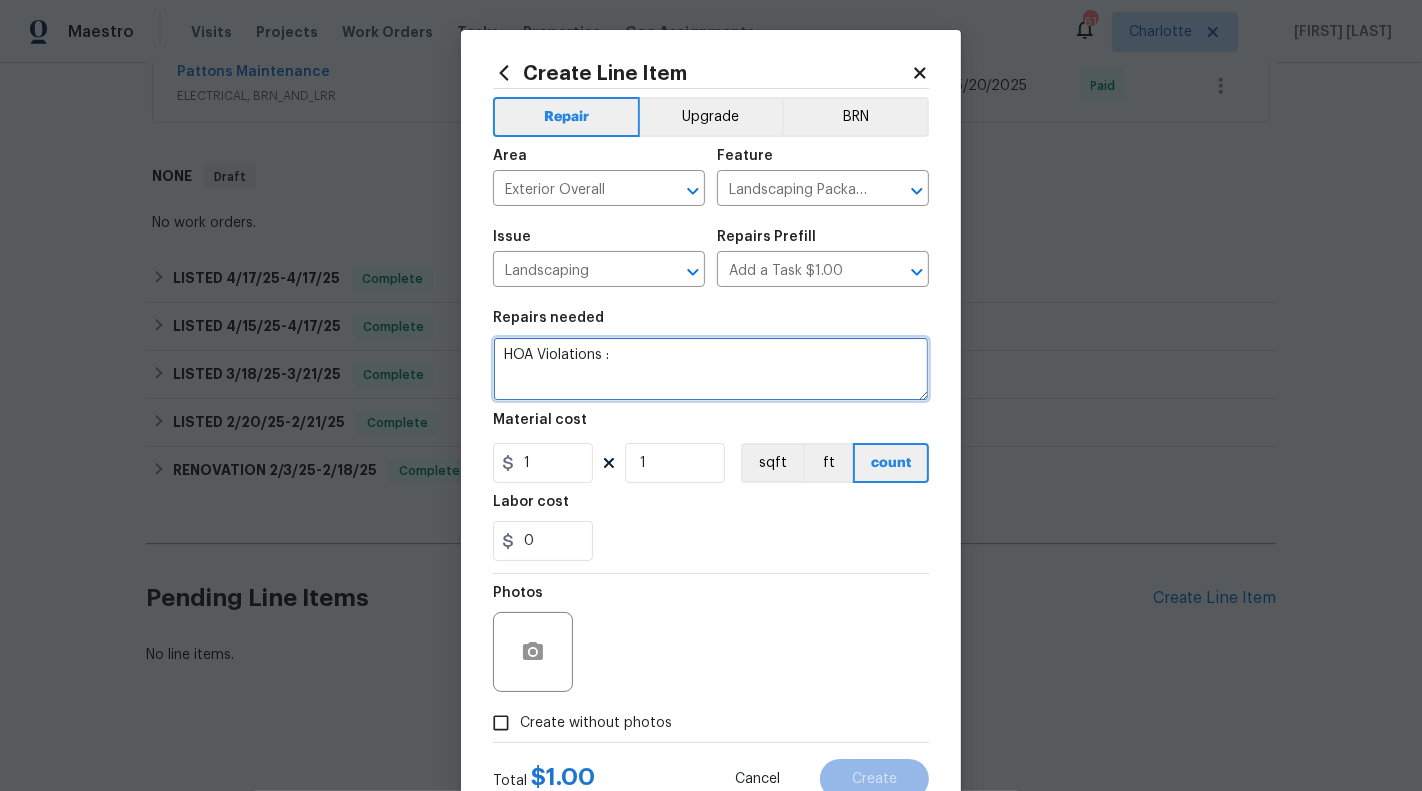 type on "HOA Violations :" 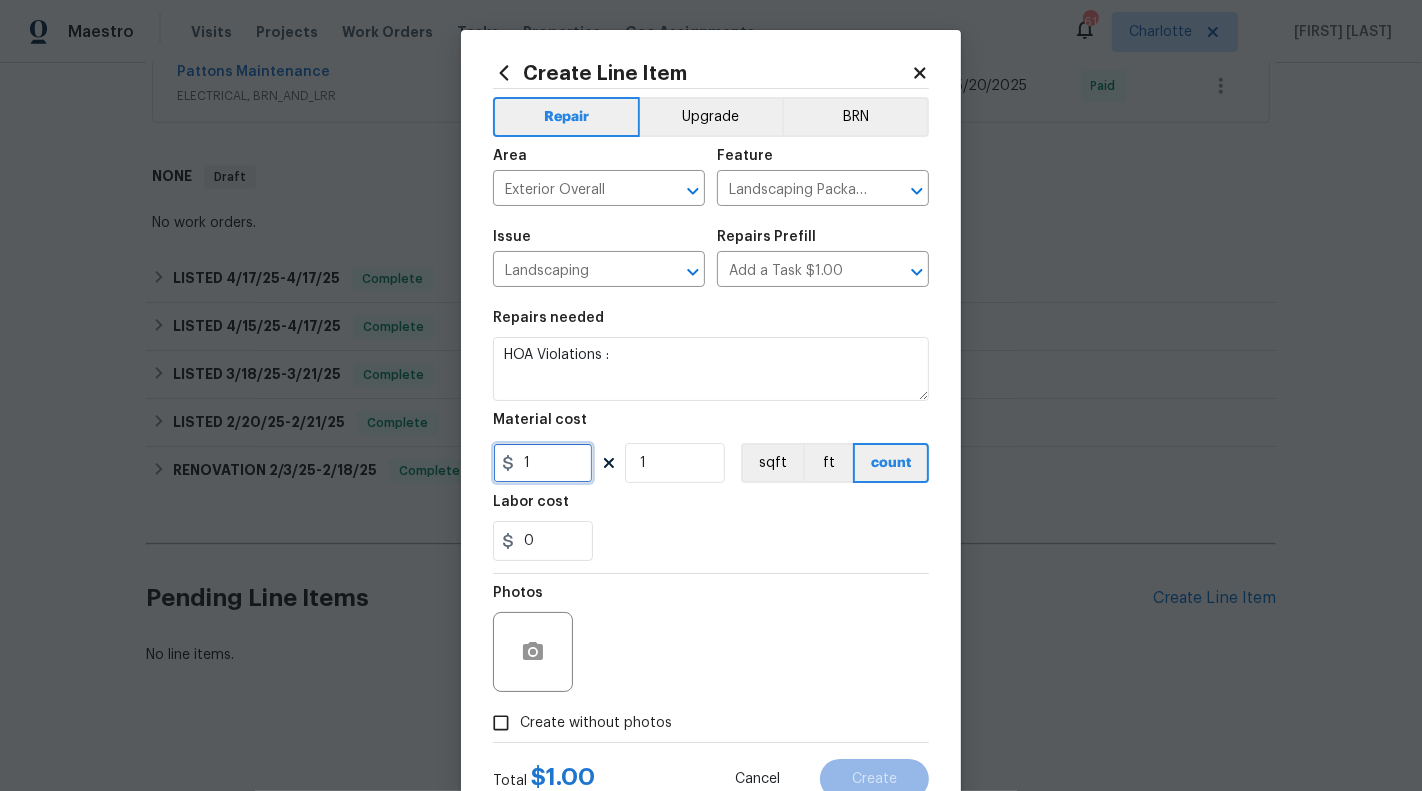 click on "1" at bounding box center [543, 463] 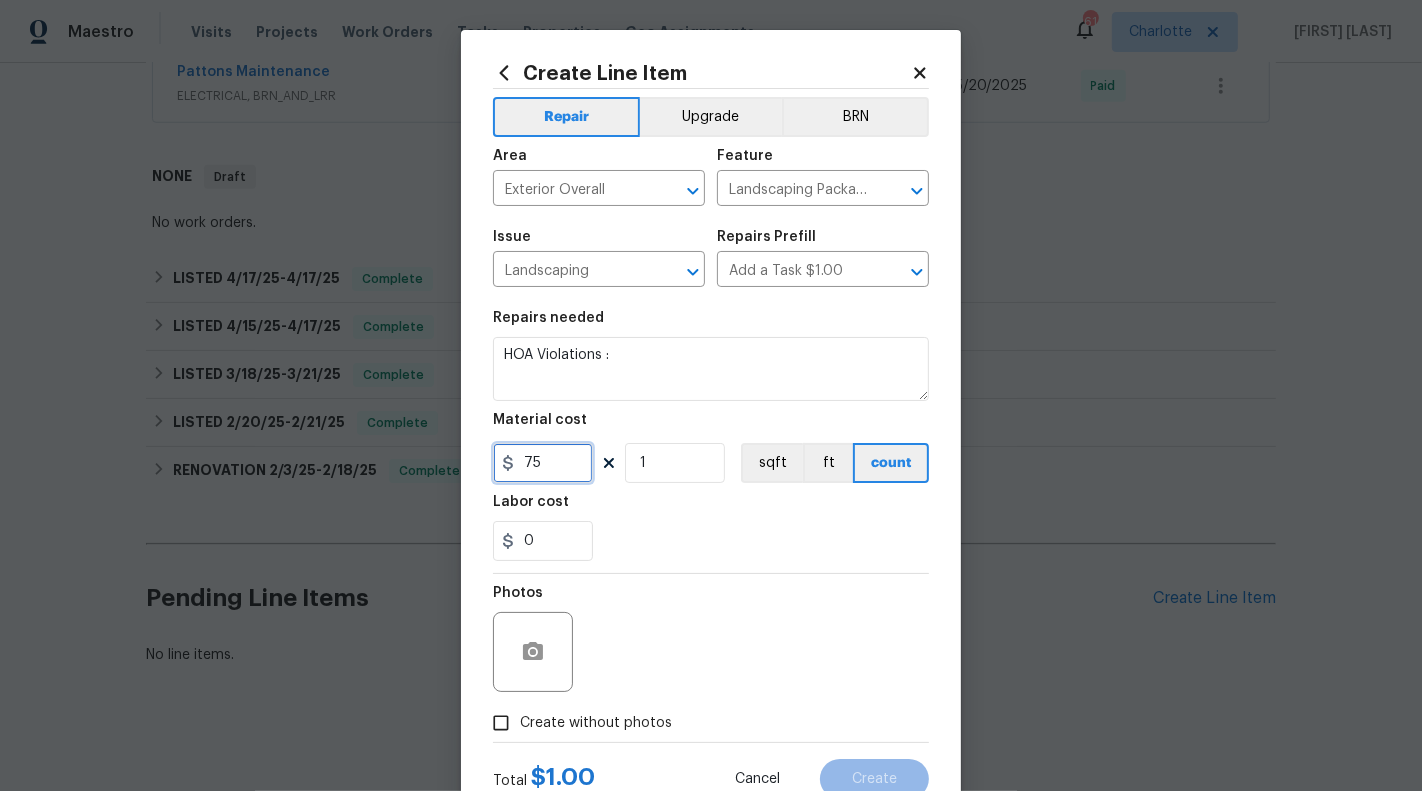 type on "75" 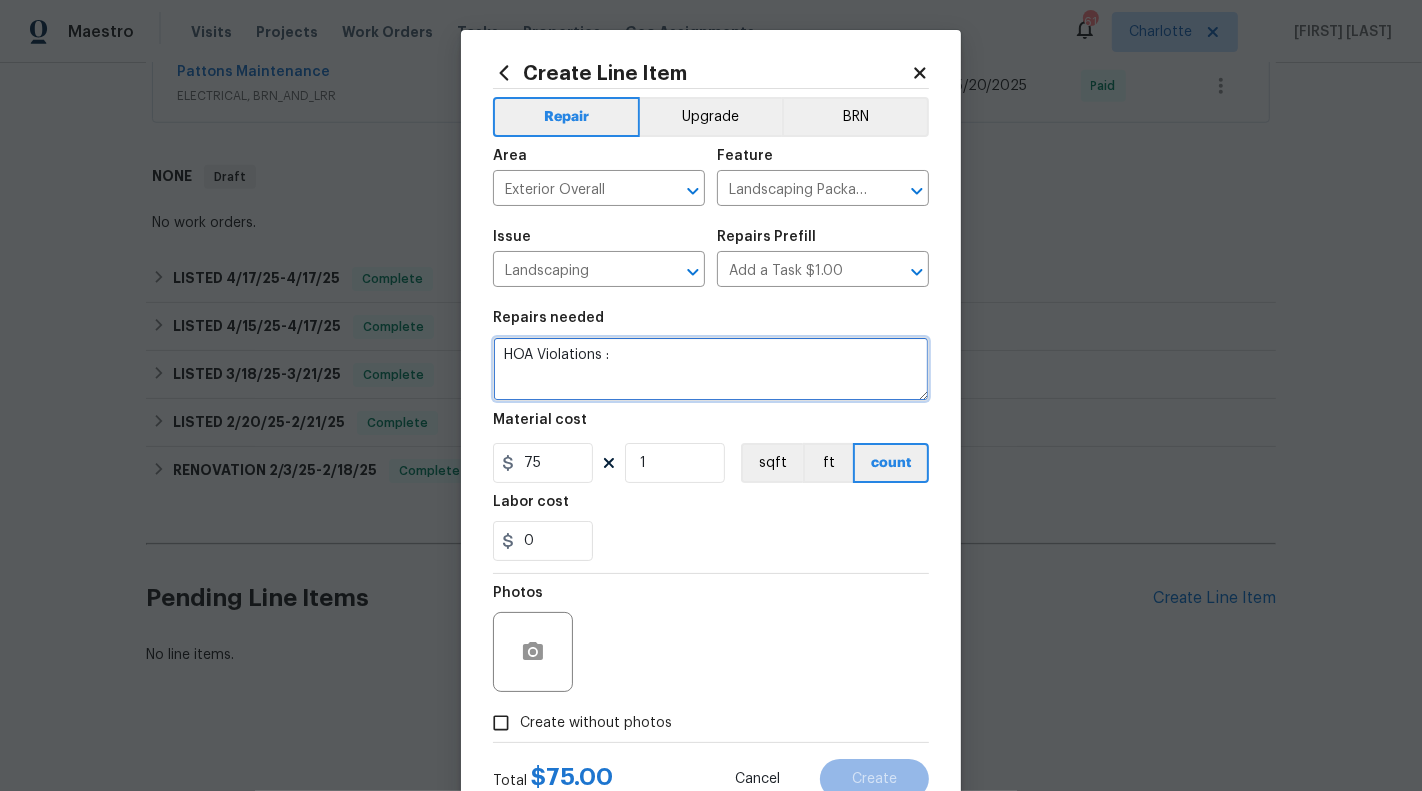 click on "HOA Violations :" at bounding box center (711, 369) 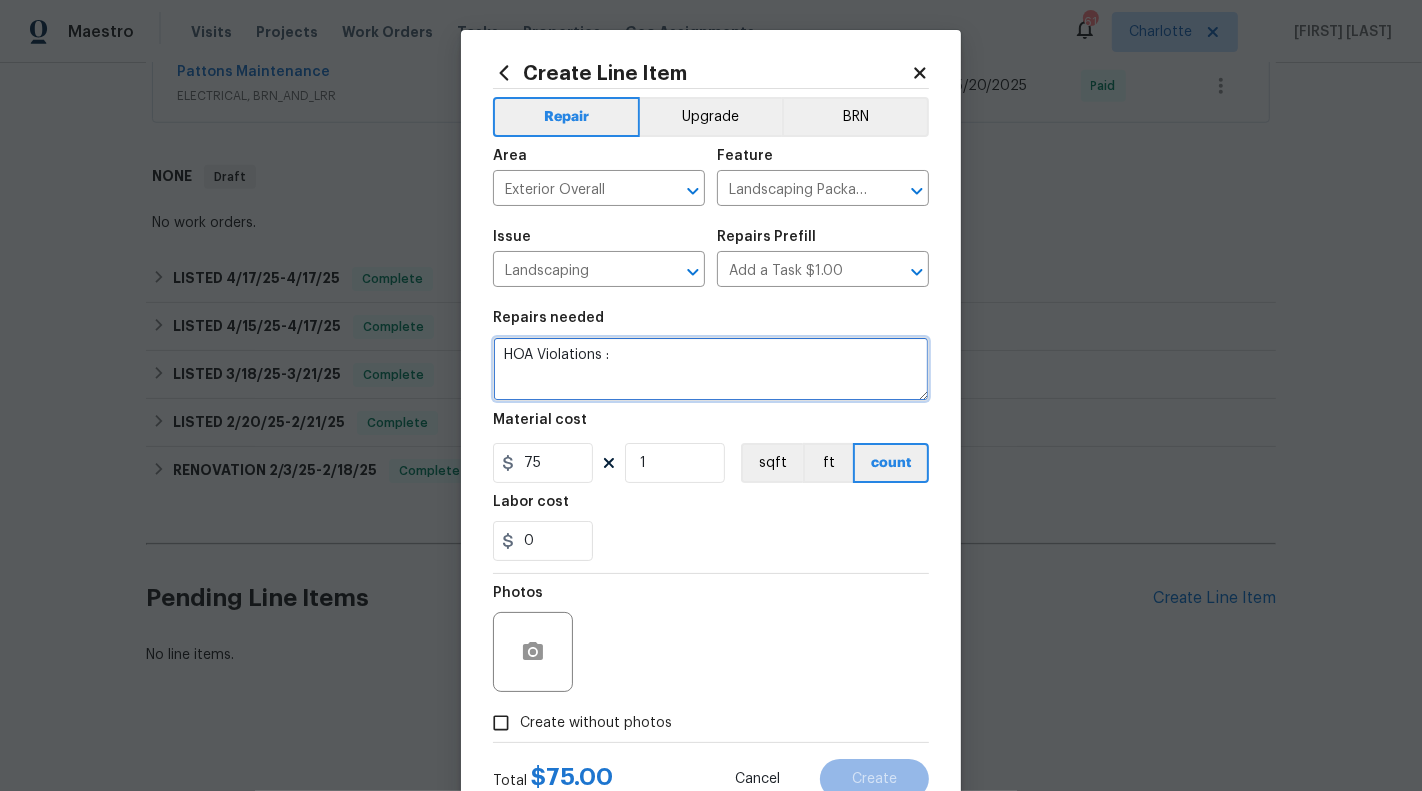 paste on "yard need grass and beds need landscaping (weeds, lack of plants, mulch)" 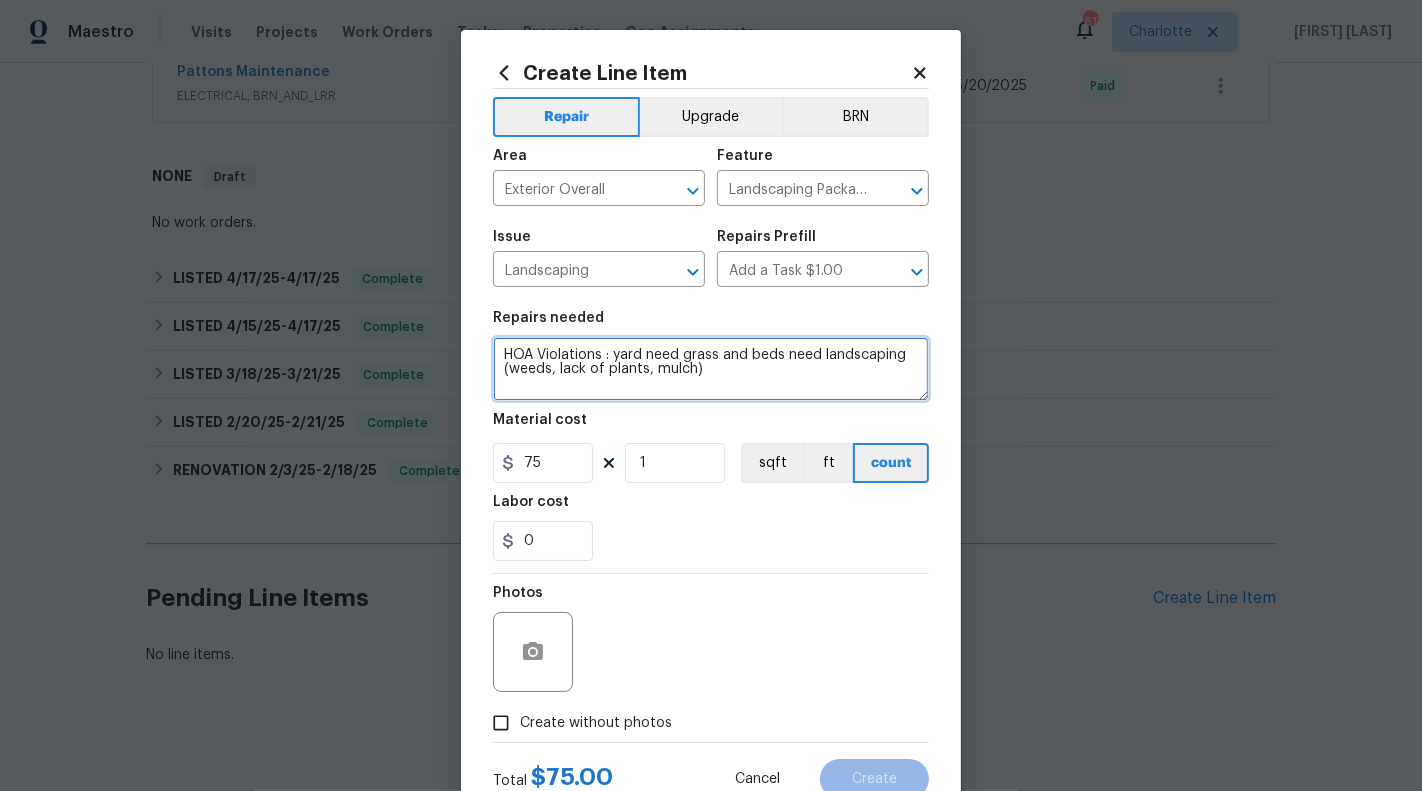 click on "HOA Violations : yard need grass and beds need landscaping (weeds, lack of plants, mulch)" at bounding box center [711, 369] 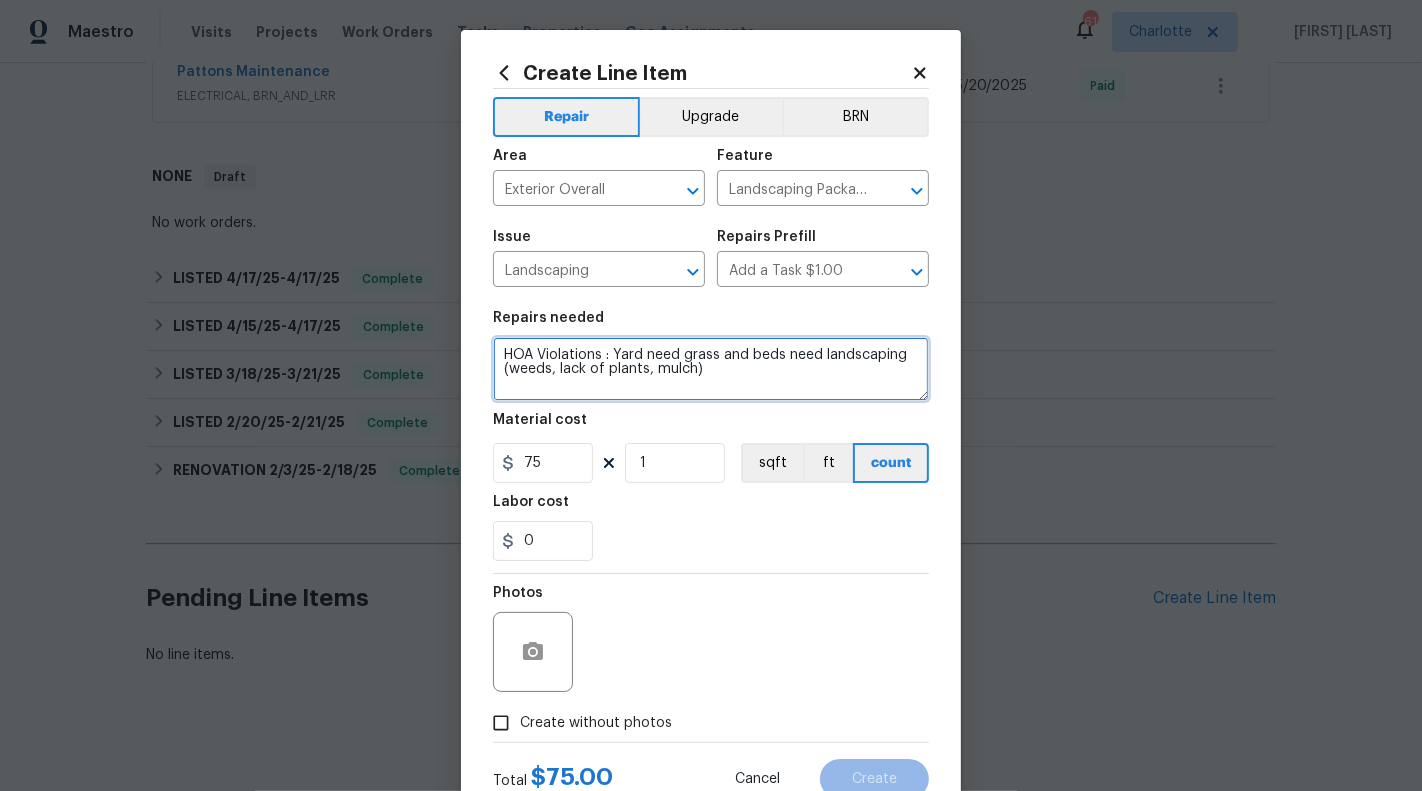 click on "HOA Violations : Yard need grass and beds need landscaping (weeds, lack of plants, mulch)" at bounding box center [711, 369] 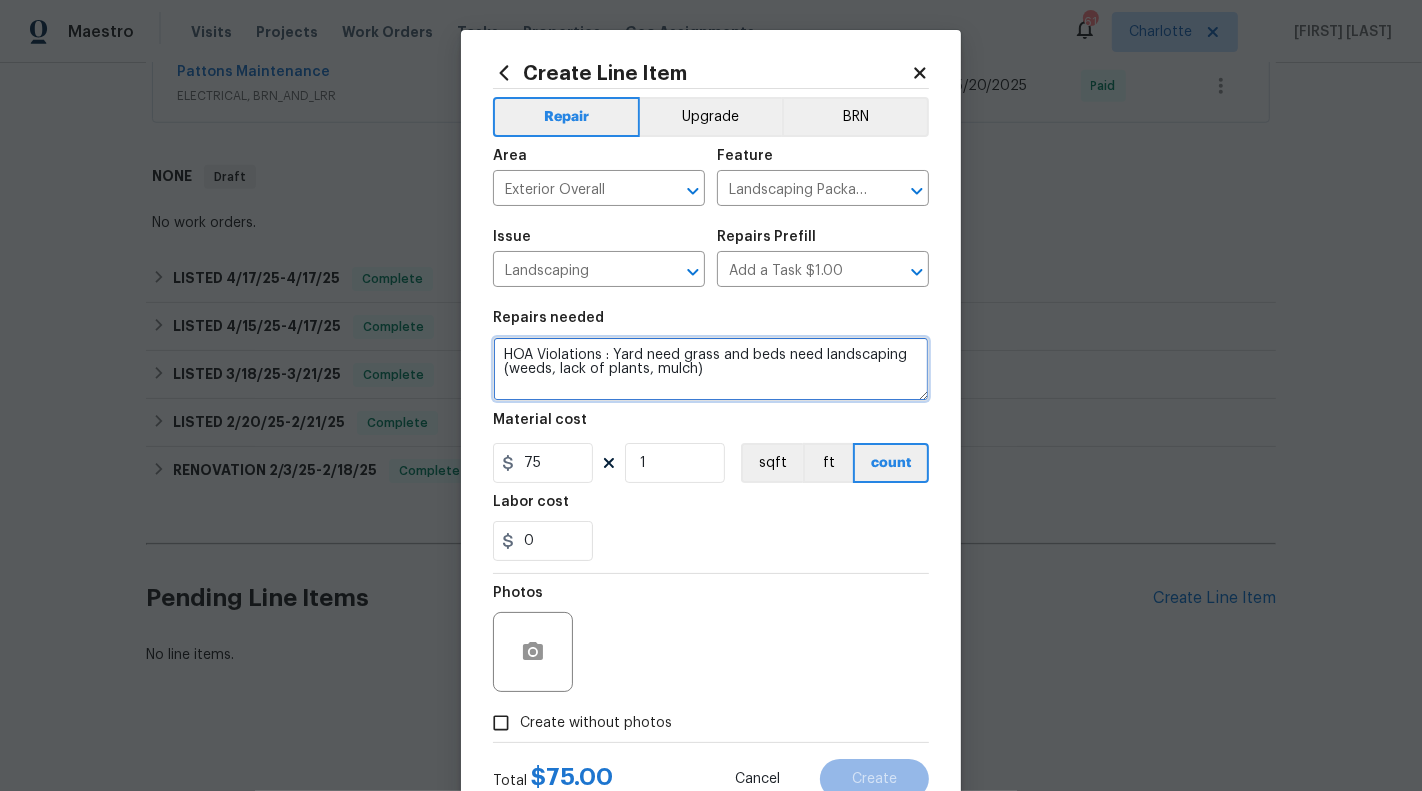 click on "HOA Violations : Yard need grass and beds need landscaping (weeds, lack of plants, mulch)" at bounding box center (711, 369) 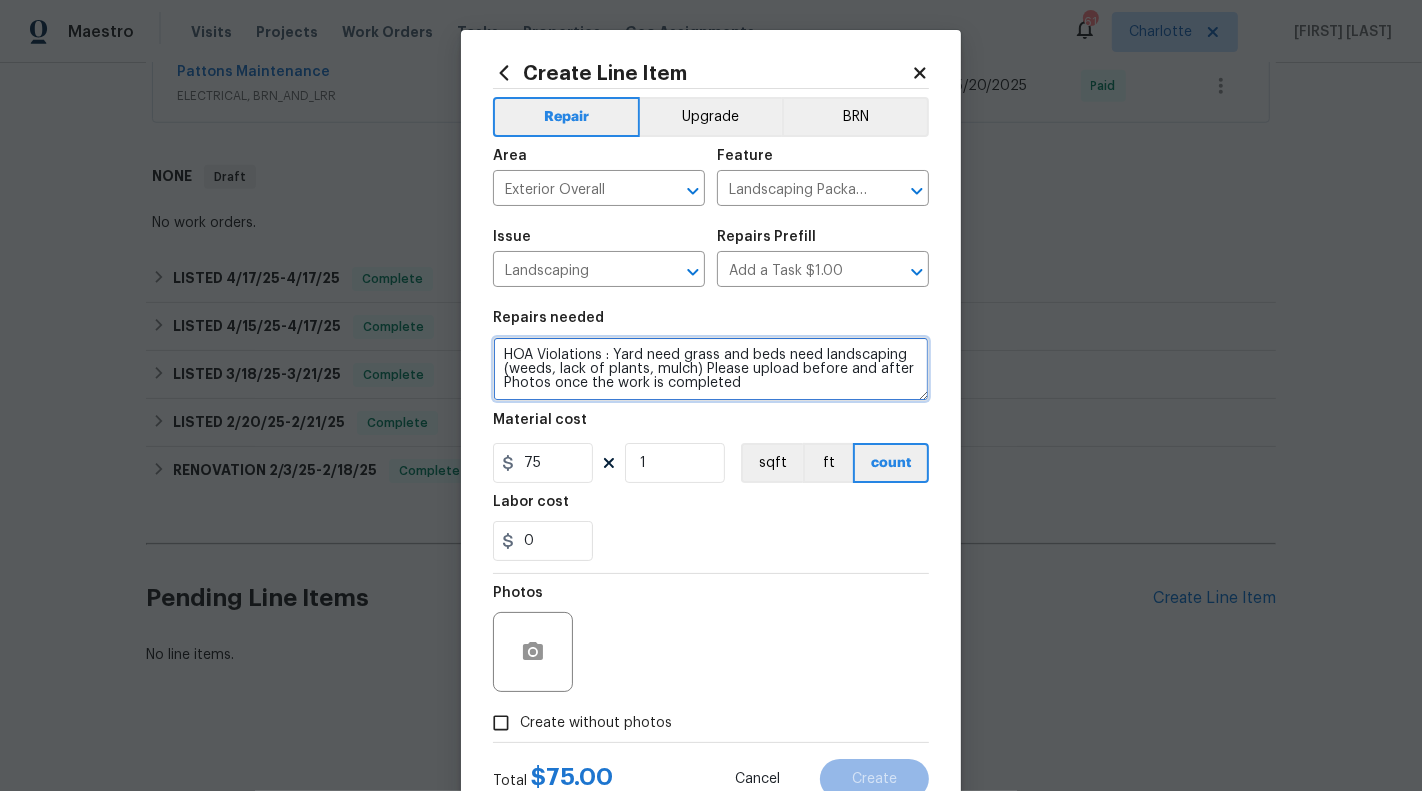 type on "HOA Violations : Yard need grass and beds need landscaping (weeds, lack of plants, mulch) Please upload before and after Photos once the work is completed" 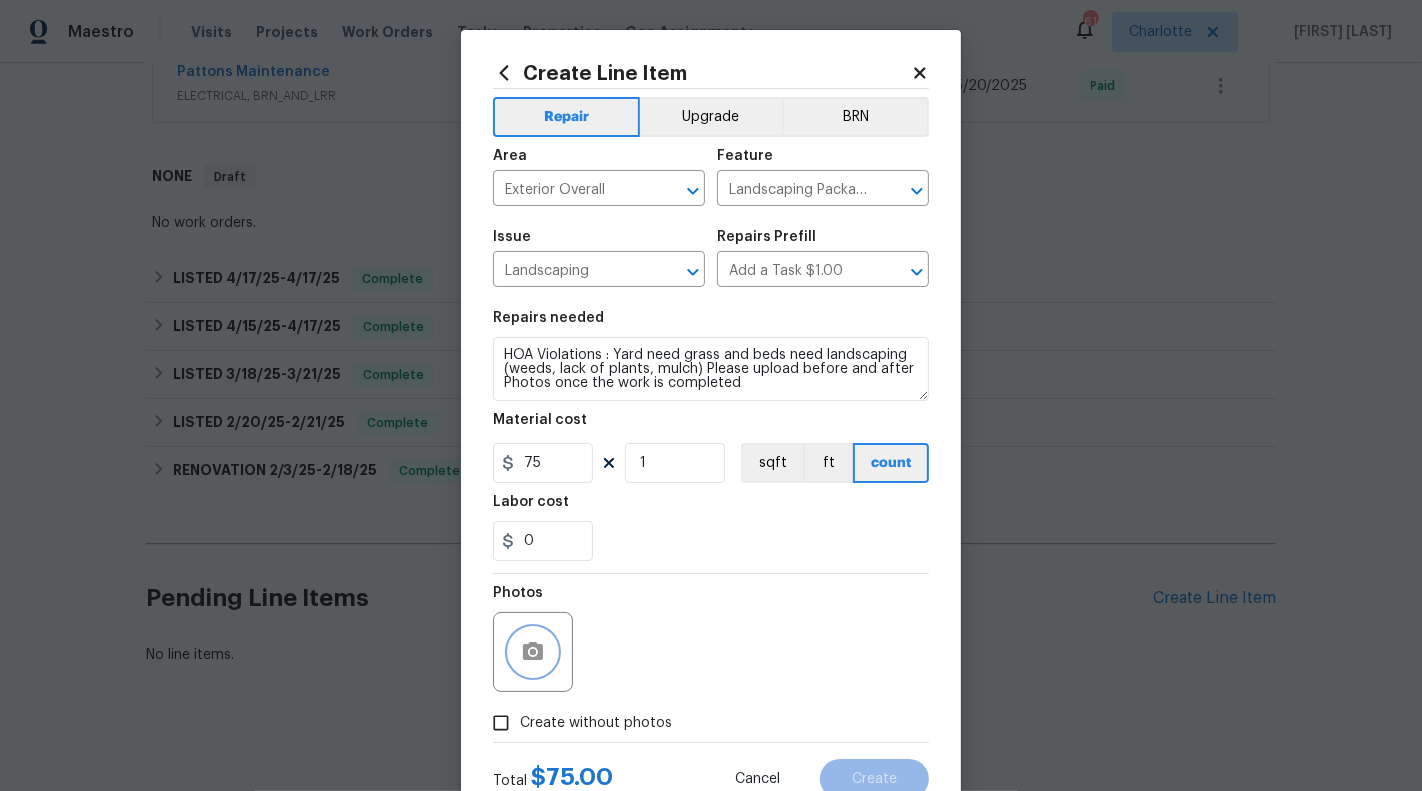 click at bounding box center [533, 652] 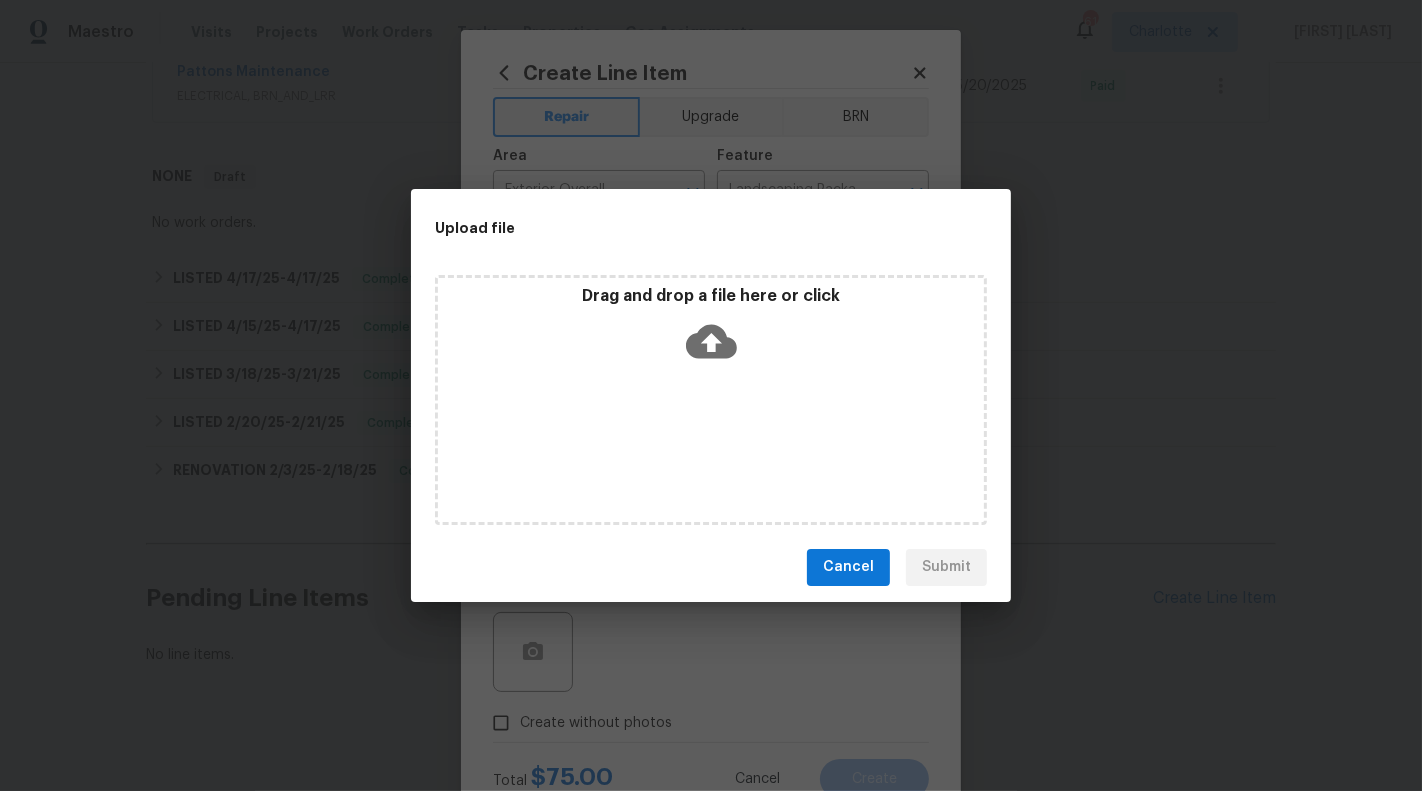 click on "Drag and drop a file here or click" at bounding box center [711, 400] 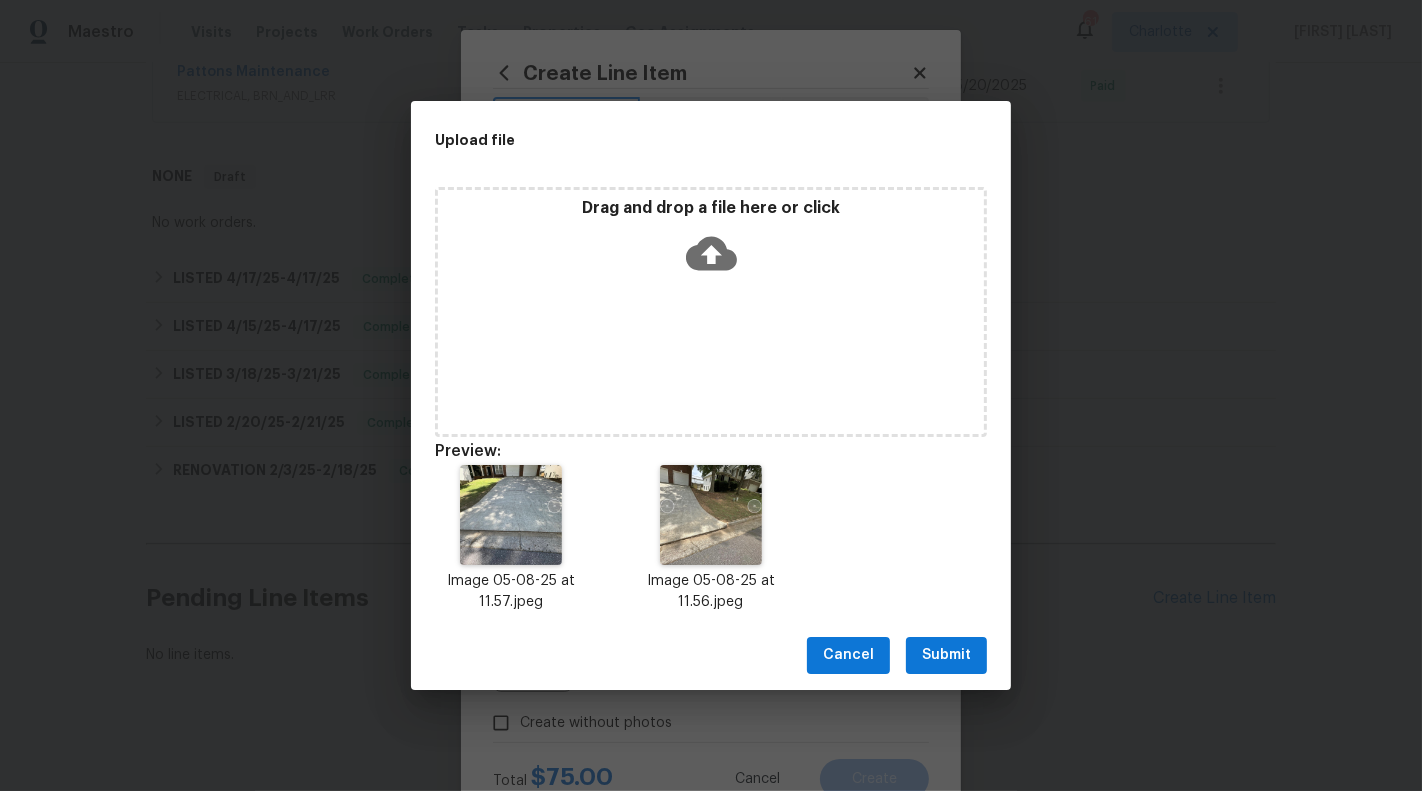 click on "Submit" at bounding box center [946, 655] 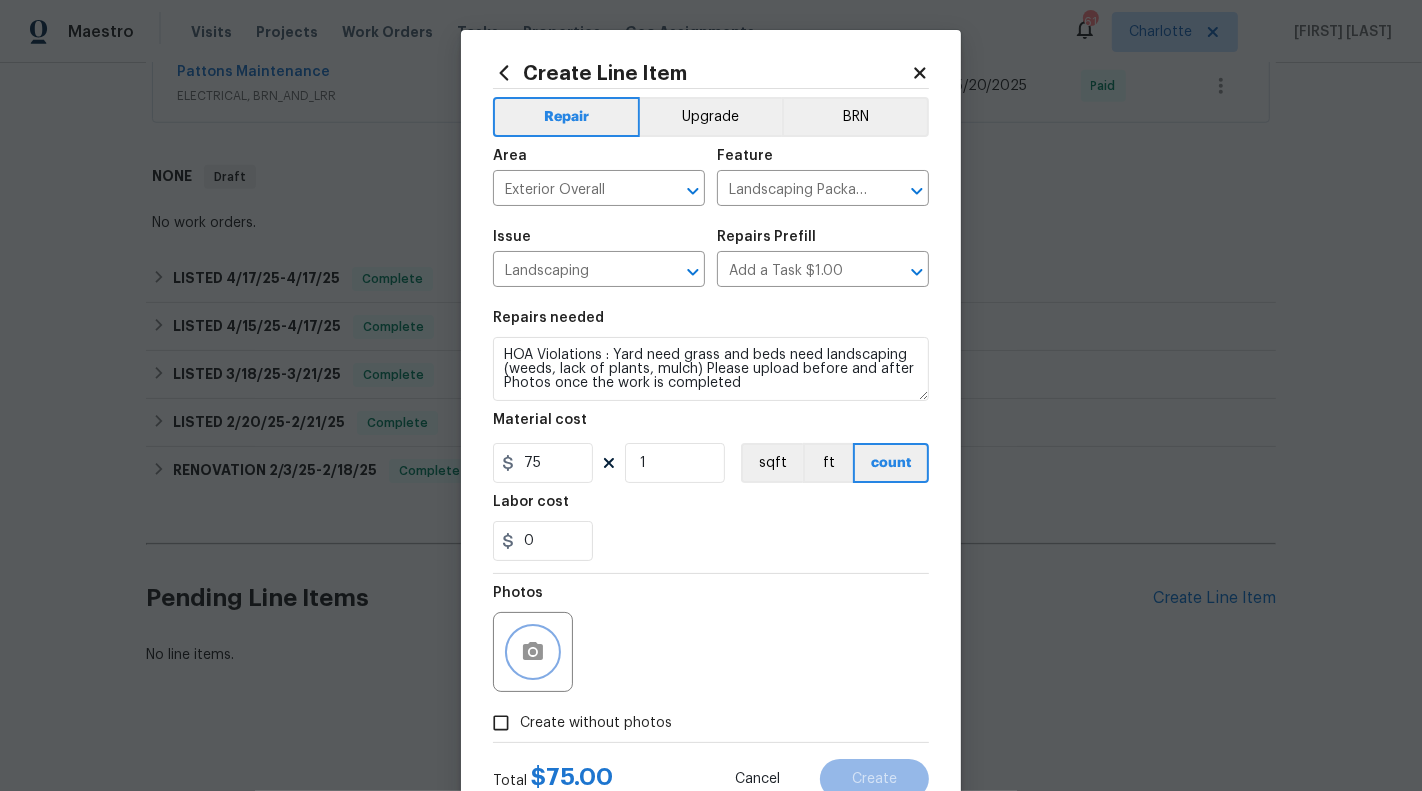 scroll, scrollTop: 70, scrollLeft: 0, axis: vertical 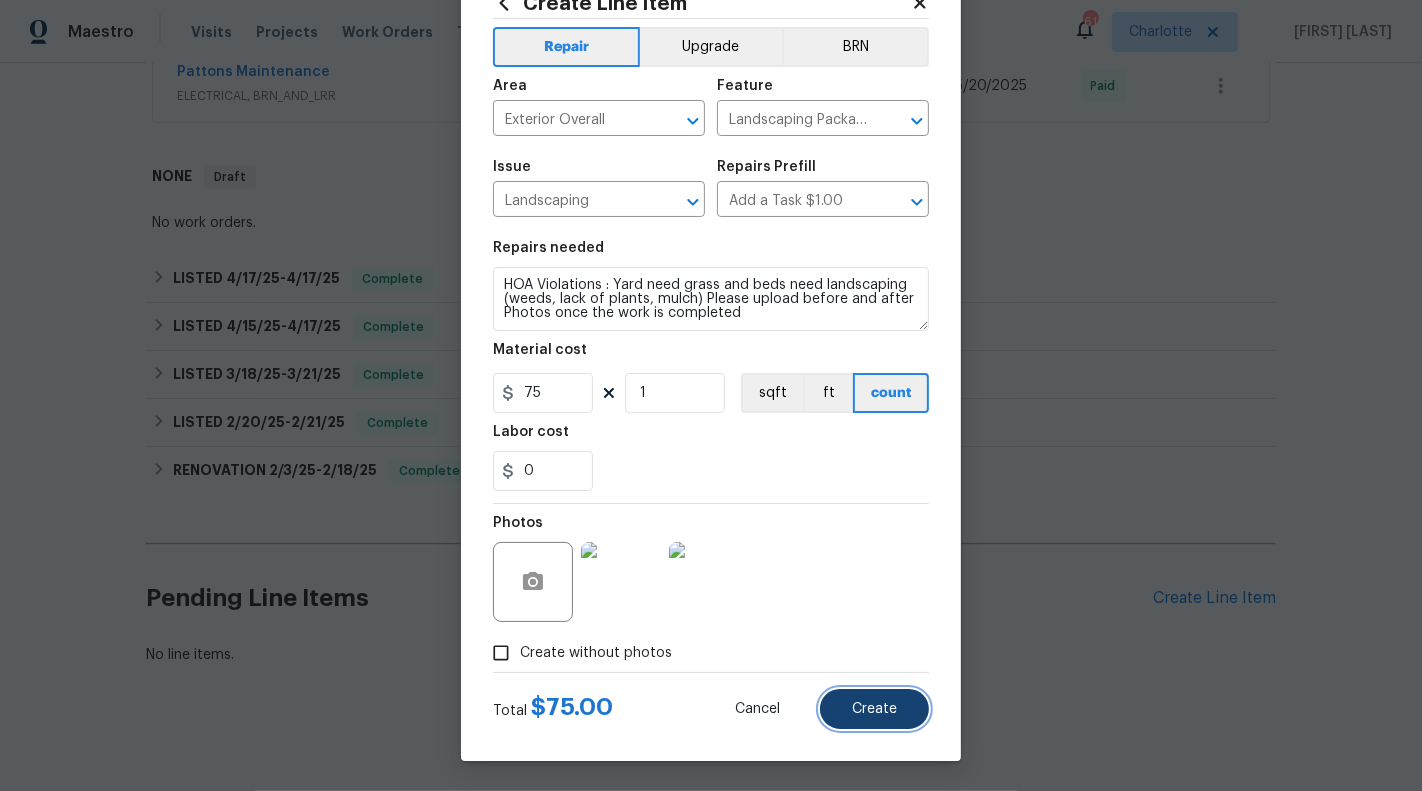 click on "Create" at bounding box center (874, 709) 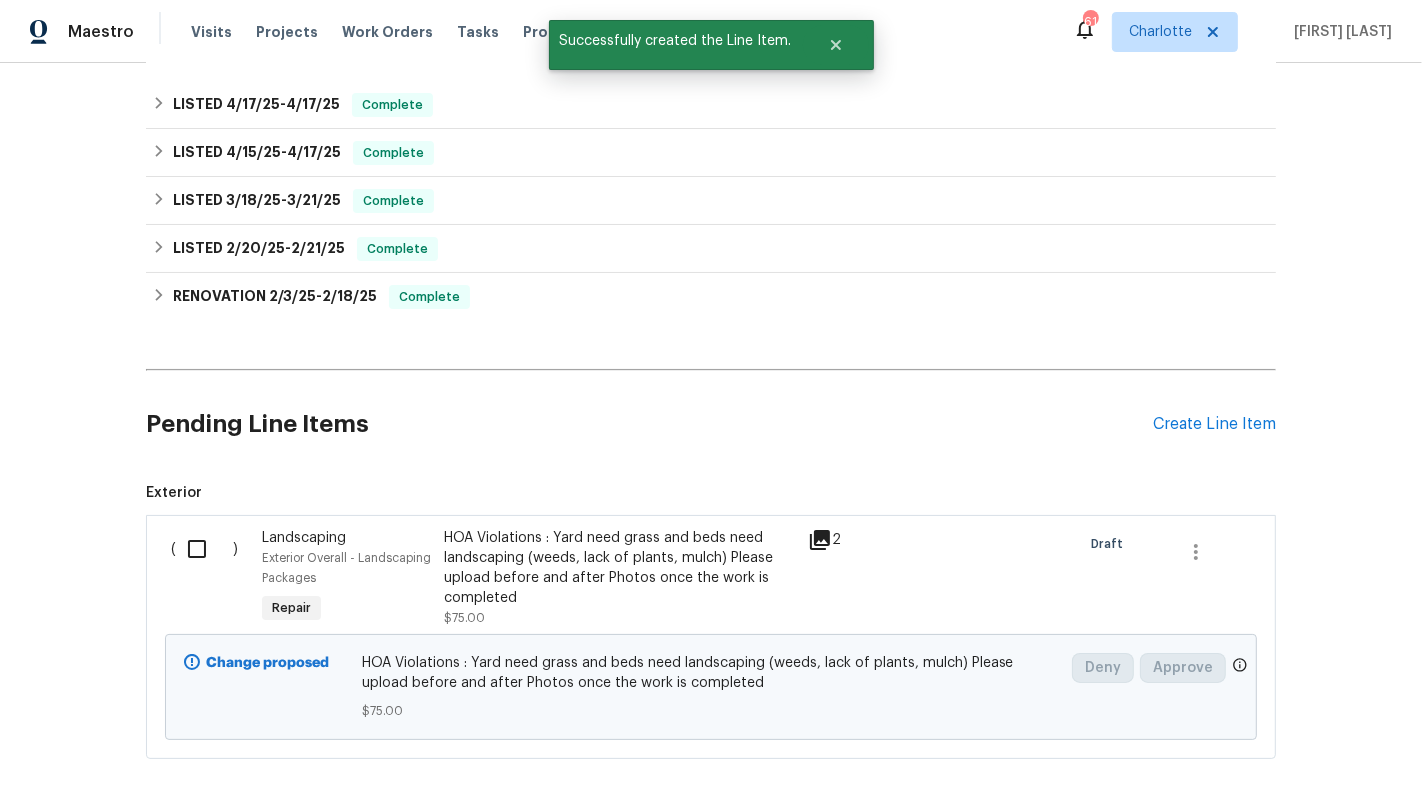 scroll, scrollTop: 1678, scrollLeft: 0, axis: vertical 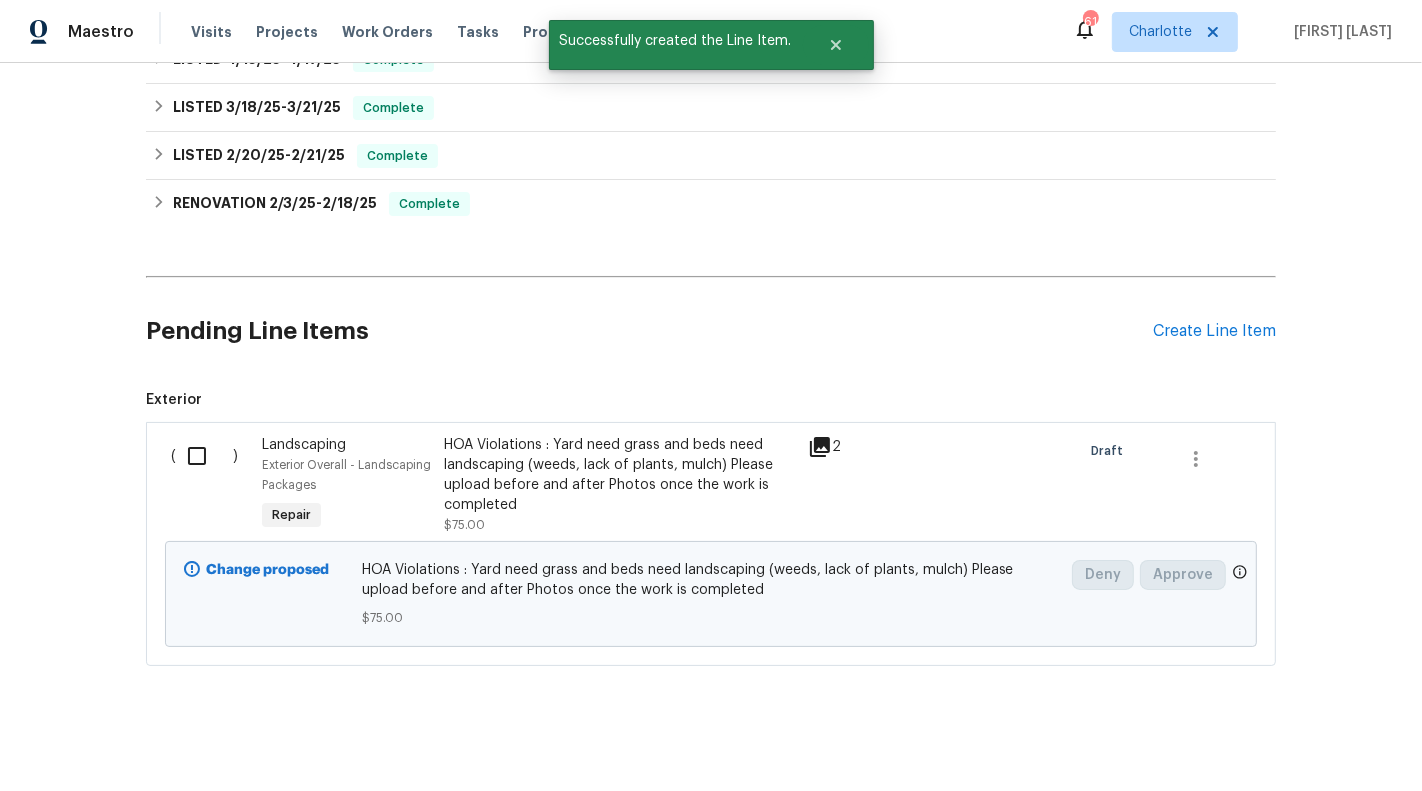 click at bounding box center (204, 456) 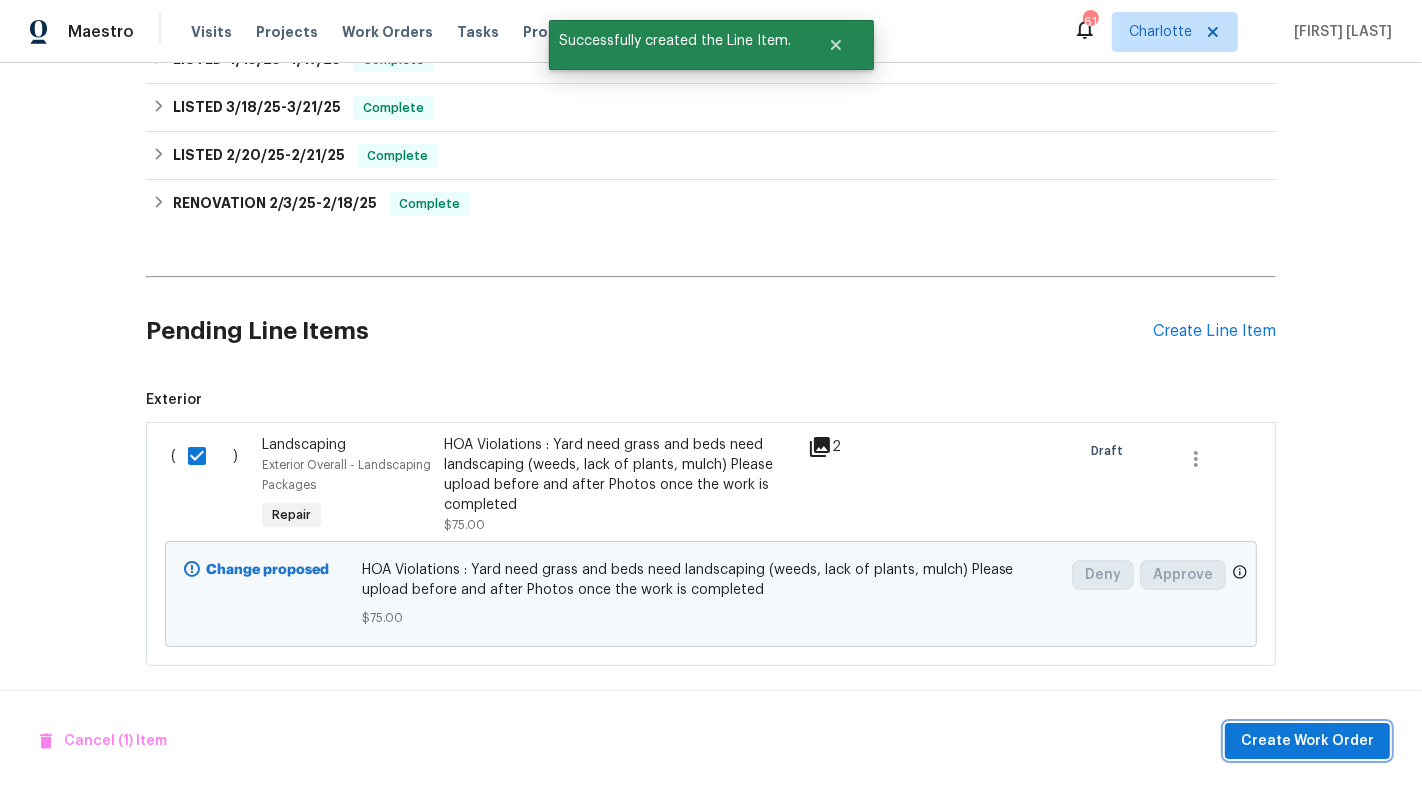 click on "Create Work Order" at bounding box center (1307, 741) 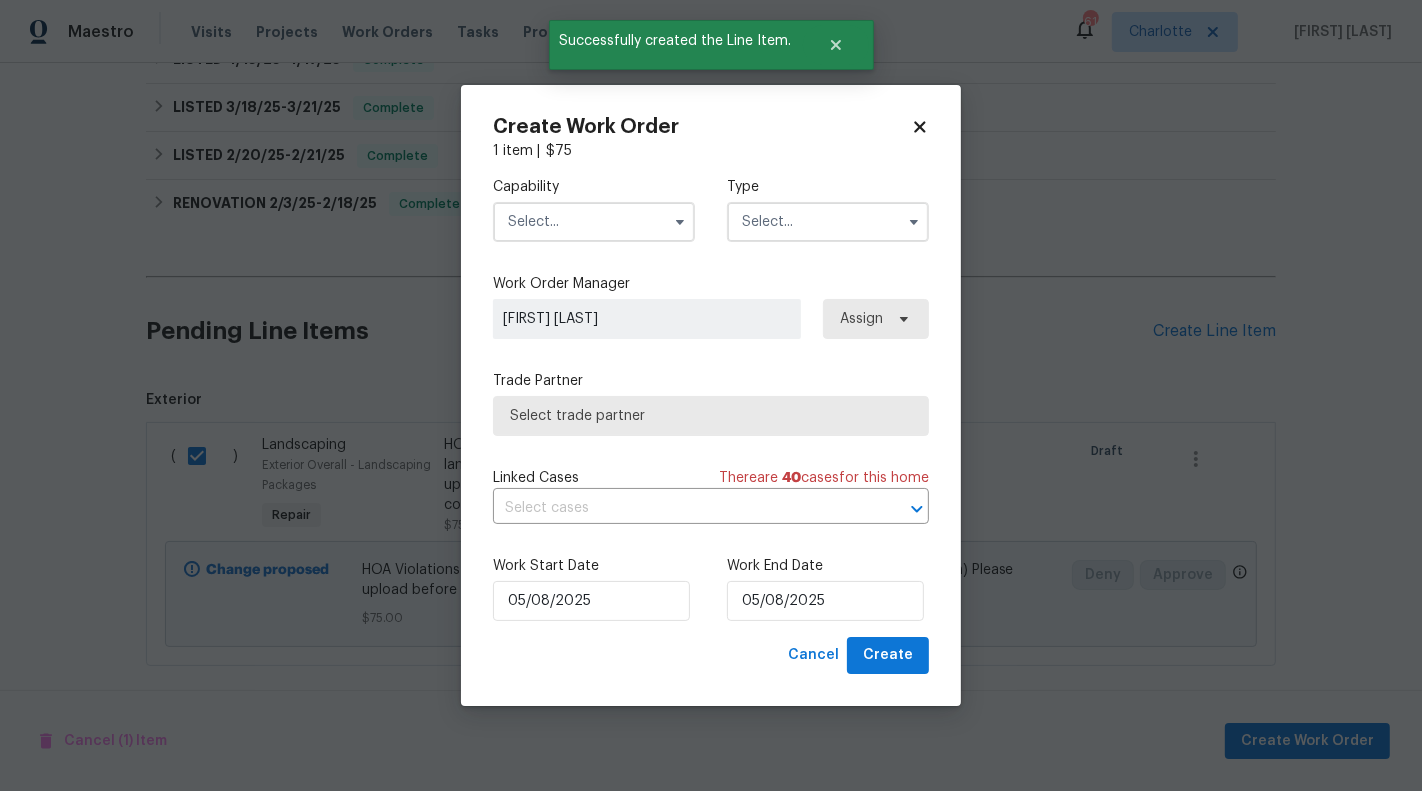 click at bounding box center (594, 222) 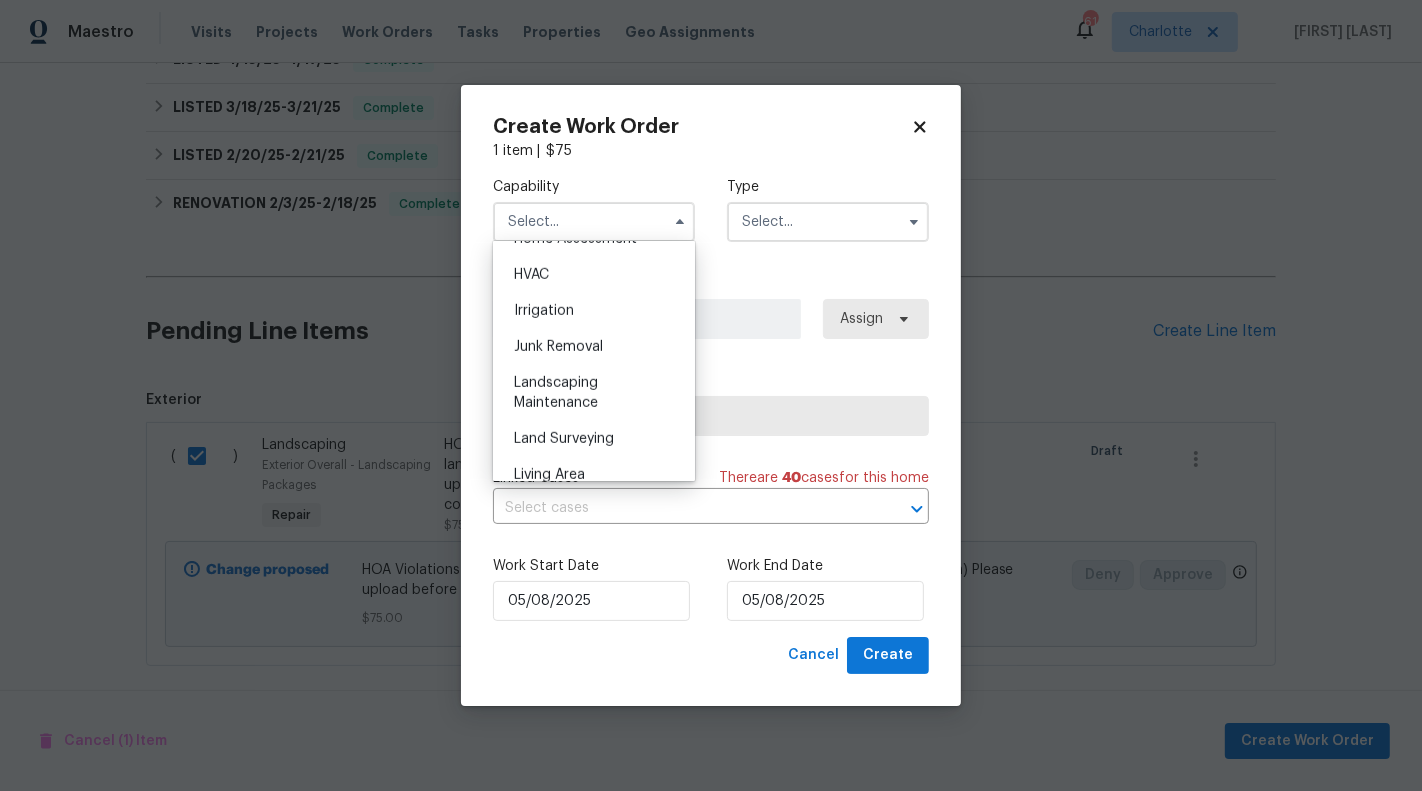 scroll, scrollTop: 1200, scrollLeft: 0, axis: vertical 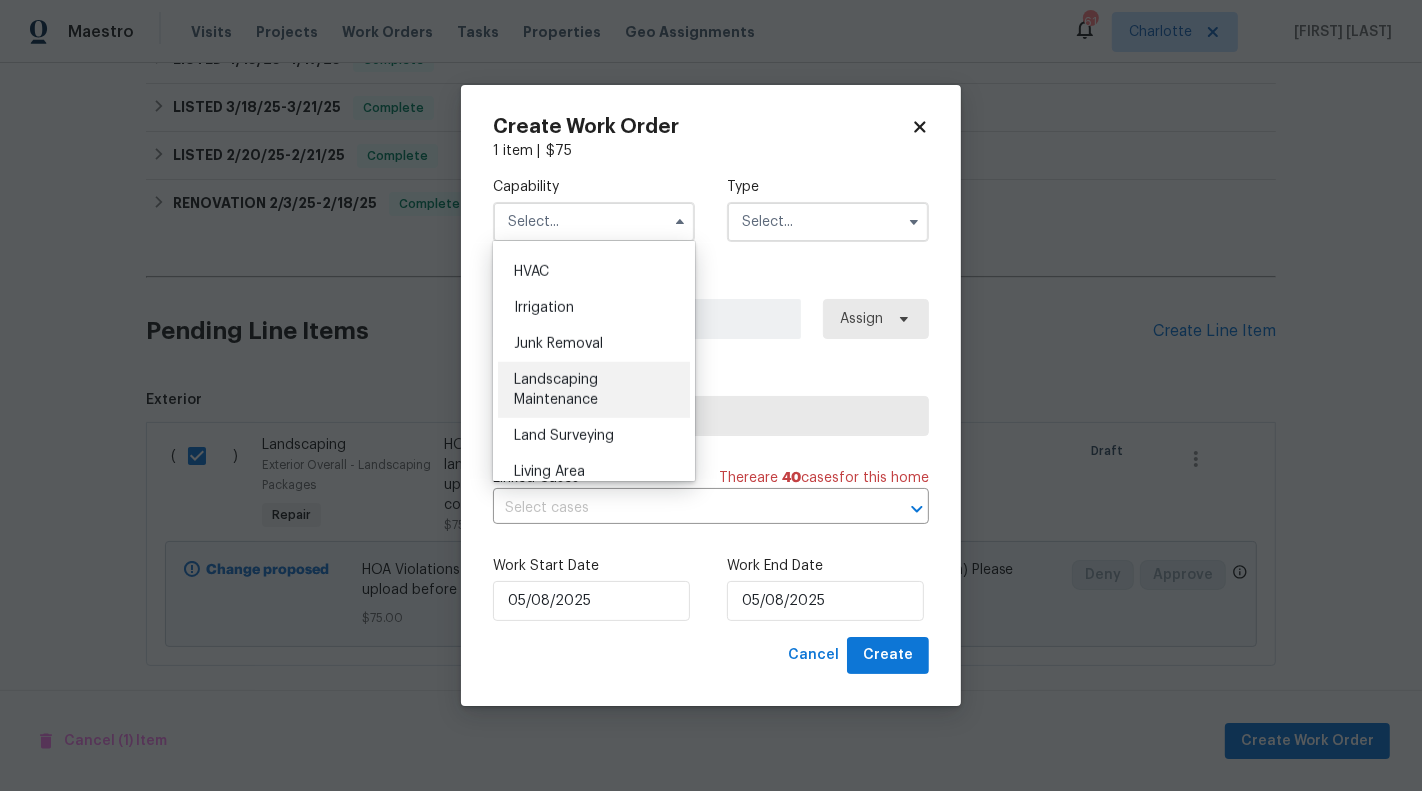 click on "Landscaping Maintenance" at bounding box center (594, 390) 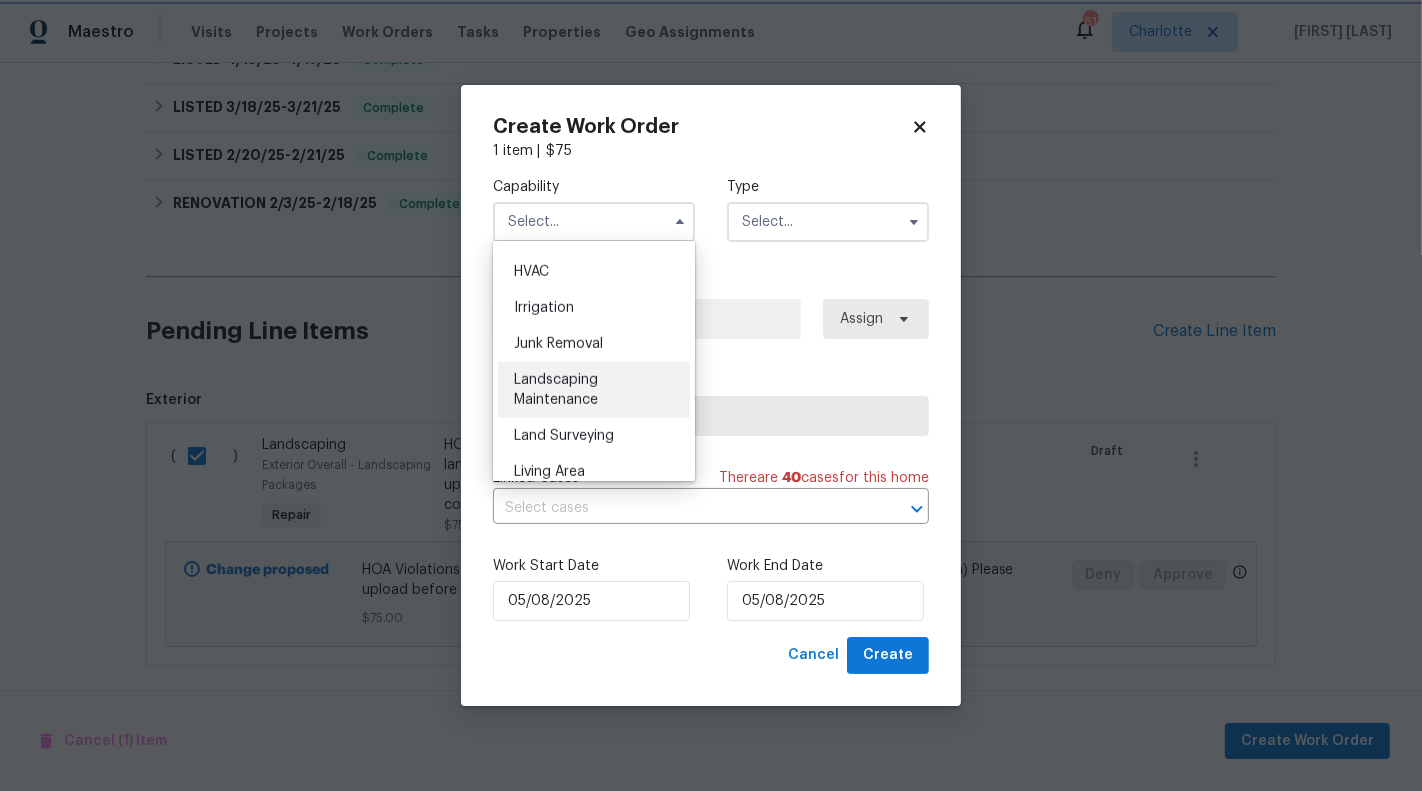 type on "Landscaping Maintenance" 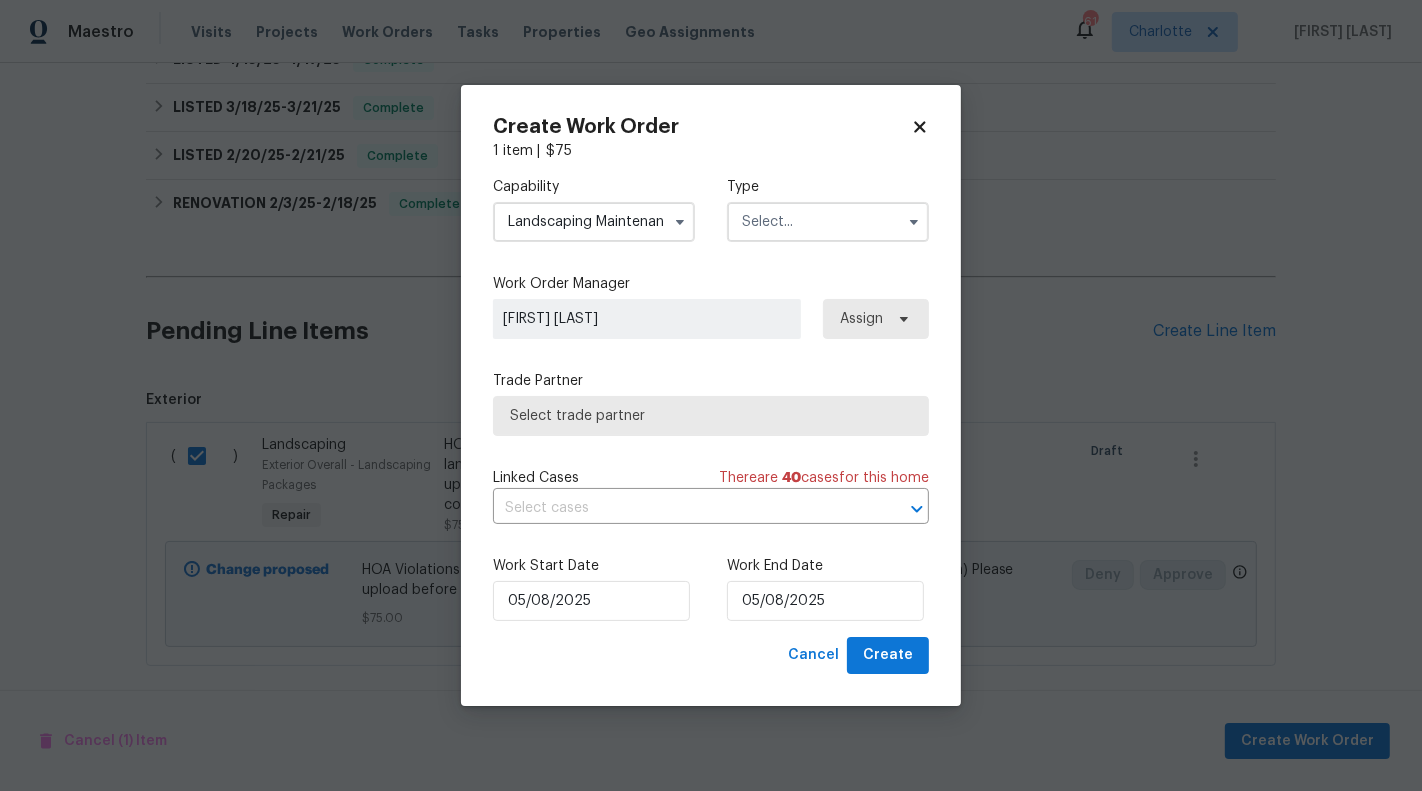 click at bounding box center (828, 222) 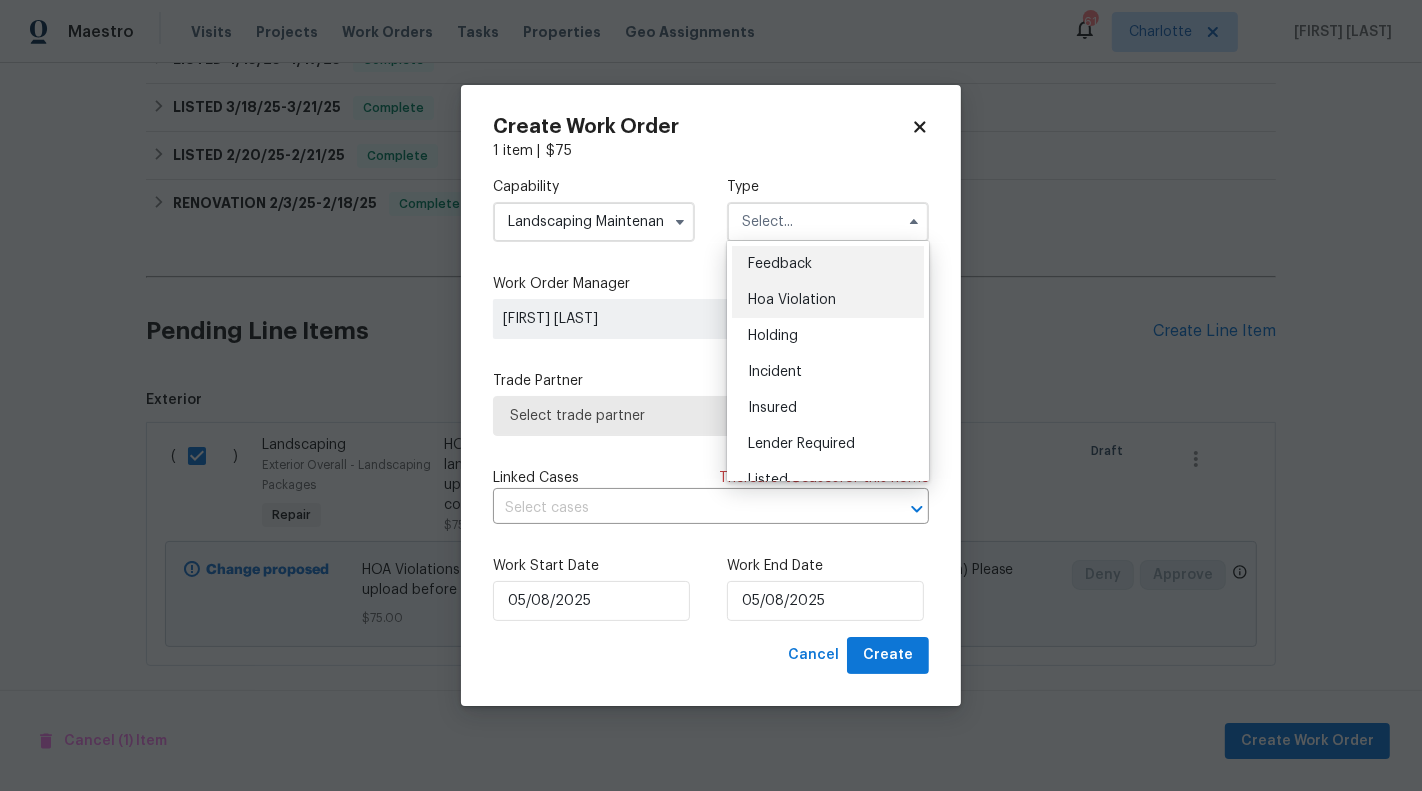 click on "Hoa Violation" at bounding box center (828, 300) 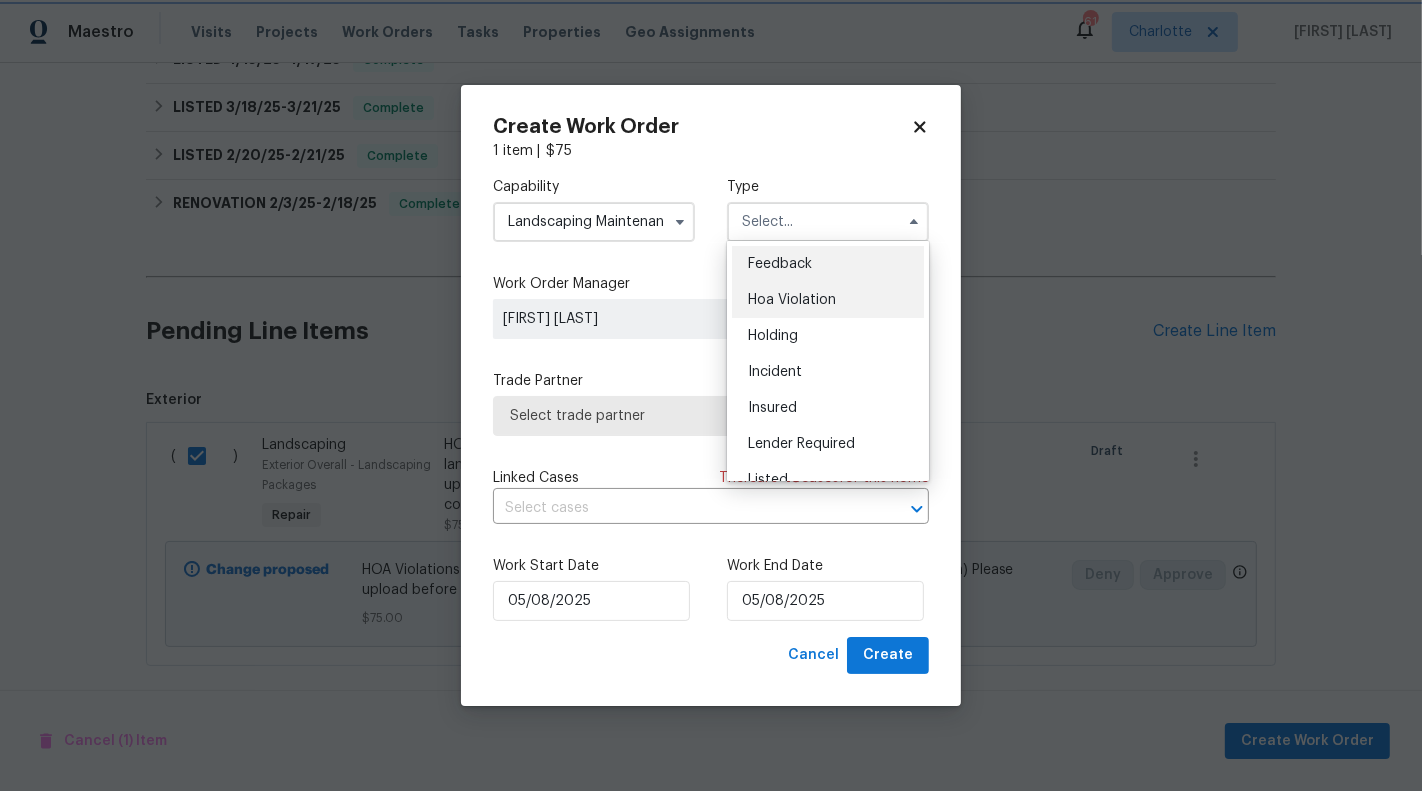 type on "Hoa Violation" 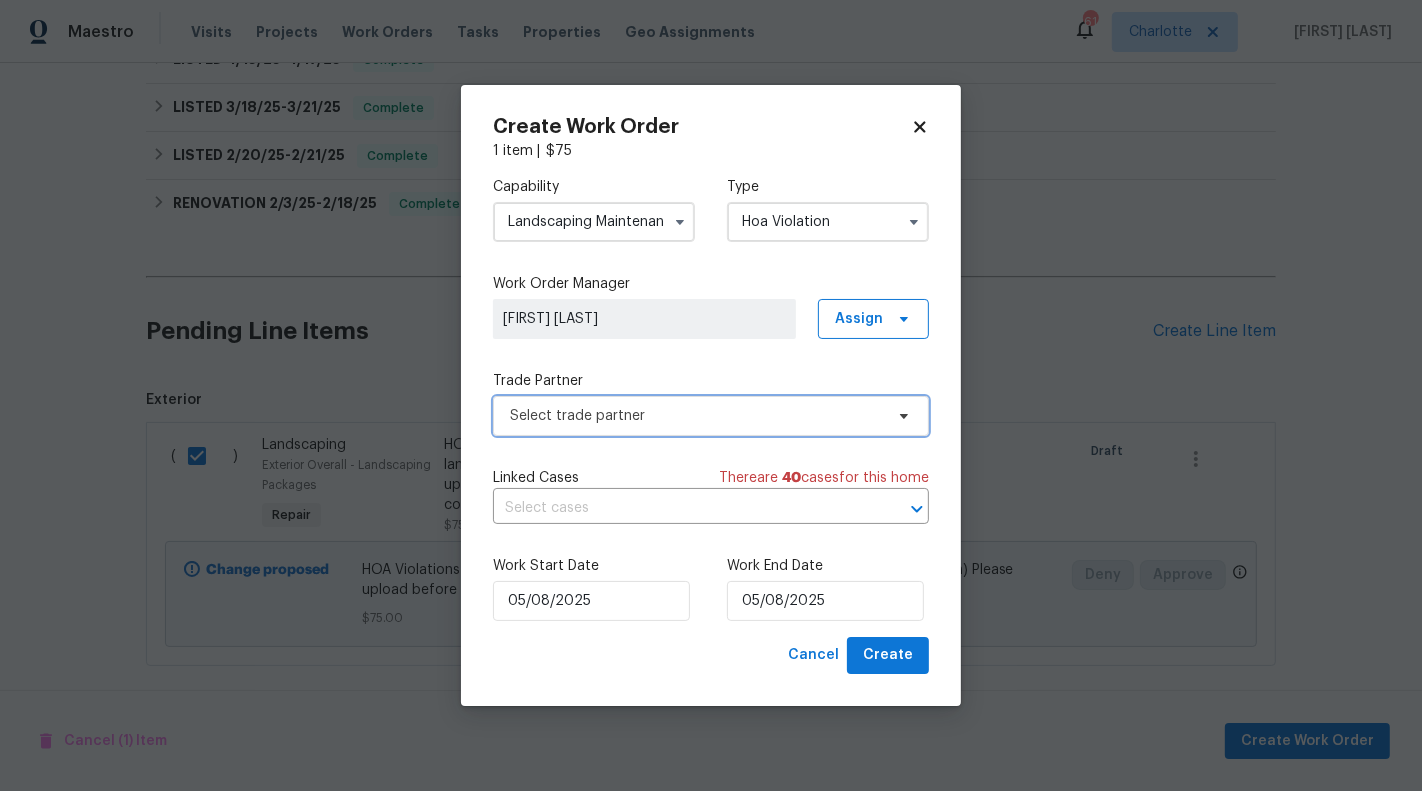 click on "Select trade partner" at bounding box center (711, 416) 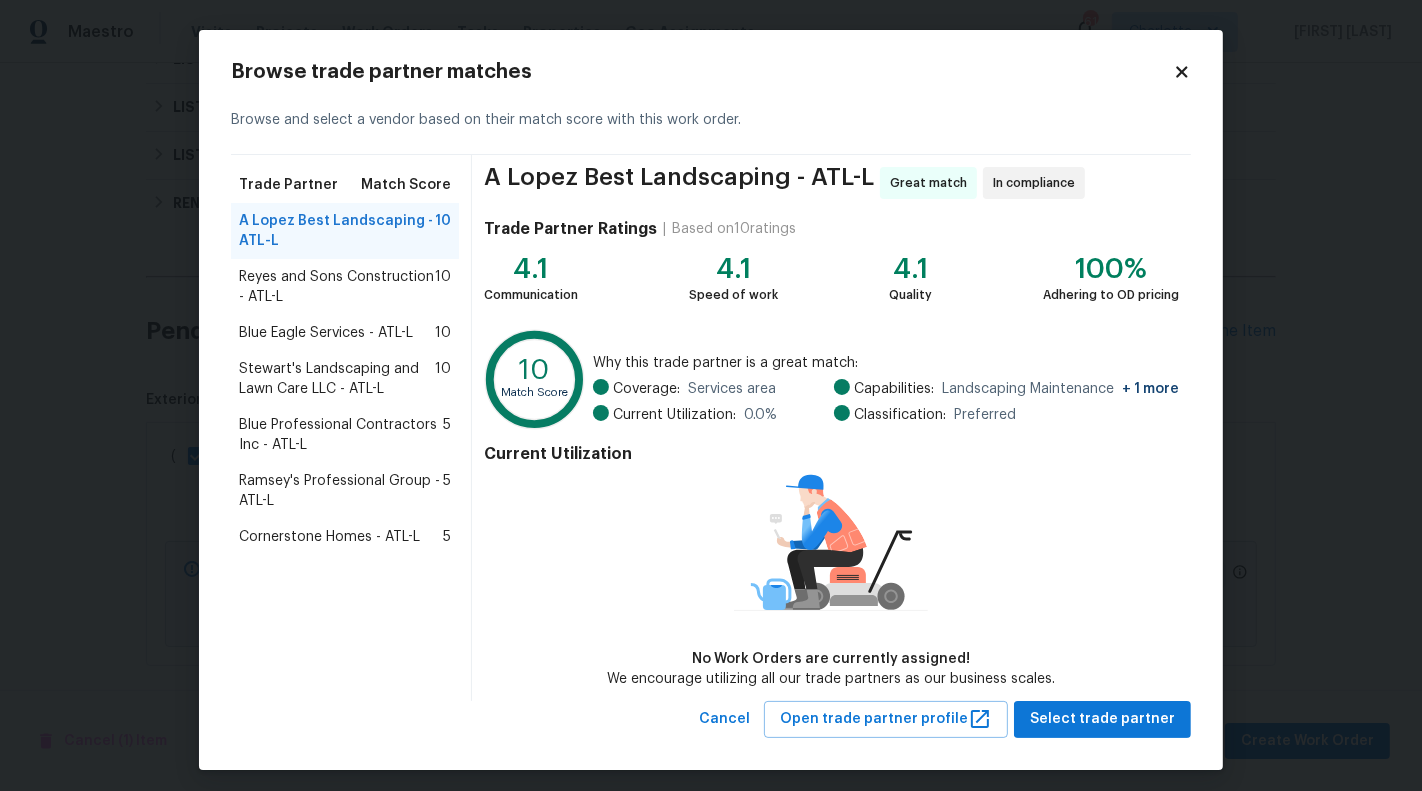 scroll, scrollTop: 7, scrollLeft: 0, axis: vertical 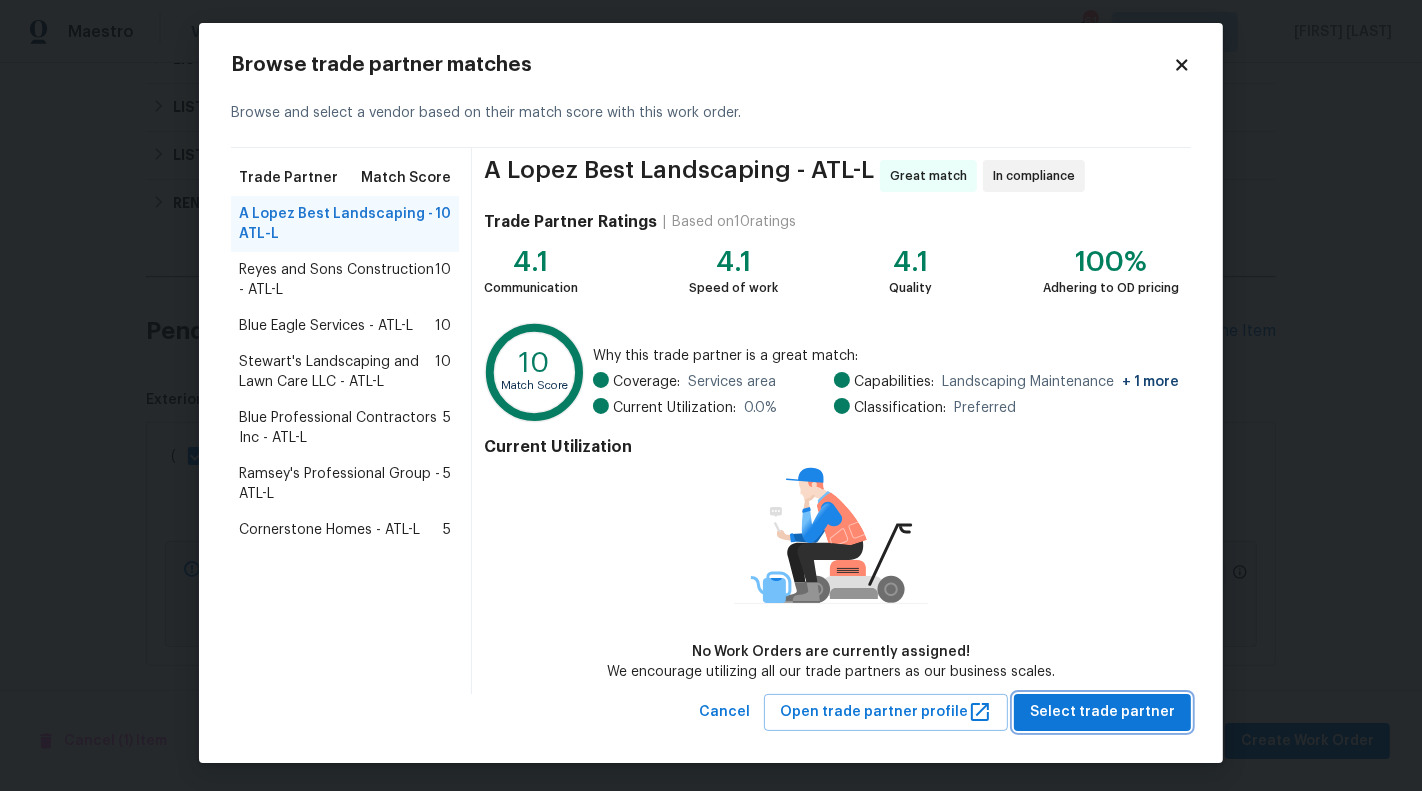 click on "Select trade partner" at bounding box center (1102, 712) 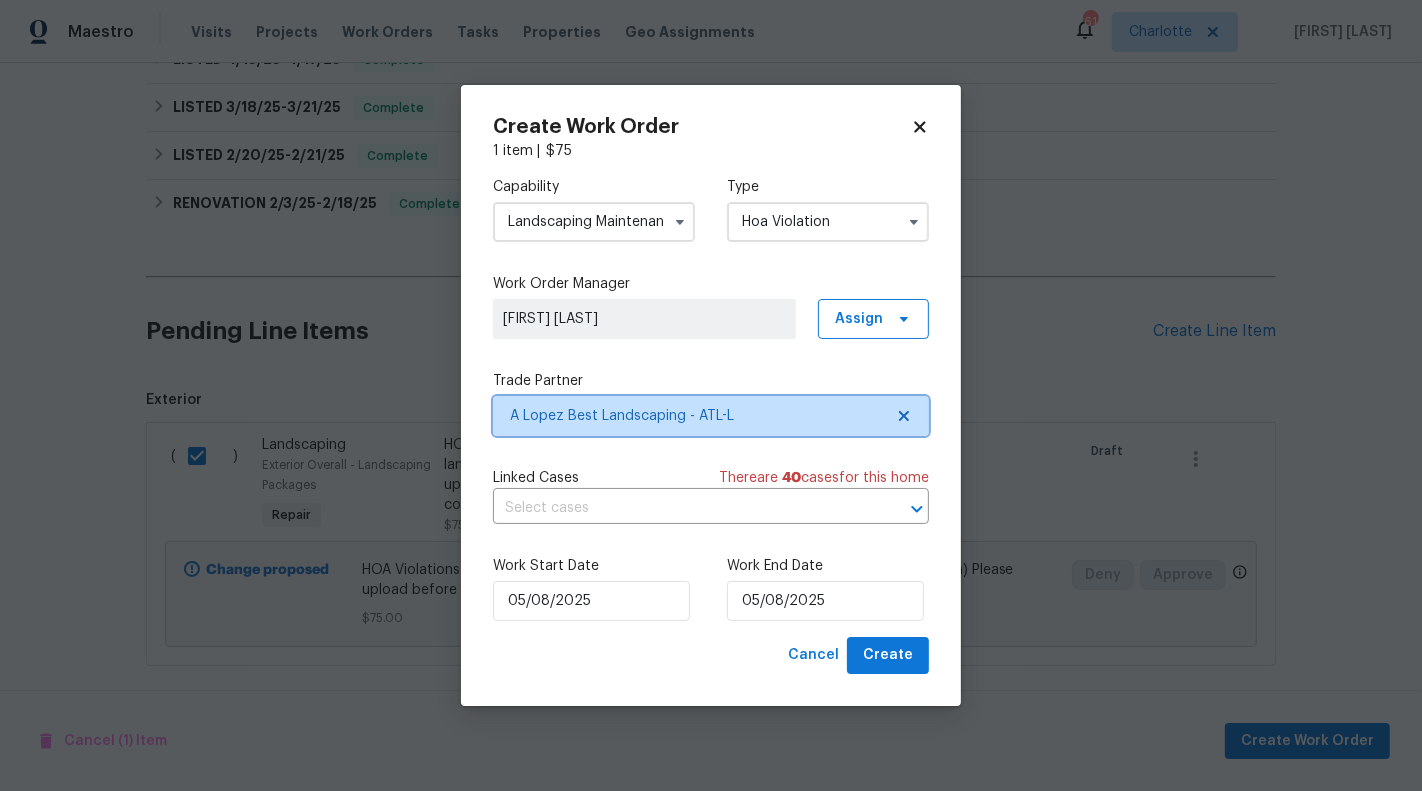 scroll, scrollTop: 0, scrollLeft: 0, axis: both 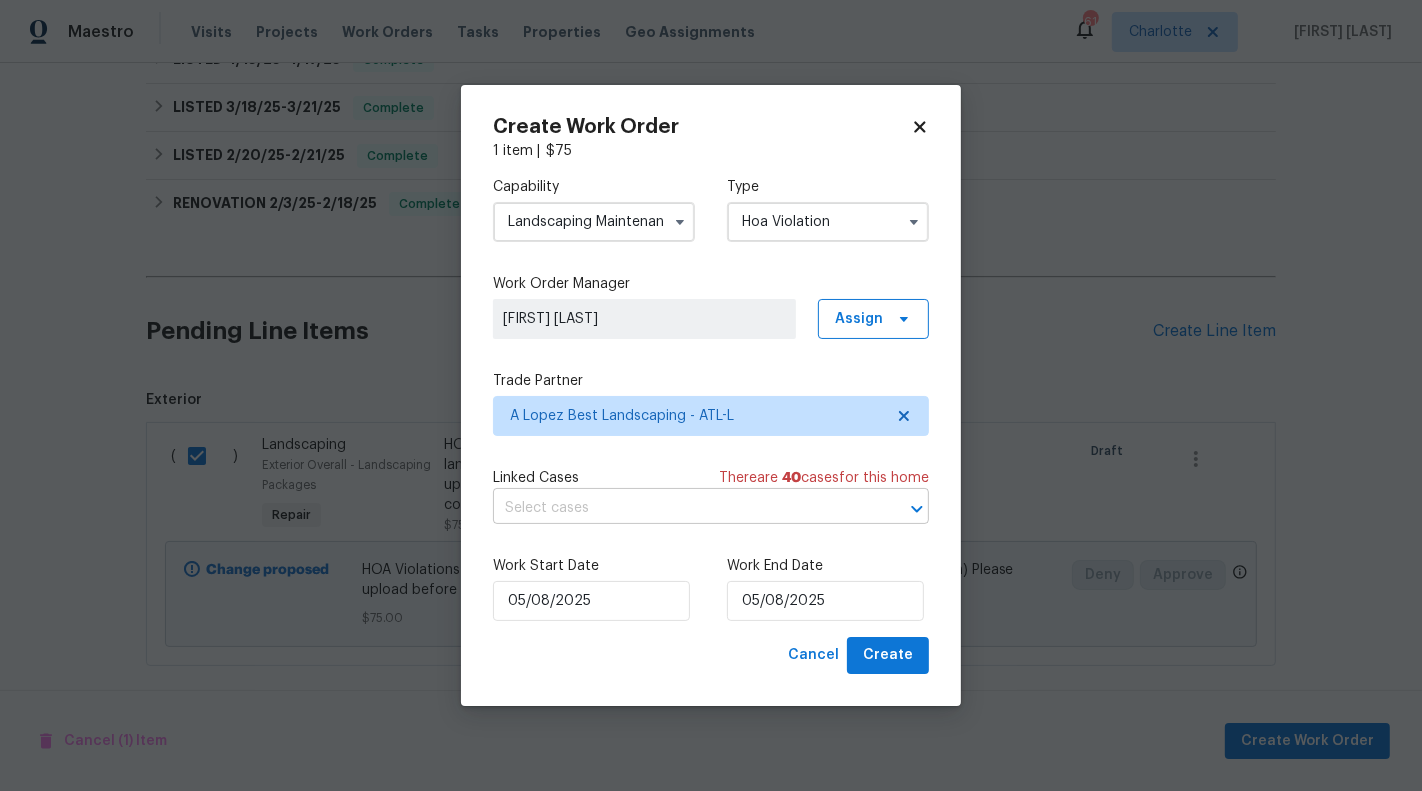 click at bounding box center [683, 508] 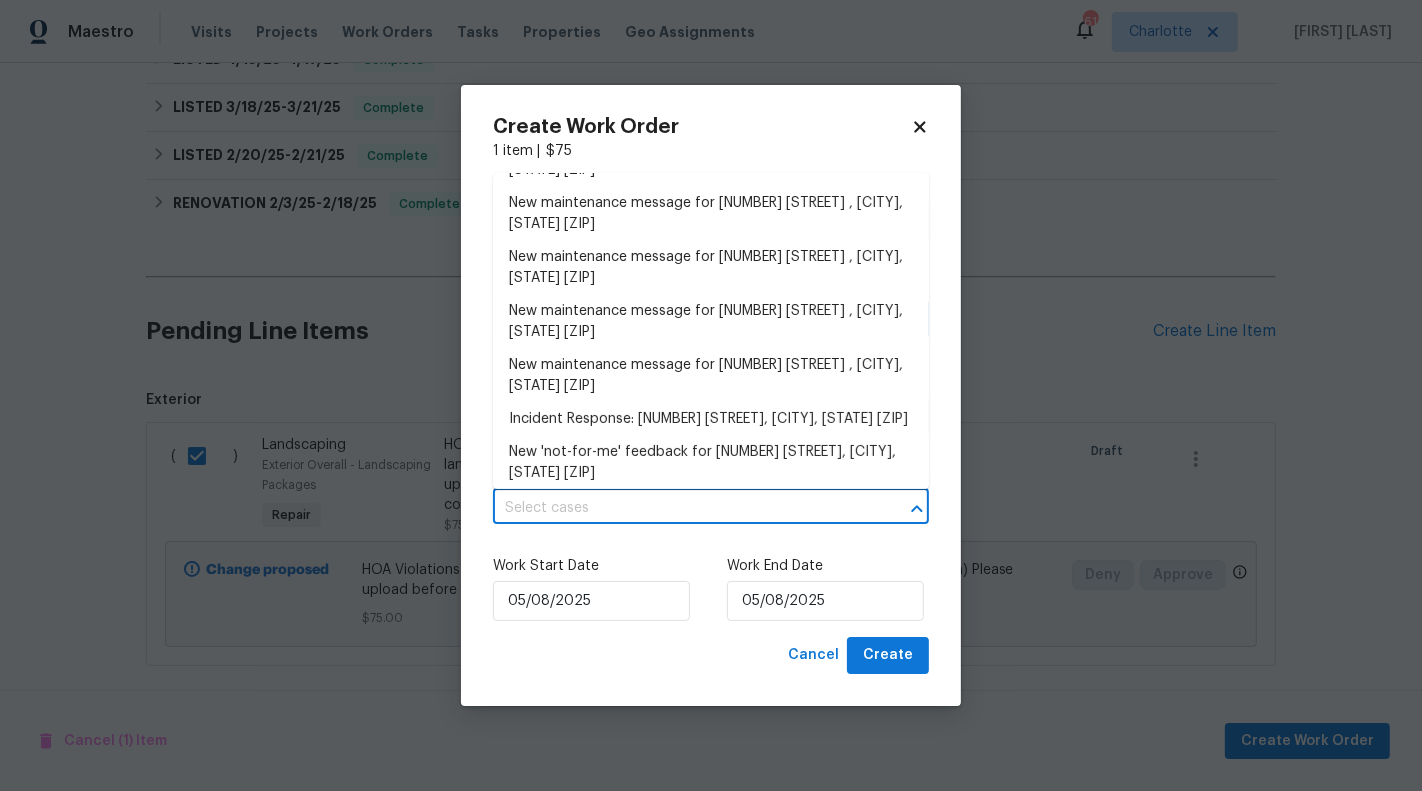 scroll, scrollTop: 0, scrollLeft: 0, axis: both 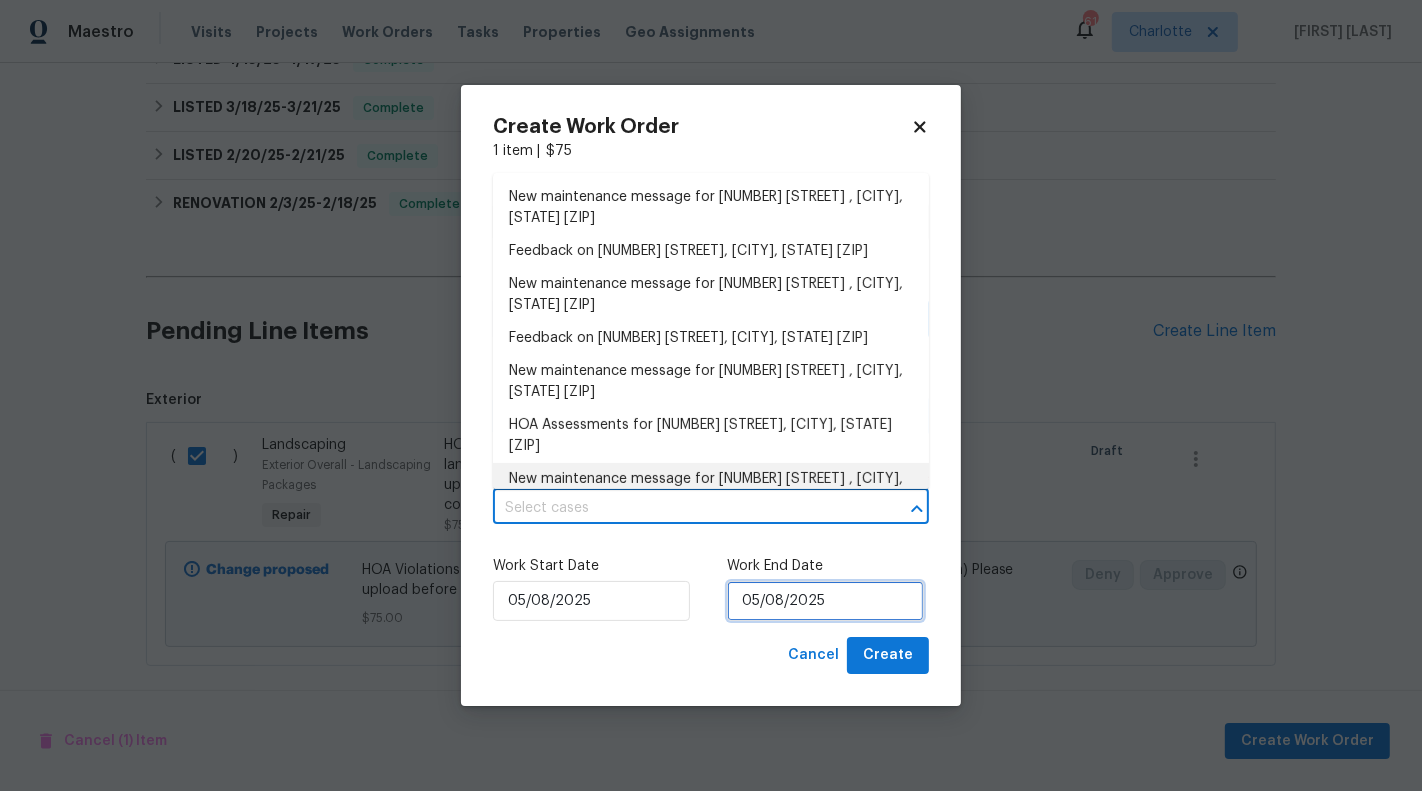 click on "05/08/2025" at bounding box center (825, 601) 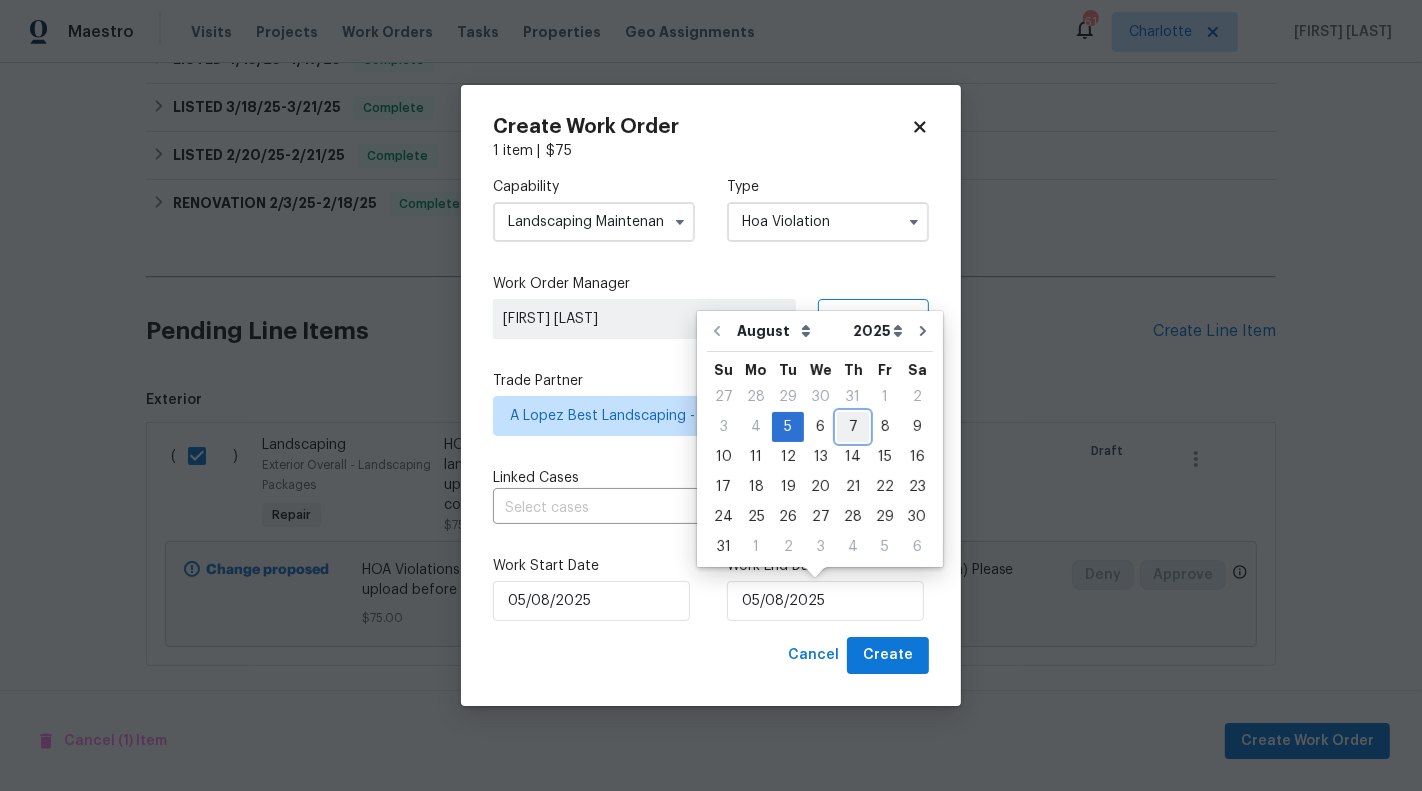 click on "7" at bounding box center [853, 427] 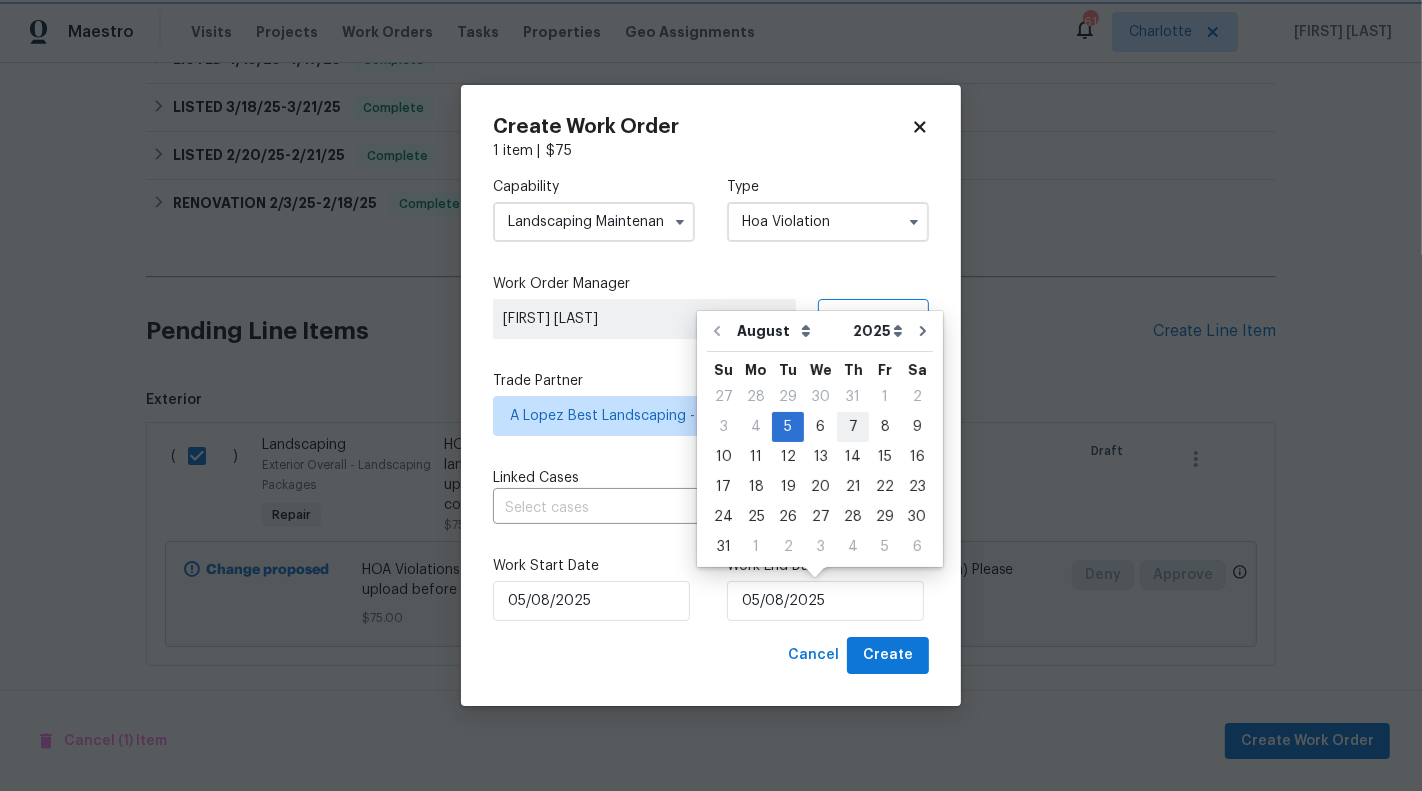 type on "07/08/2025" 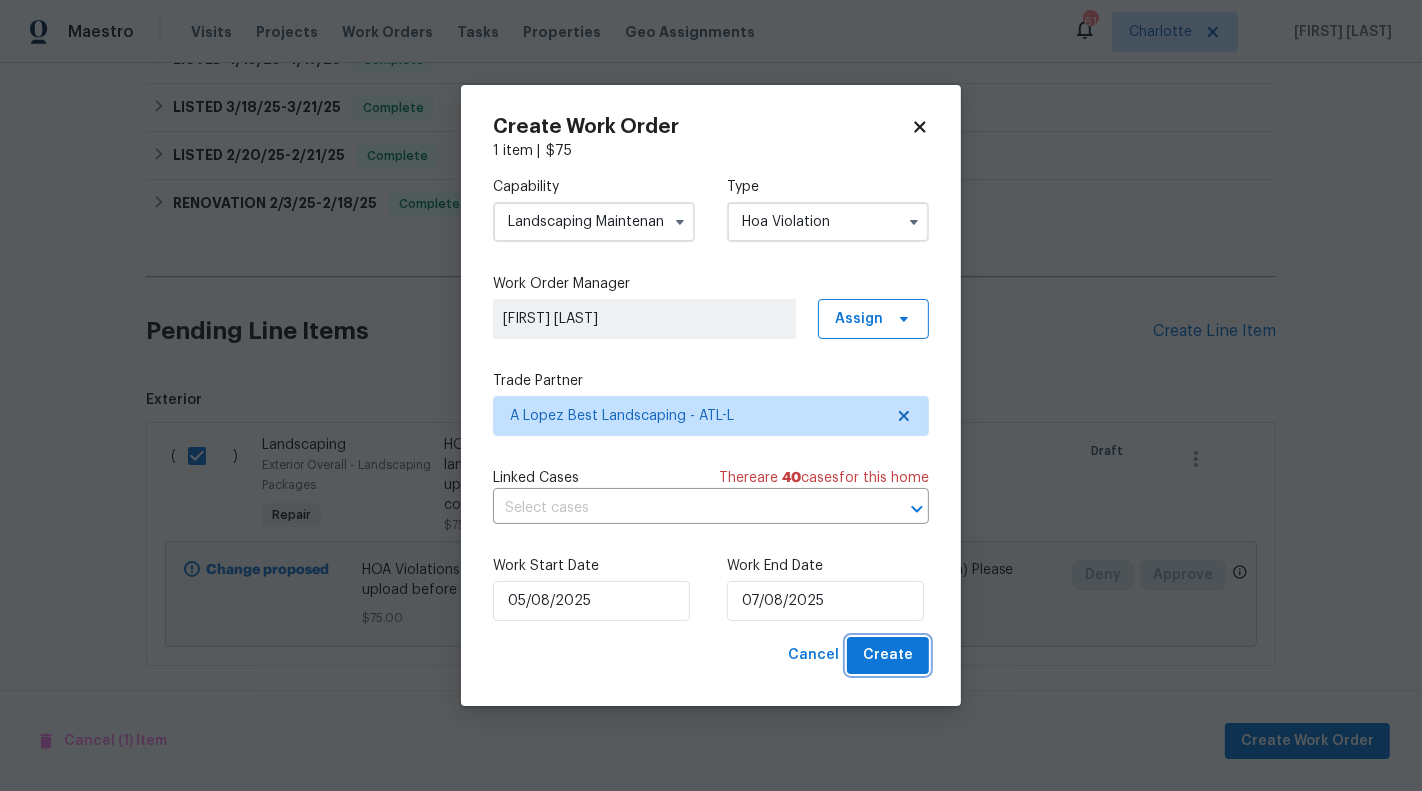 click on "Create" at bounding box center [888, 655] 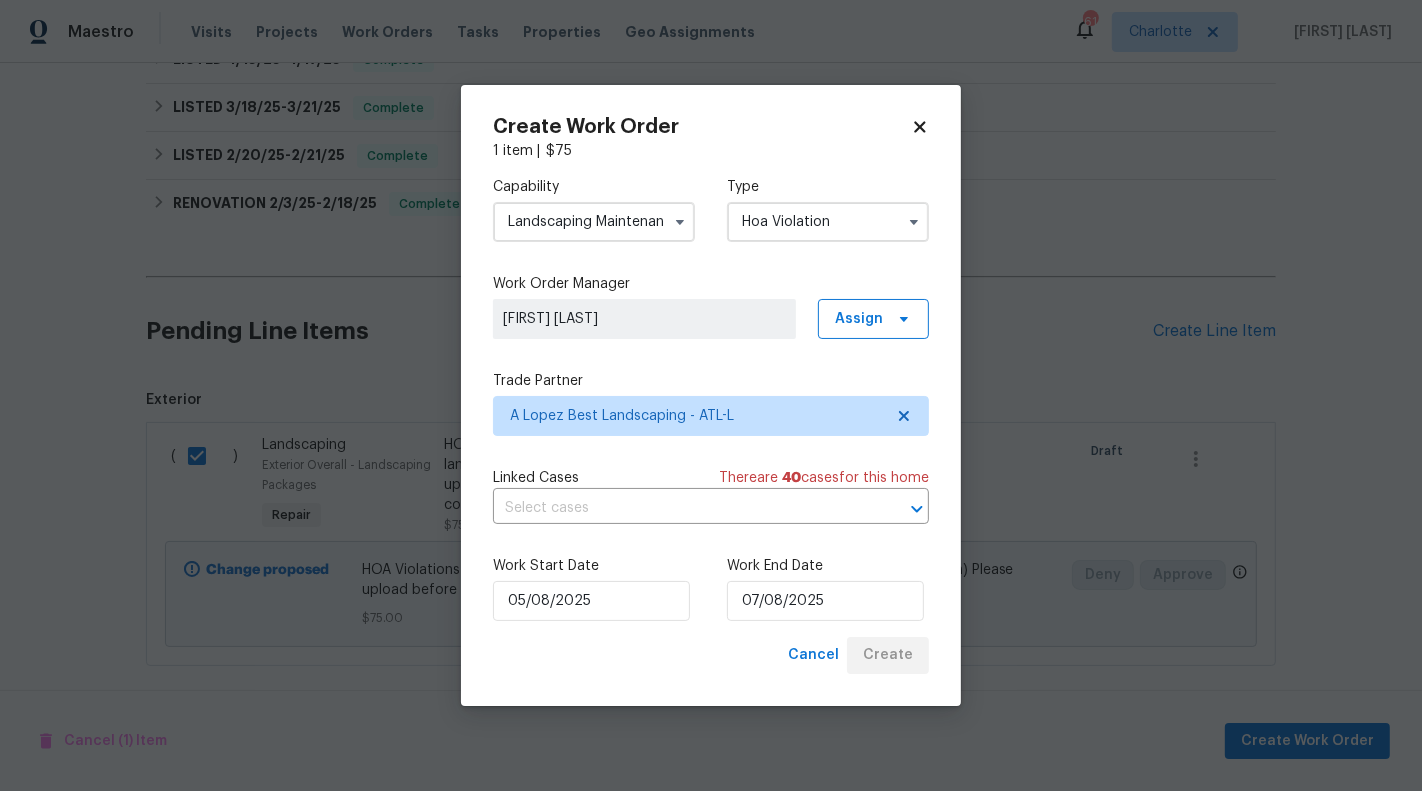 checkbox on "false" 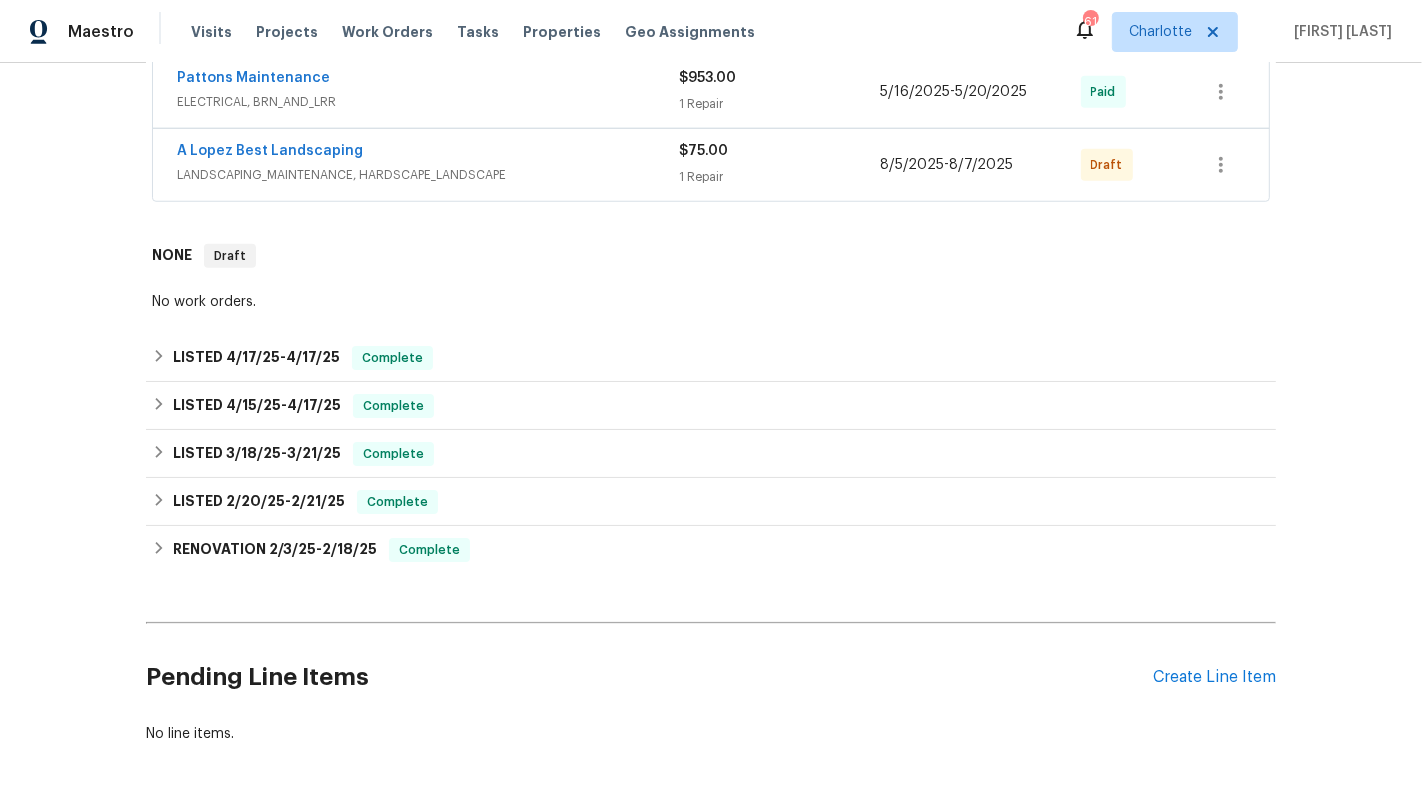 scroll, scrollTop: 1339, scrollLeft: 0, axis: vertical 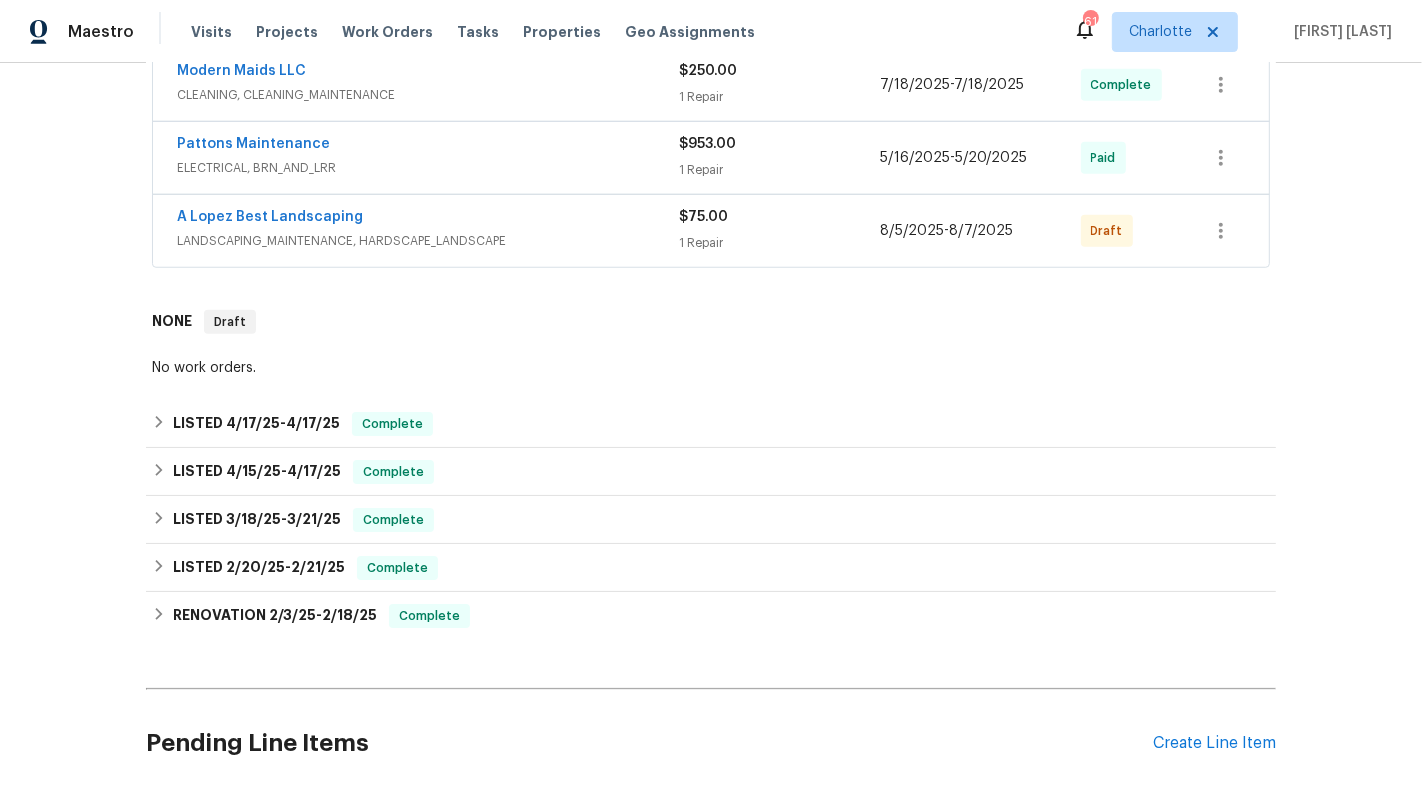 click on "$75.00" at bounding box center [779, 217] 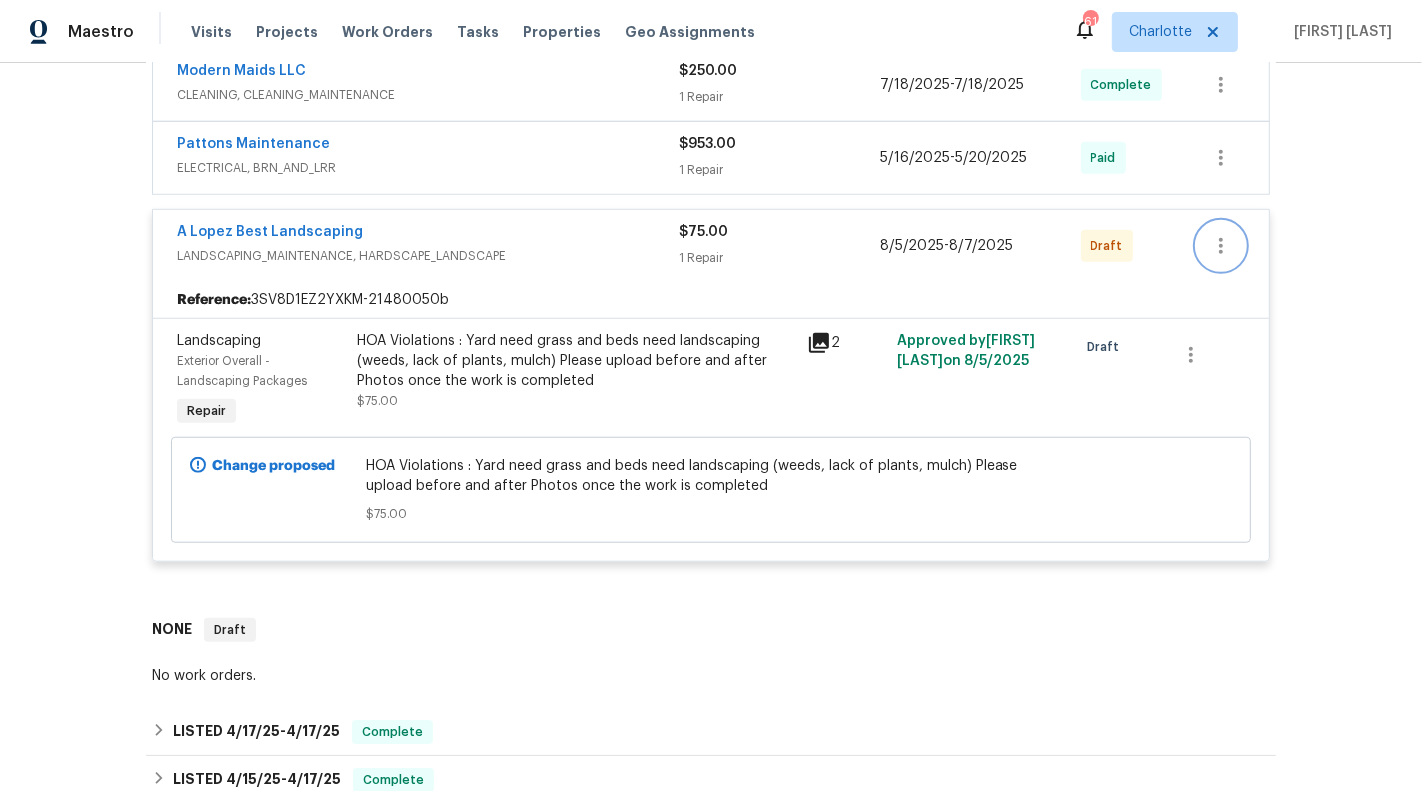 click 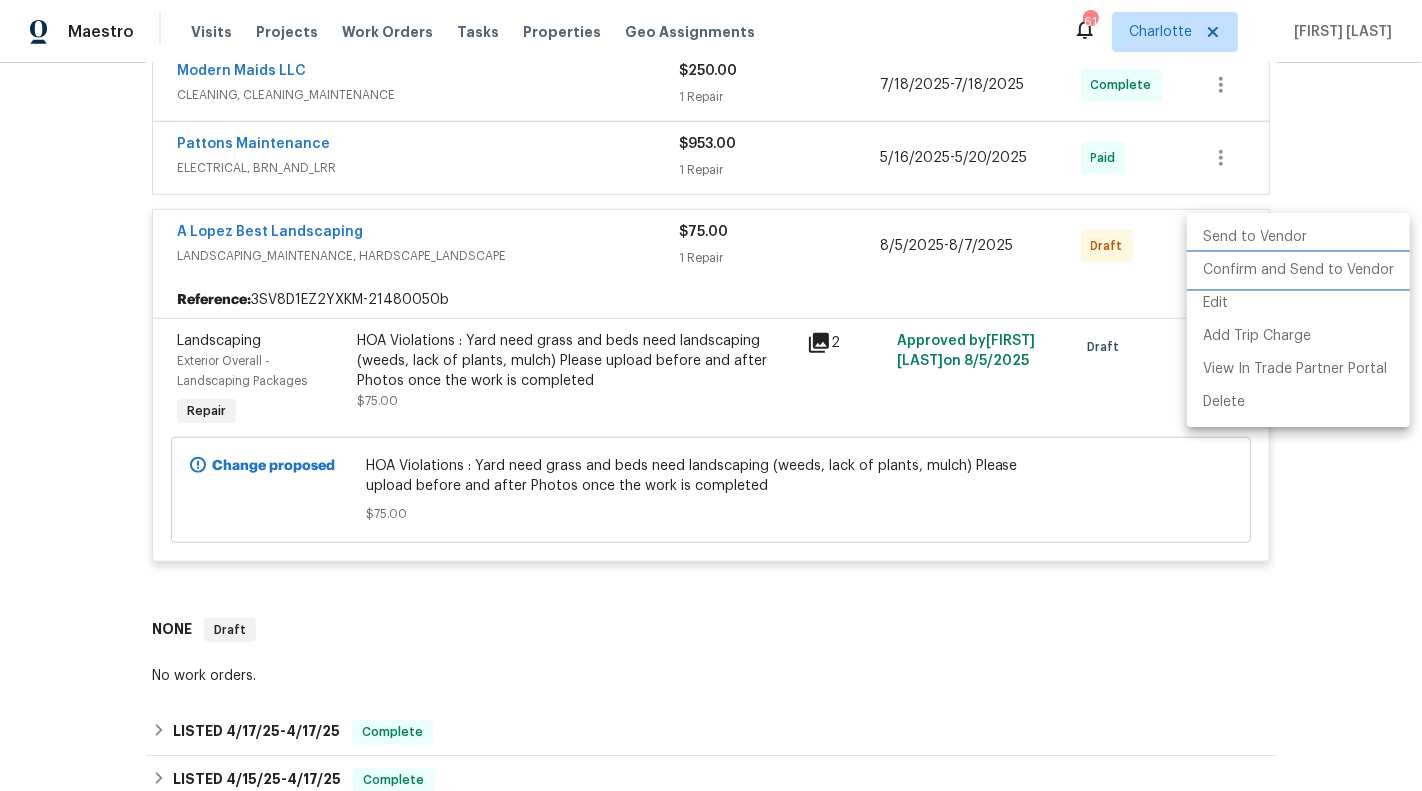click on "Confirm and Send to Vendor" at bounding box center (1298, 270) 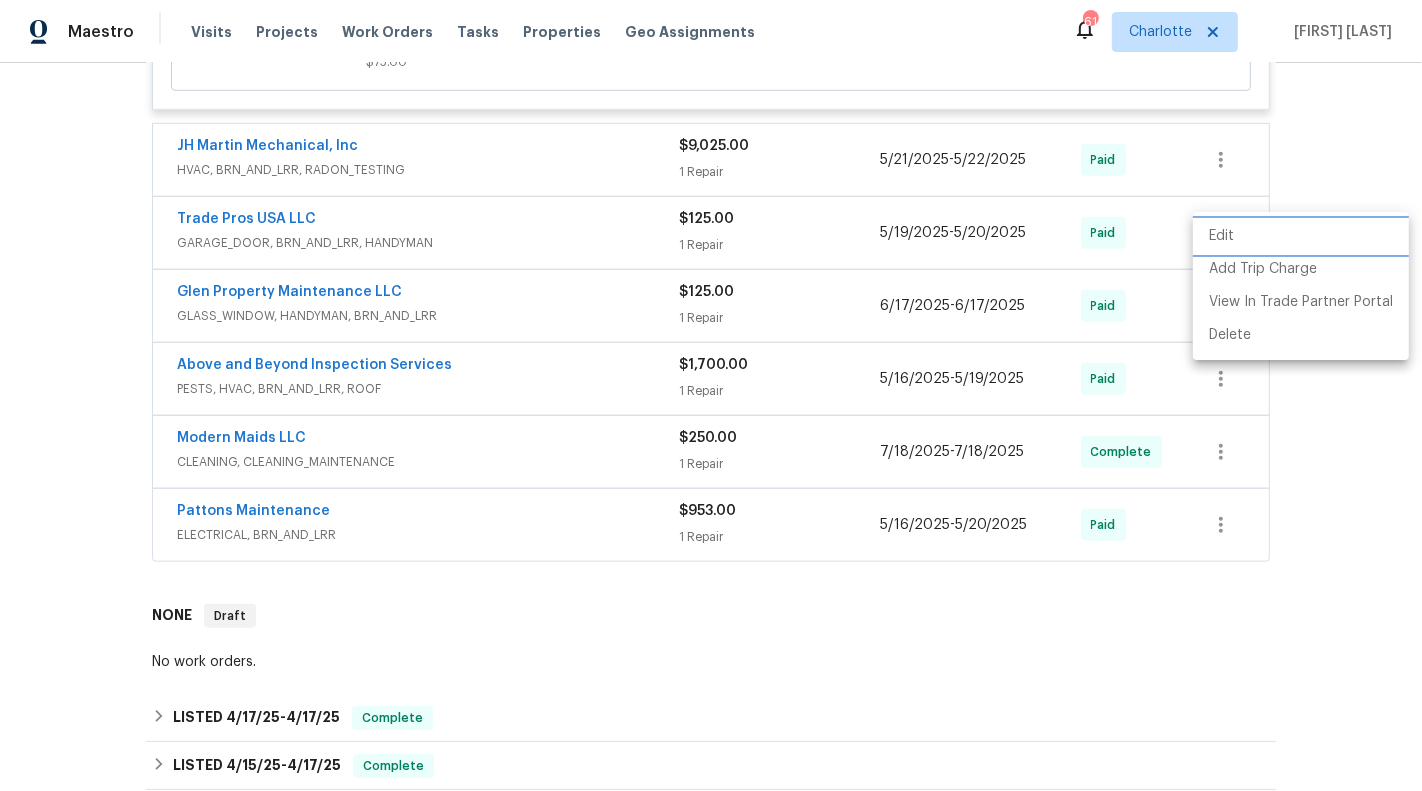scroll, scrollTop: 893, scrollLeft: 0, axis: vertical 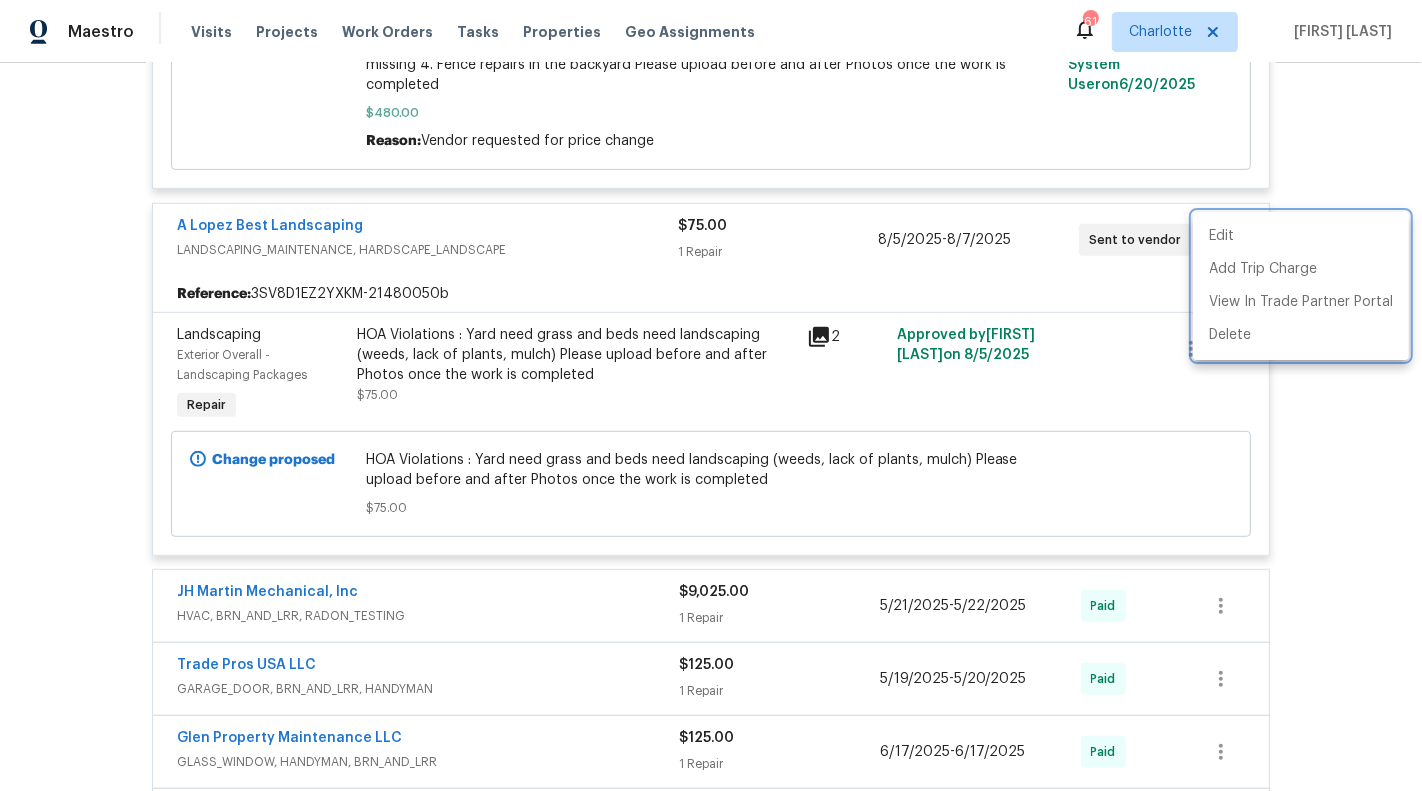 click at bounding box center (711, 395) 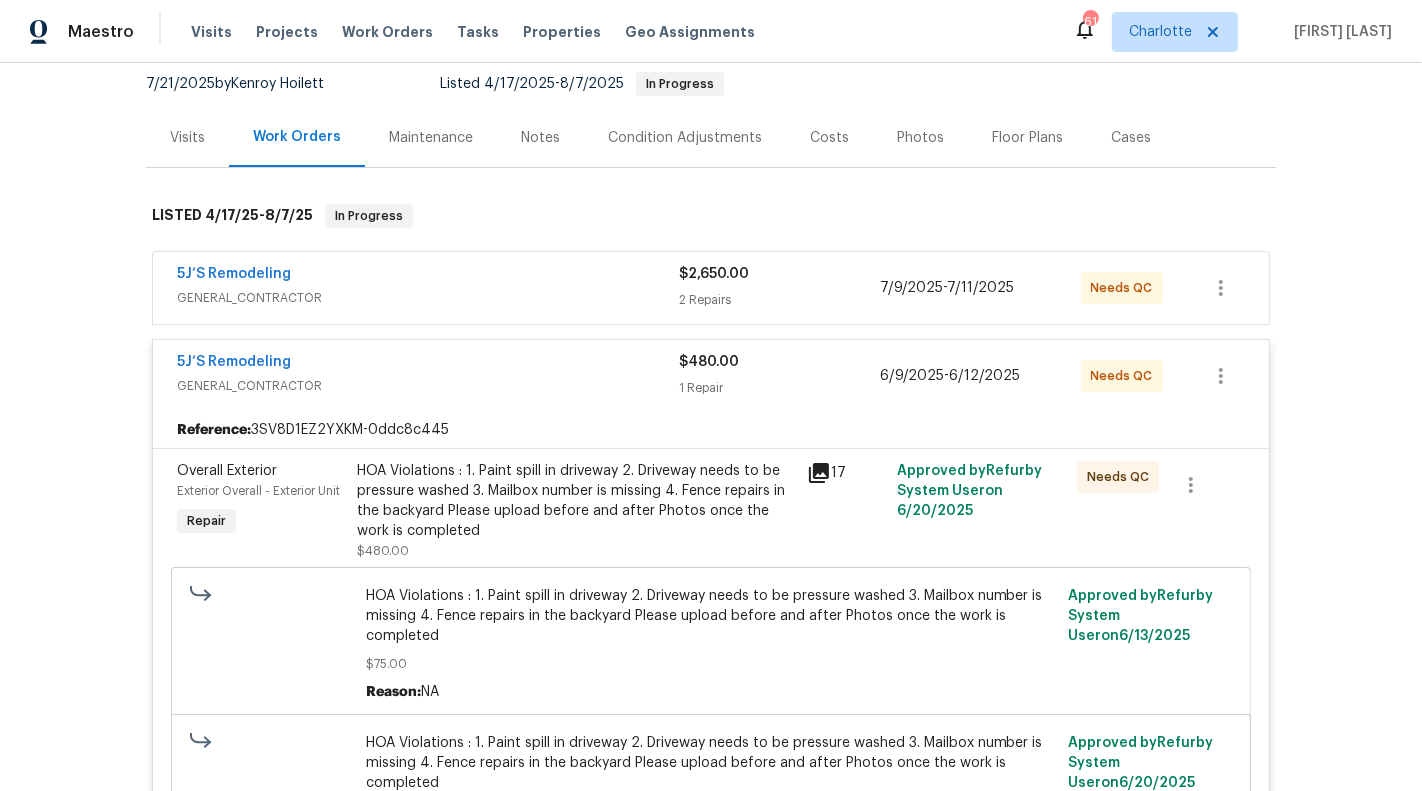scroll, scrollTop: 117, scrollLeft: 0, axis: vertical 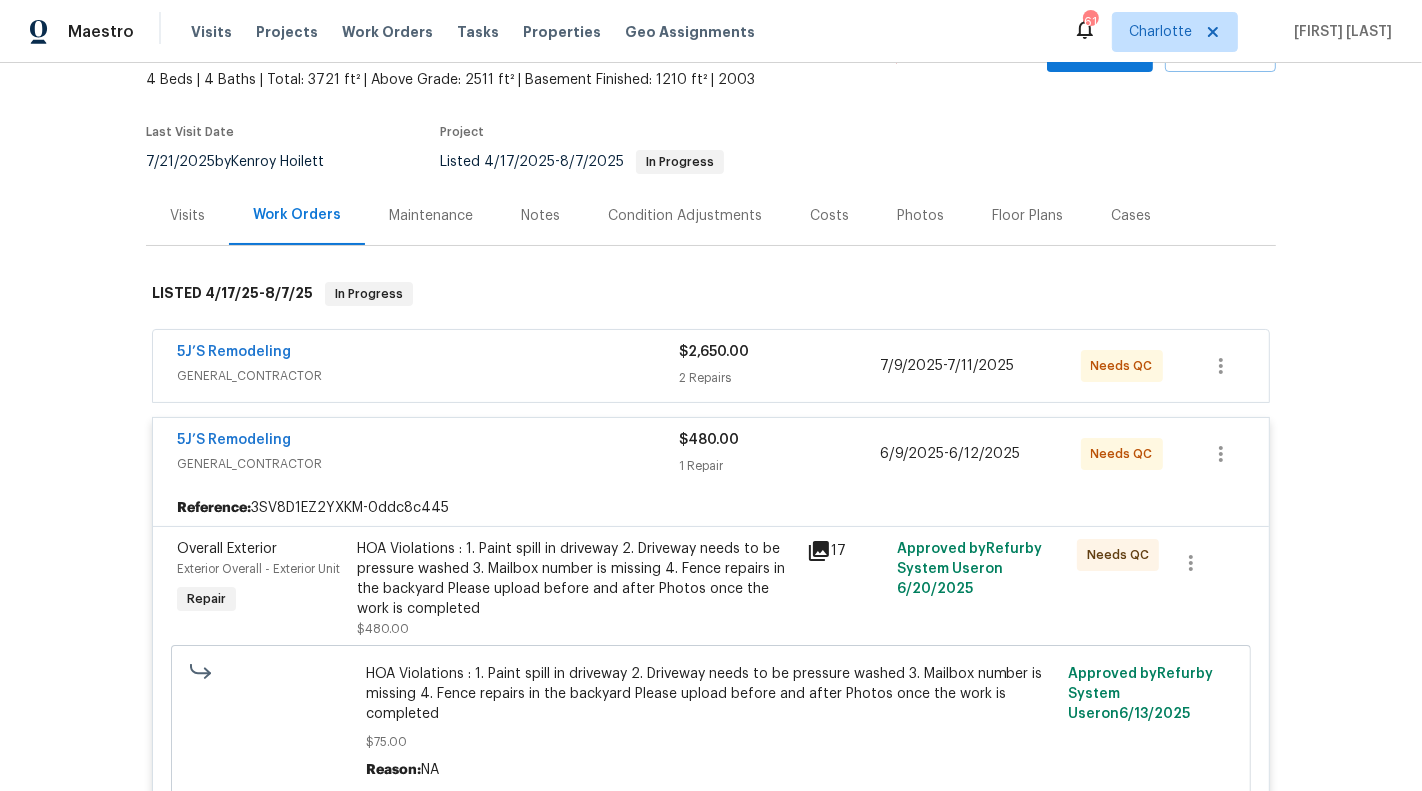 click on "5J’S Remodeling" at bounding box center (428, 442) 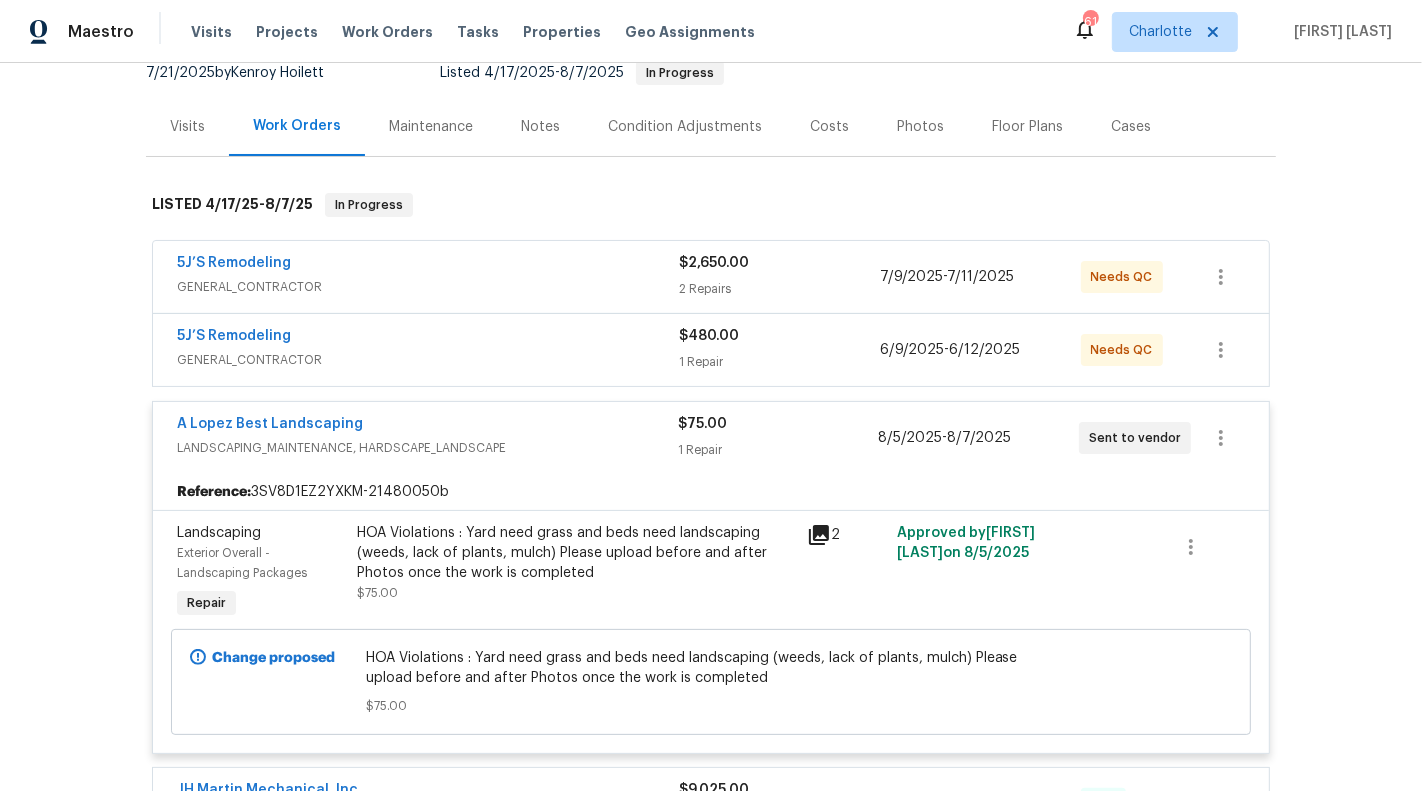 scroll, scrollTop: 213, scrollLeft: 0, axis: vertical 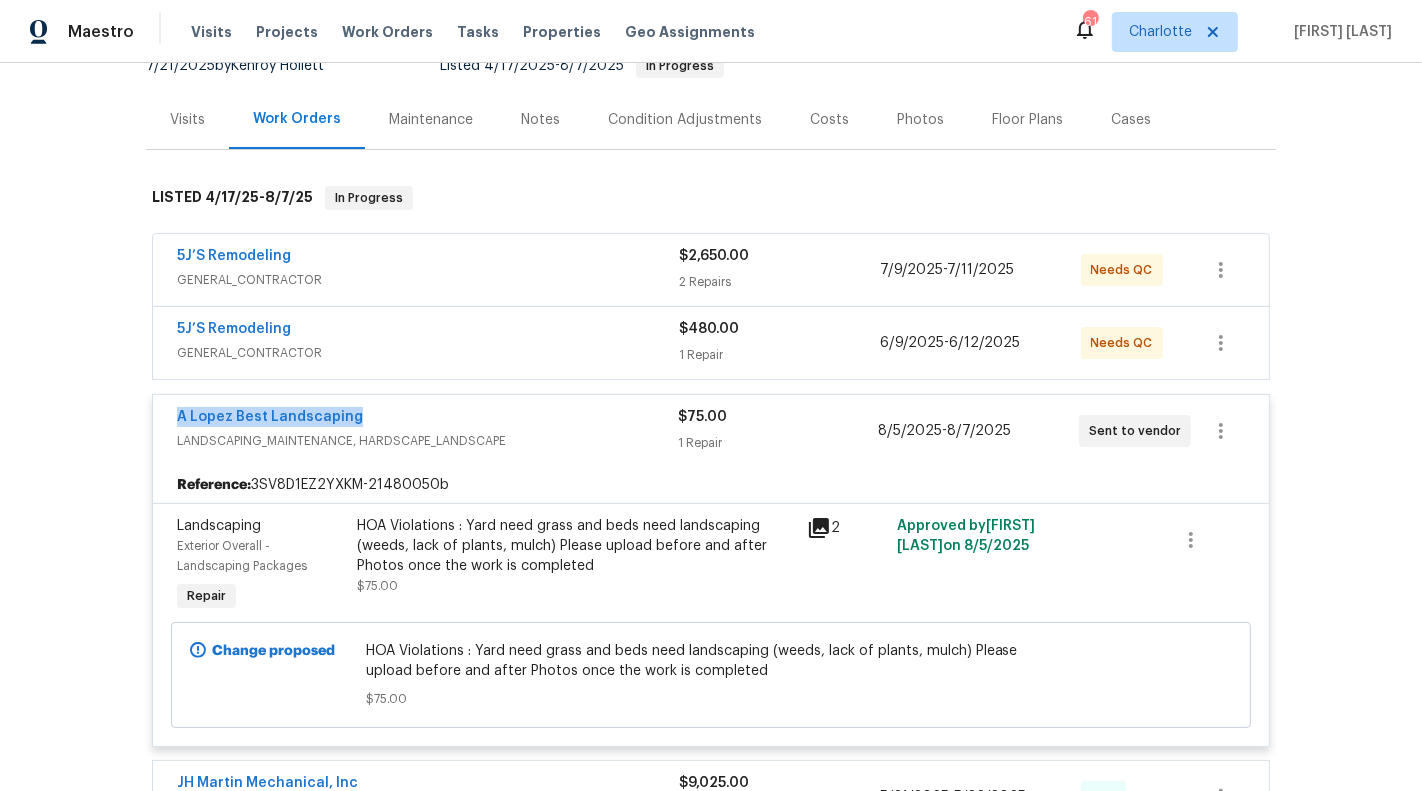 drag, startPoint x: 398, startPoint y: 416, endPoint x: 163, endPoint y: 416, distance: 235 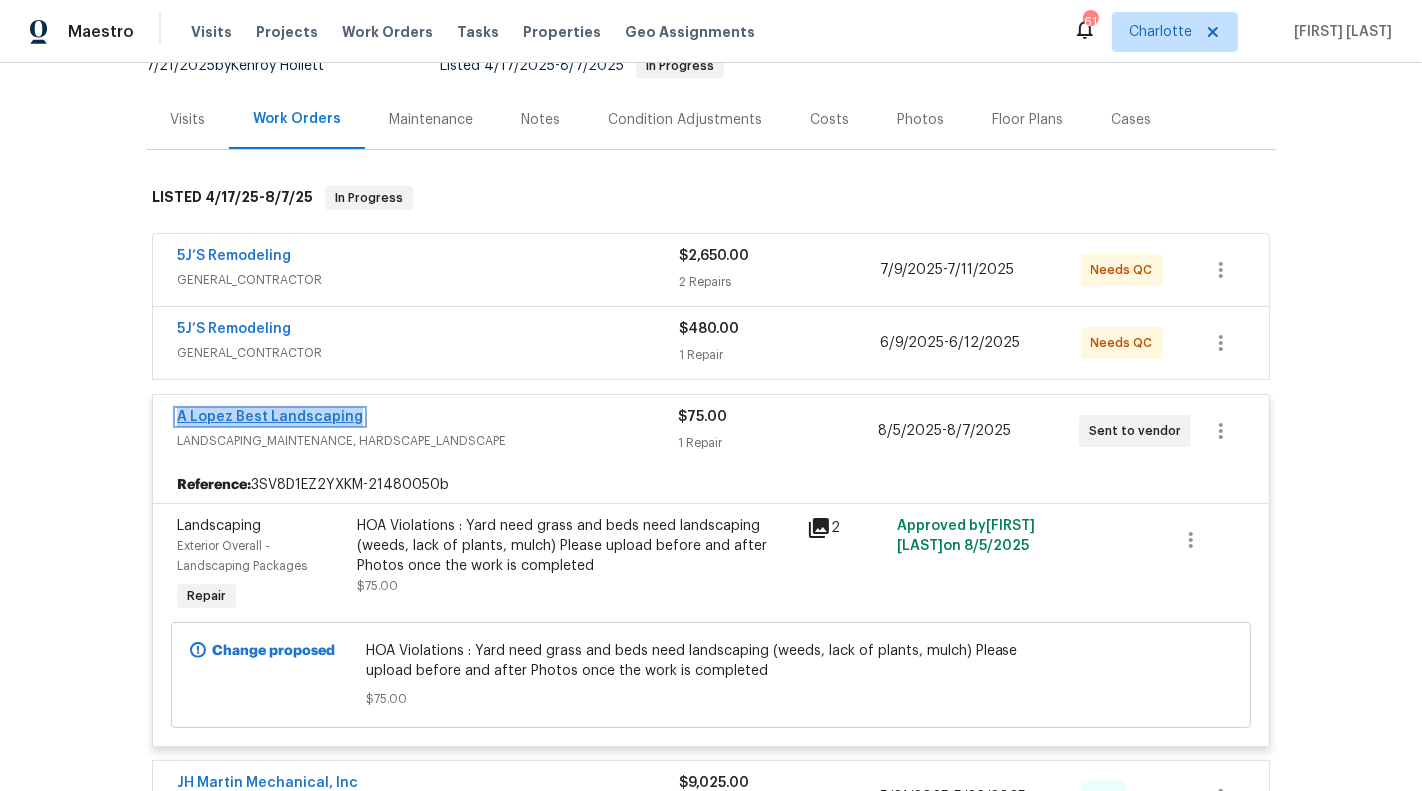 click on "A Lopez Best Landscaping" at bounding box center (270, 417) 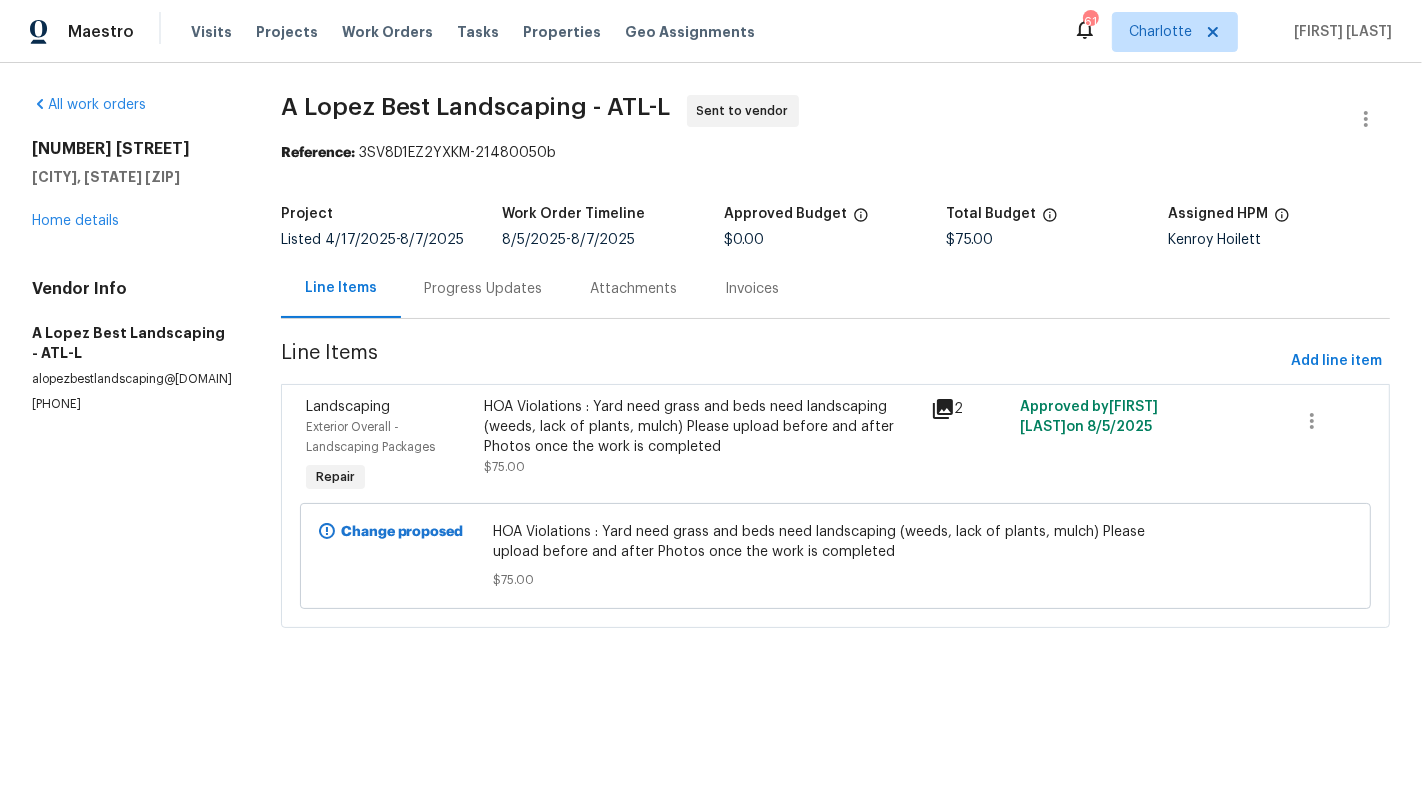 click on "Progress Updates" at bounding box center (484, 289) 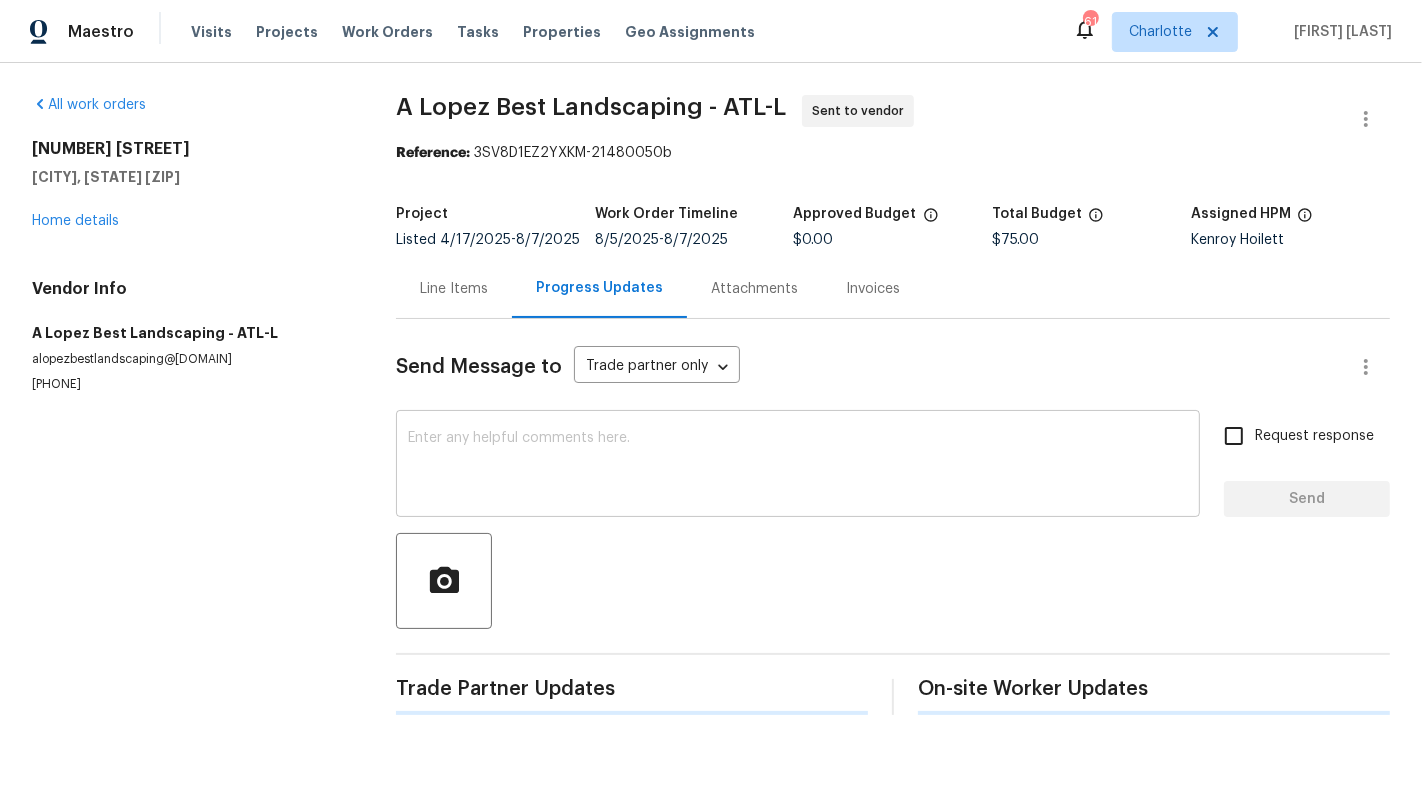 click at bounding box center [798, 466] 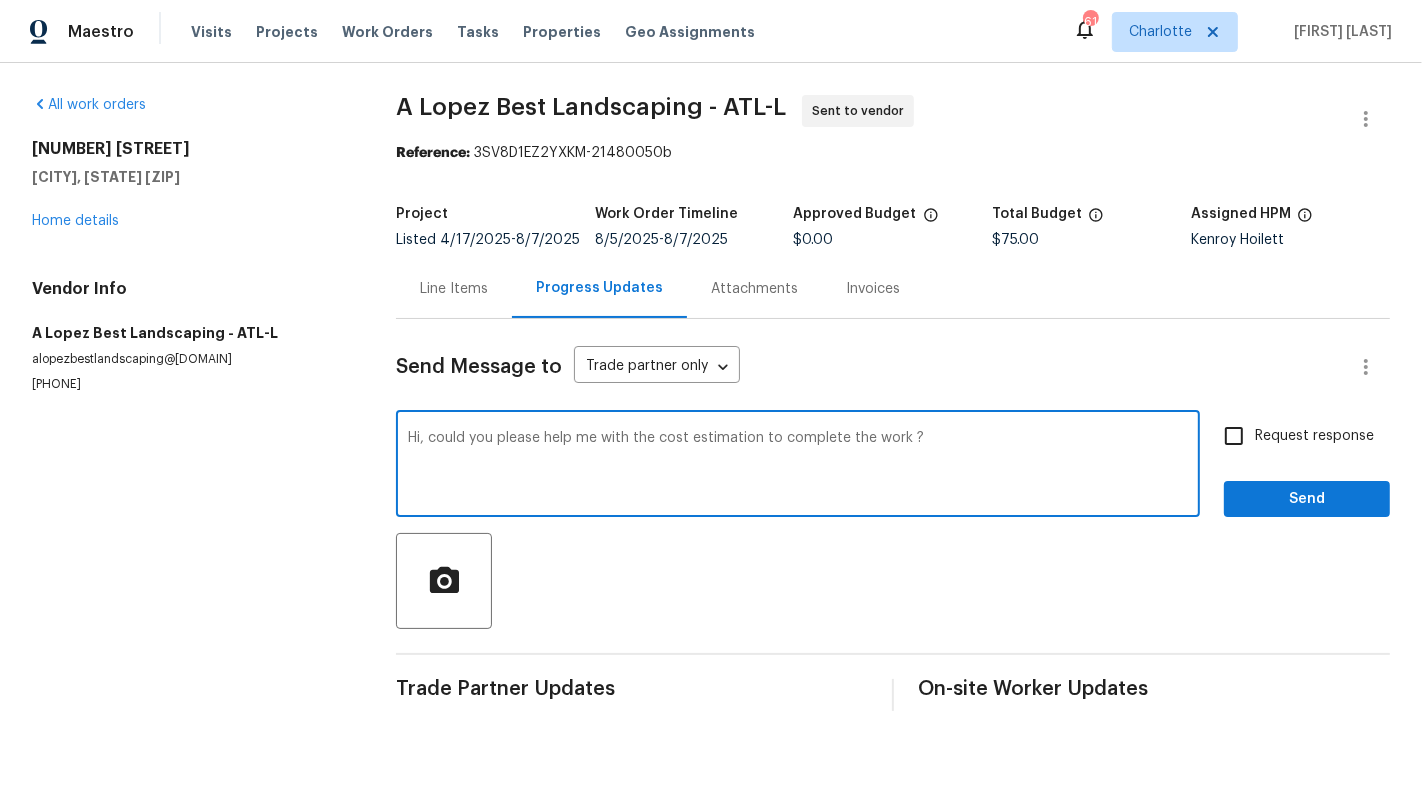type on "Hi, could you please help me with the cost estimation to complete the work ?" 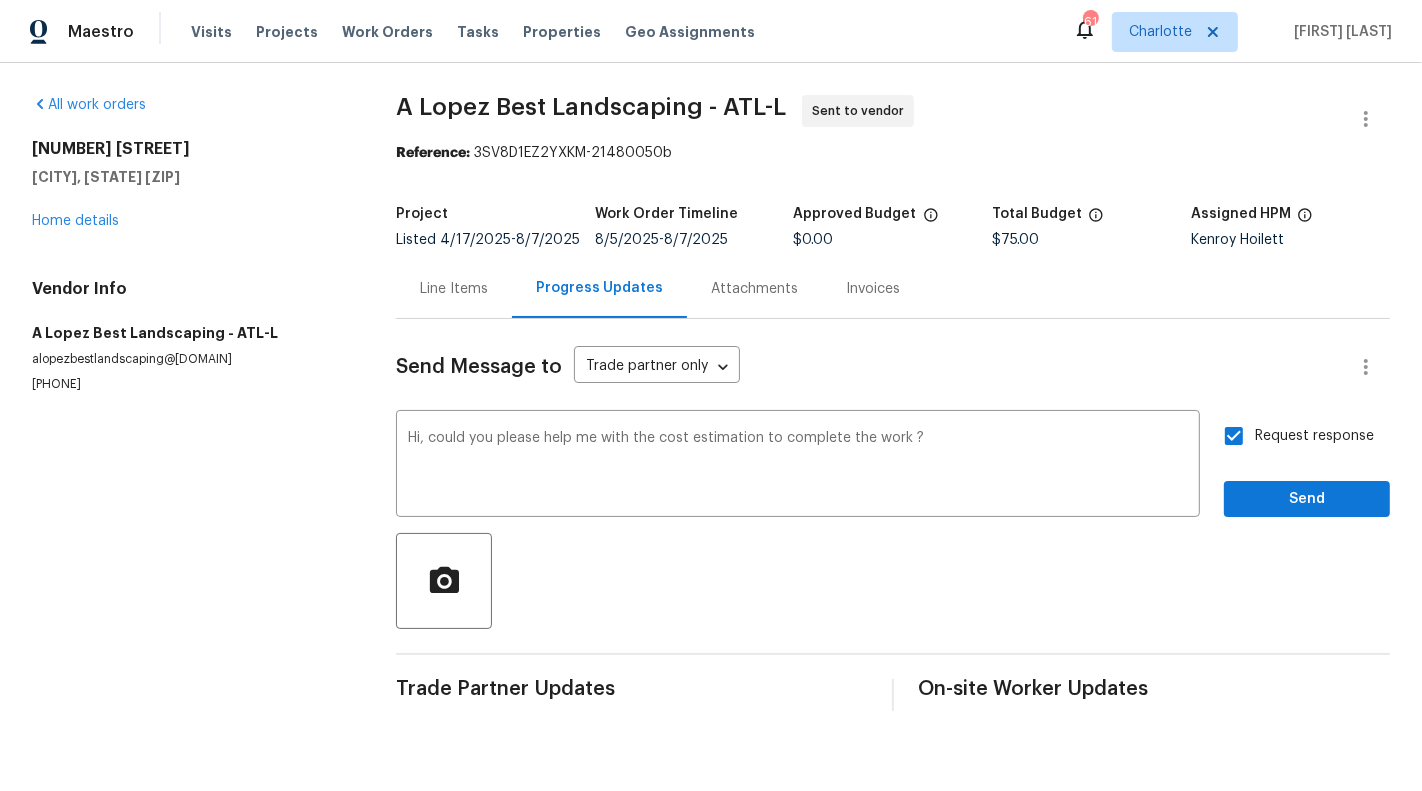 click at bounding box center [893, 581] 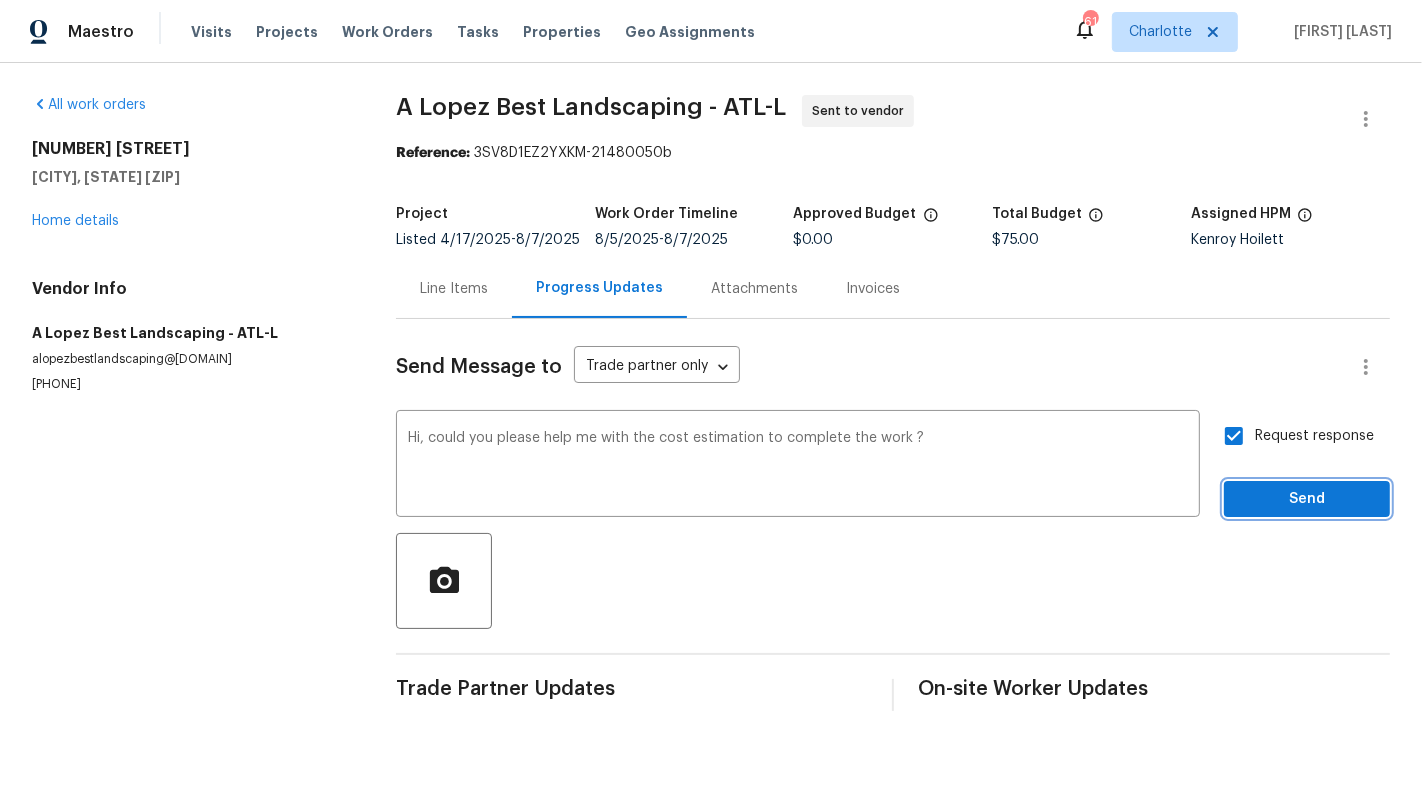 click on "Send" at bounding box center [1307, 499] 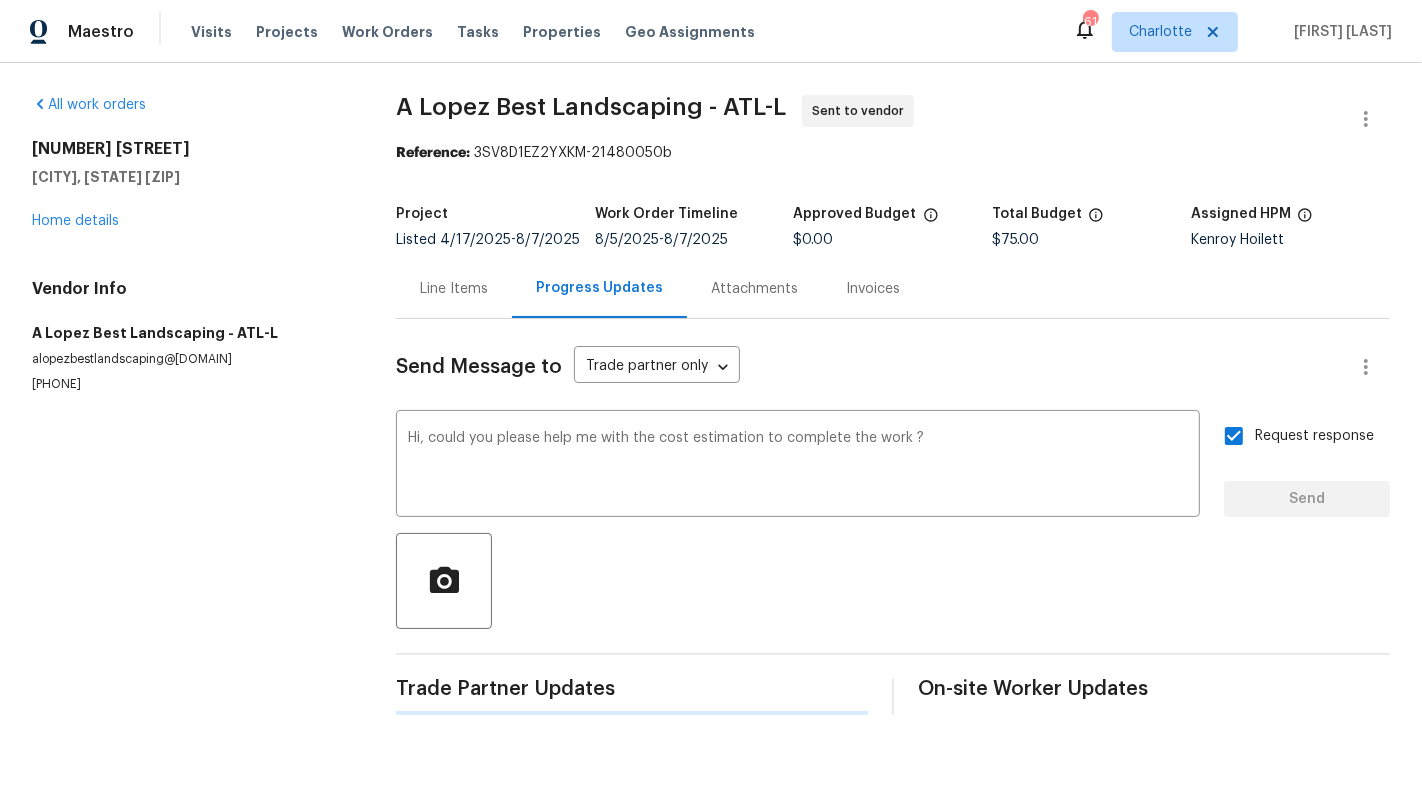 type 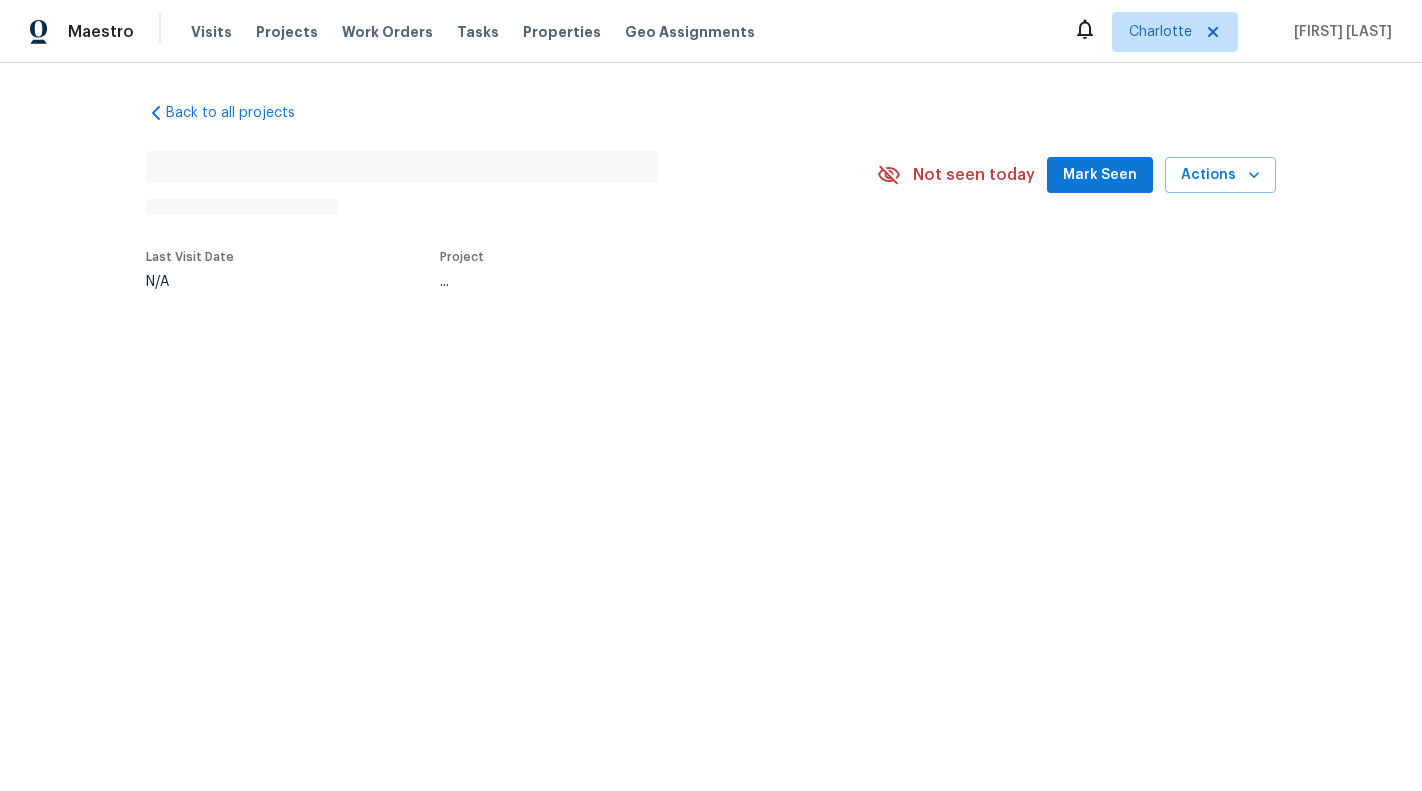 scroll, scrollTop: 0, scrollLeft: 0, axis: both 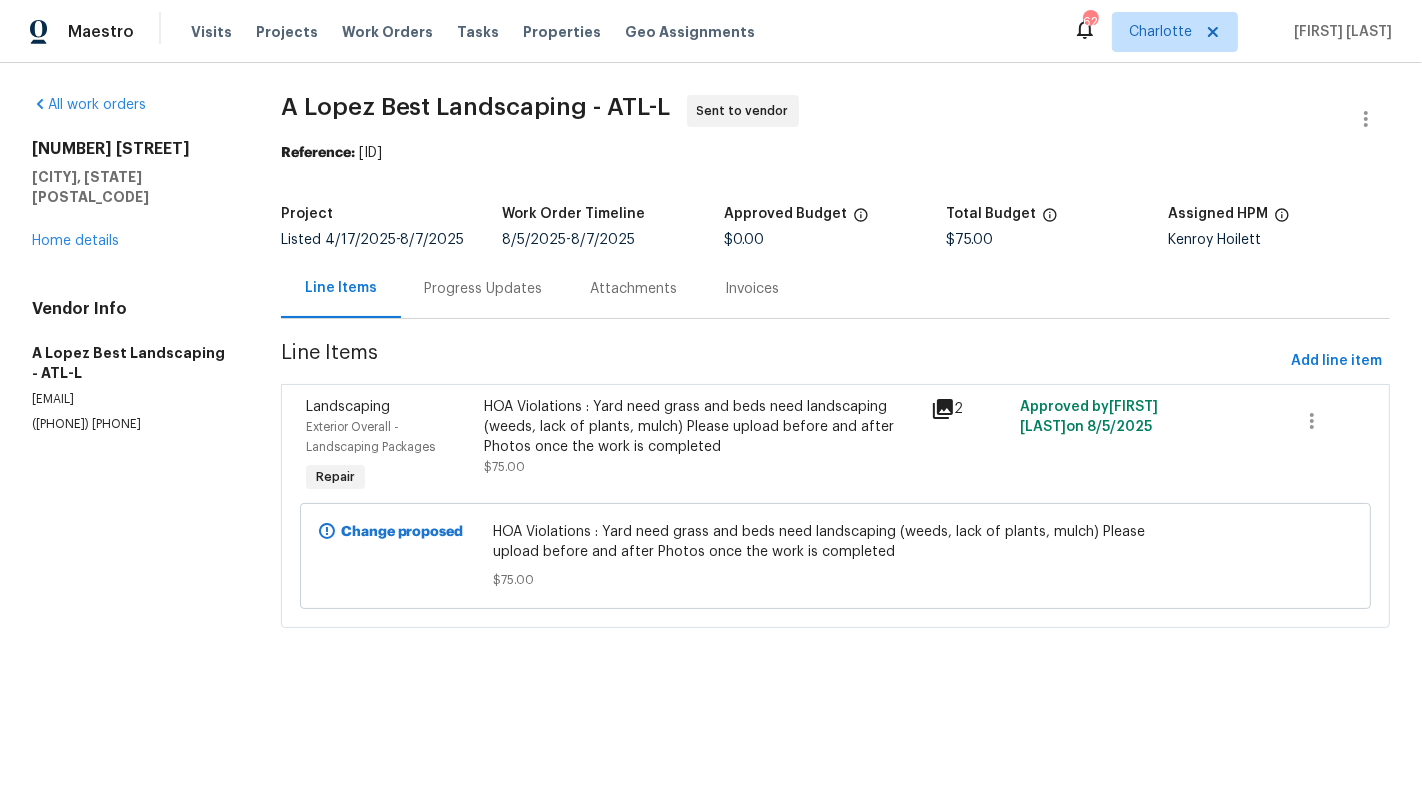 click on "[NUMBER] [STREET] [CITY], [STATE] [POSTAL_CODE] Home details" at bounding box center [132, 195] 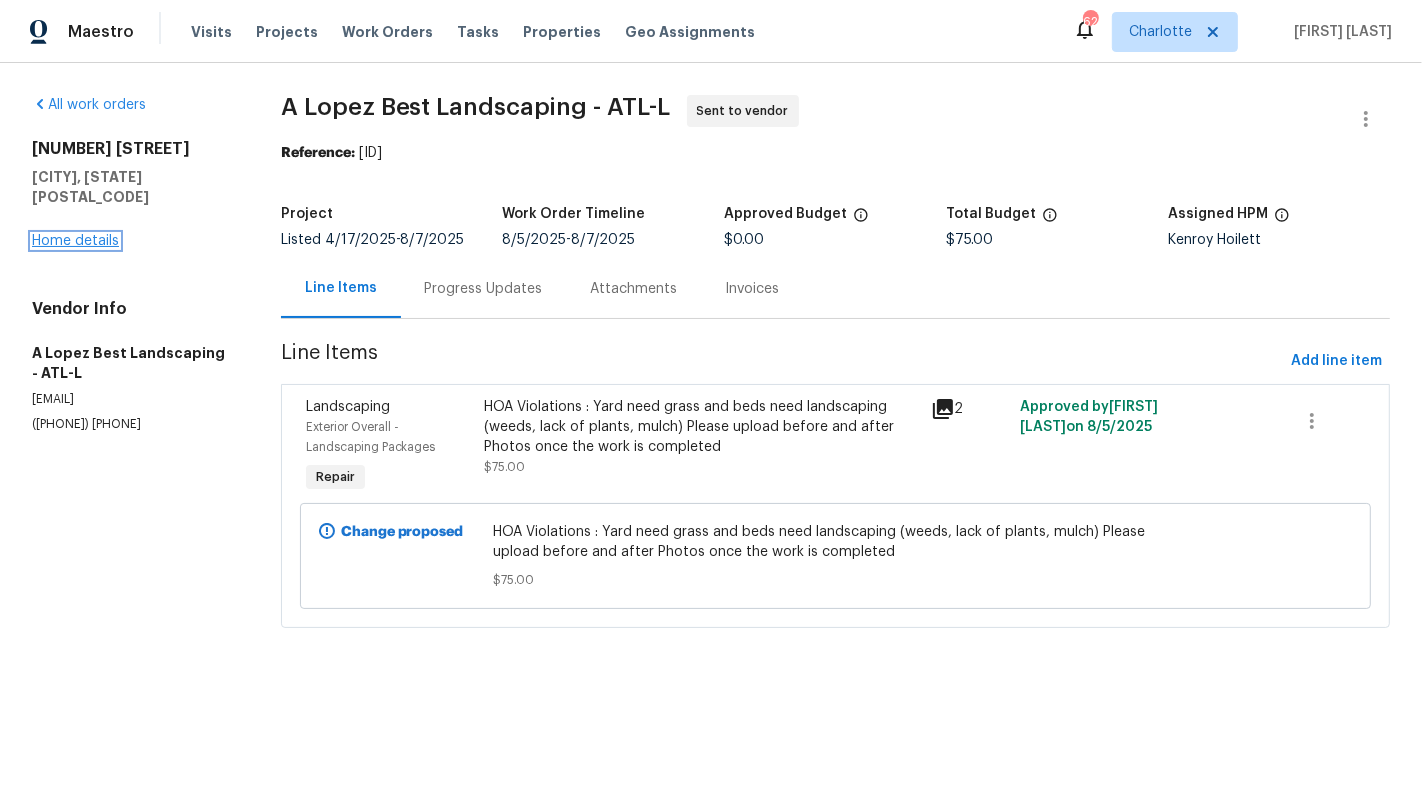 click on "Home details" at bounding box center (75, 241) 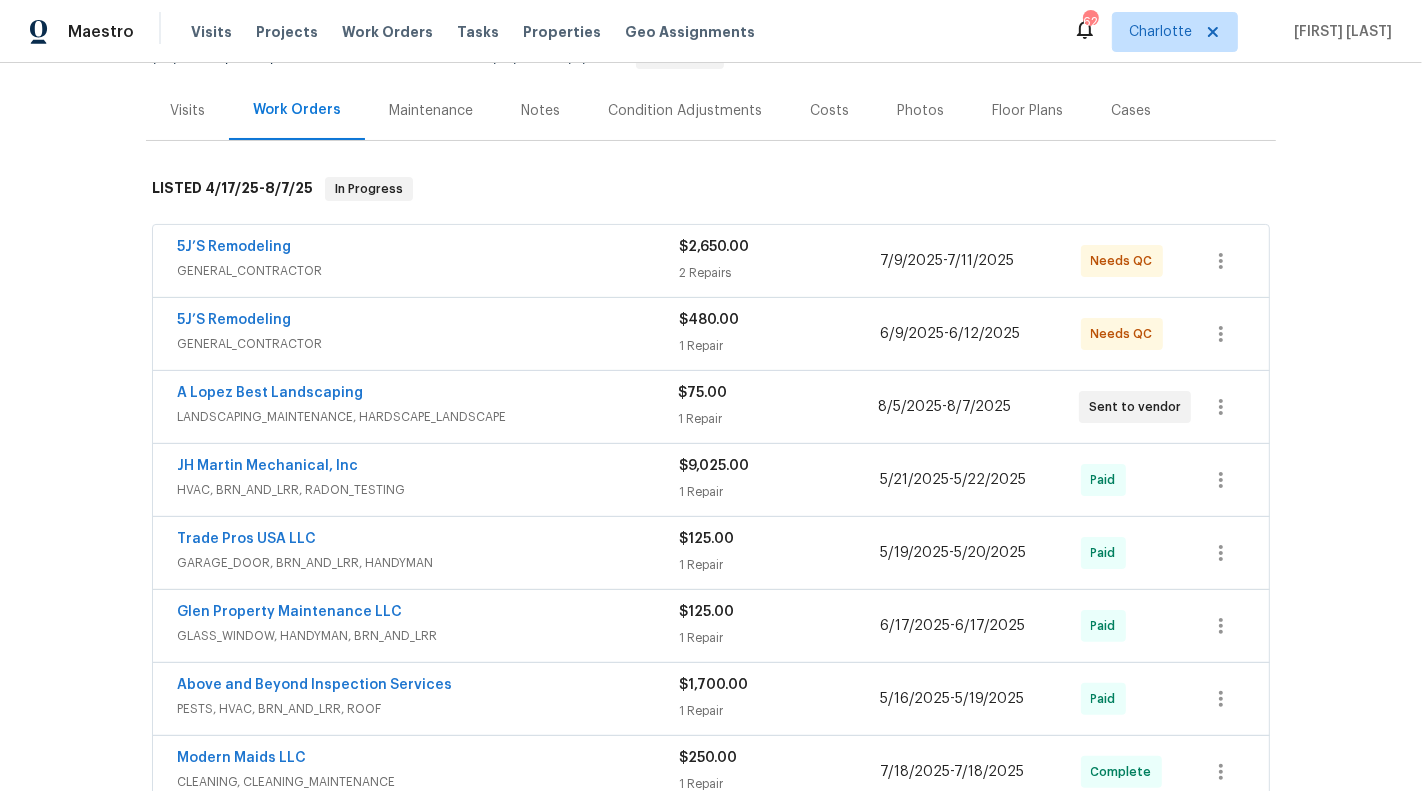 scroll, scrollTop: 260, scrollLeft: 0, axis: vertical 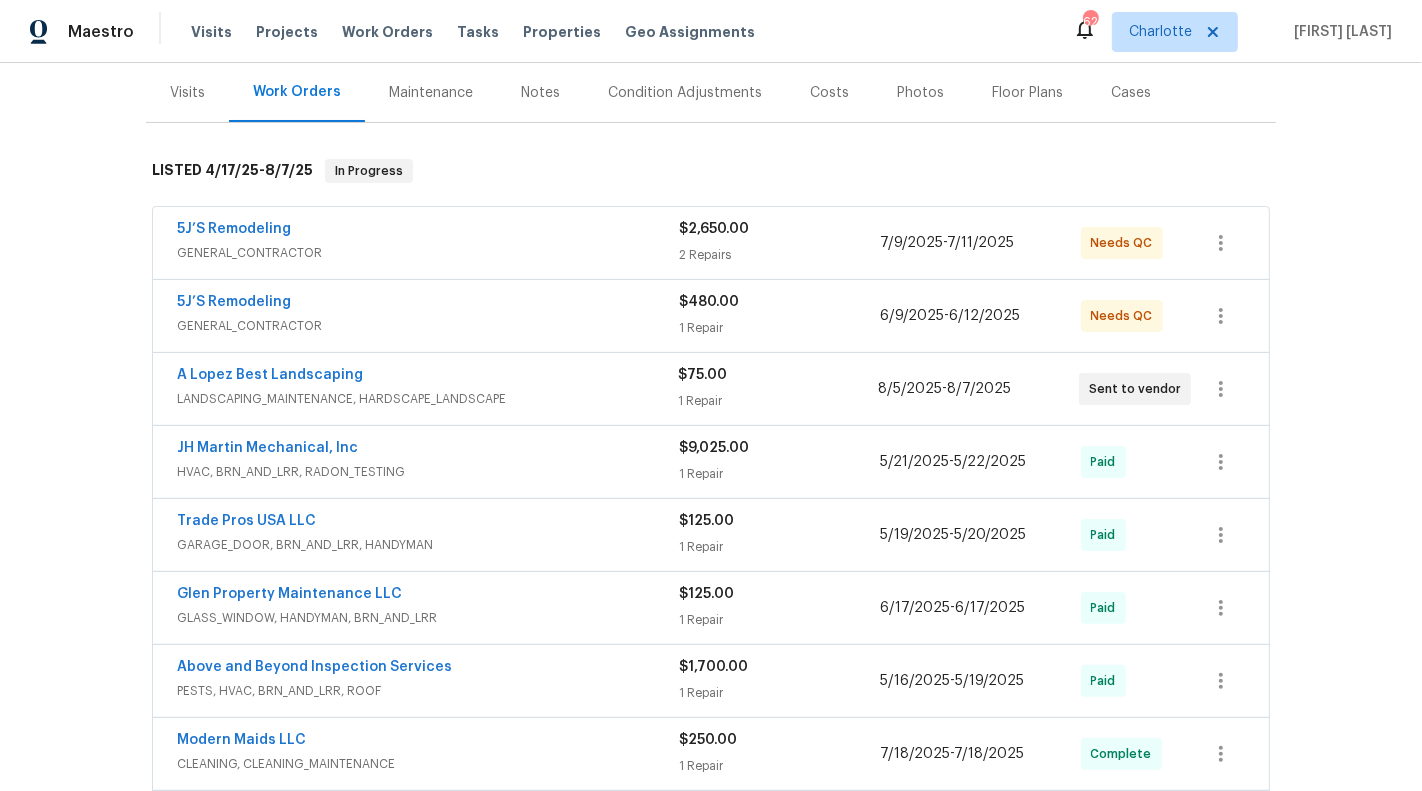 click on "5J’S Remodeling" at bounding box center [428, 304] 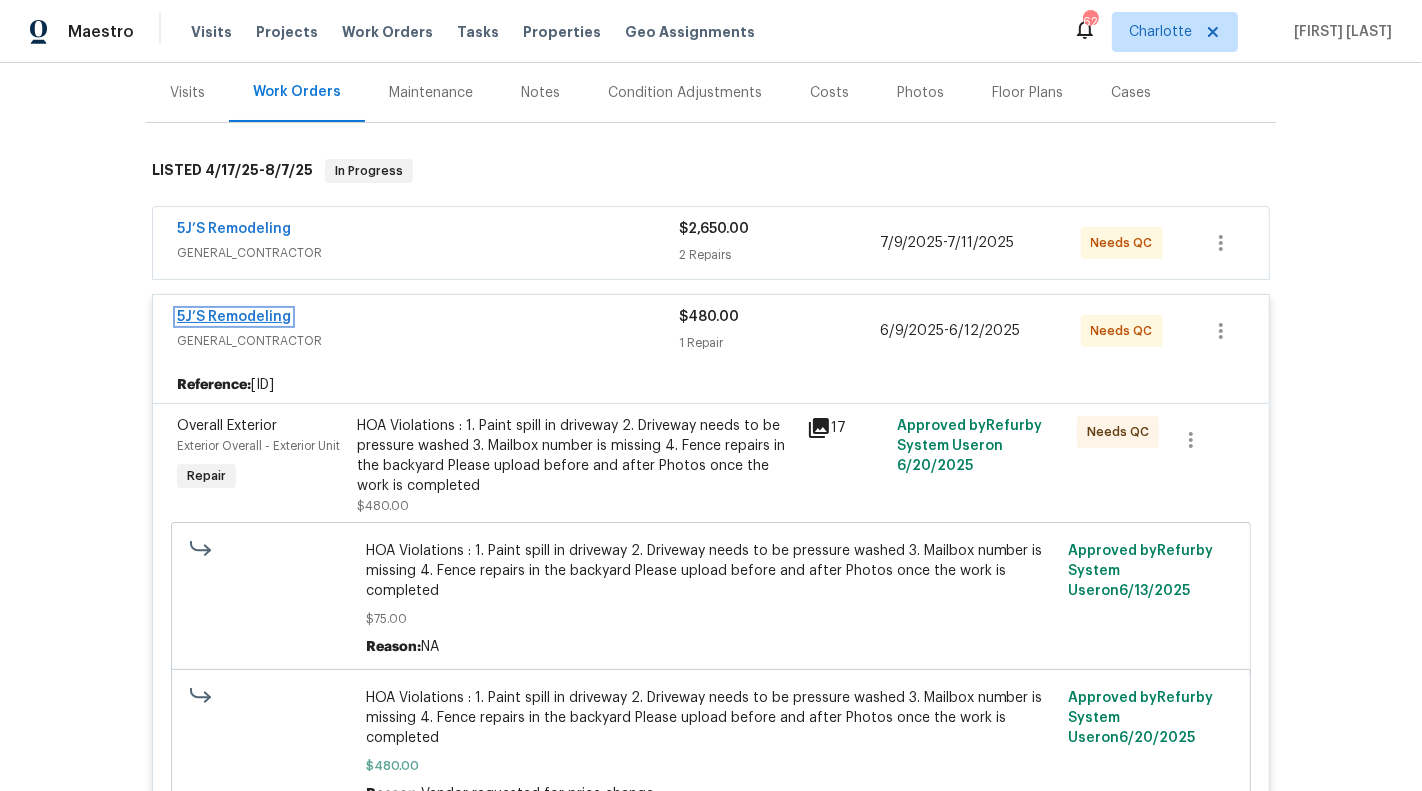 click on "5J’S Remodeling" at bounding box center [234, 317] 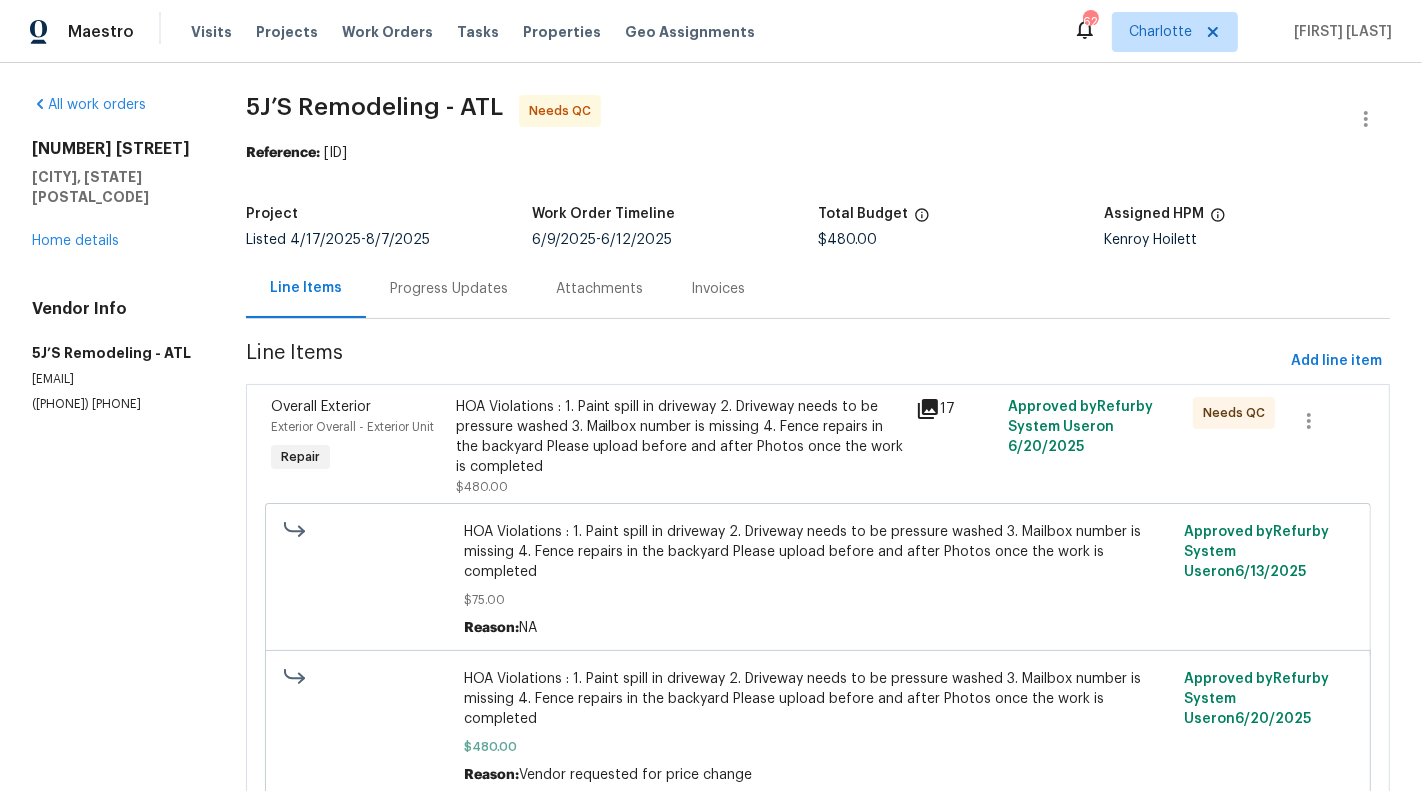 click on "Progress Updates" at bounding box center [449, 289] 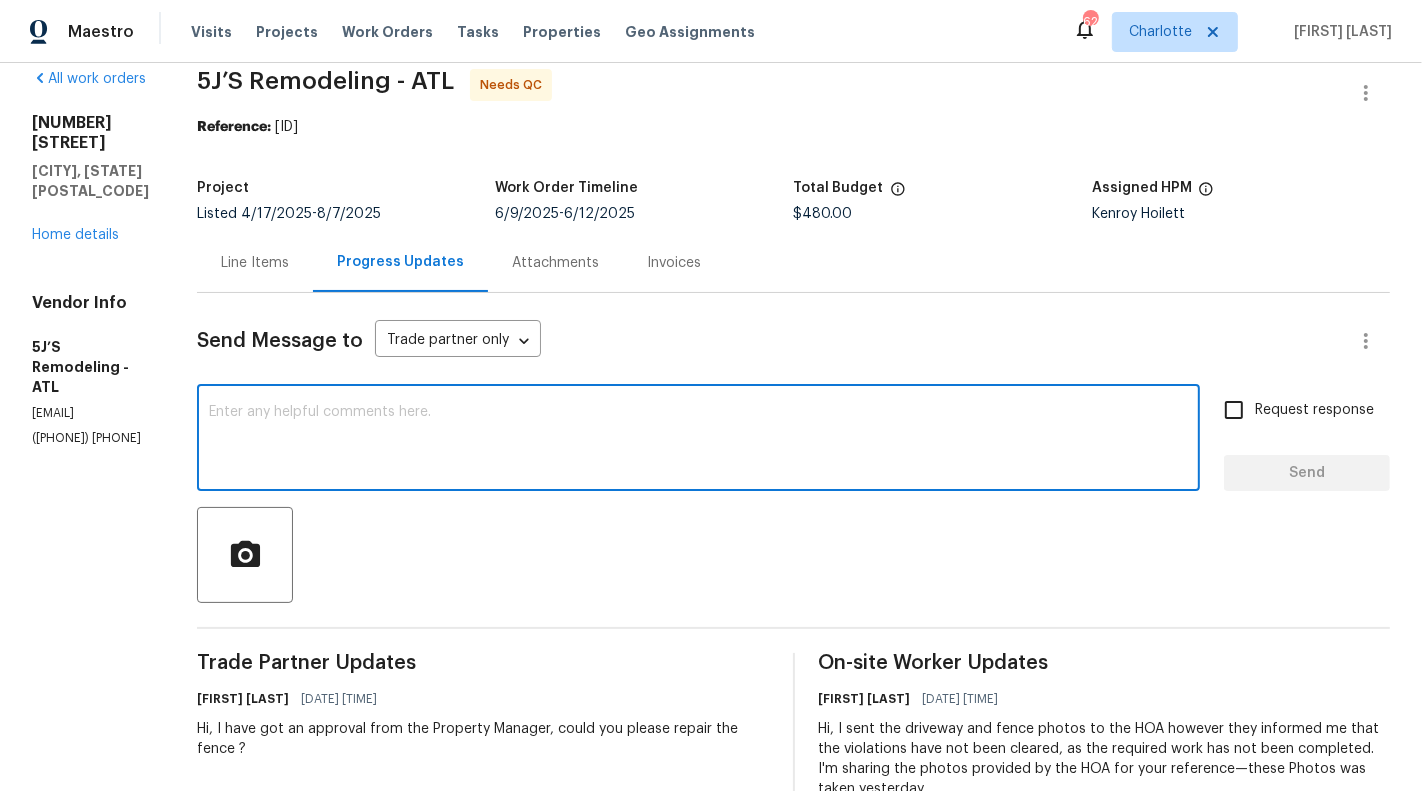 click at bounding box center [698, 440] 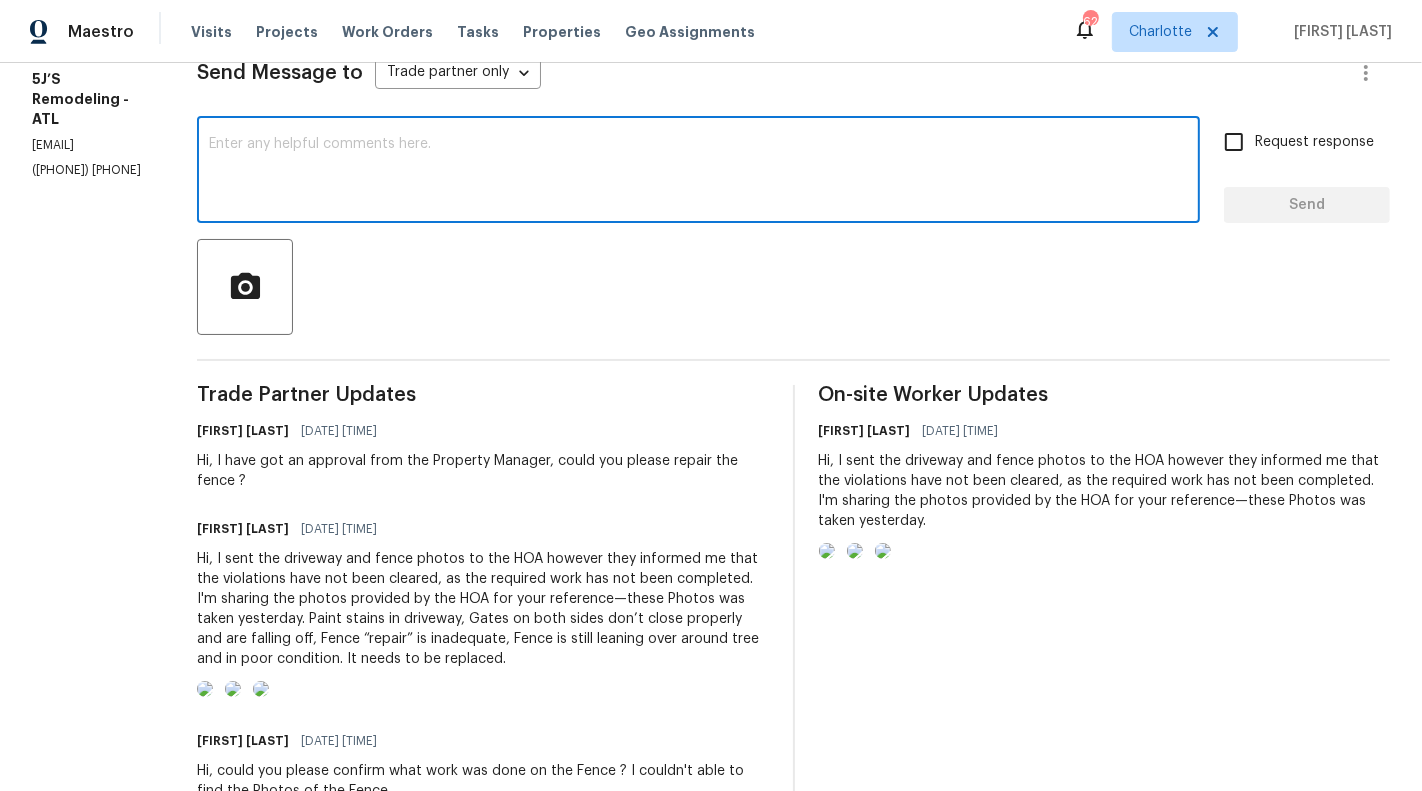 scroll, scrollTop: 326, scrollLeft: 0, axis: vertical 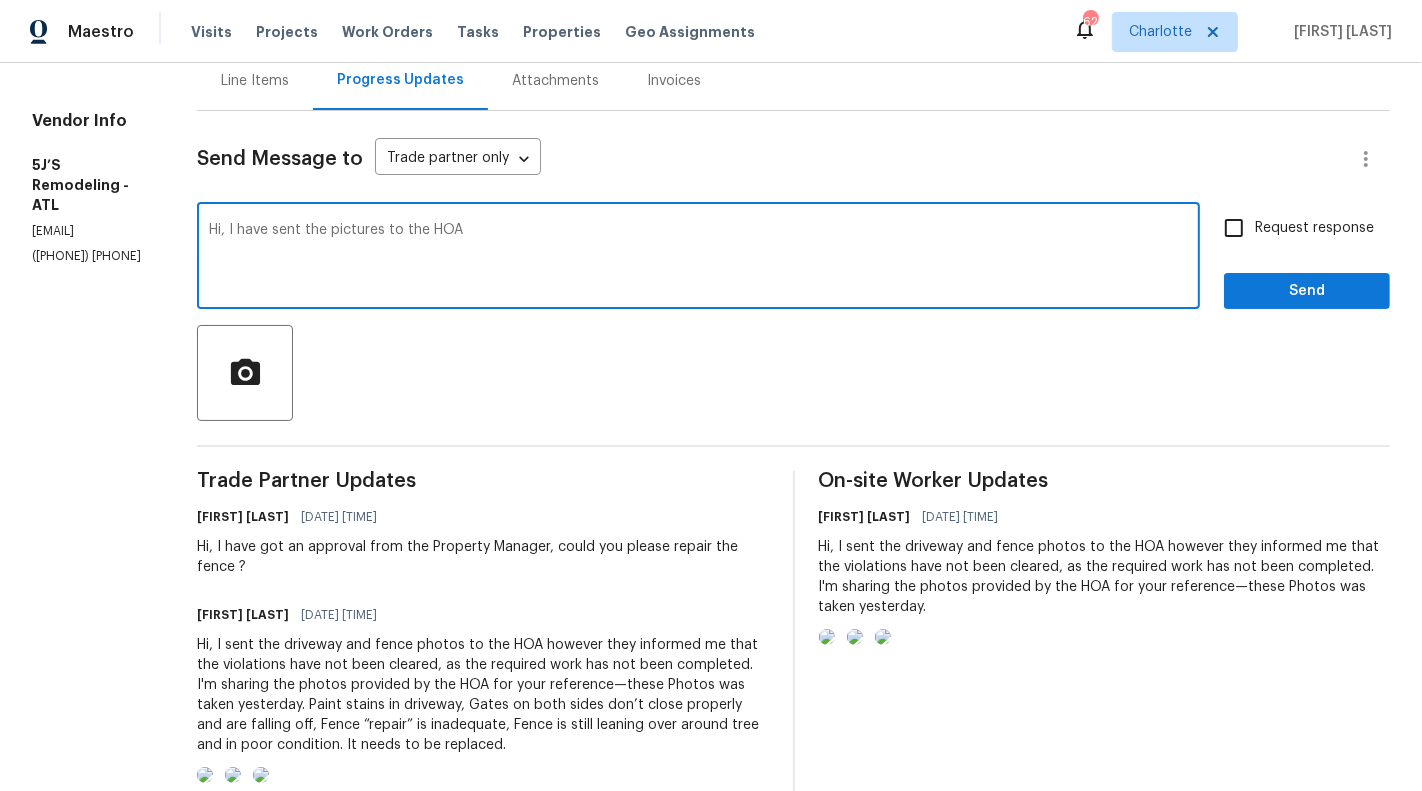 click on "Hi, I have sent the pictures to the HOA" at bounding box center [698, 258] 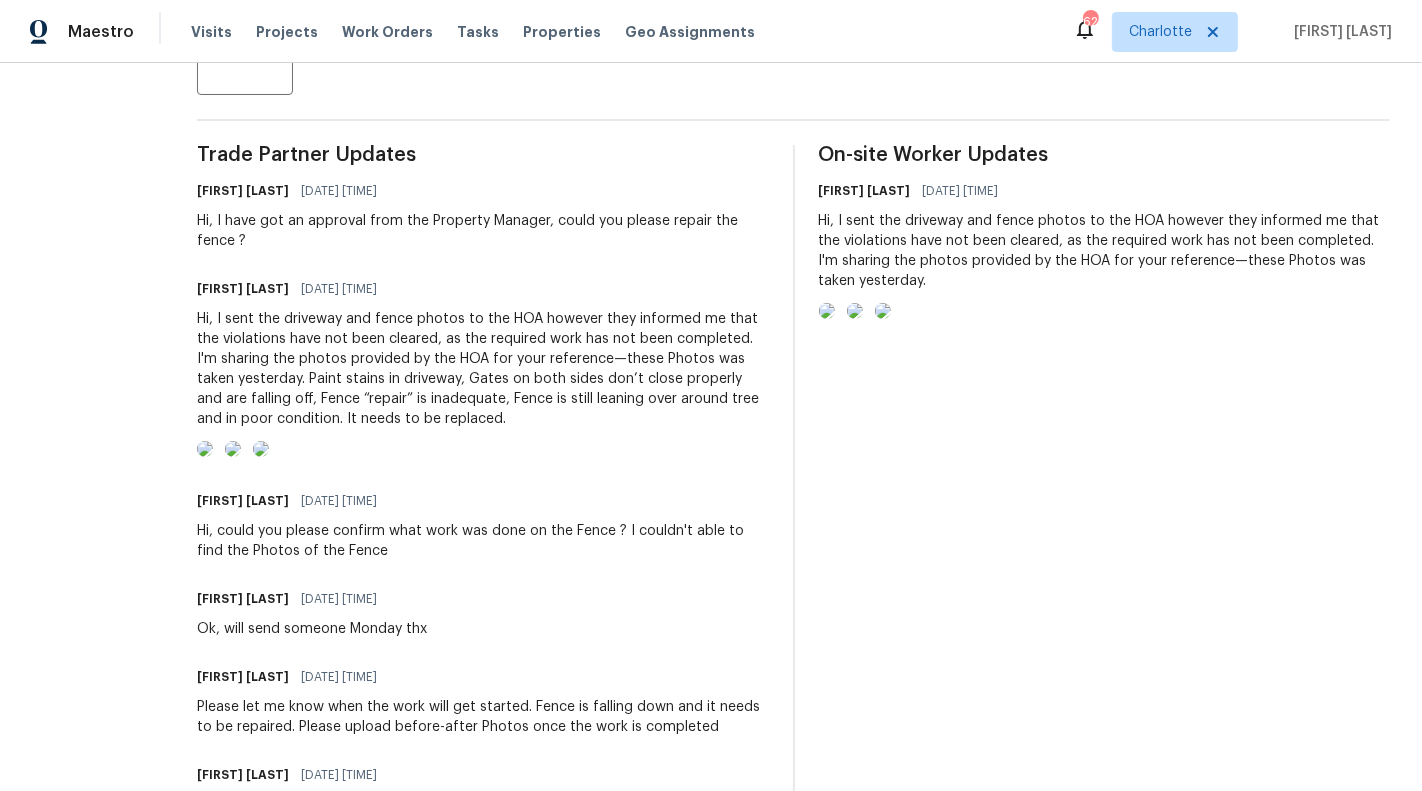 scroll, scrollTop: 271, scrollLeft: 0, axis: vertical 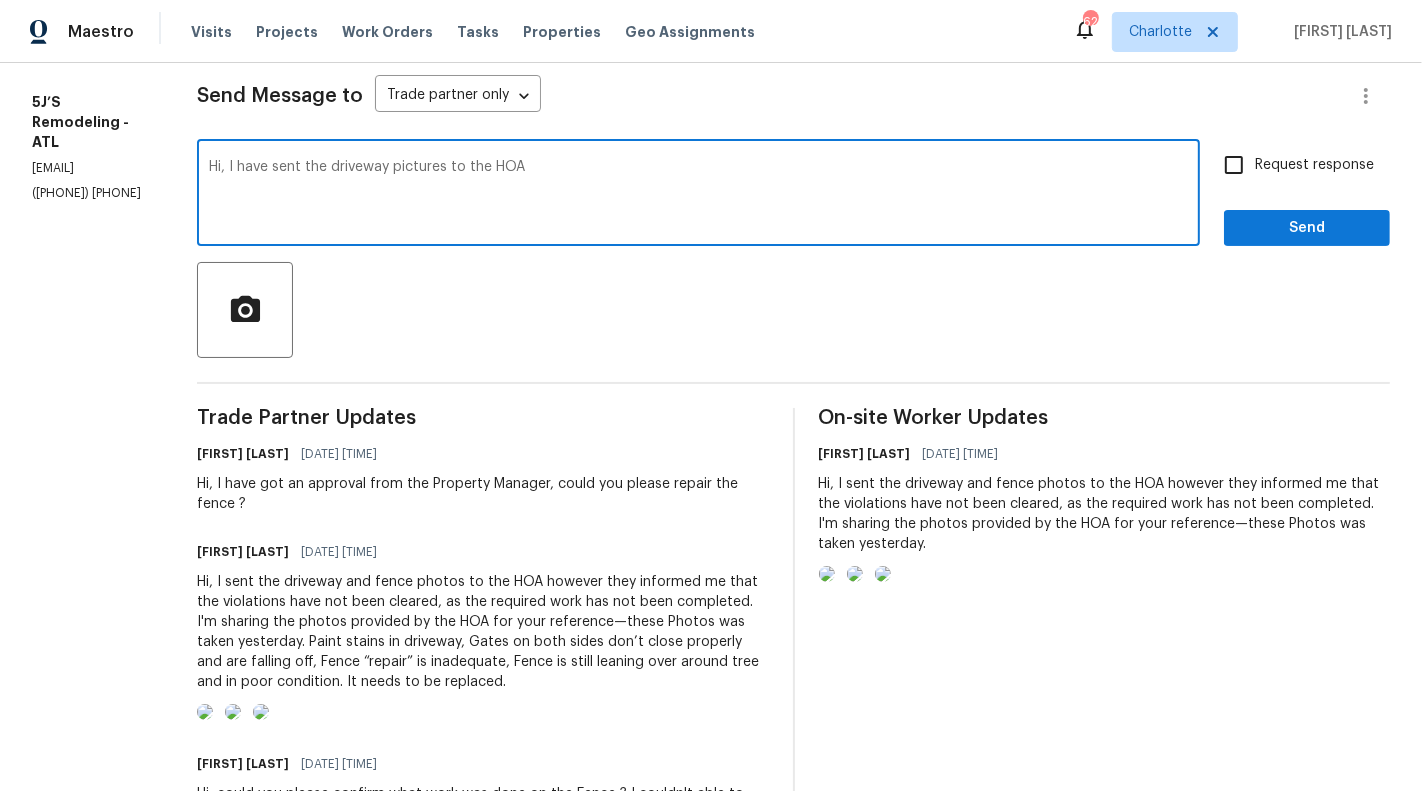 click on "Hi, I have sent the driveway pictures to the HOA" at bounding box center (698, 195) 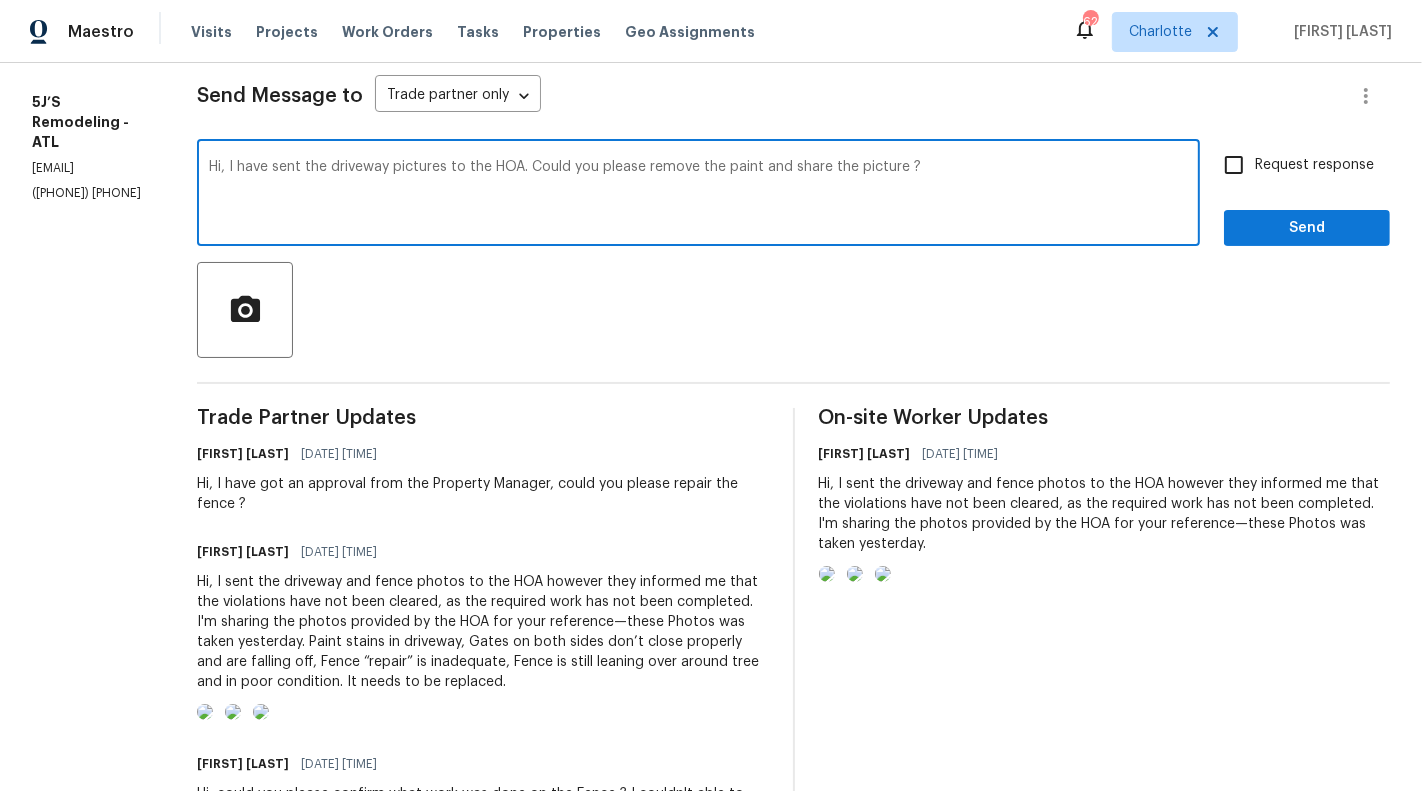 type on "Hi, I have sent the driveway pictures to the HOA. Could you please remove the paint and share the picture ?" 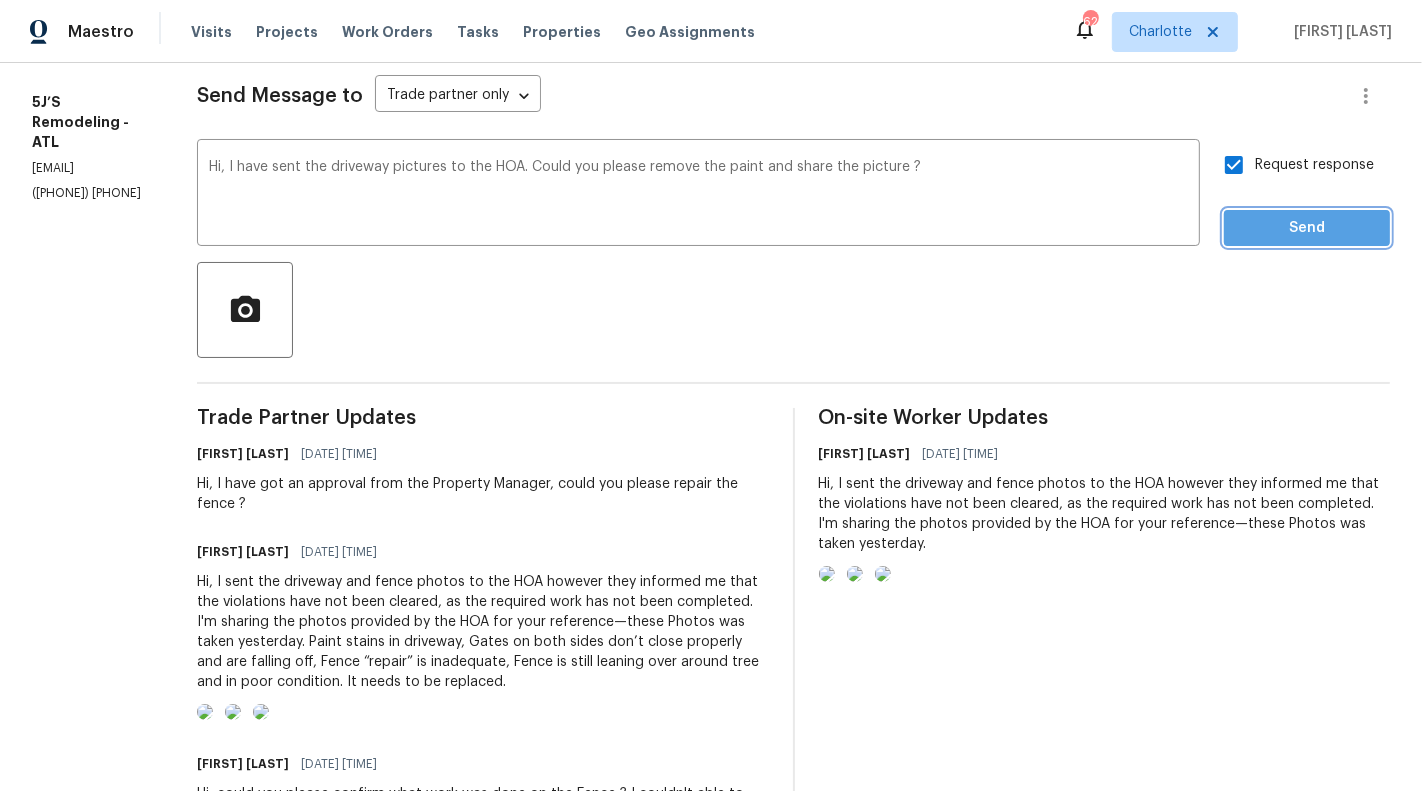 click on "Send" at bounding box center [1307, 228] 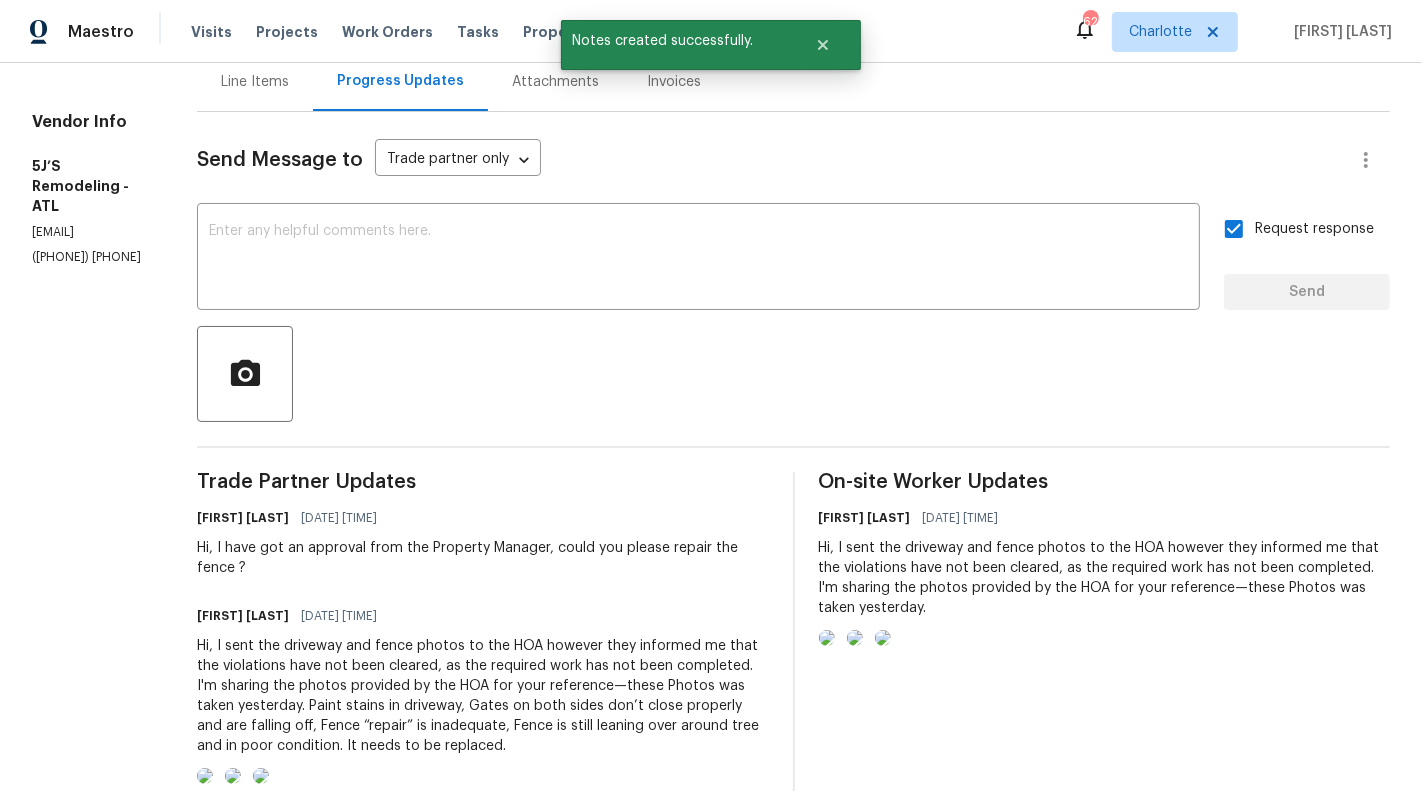 scroll, scrollTop: 271, scrollLeft: 0, axis: vertical 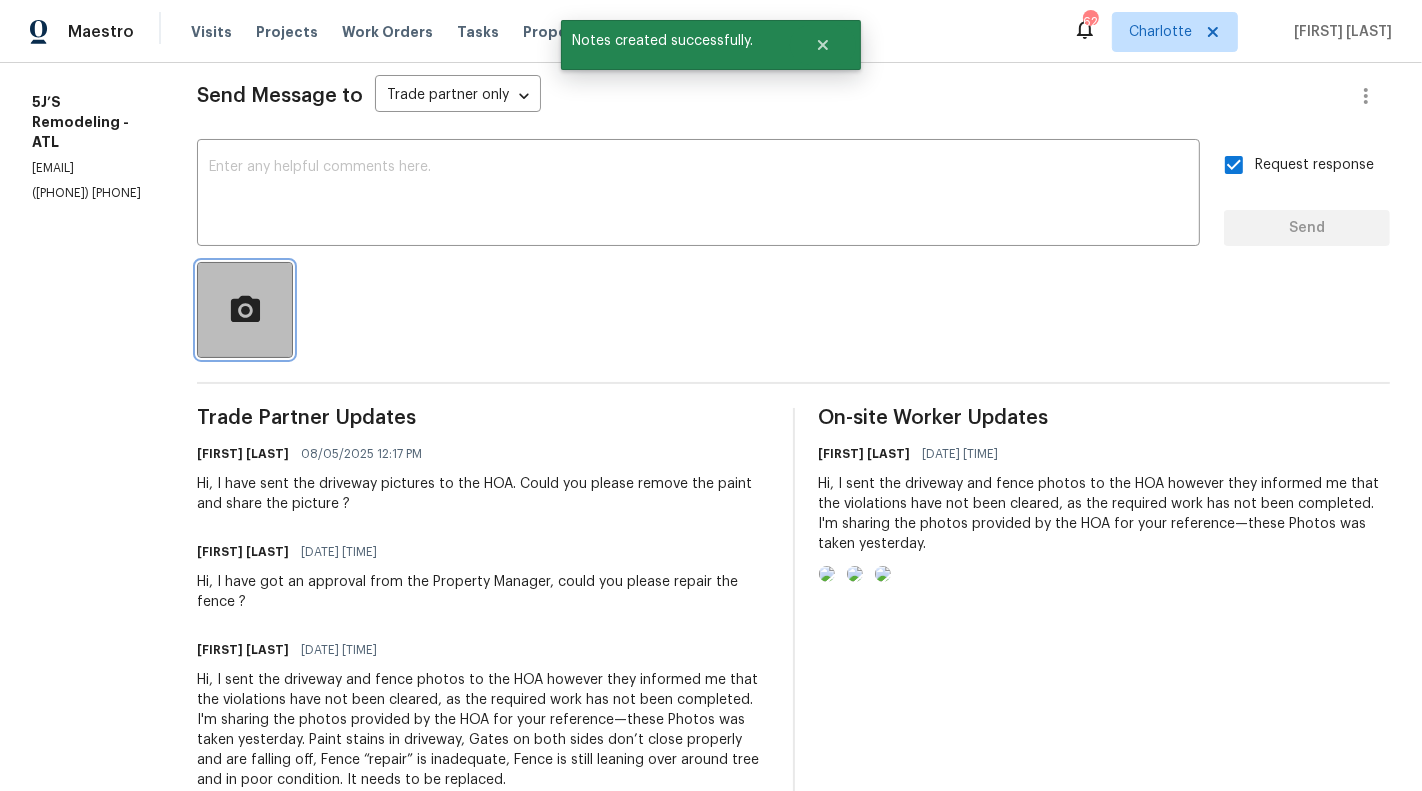 click 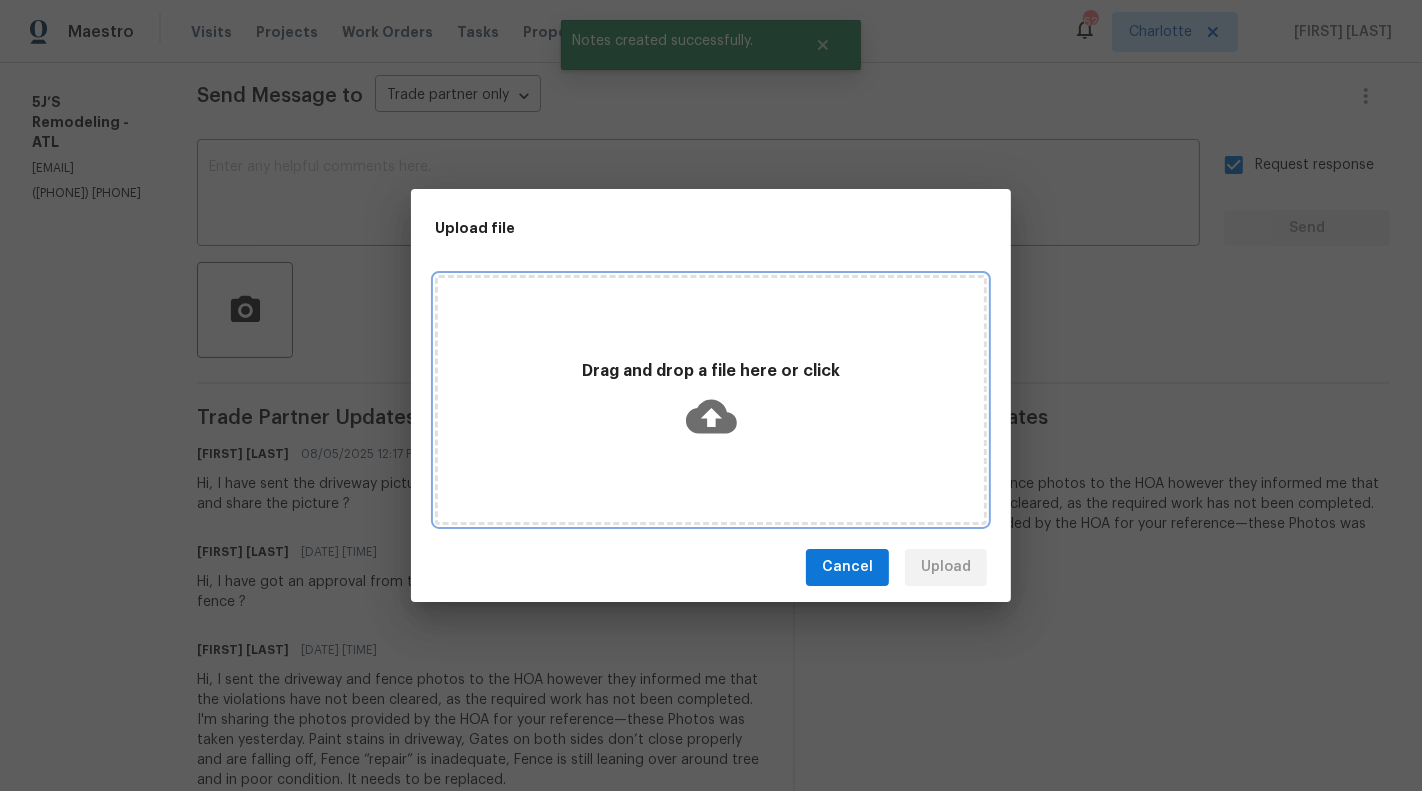 click 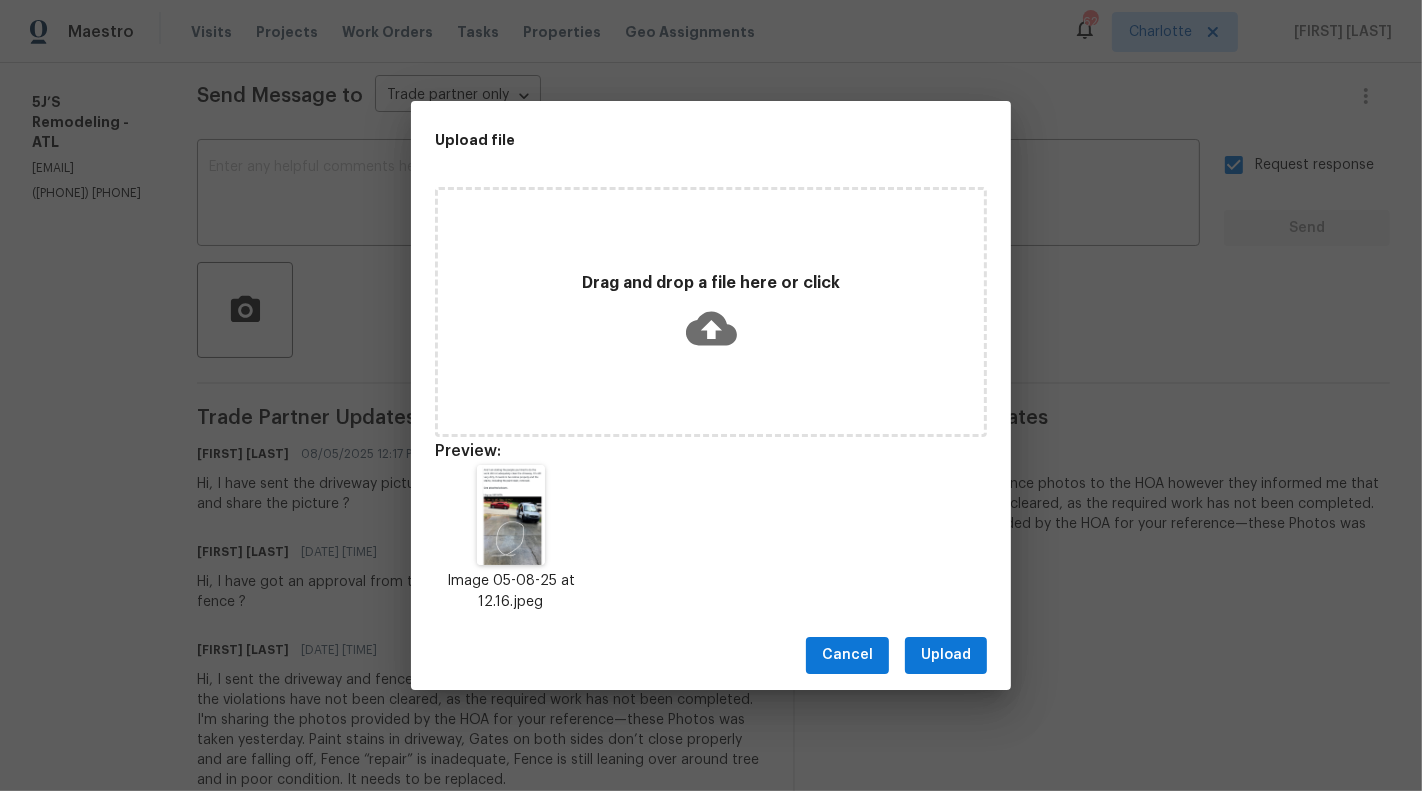 click on "Cancel Upload" at bounding box center [711, 655] 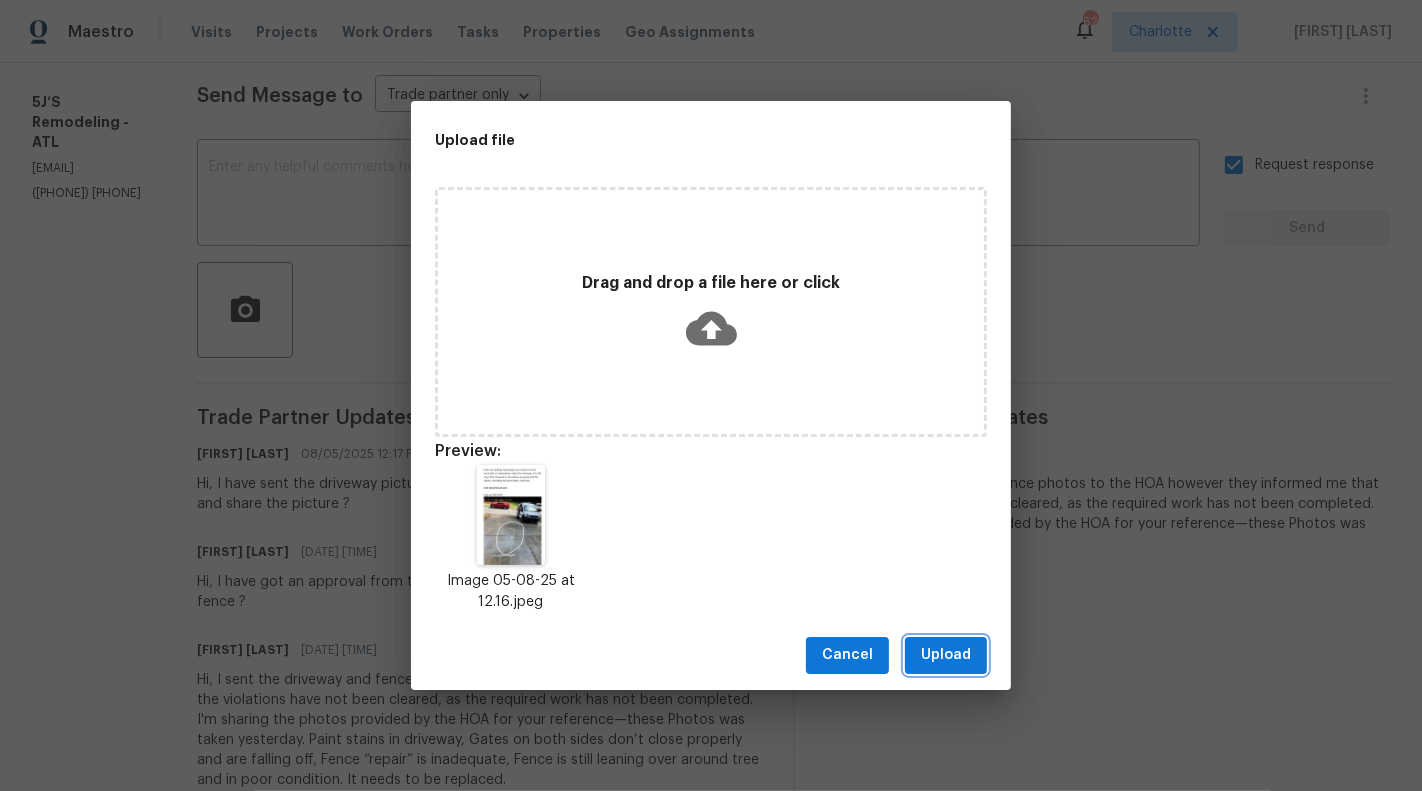 click on "Upload" at bounding box center (946, 655) 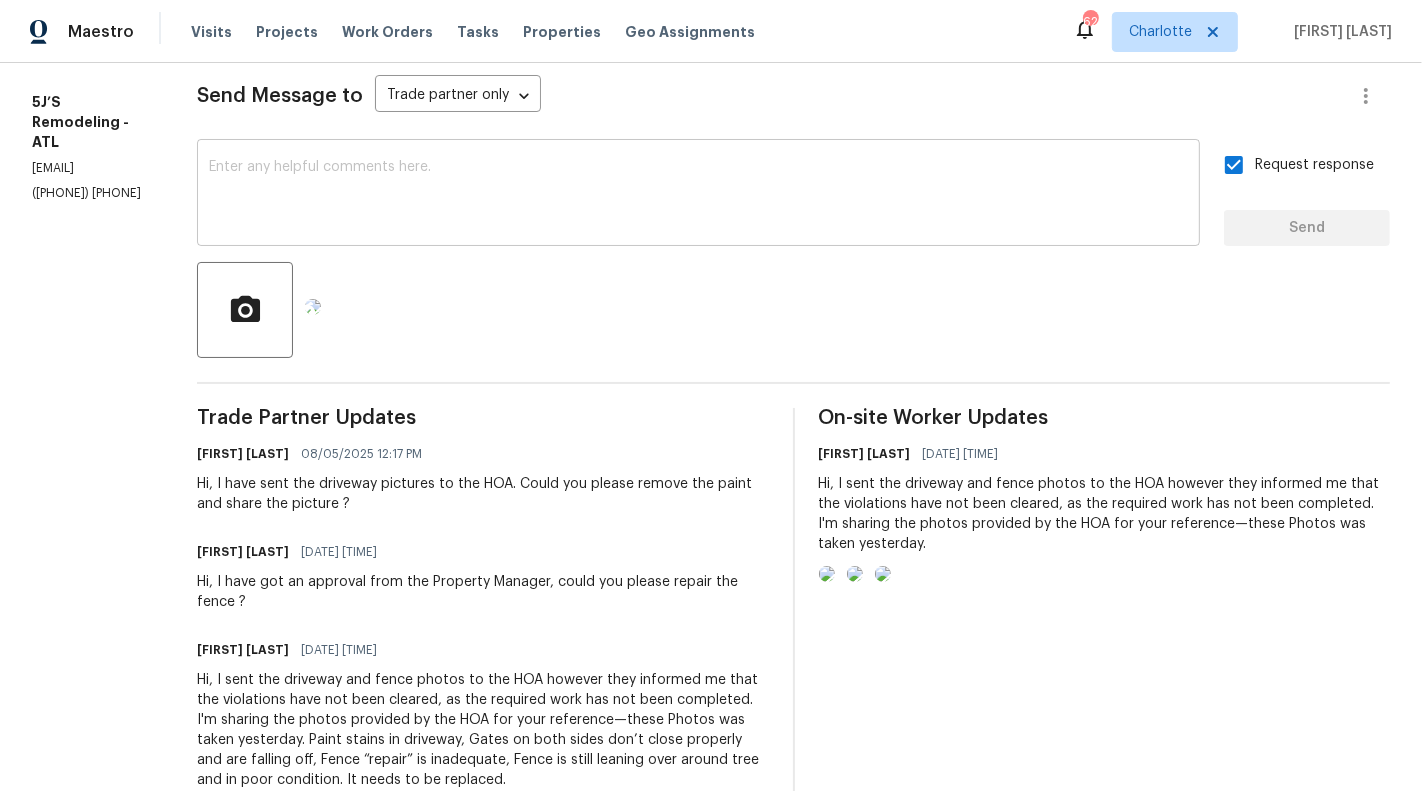 click at bounding box center [698, 195] 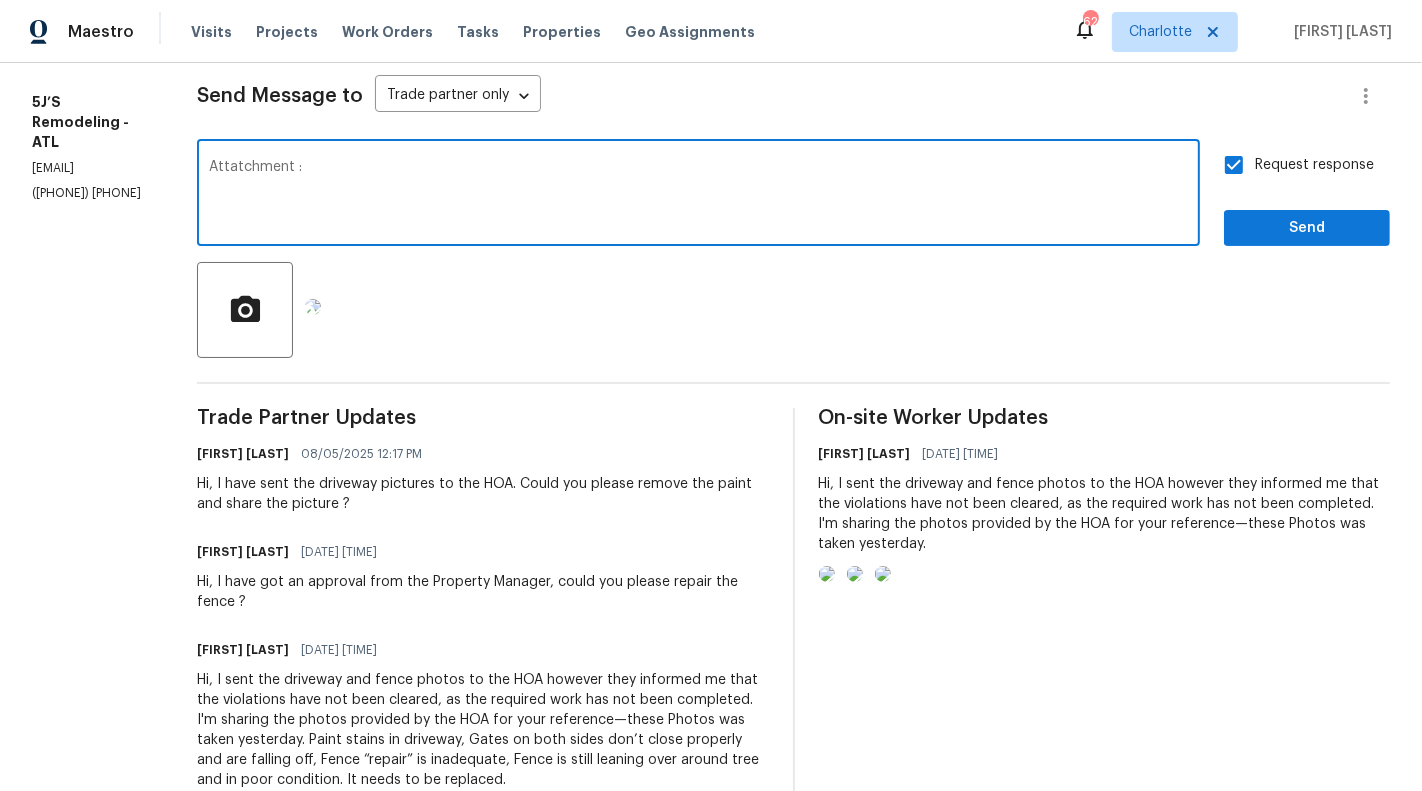 click on "Attatchment :" at bounding box center (698, 195) 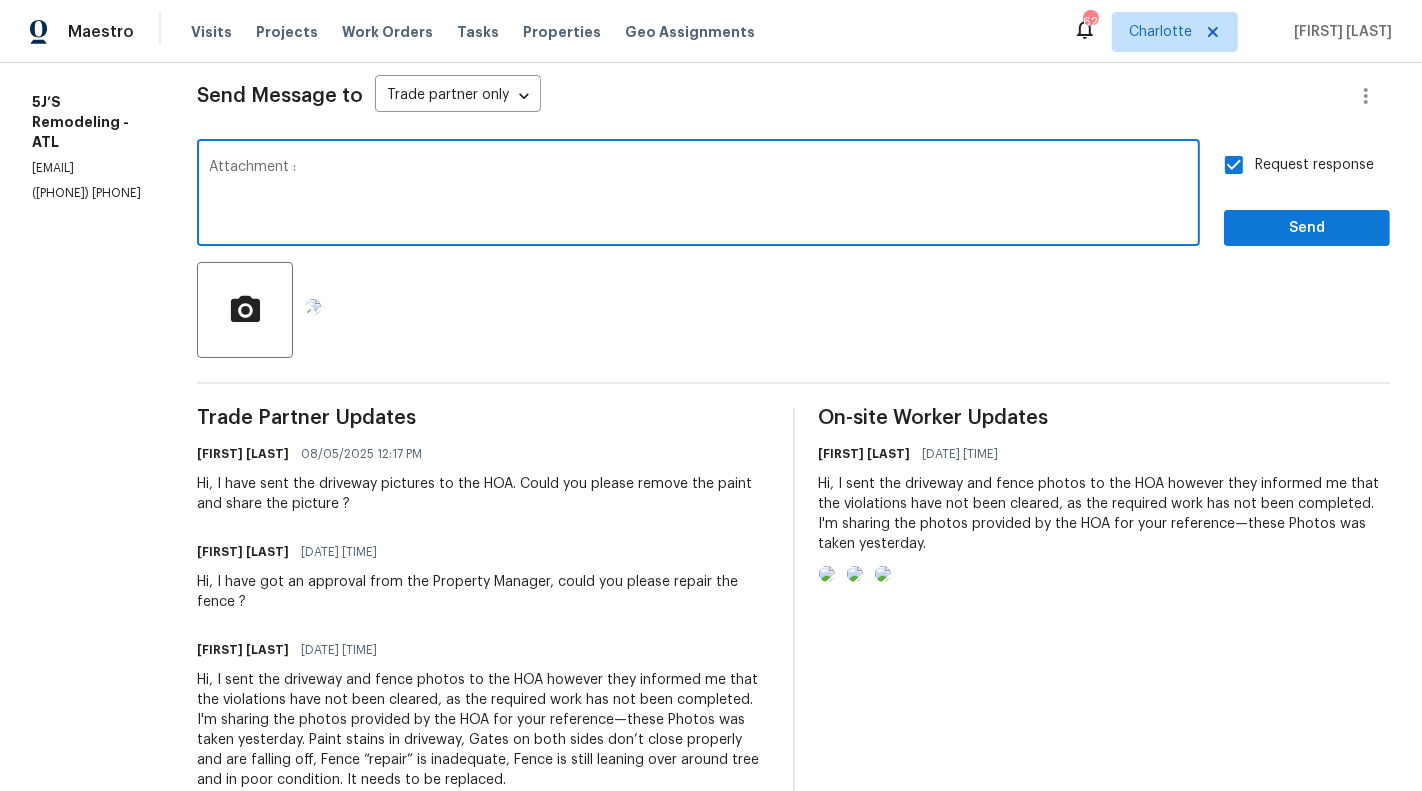 type on "Attachment :" 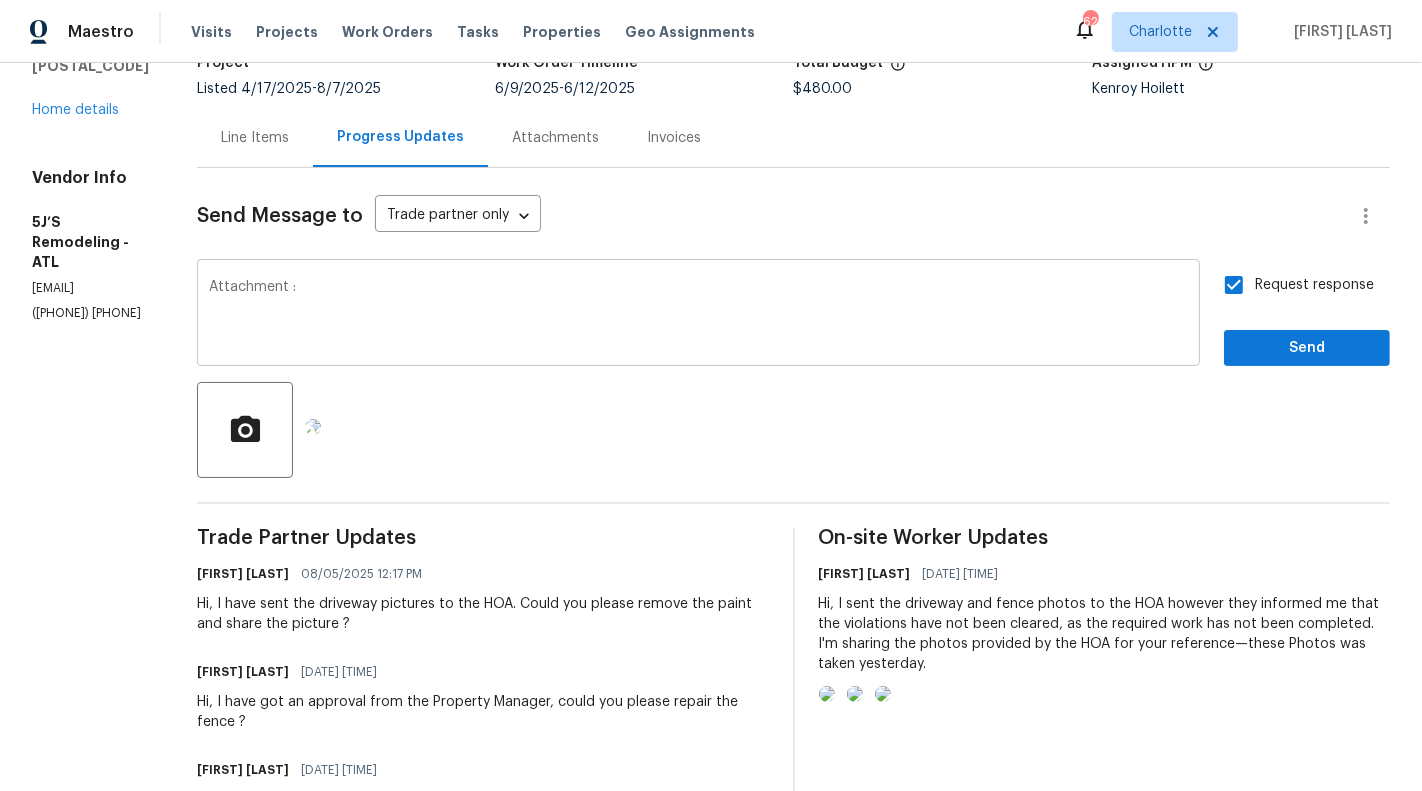 scroll, scrollTop: 115, scrollLeft: 0, axis: vertical 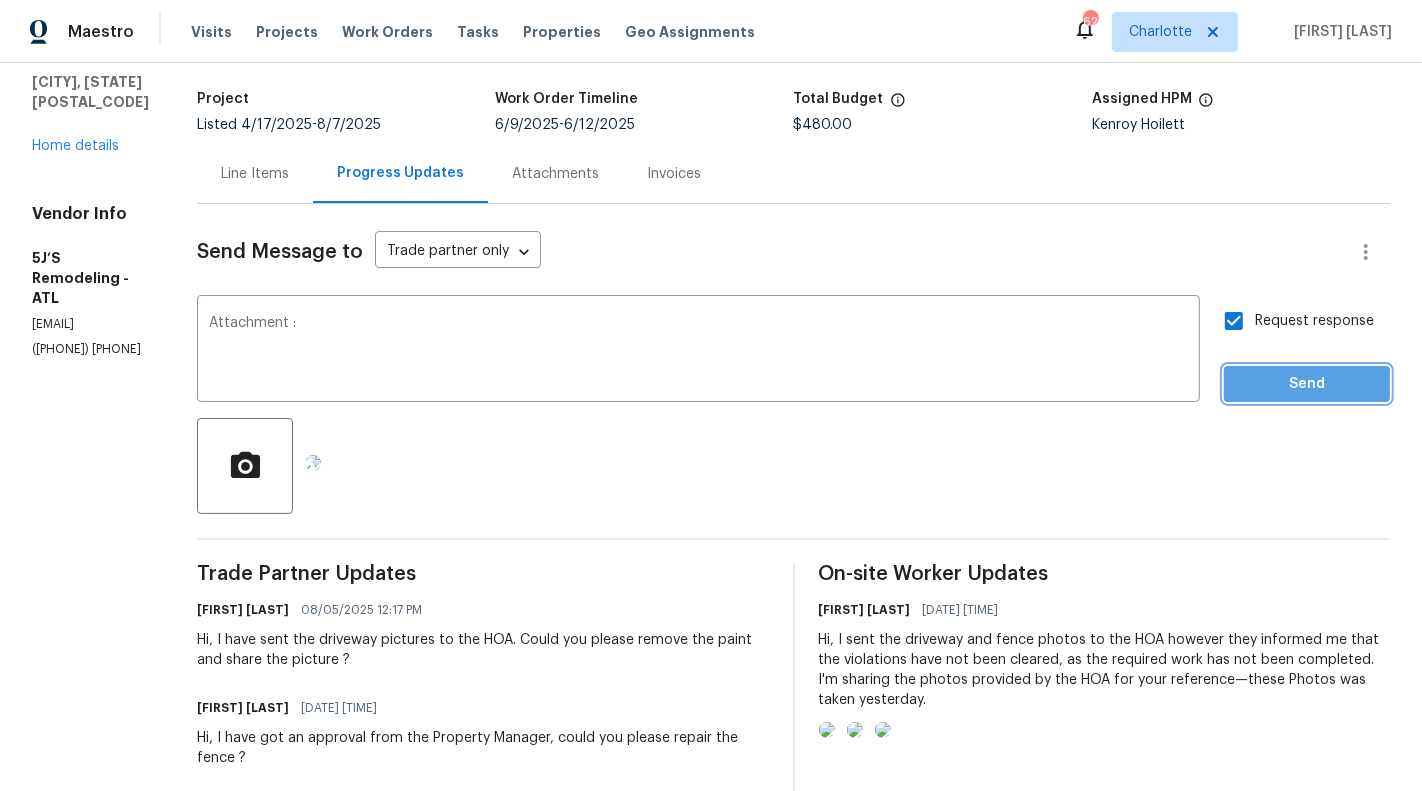 click on "Send" at bounding box center [1307, 384] 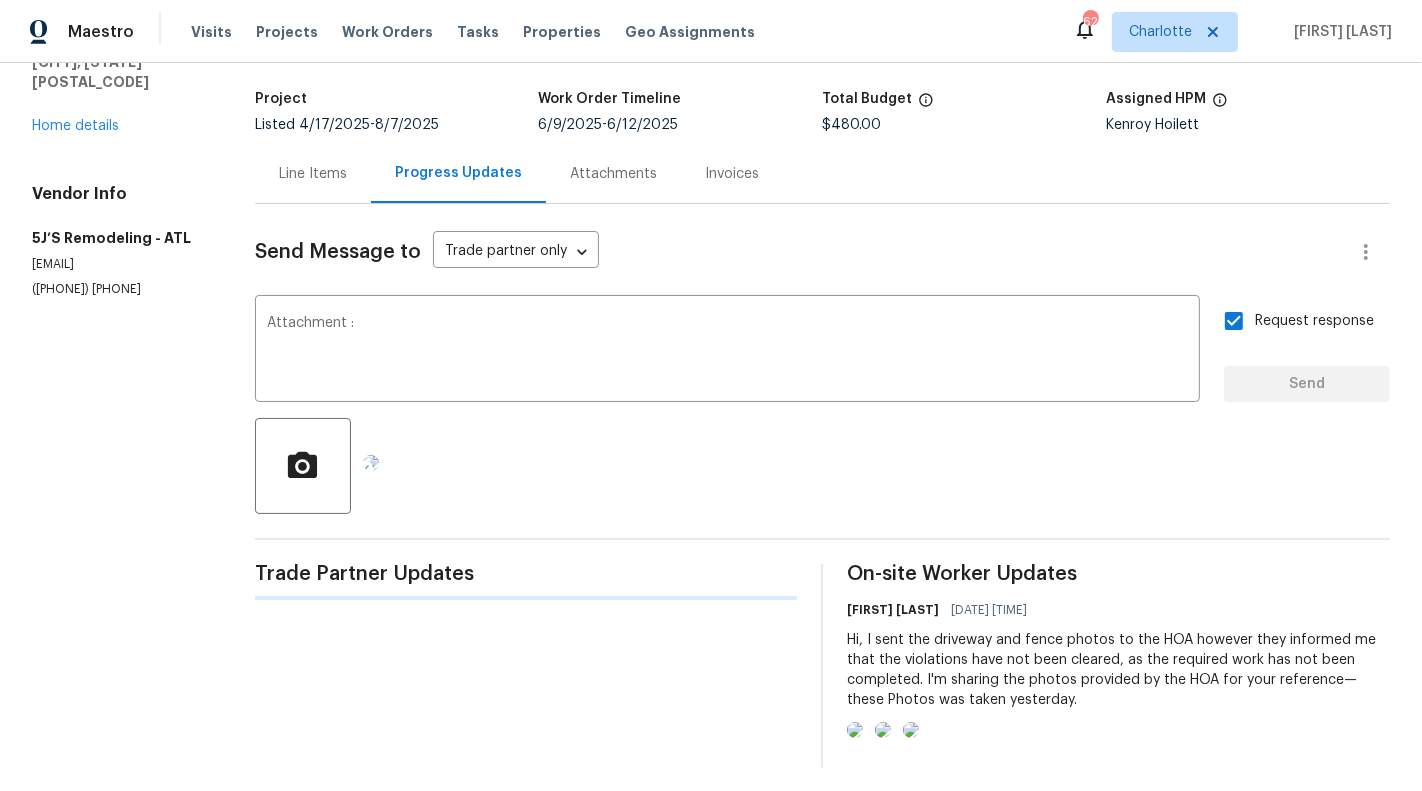 type 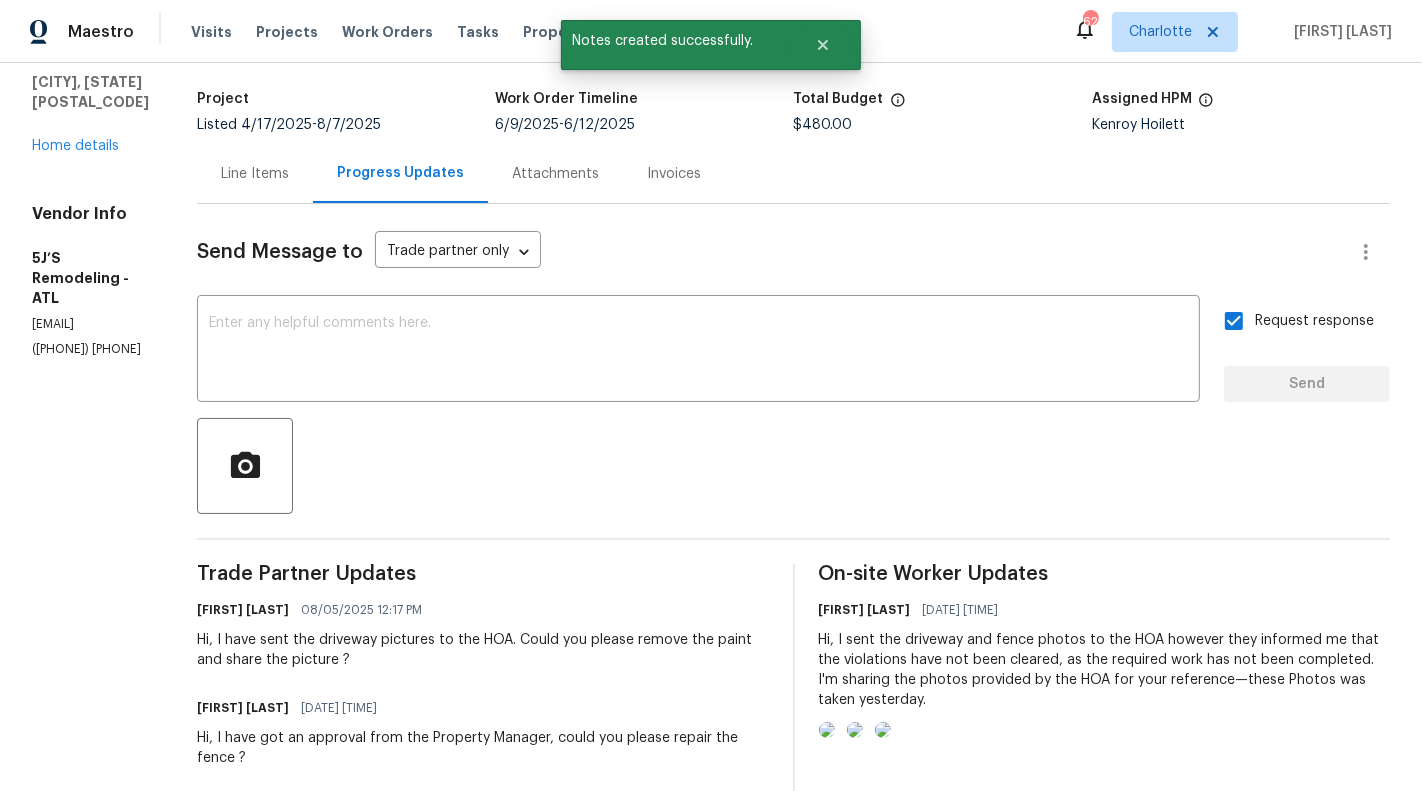 click on "Line Items" at bounding box center [255, 173] 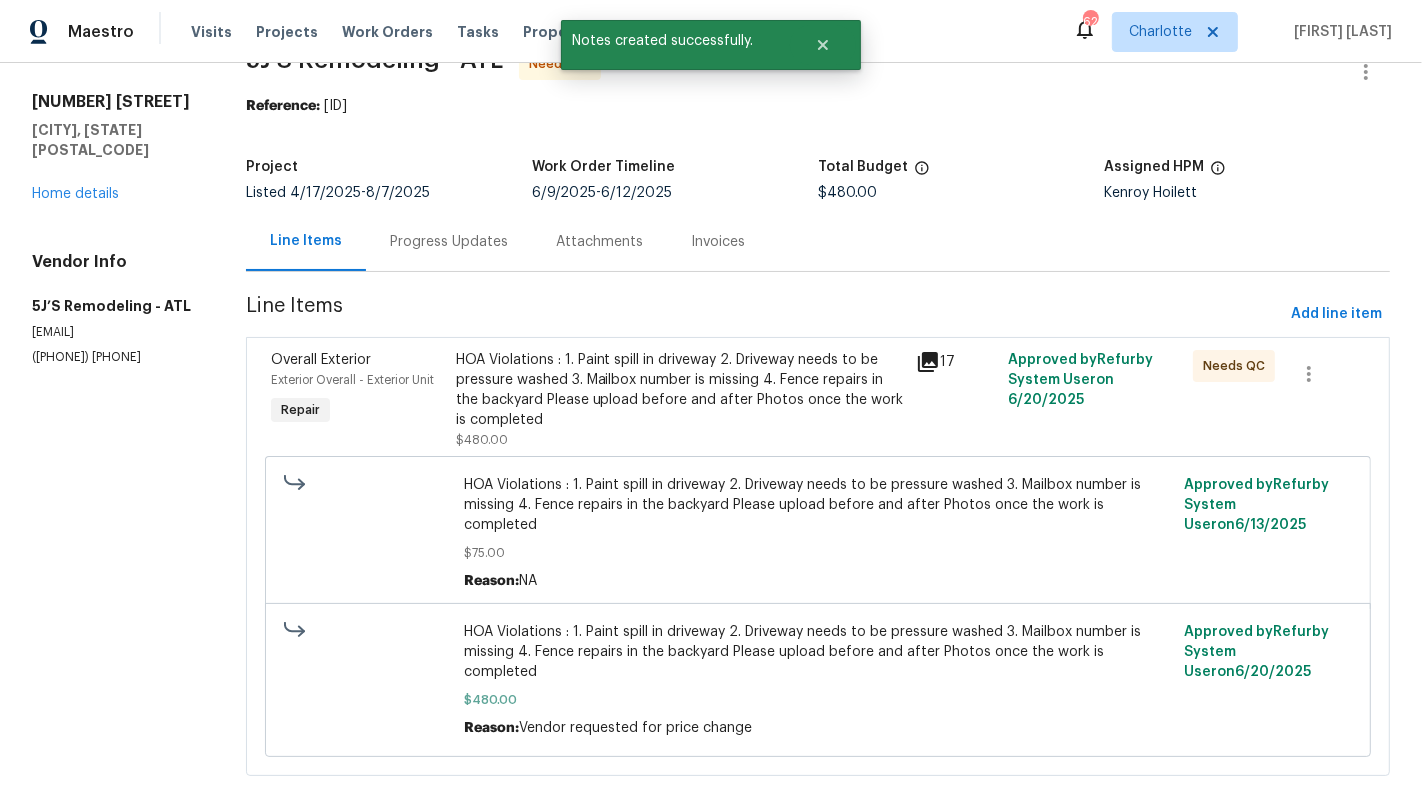 scroll, scrollTop: 46, scrollLeft: 0, axis: vertical 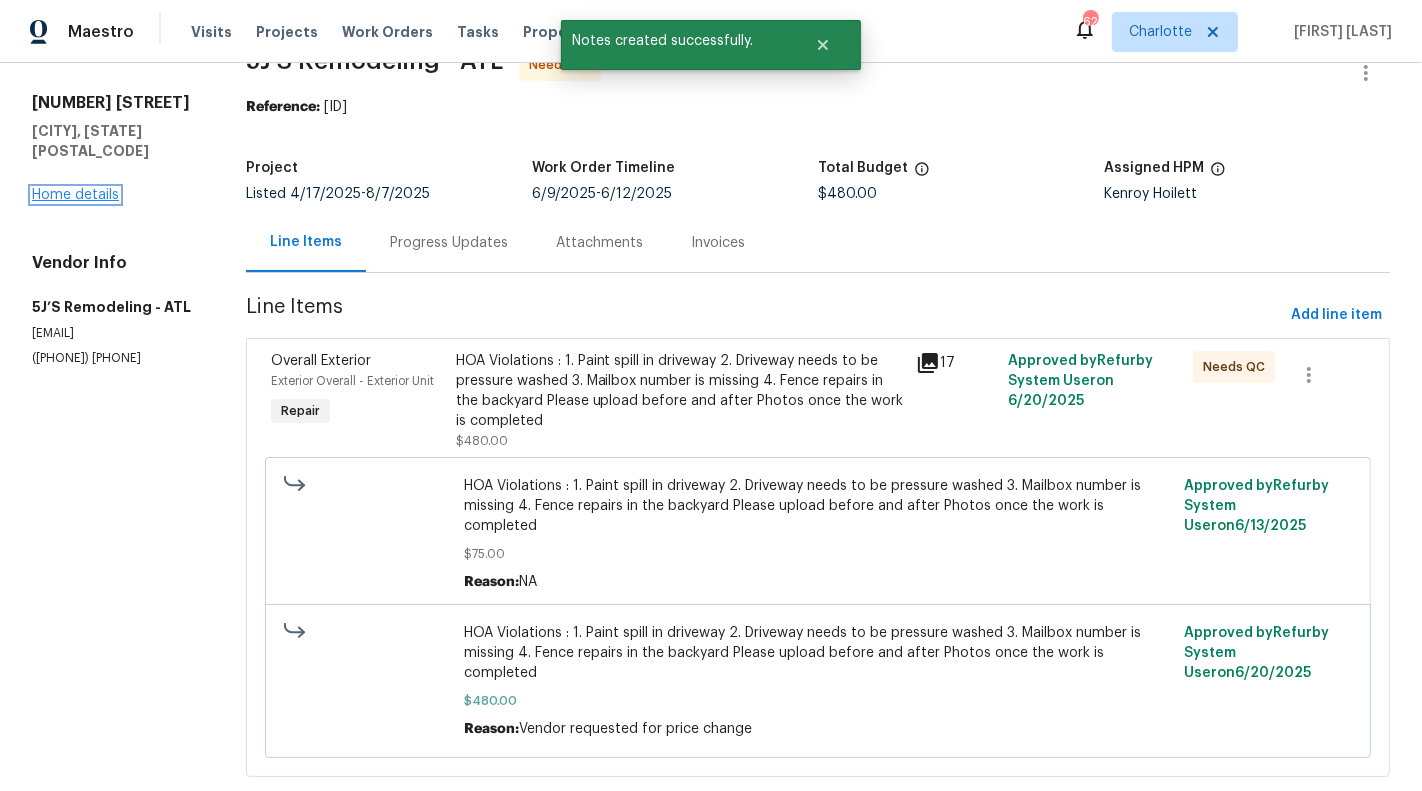 click on "Home details" at bounding box center [75, 195] 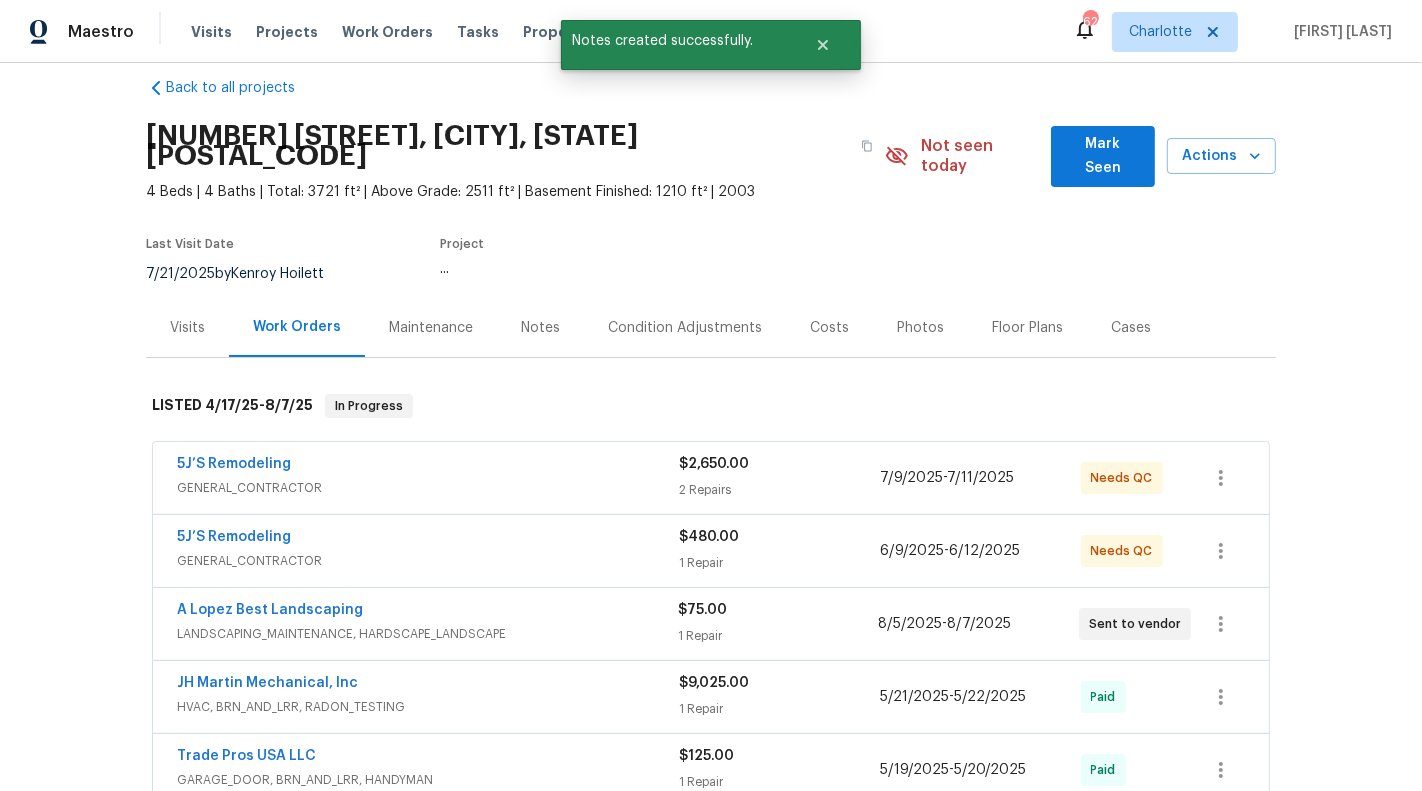 scroll, scrollTop: 48, scrollLeft: 0, axis: vertical 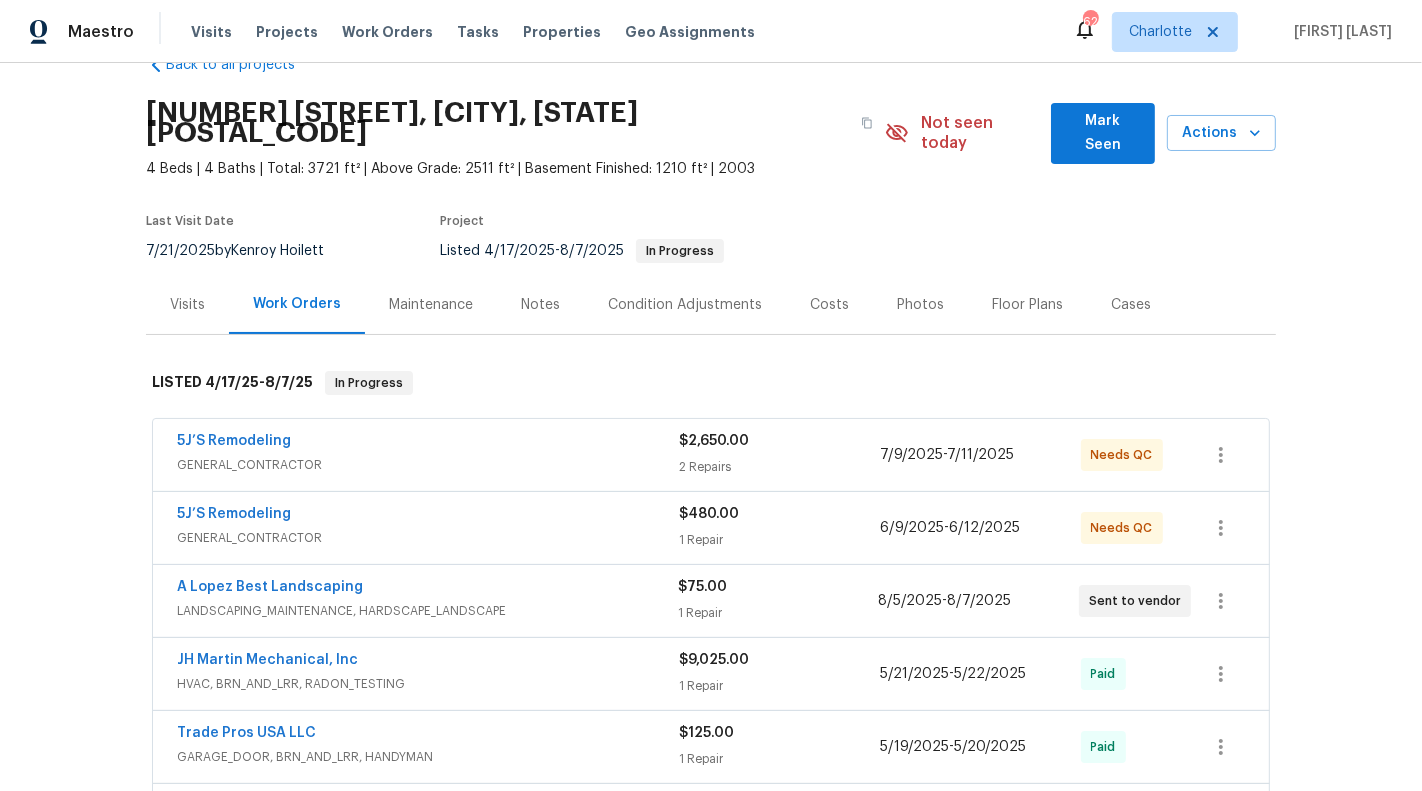 click on "5J’S Remodeling" at bounding box center (428, 443) 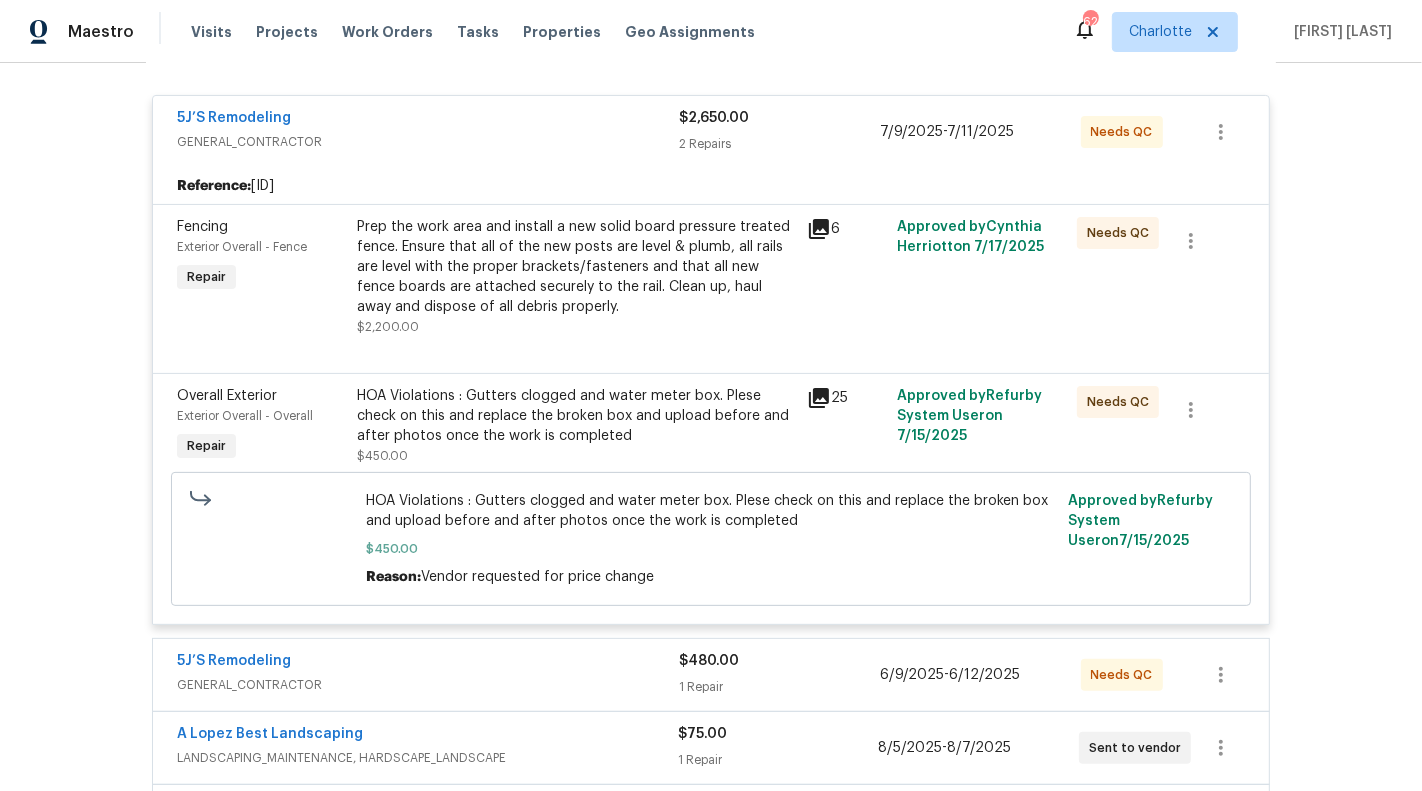 scroll, scrollTop: 305, scrollLeft: 0, axis: vertical 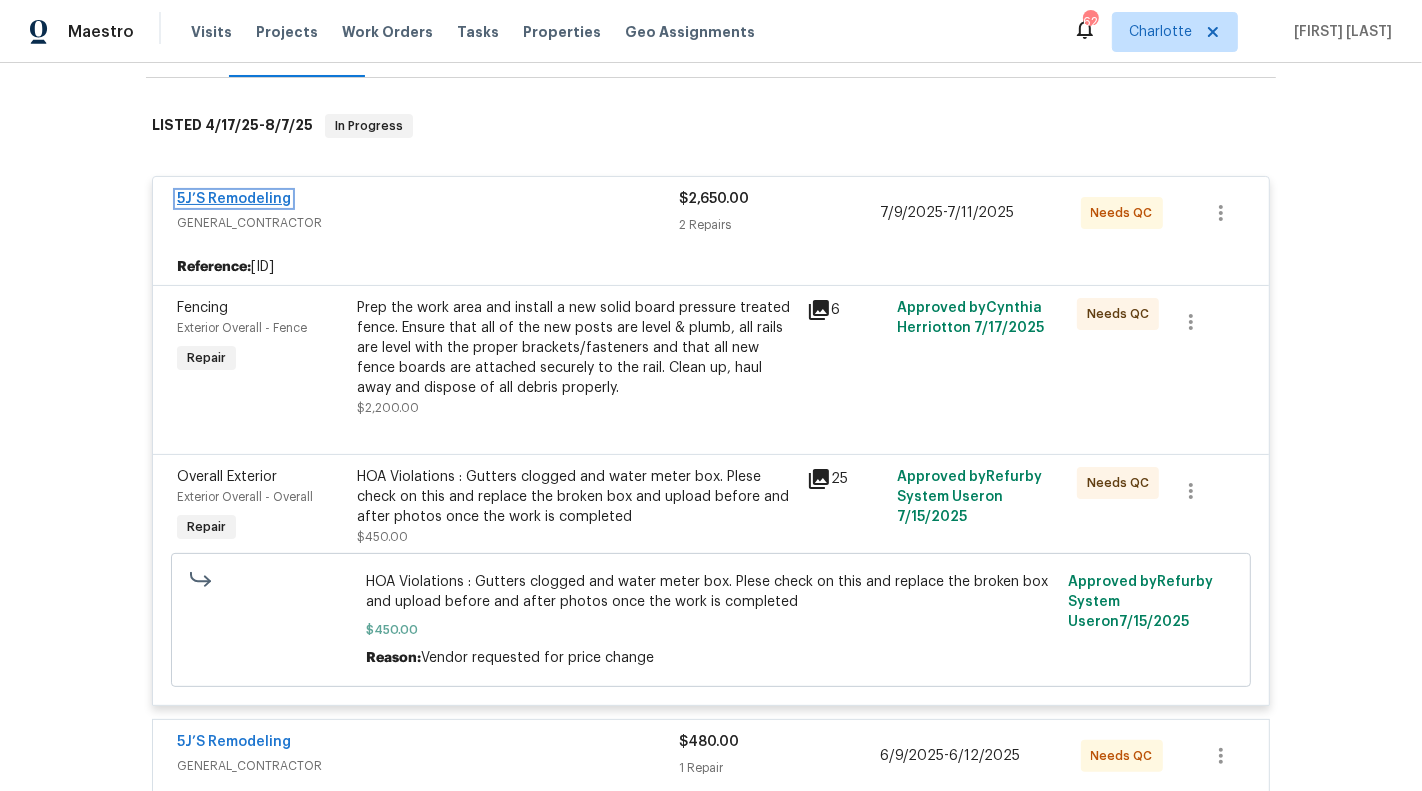 click on "5J’S Remodeling" at bounding box center [234, 199] 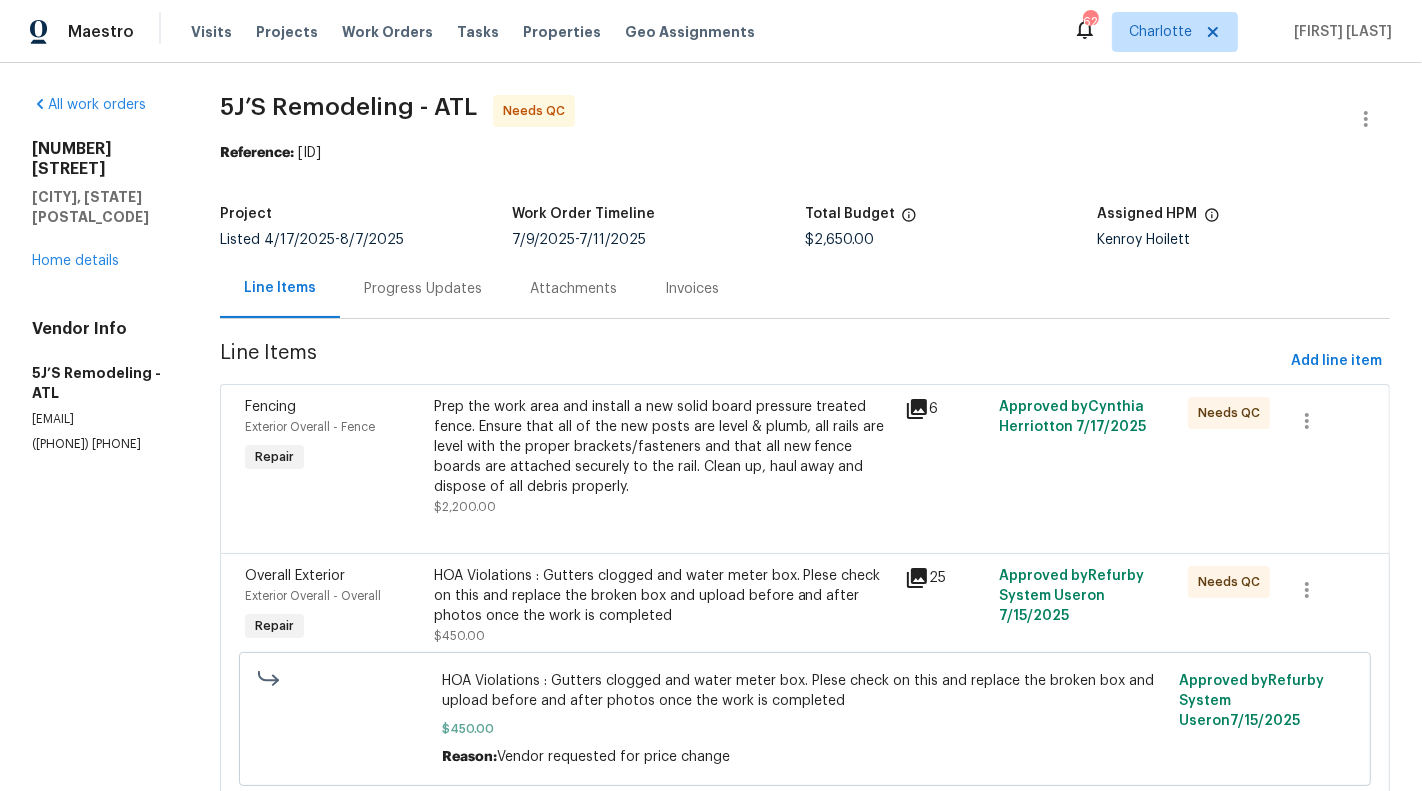 click on "Progress Updates" at bounding box center [423, 289] 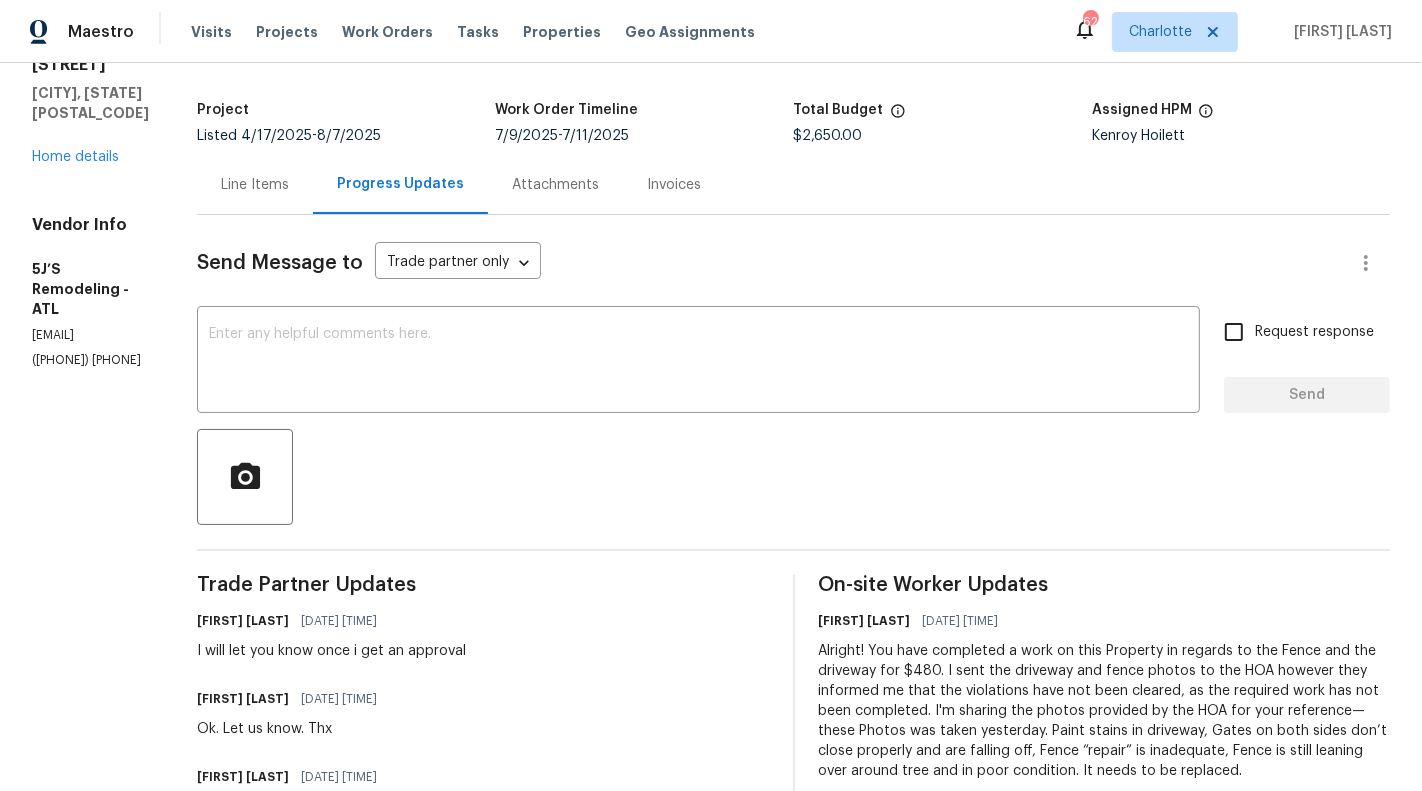 scroll, scrollTop: 103, scrollLeft: 0, axis: vertical 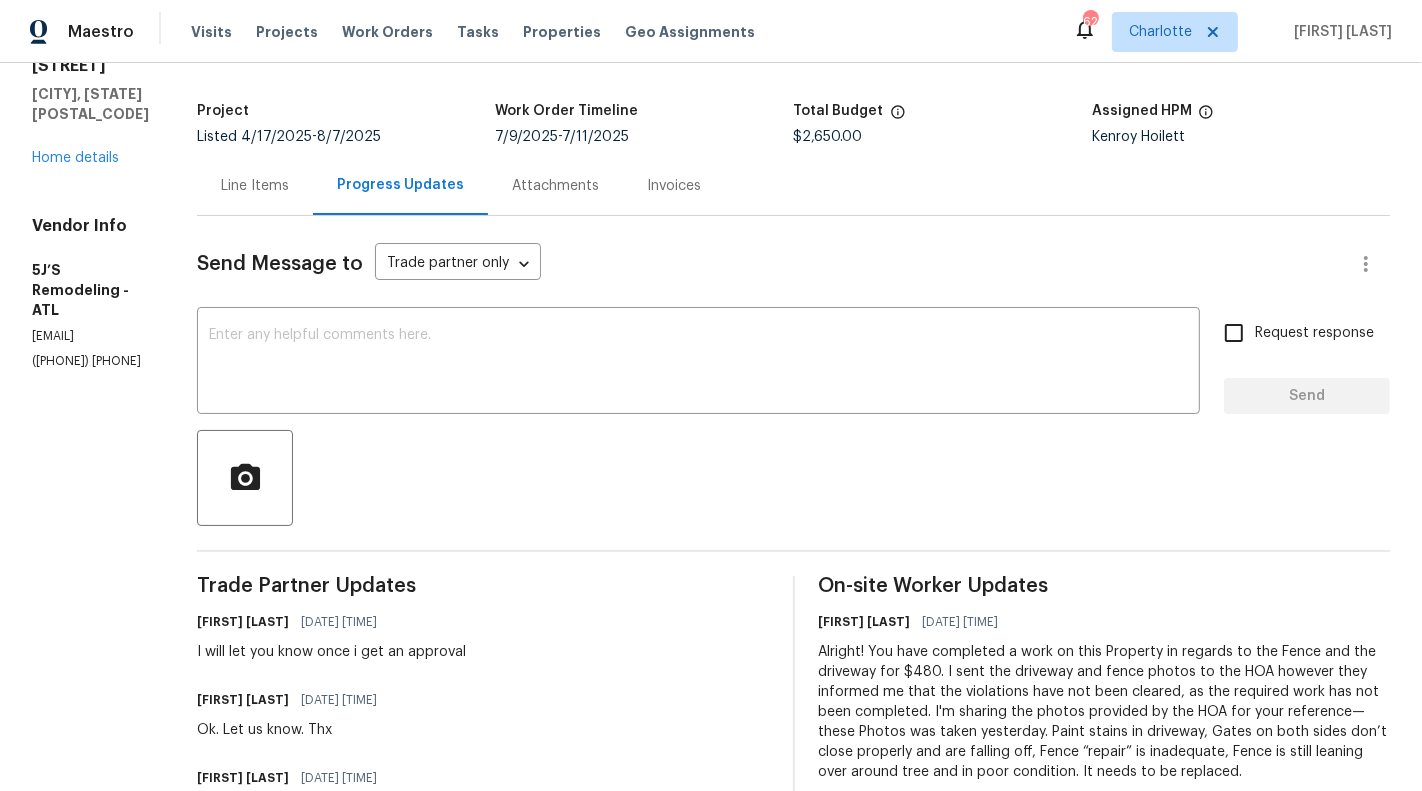 click on "Line Items" at bounding box center [255, 186] 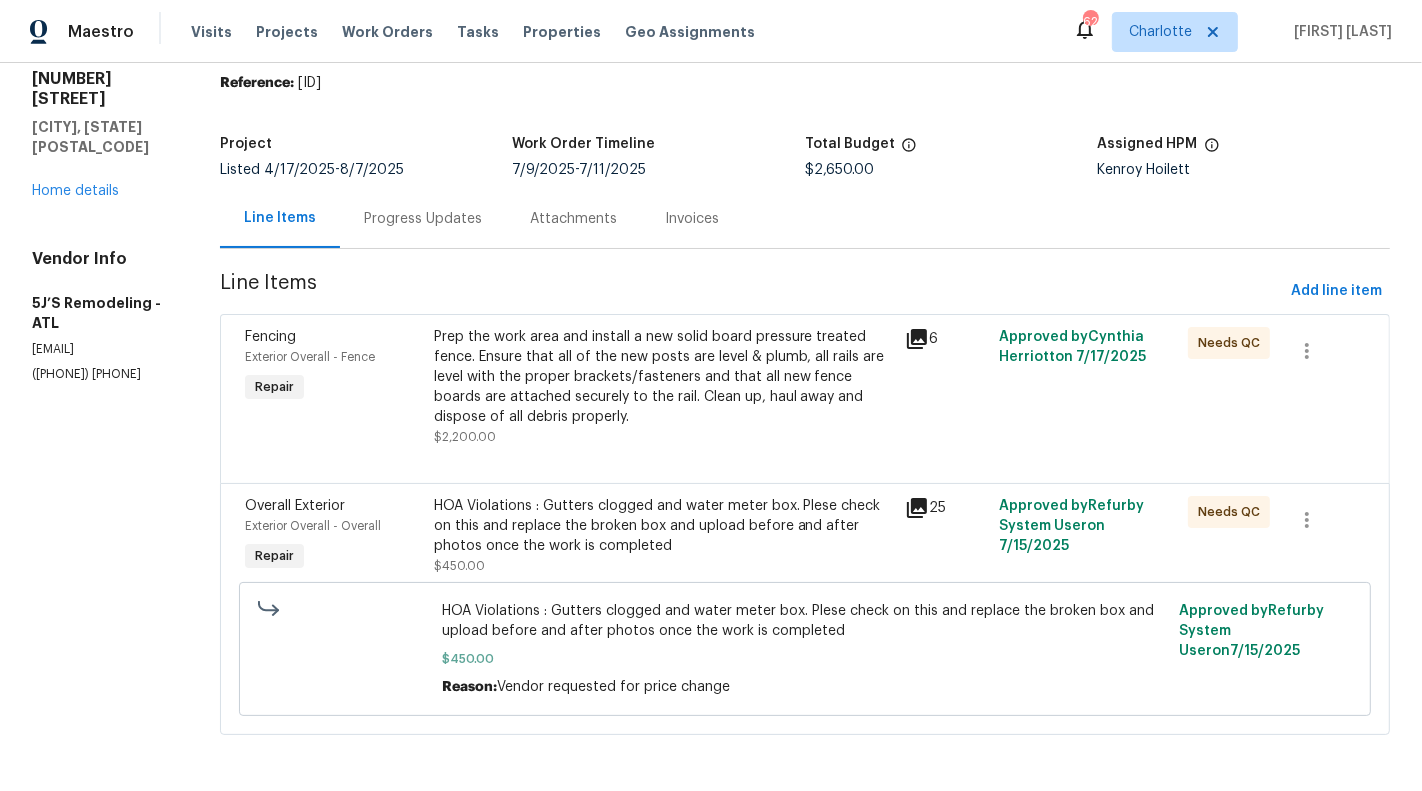 scroll, scrollTop: 68, scrollLeft: 0, axis: vertical 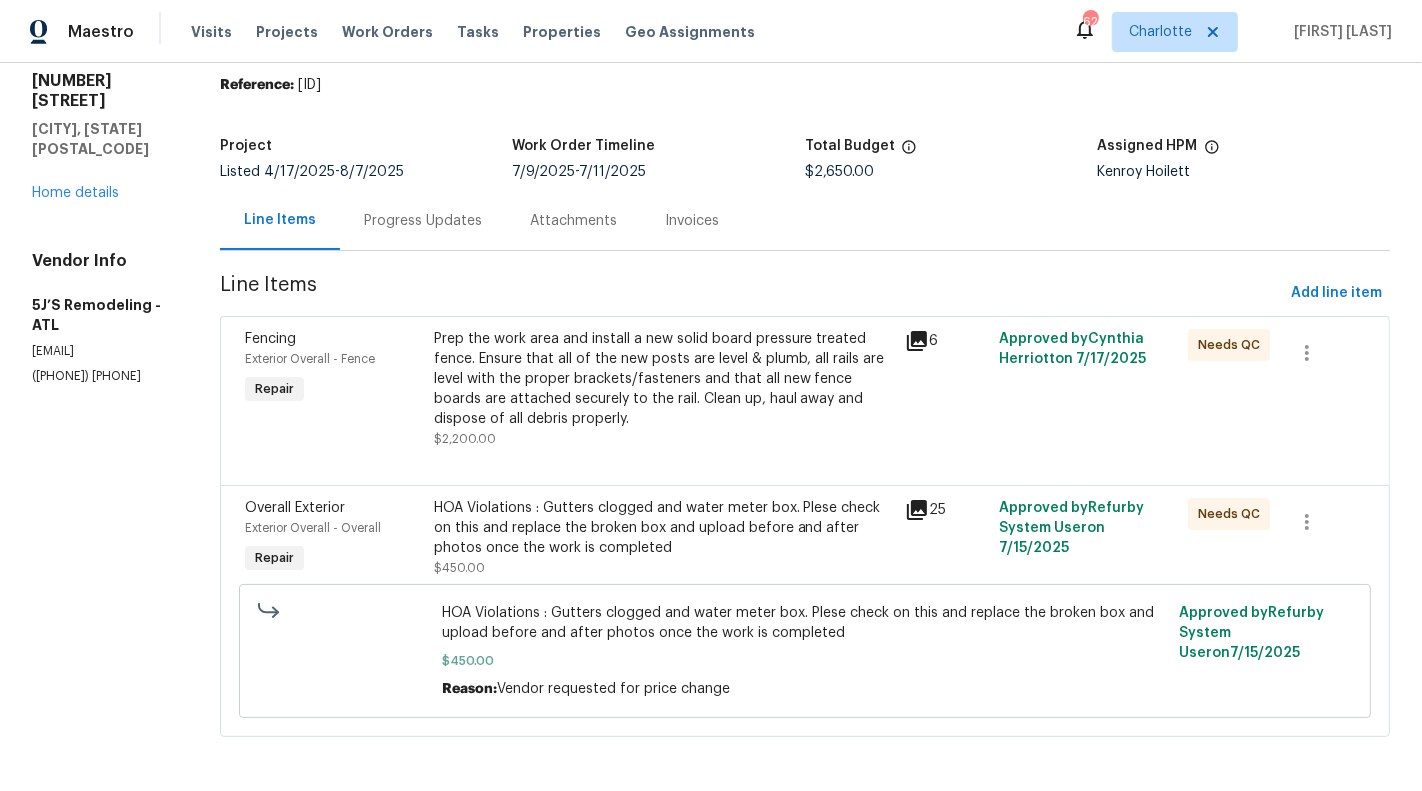 click on "Progress Updates" at bounding box center (423, 221) 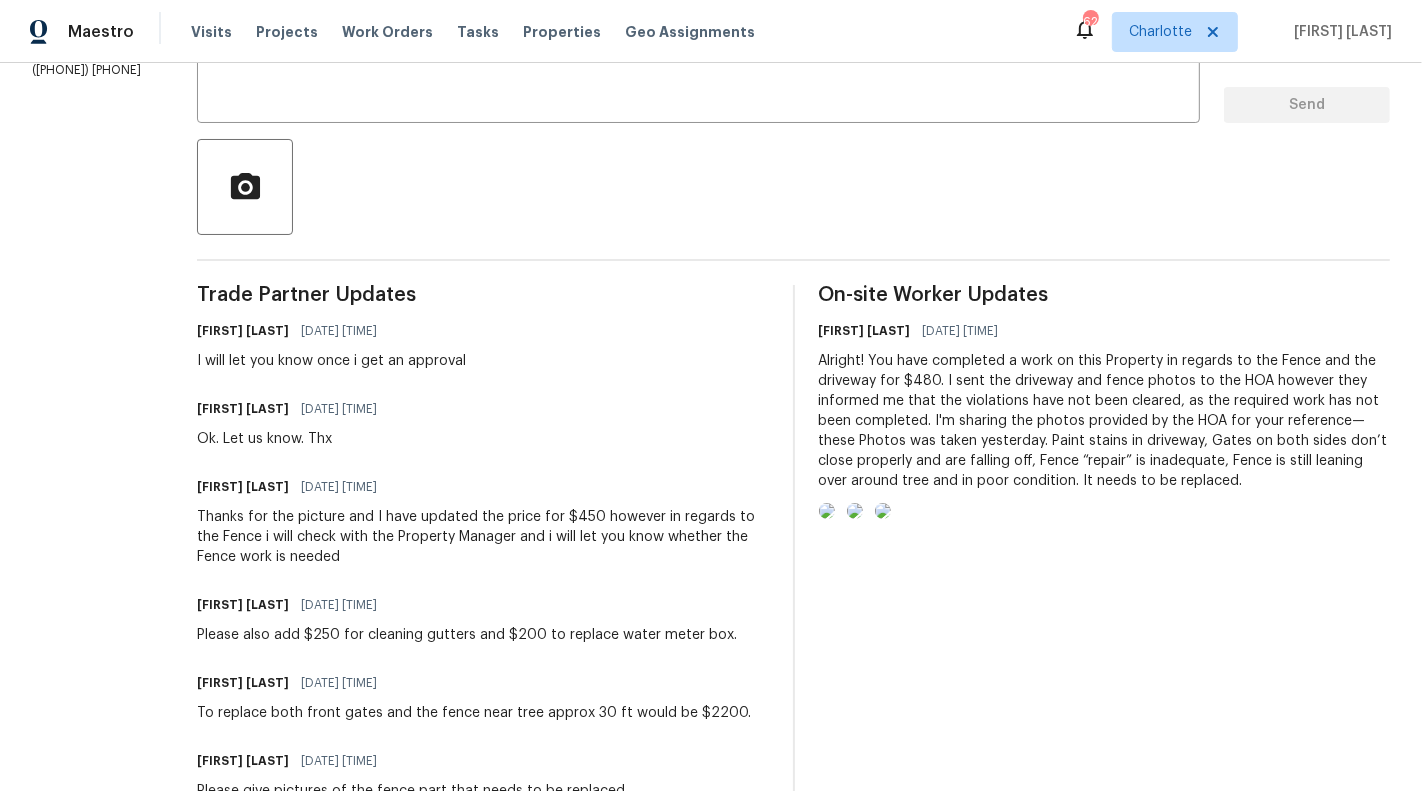 scroll, scrollTop: 395, scrollLeft: 0, axis: vertical 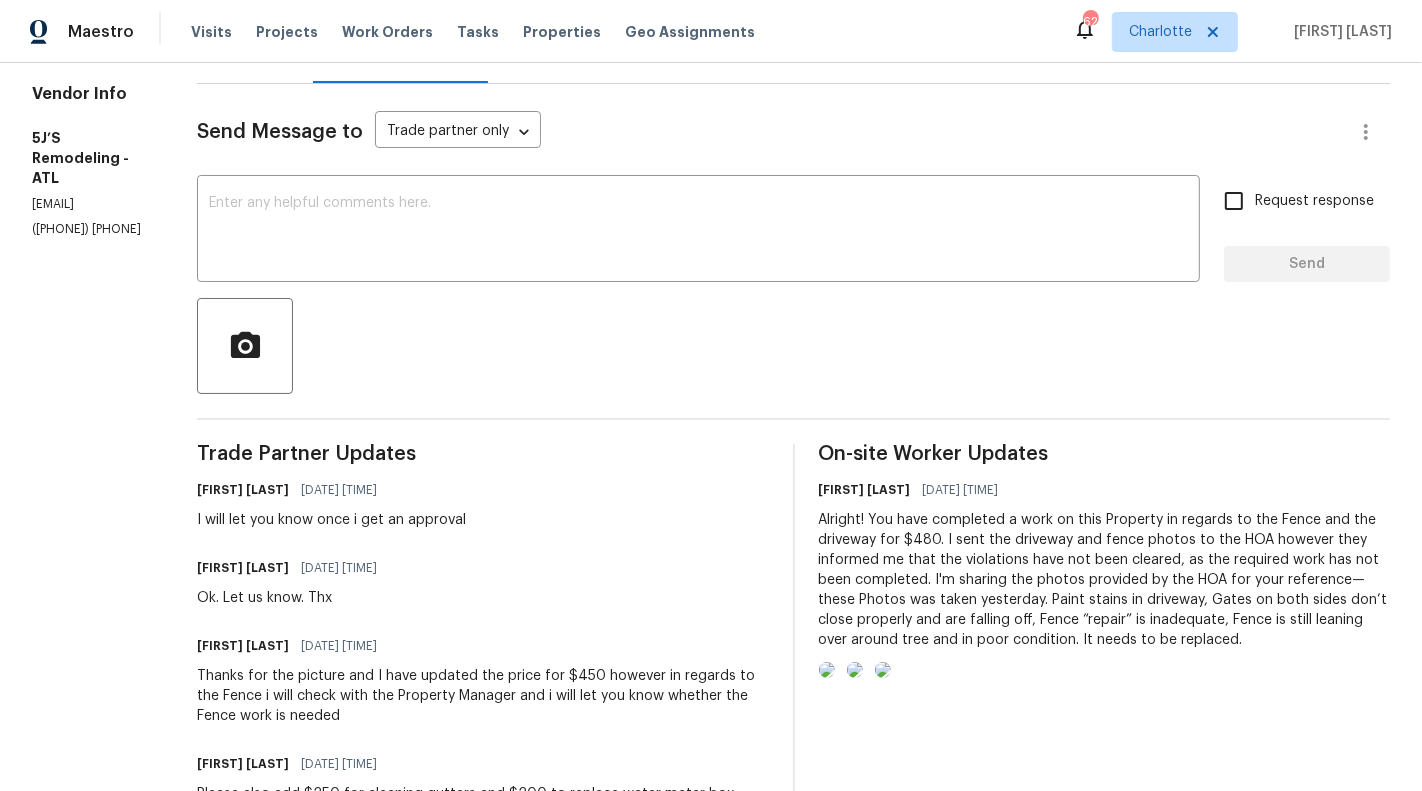 click on "Send Message to" at bounding box center [280, 132] 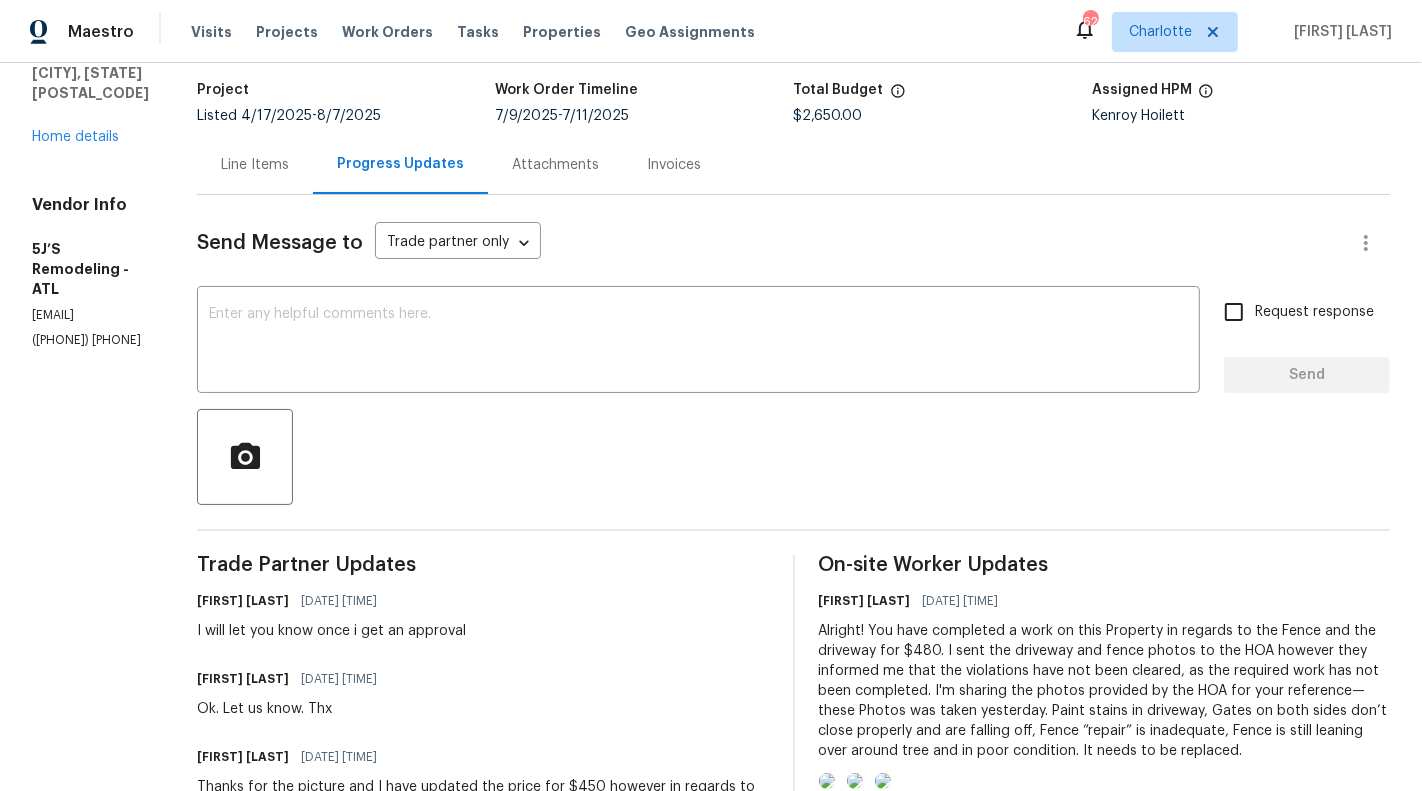 click on "Line Items" at bounding box center [255, 164] 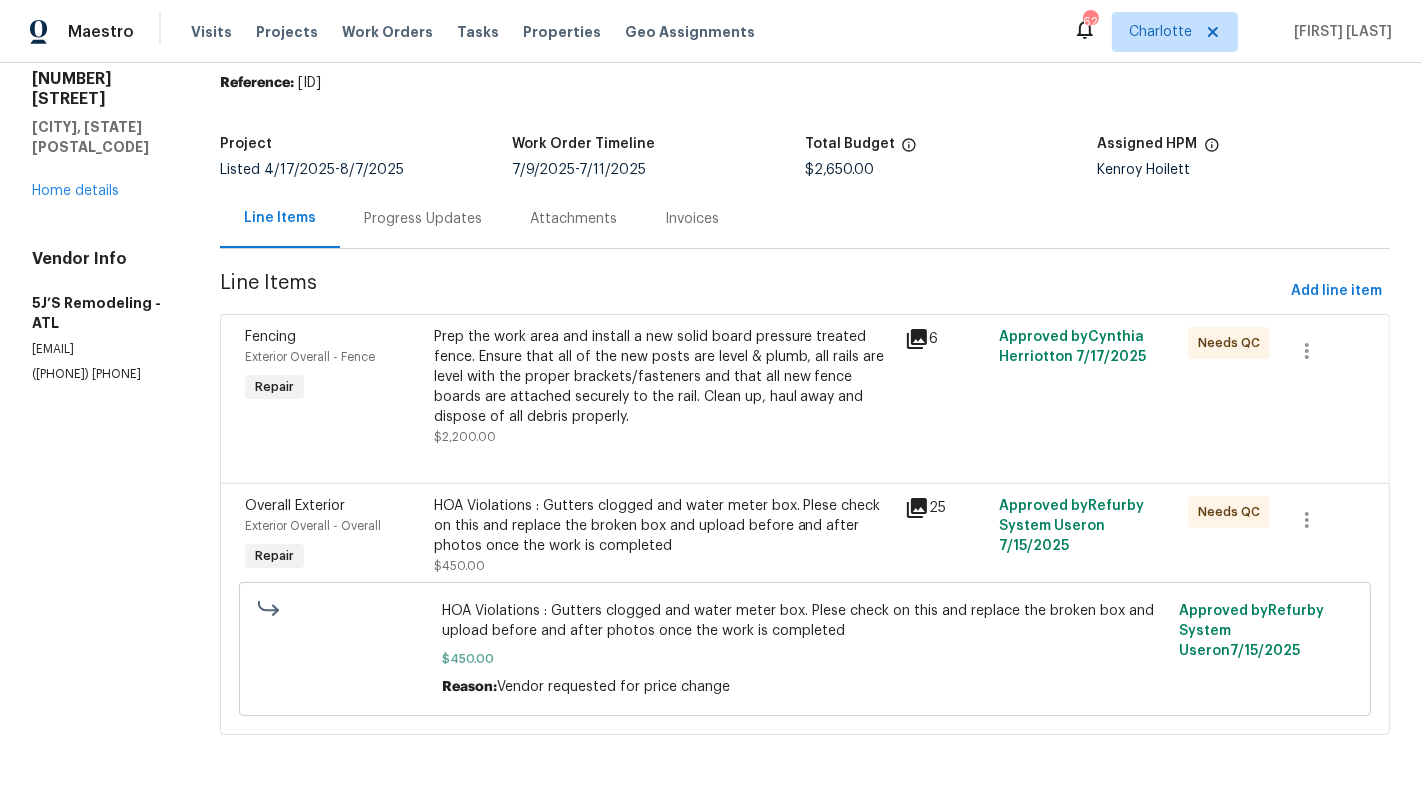 scroll, scrollTop: 68, scrollLeft: 0, axis: vertical 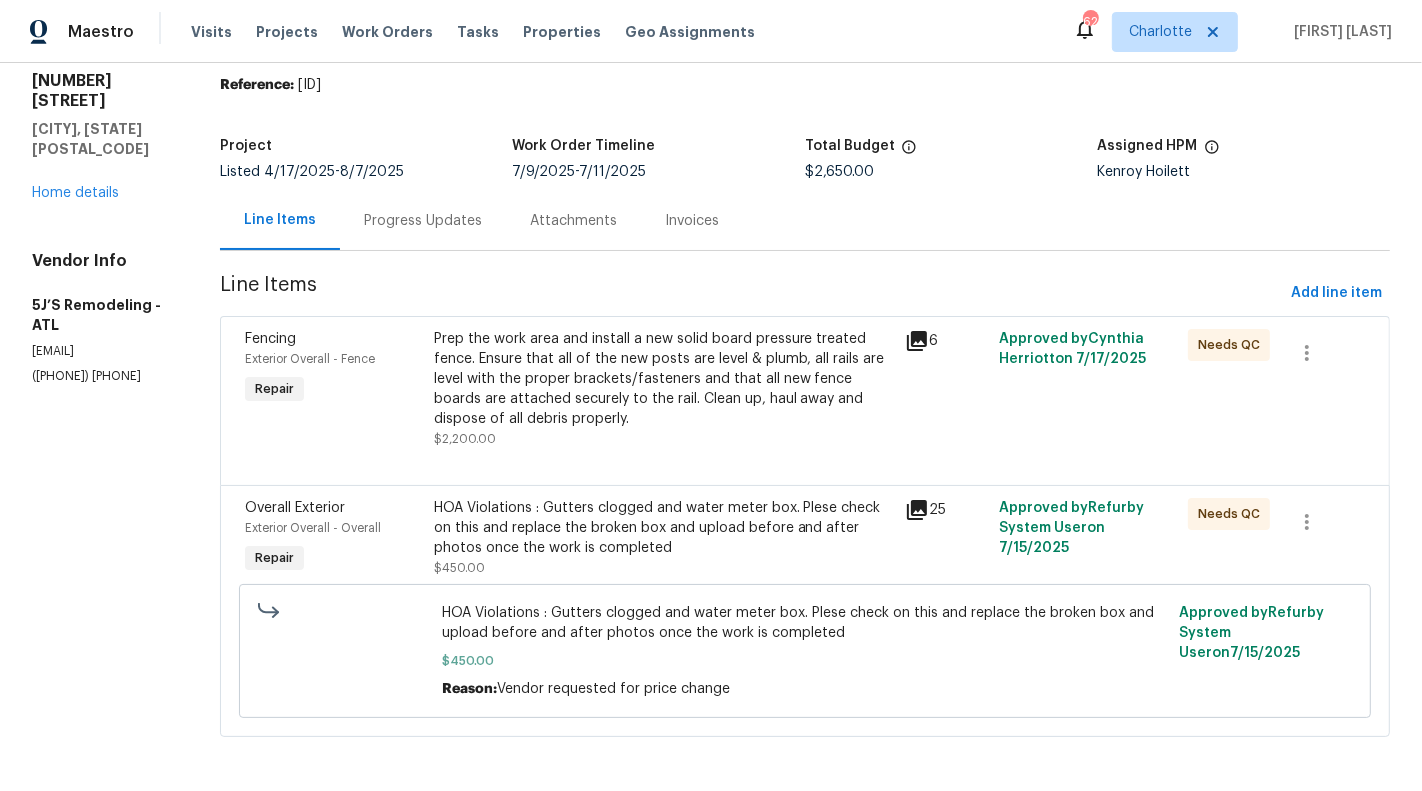 click on "Prep the work area and install a new solid board pressure treated fence. Ensure that all of the new posts are level & plumb, all rails are level with the proper brackets/fasteners and that all new fence boards are attached securely to the rail. Clean up, haul away and dispose of all debris properly. $2,200.00" at bounding box center (664, 389) 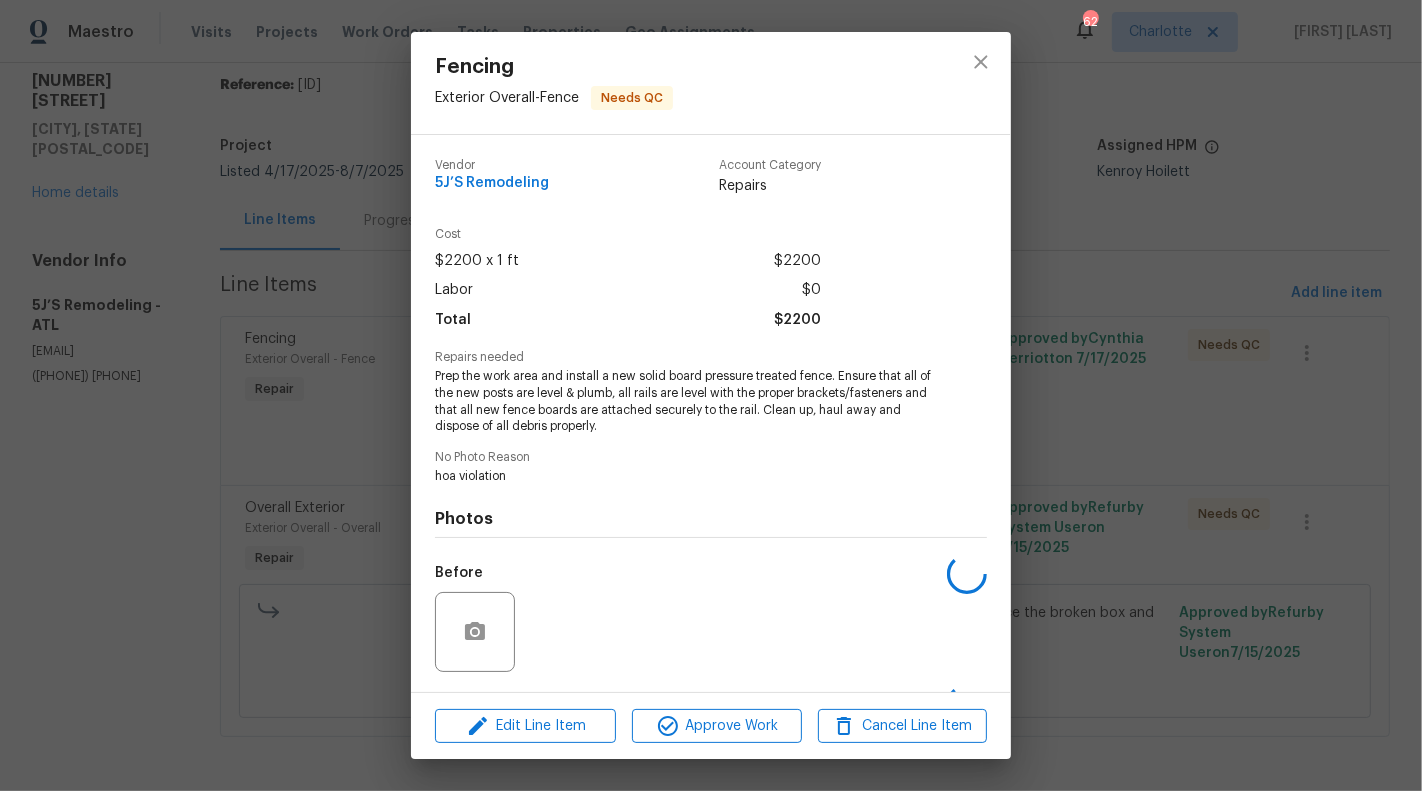 scroll, scrollTop: 130, scrollLeft: 0, axis: vertical 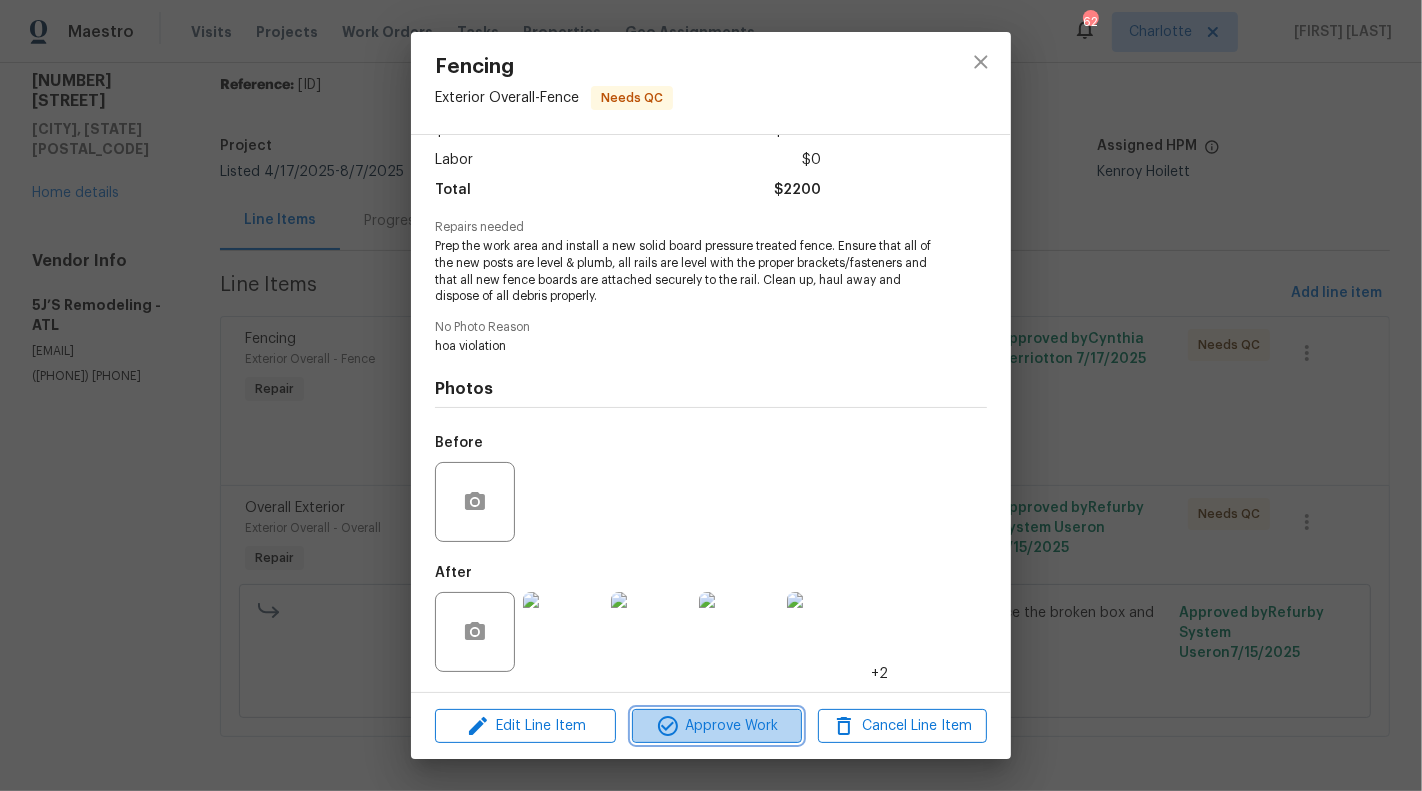 click on "Approve Work" at bounding box center [716, 726] 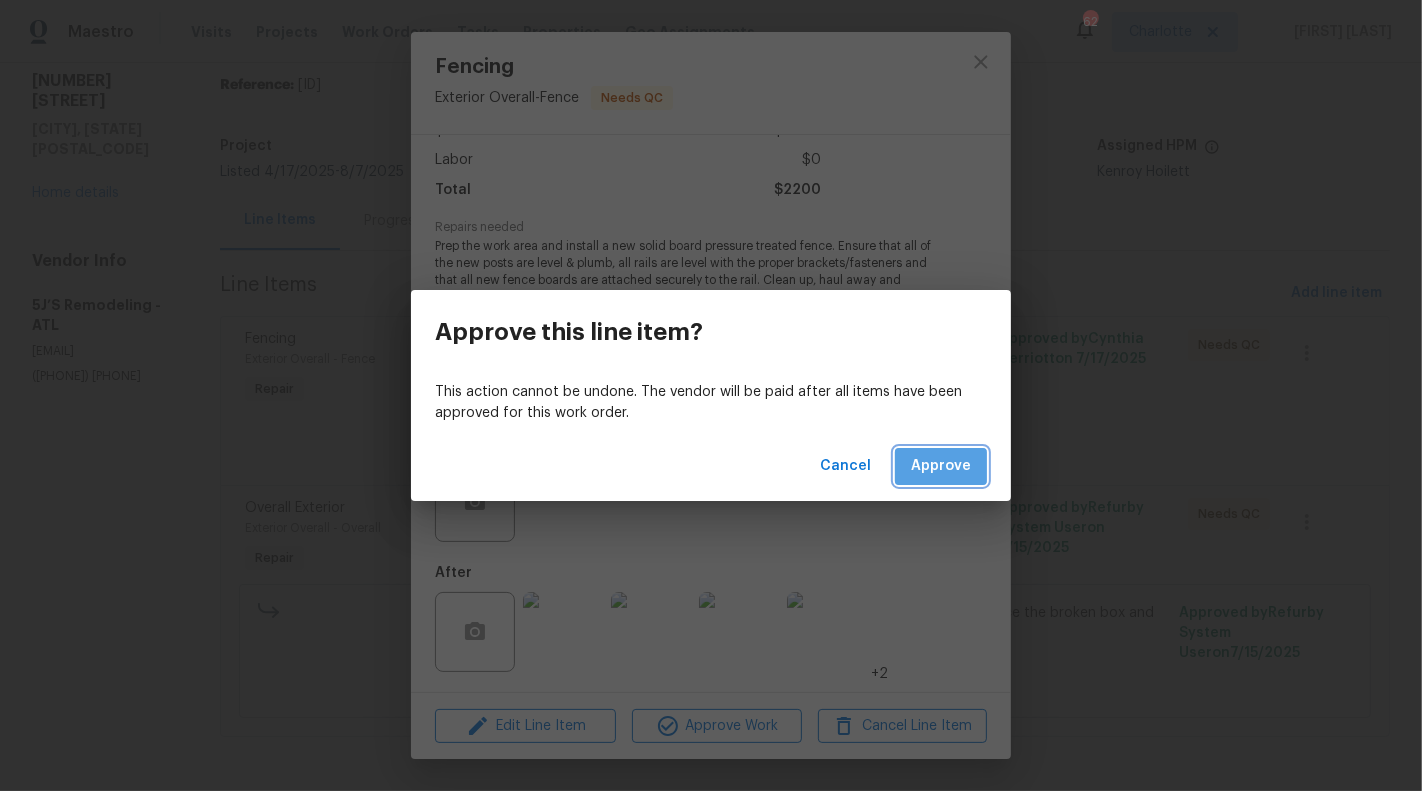 click on "Approve" at bounding box center (941, 466) 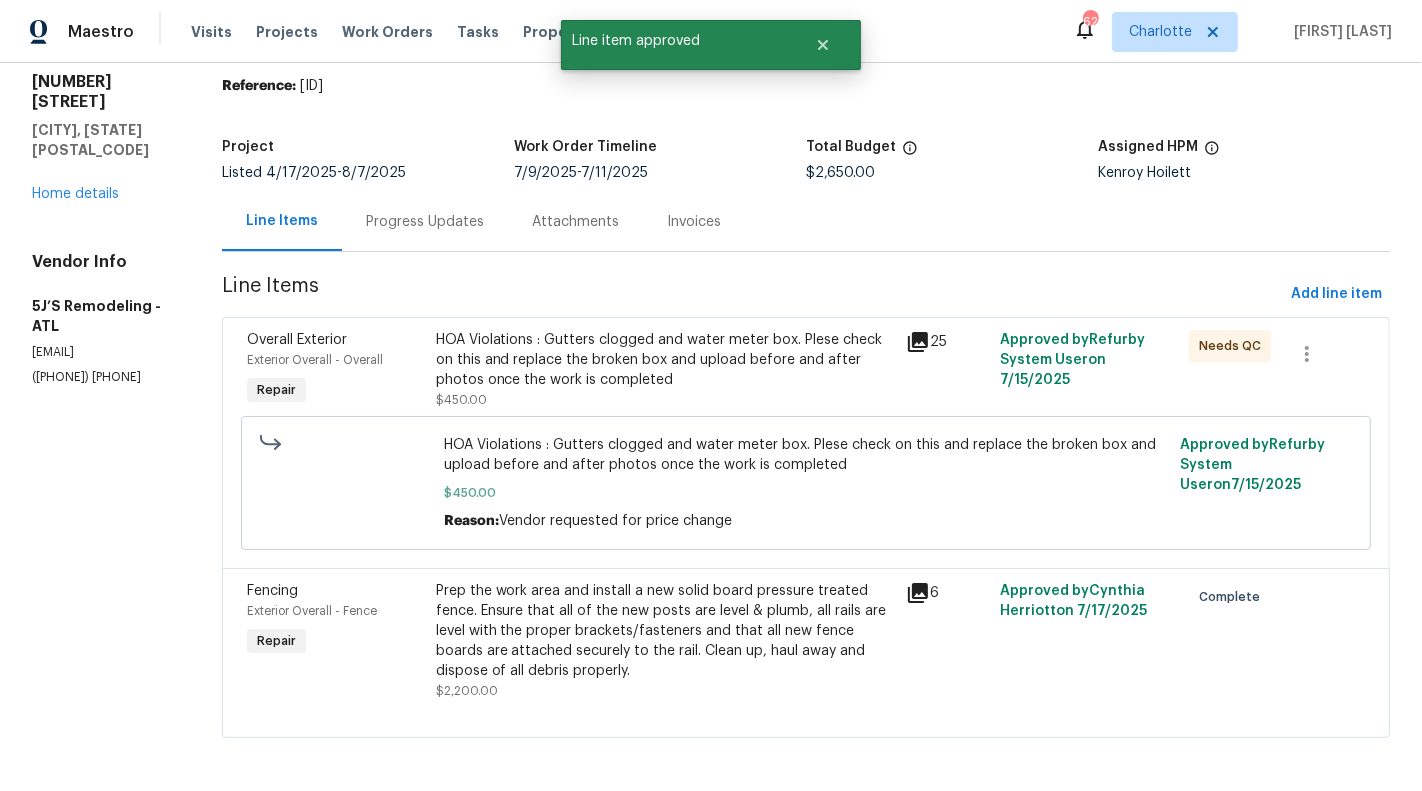 scroll, scrollTop: 68, scrollLeft: 0, axis: vertical 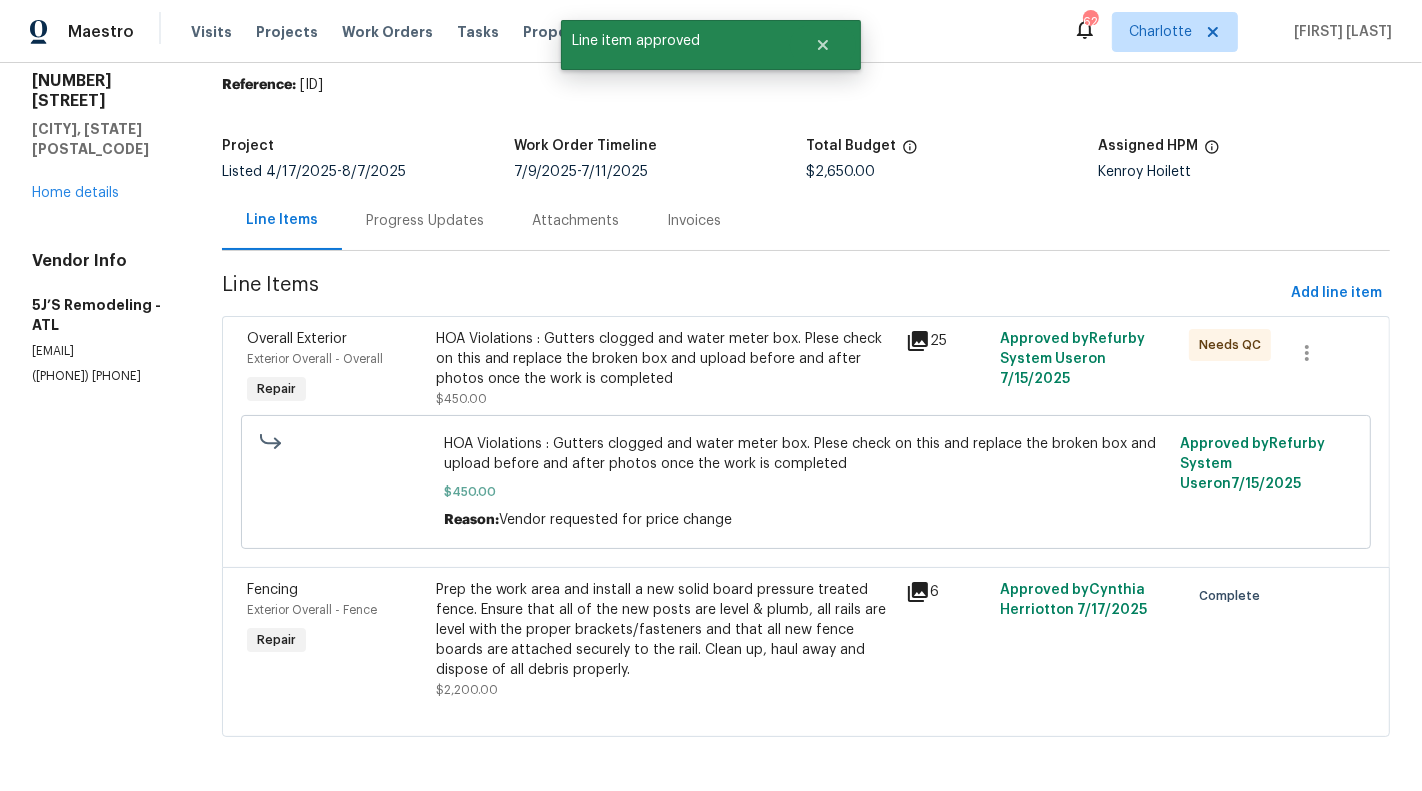 click on "HOA Violations : Gutters clogged and water meter box. Plese check on this and replace the broken box and upload before and after photos once the work is completed $450.00 Reason:  Vendor requested for price change Approved by  Refurby System User  on  7/15/2025" at bounding box center (806, 482) 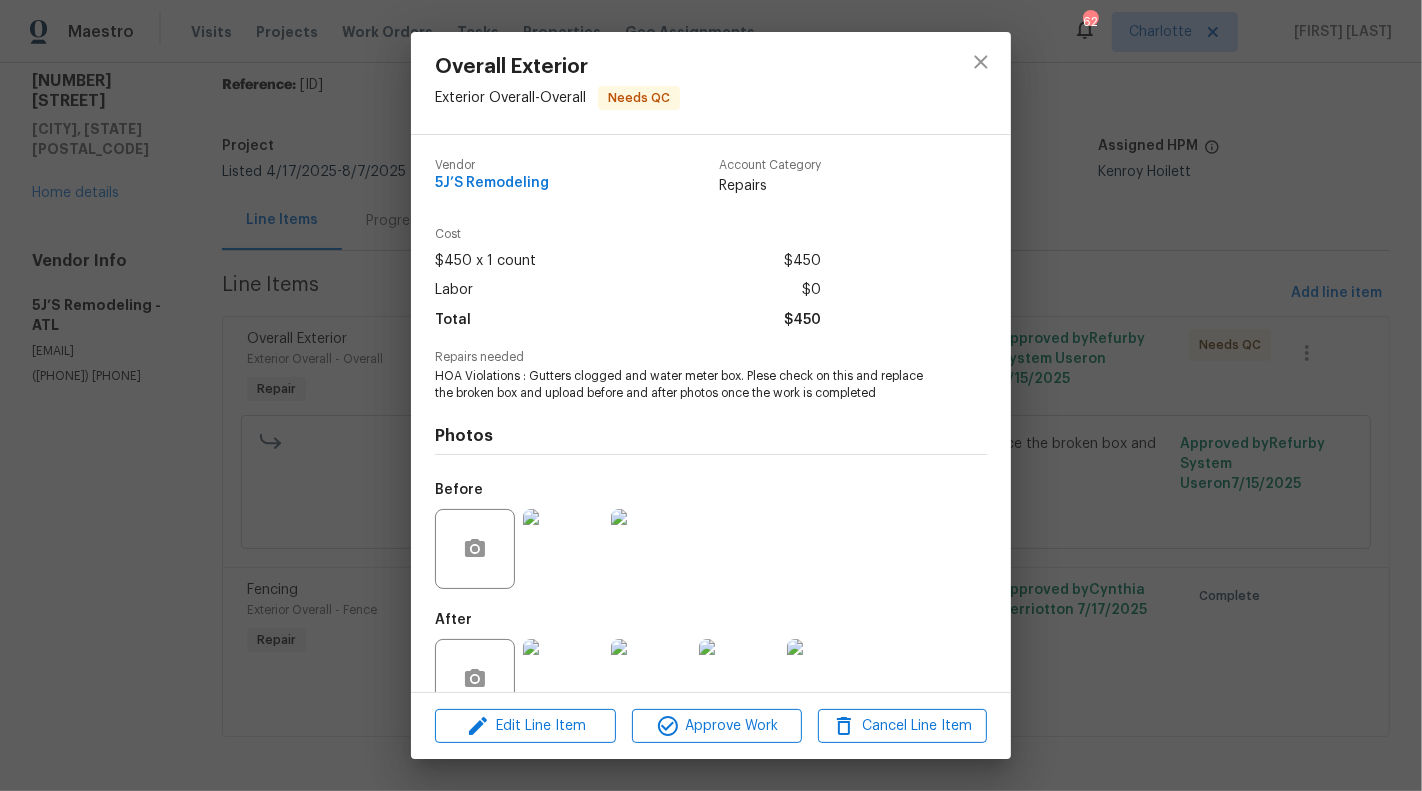 click on "Overall Exterior Exterior Overall  -  Overall Needs QC Vendor 5J’S Remodeling Account Category Repairs Cost $450 x 1 count $450 Labor $0 Total $450 Repairs needed HOA Violations : Gutters clogged and water meter box. Plese check on this and replace the broken box and upload before and after photos once the work is completed Photos Before After  +19  Edit Line Item  Approve Work  Cancel Line Item" at bounding box center [711, 395] 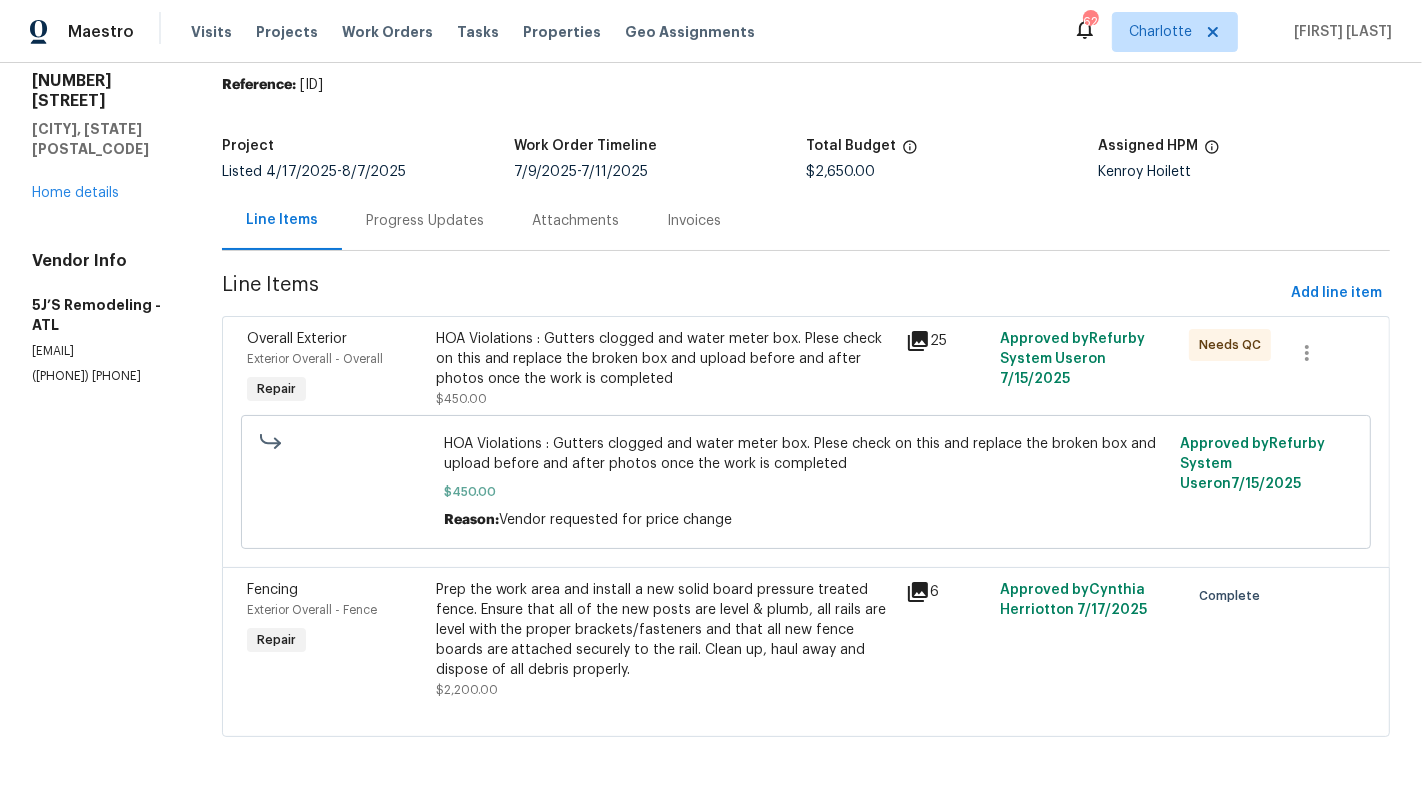 click on "Overall Exterior Exterior Overall - Overall Repair HOA Violations : Gutters clogged and water meter box. Plese check on this and replace the broken box and upload before and after photos once the work is completed $450.00   25 Approved by  Refurby System User  on   7/15/2025 Needs QC HOA Violations : Gutters clogged and water meter box. Plese check on this and replace the broken box and upload before and after photos once the work is completed $450.00 Reason:  Vendor requested for price change Approved by  Refurby System User  on  7/15/2025" at bounding box center [806, 441] 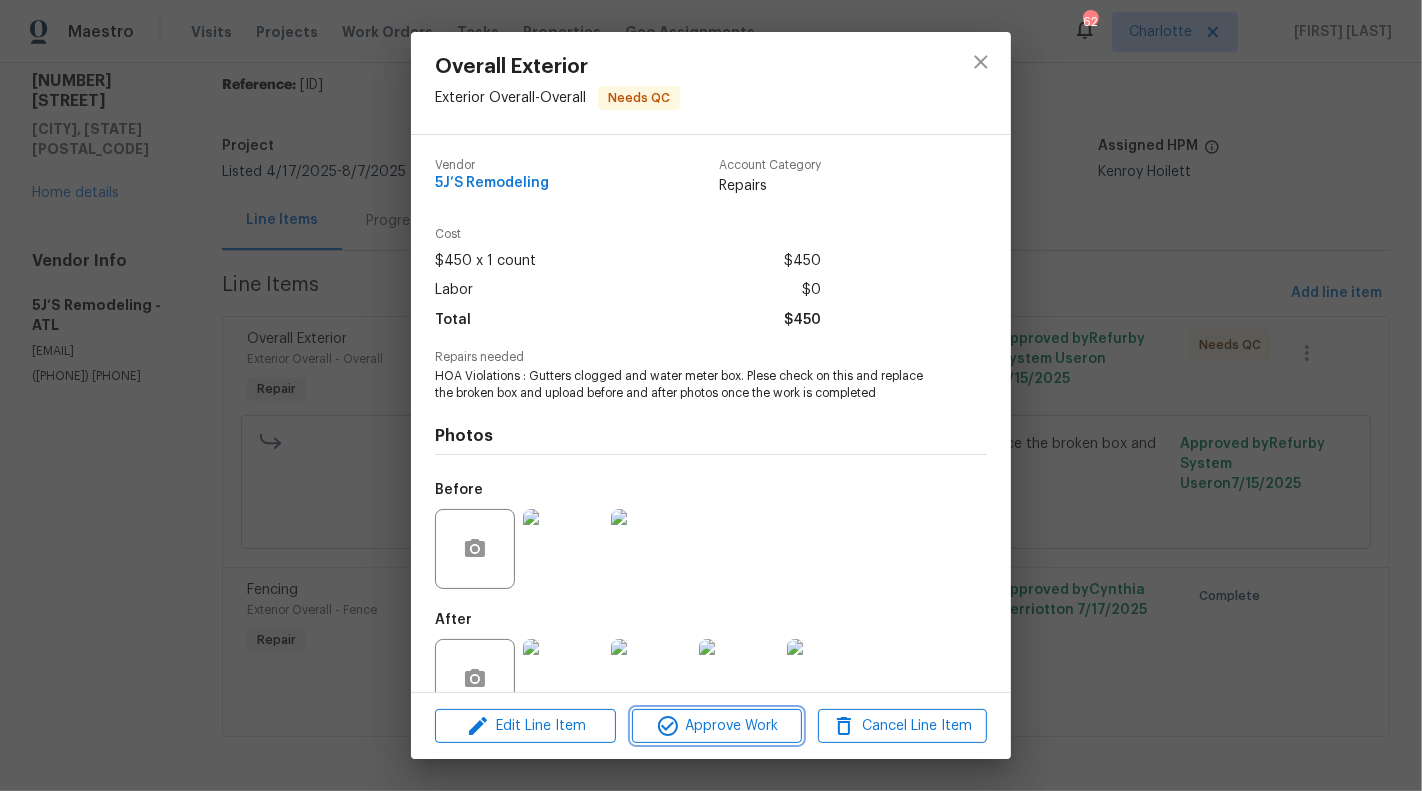 click on "Approve Work" at bounding box center [716, 726] 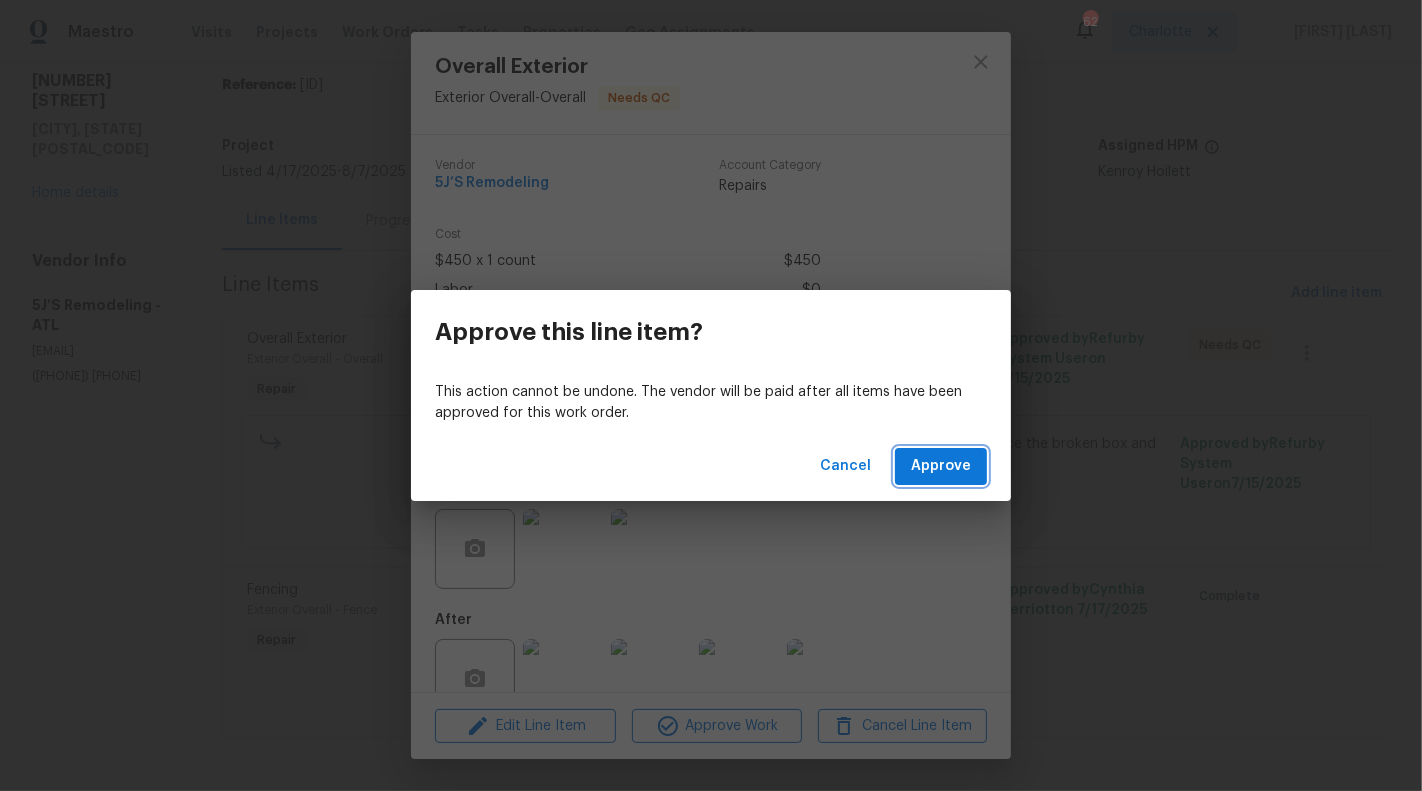 click on "Approve" at bounding box center (941, 466) 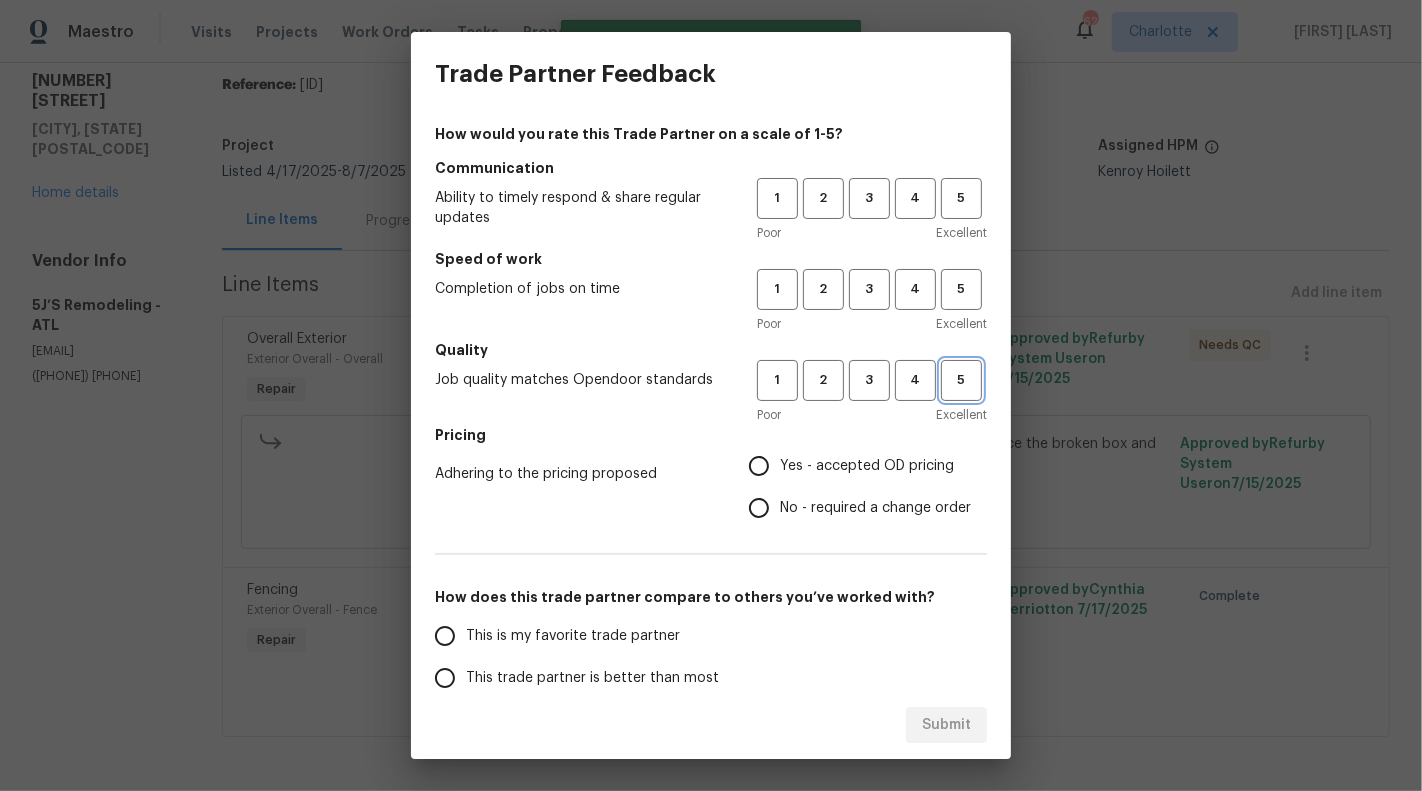 click on "5" at bounding box center [961, 380] 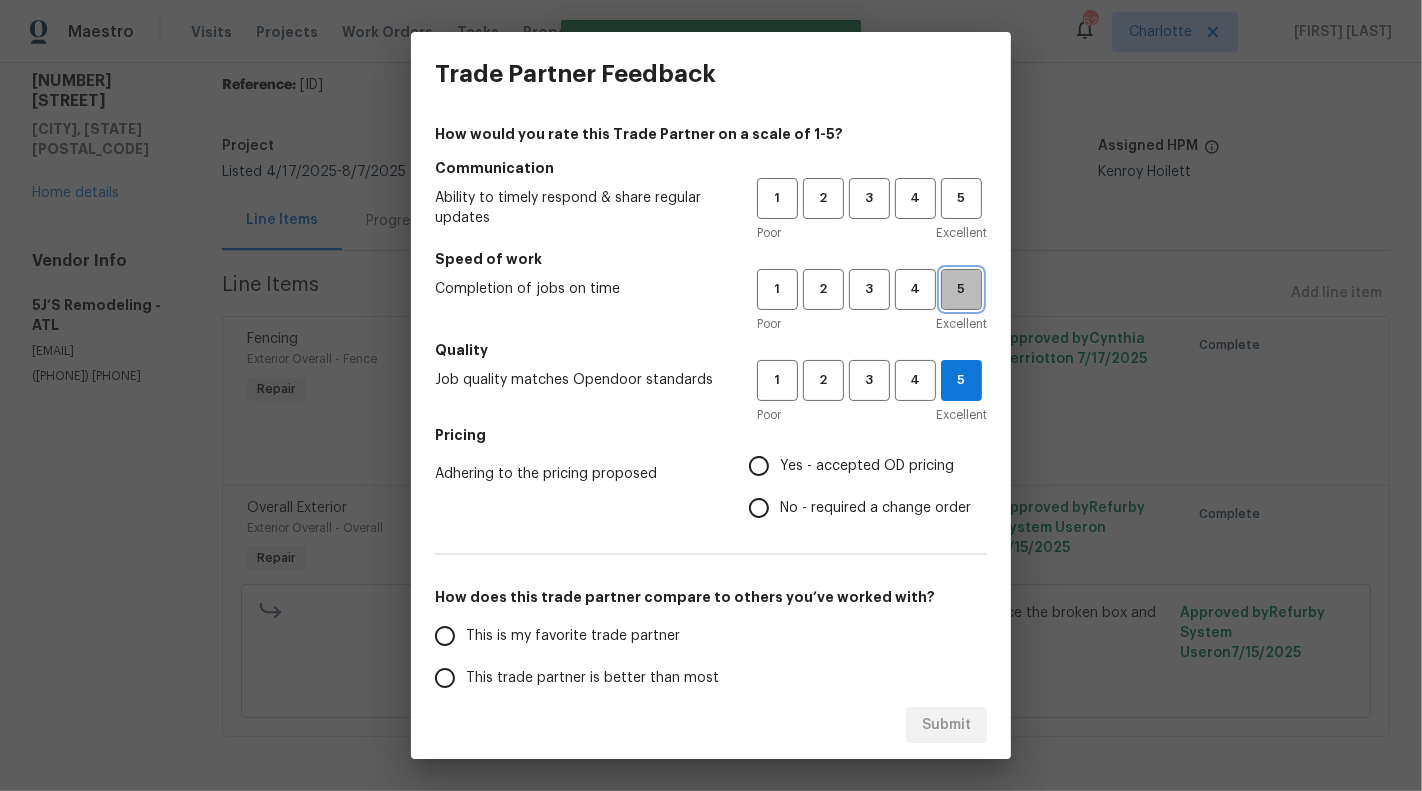 click on "5" at bounding box center (961, 289) 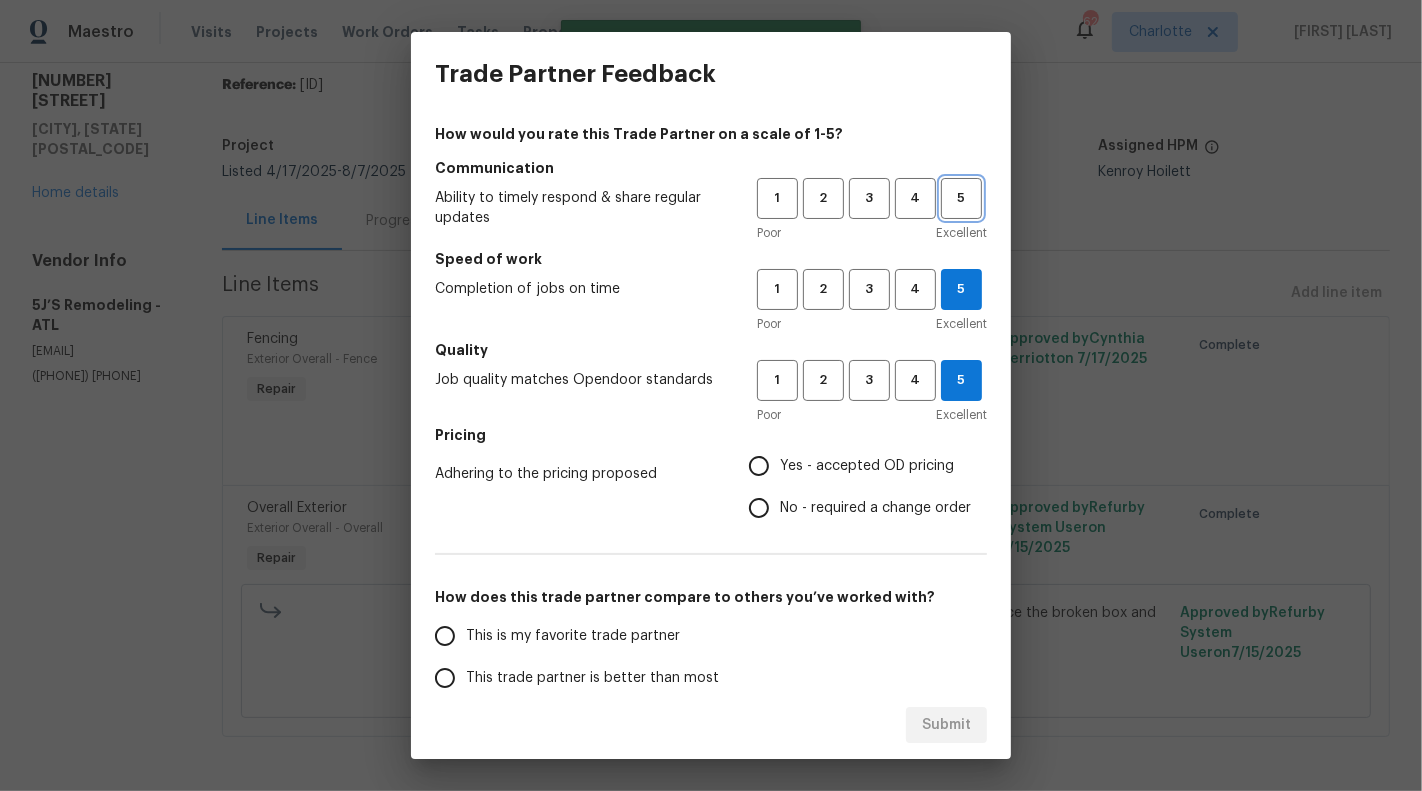 click on "5" at bounding box center [961, 198] 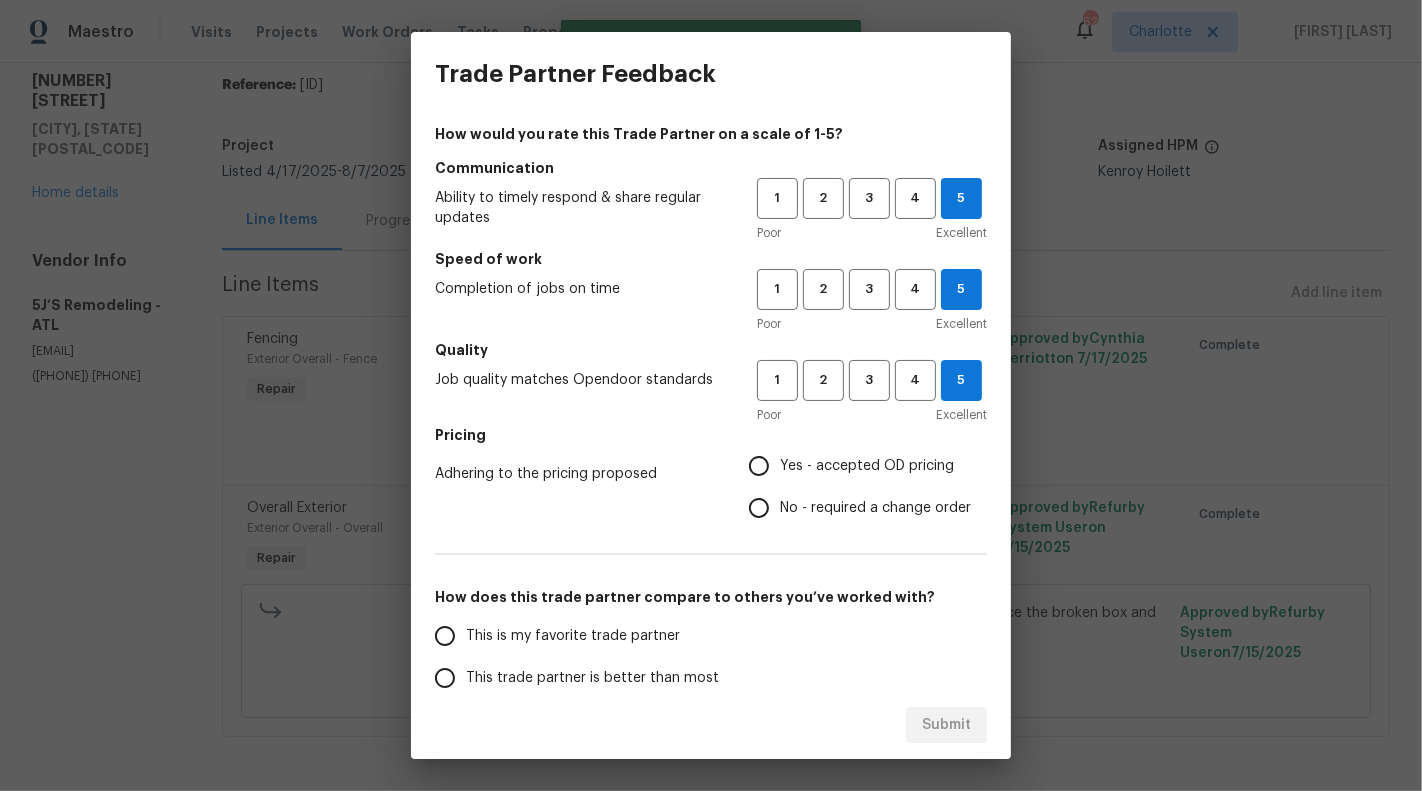 click on "No - required a change order" at bounding box center (759, 508) 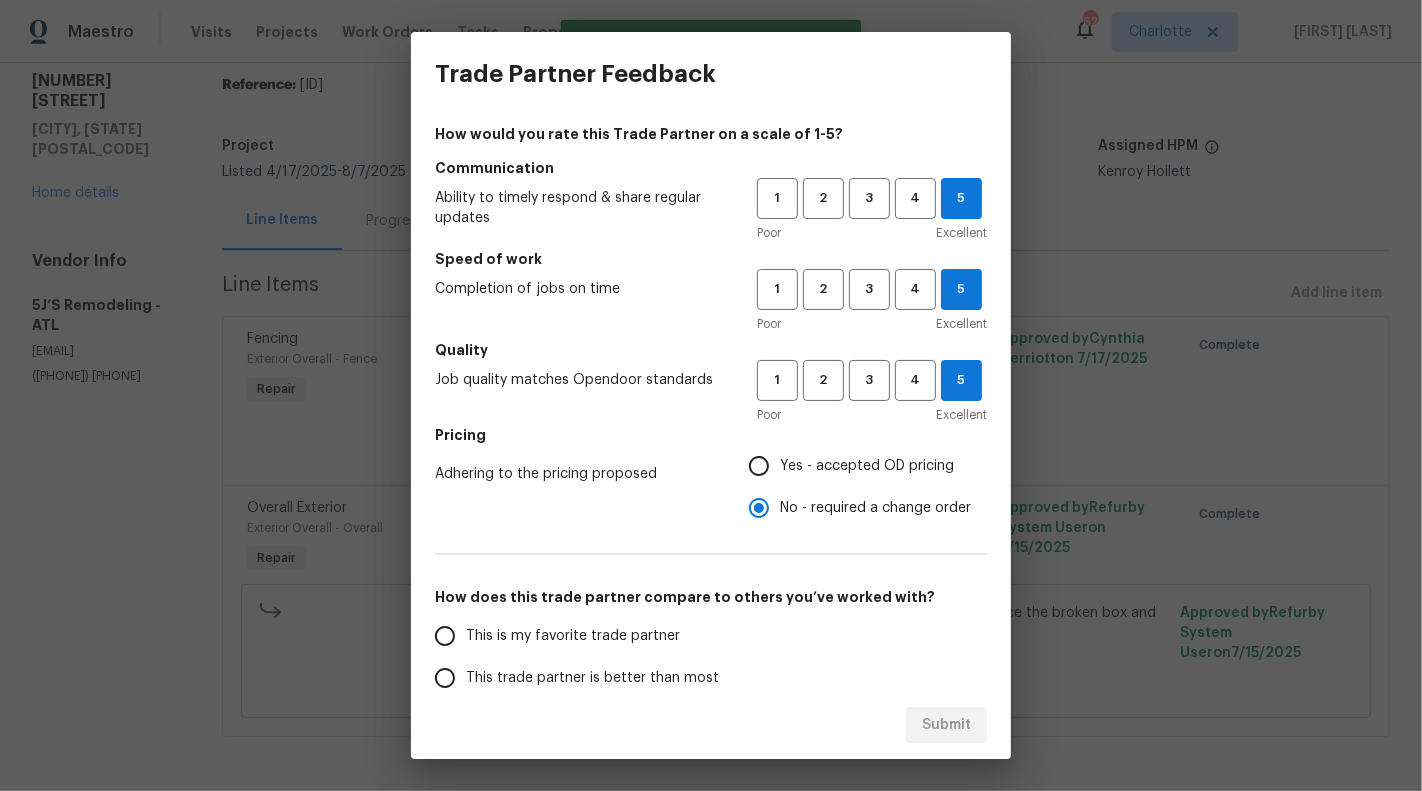 click on "This is my favorite trade partner" at bounding box center [573, 636] 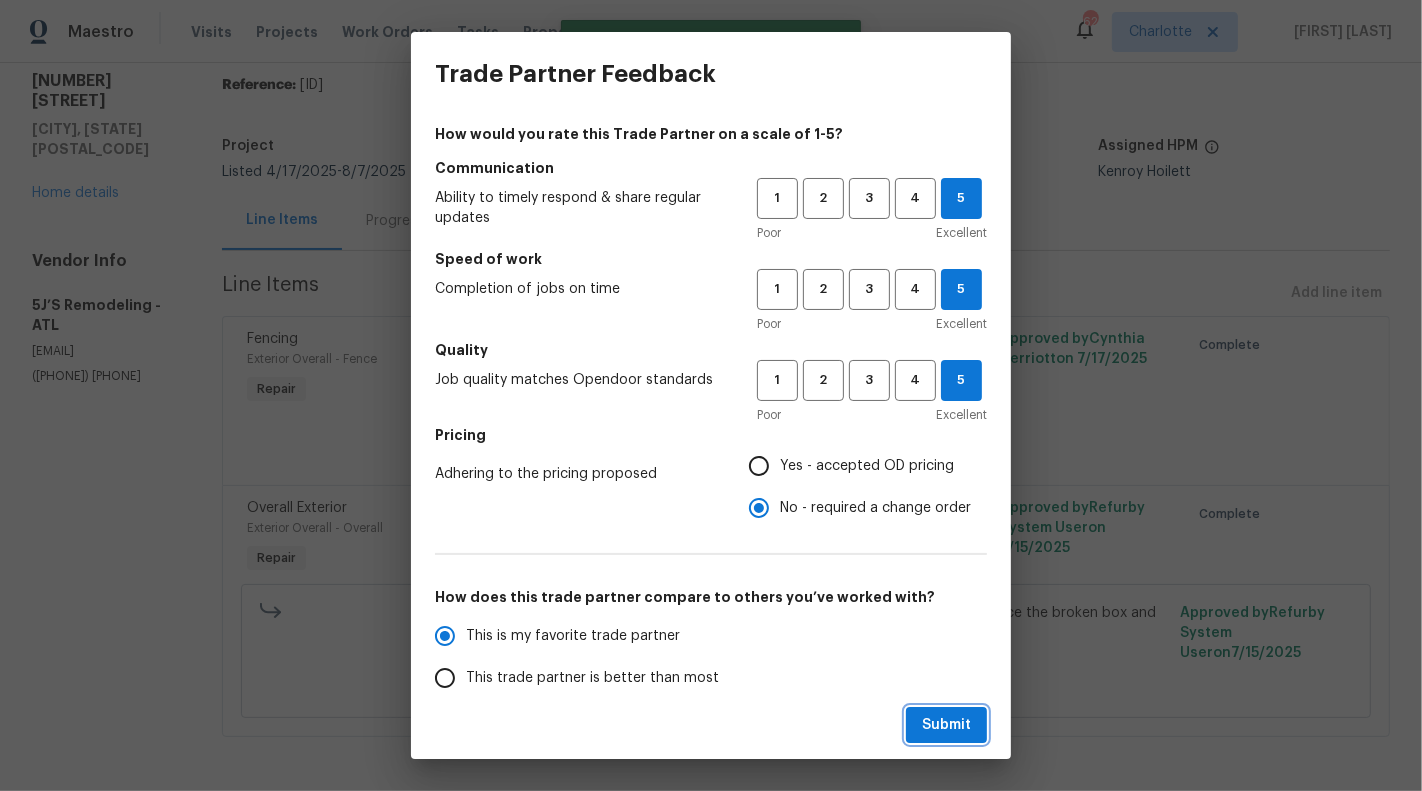 click on "Submit" at bounding box center [946, 725] 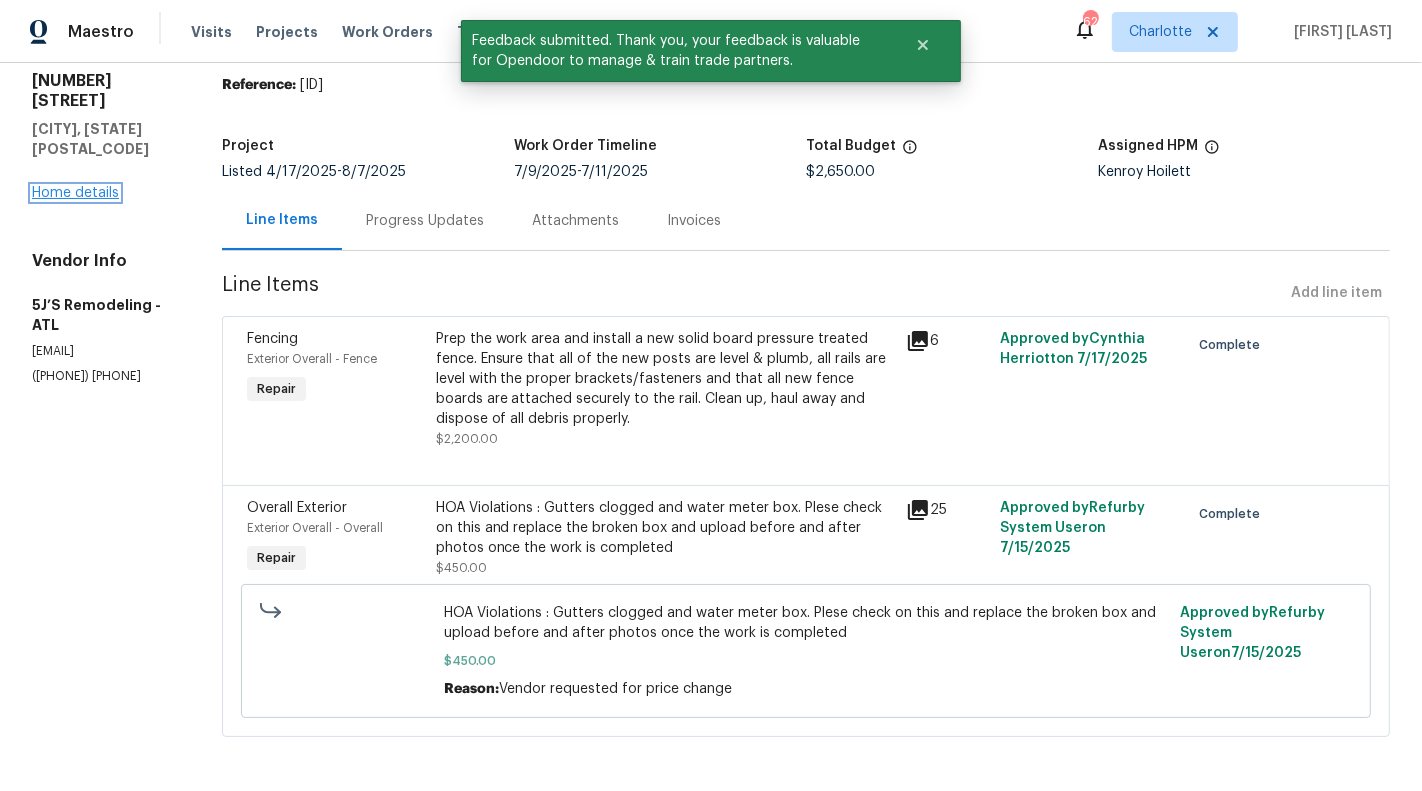 click on "Home details" at bounding box center (75, 193) 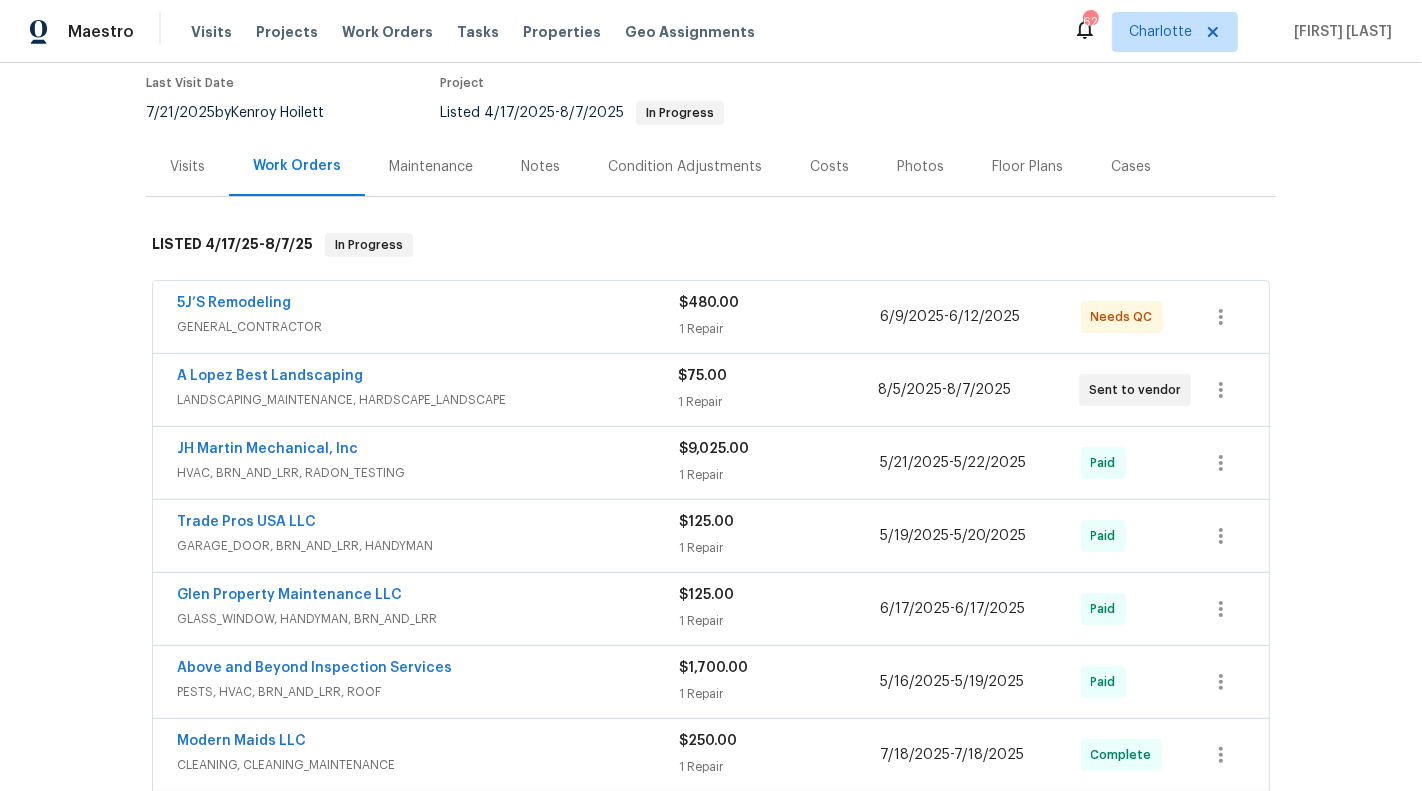 scroll, scrollTop: 207, scrollLeft: 0, axis: vertical 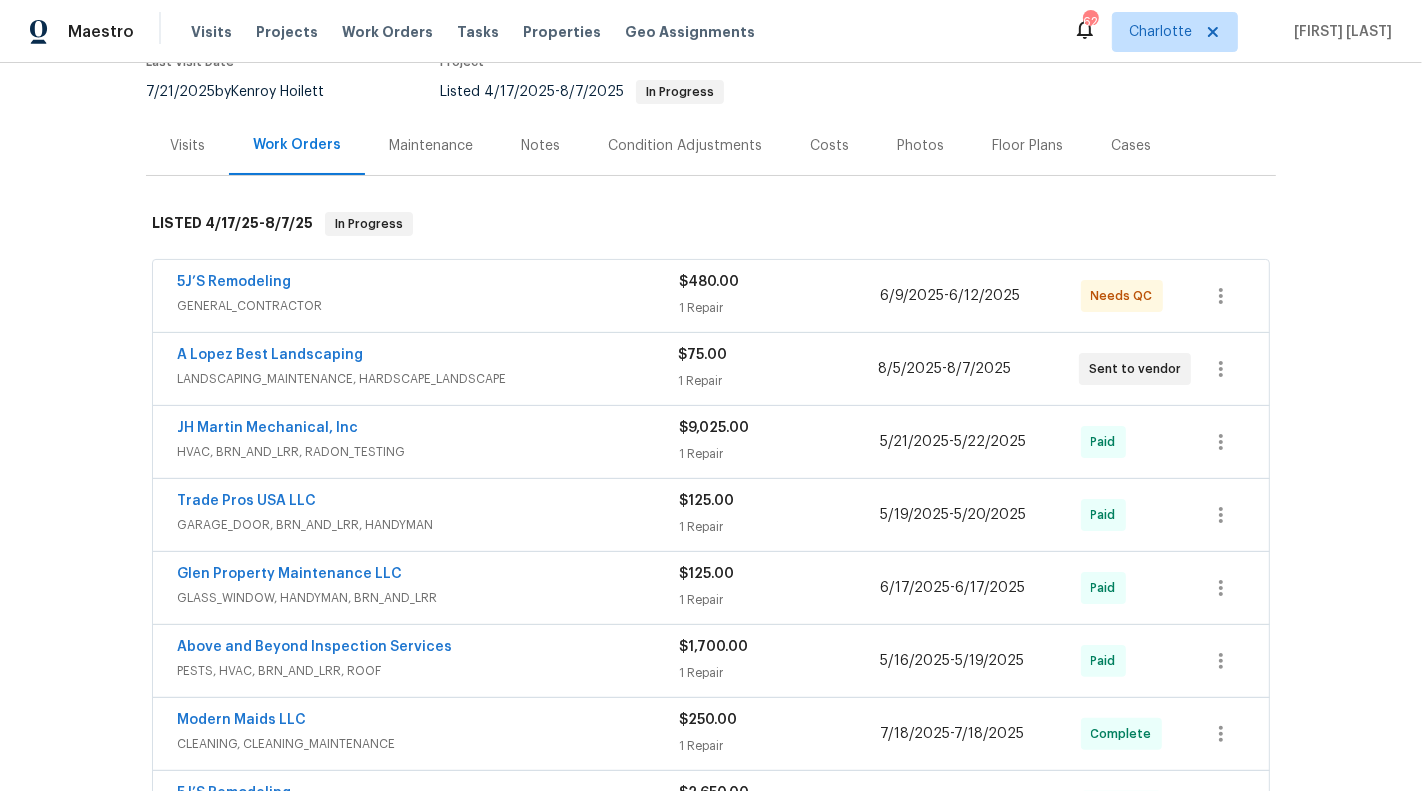 click on "5J’S Remodeling" at bounding box center (428, 284) 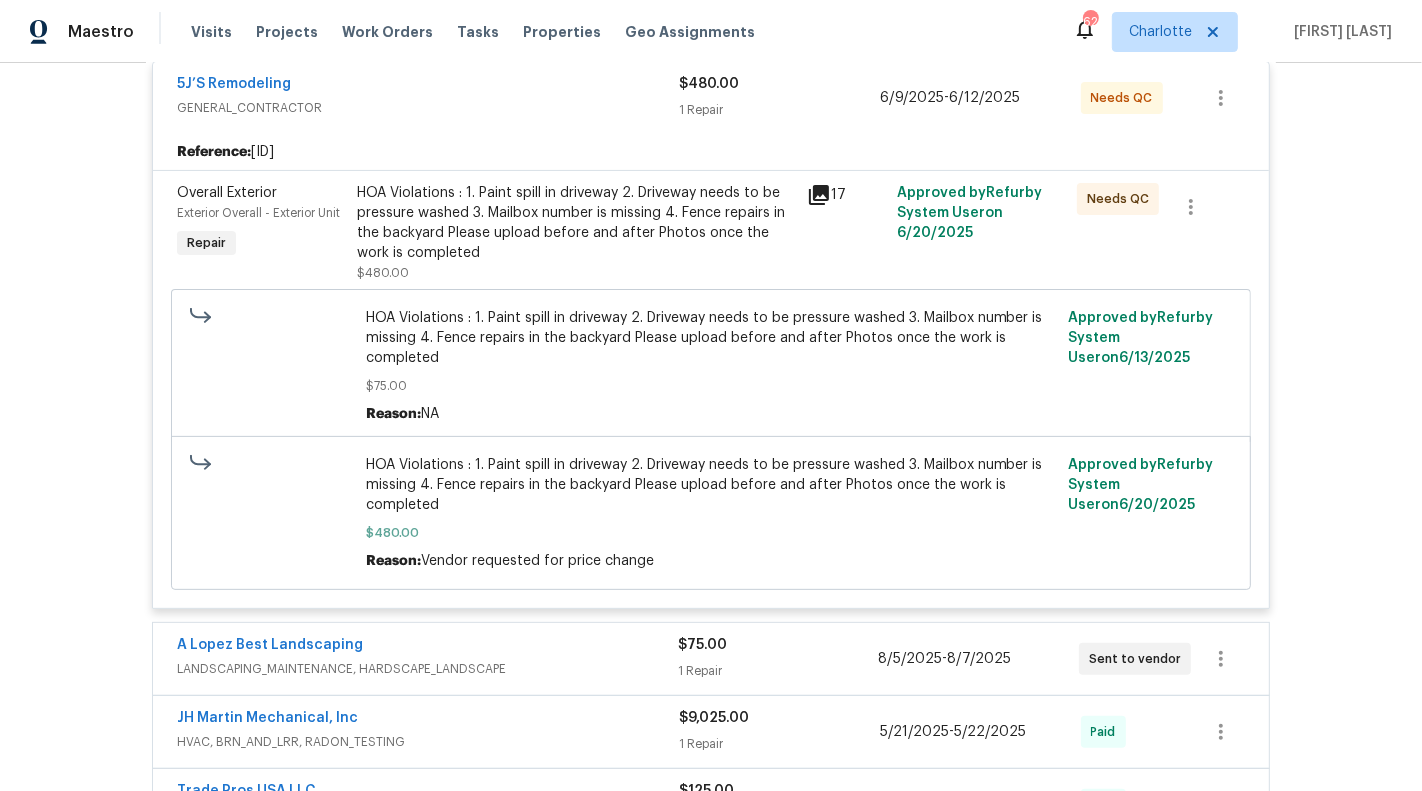 scroll, scrollTop: 410, scrollLeft: 0, axis: vertical 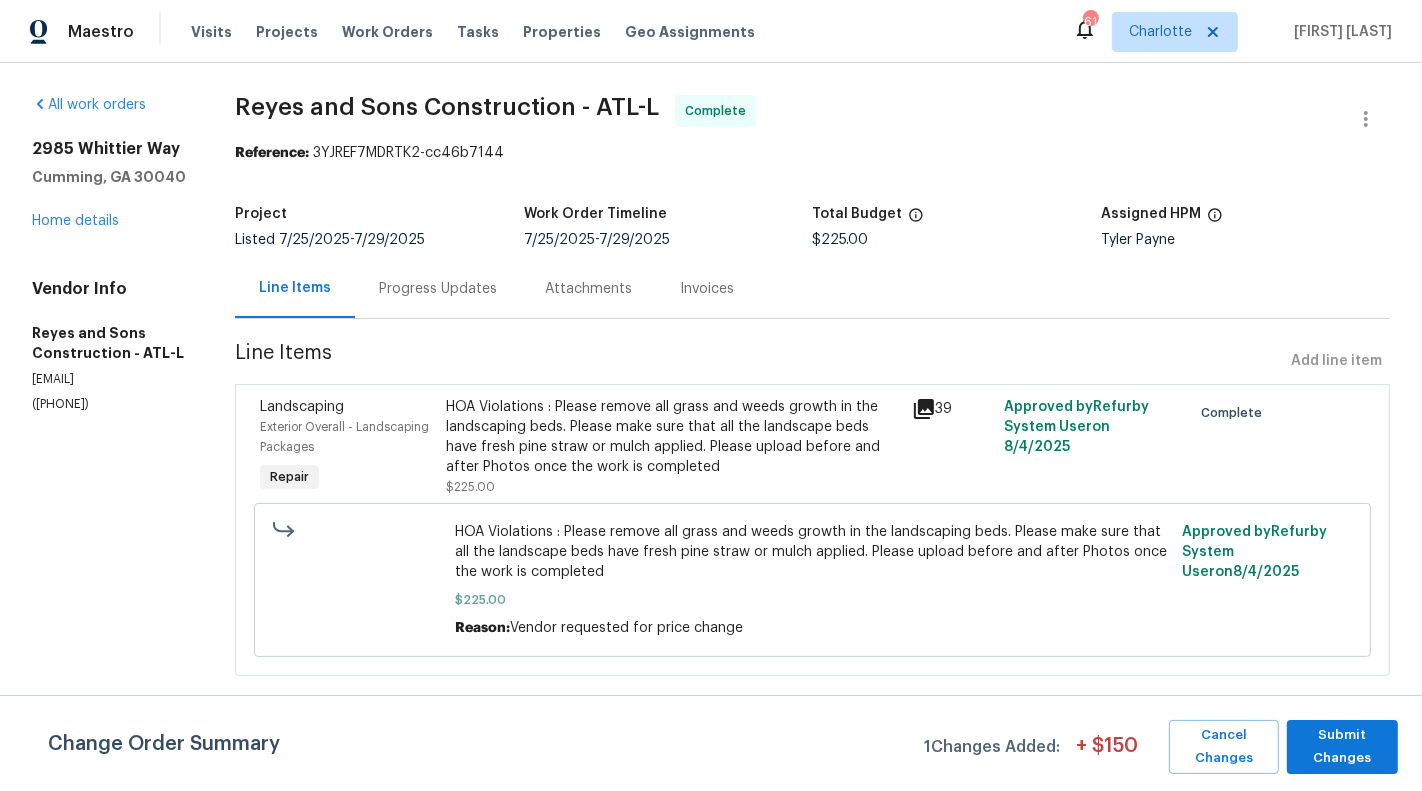 click on "Progress Updates" at bounding box center (438, 288) 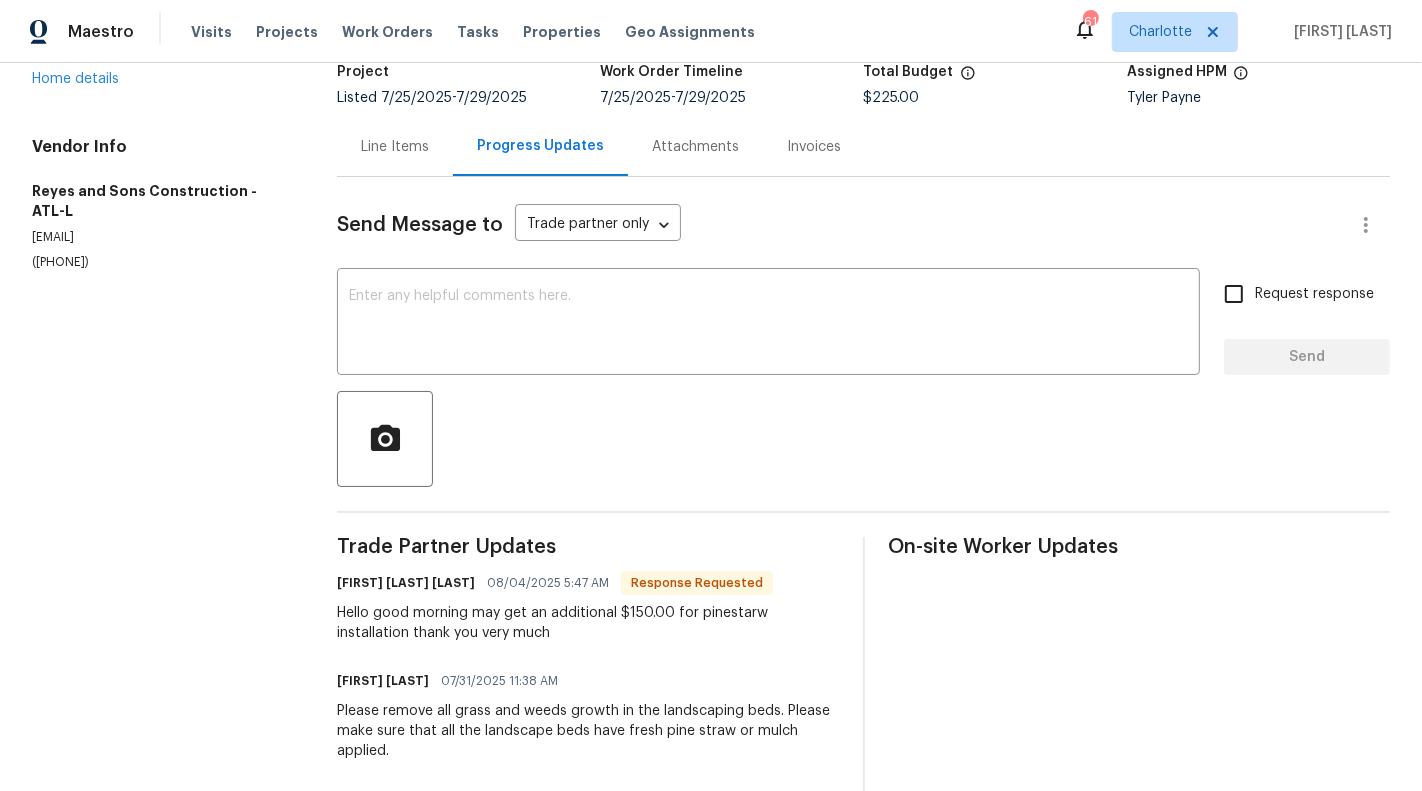 scroll, scrollTop: 0, scrollLeft: 0, axis: both 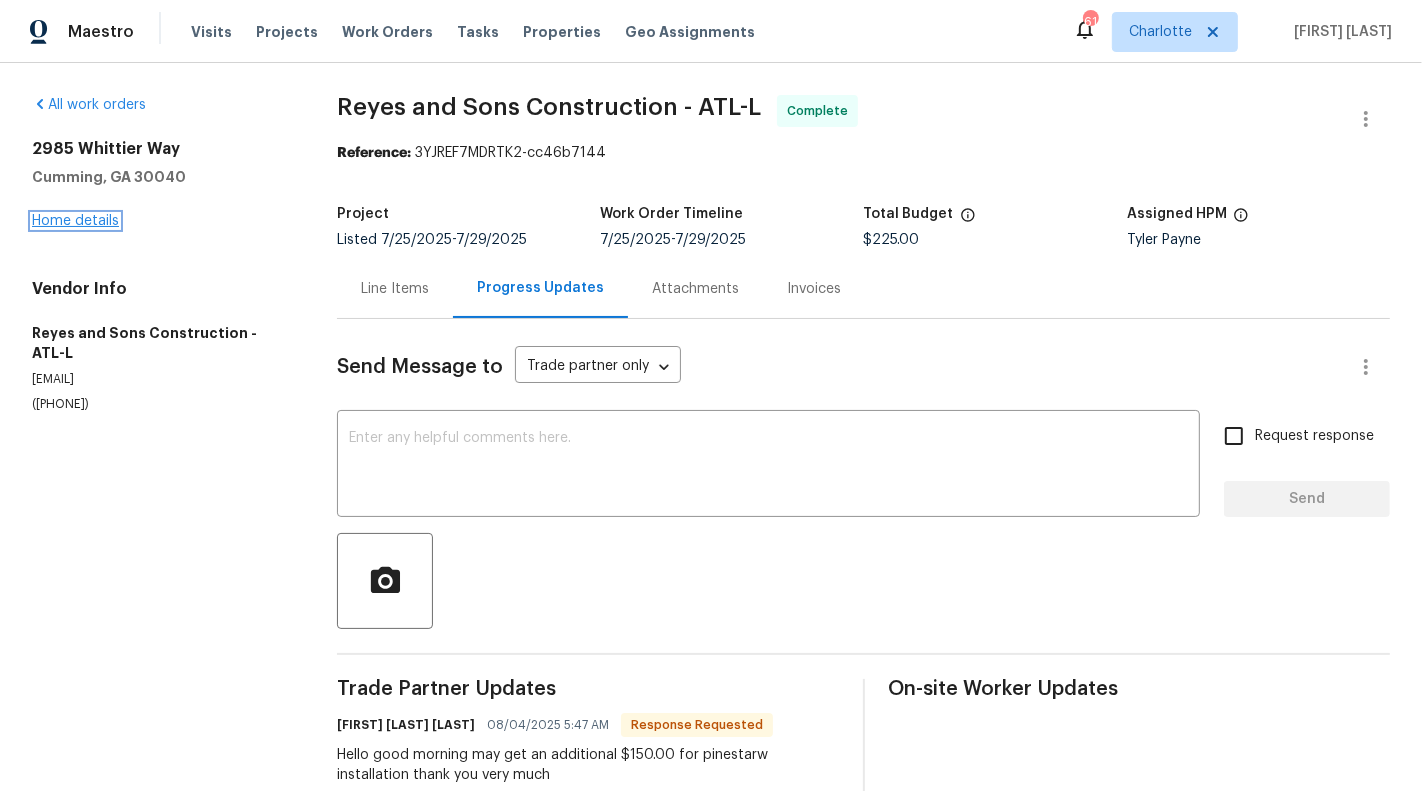 click on "Home details" at bounding box center [75, 221] 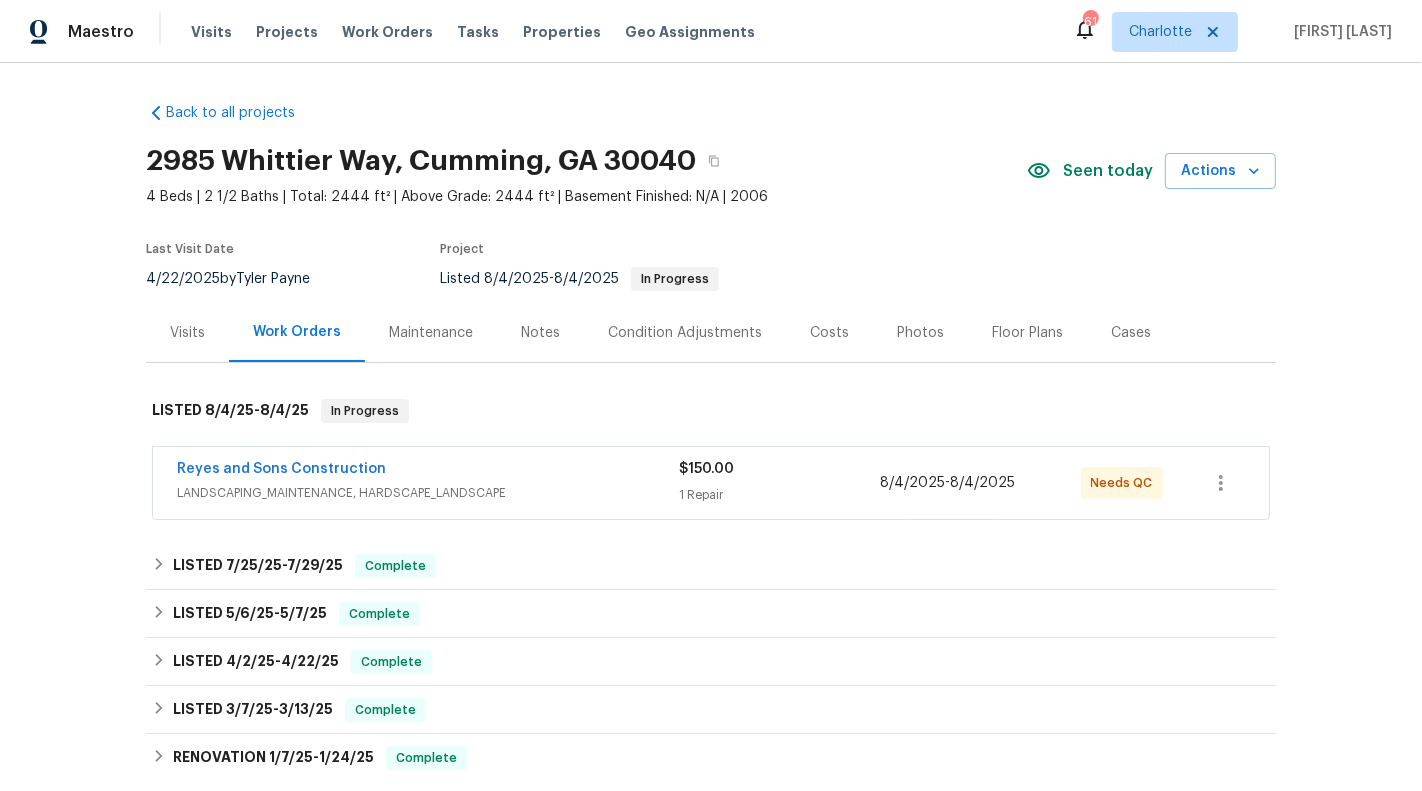 click on "$150.00 1 Repair" at bounding box center [779, 483] 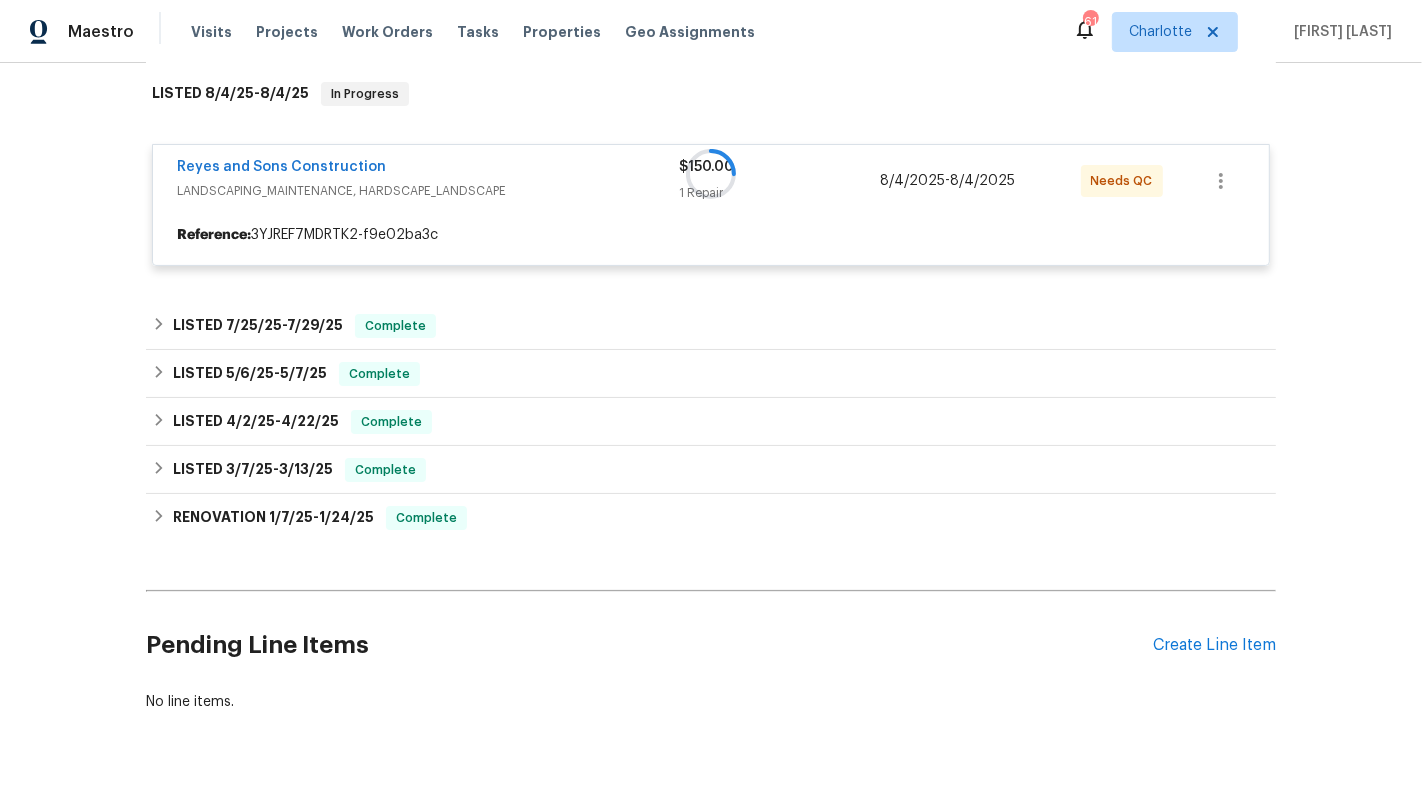 scroll, scrollTop: 371, scrollLeft: 0, axis: vertical 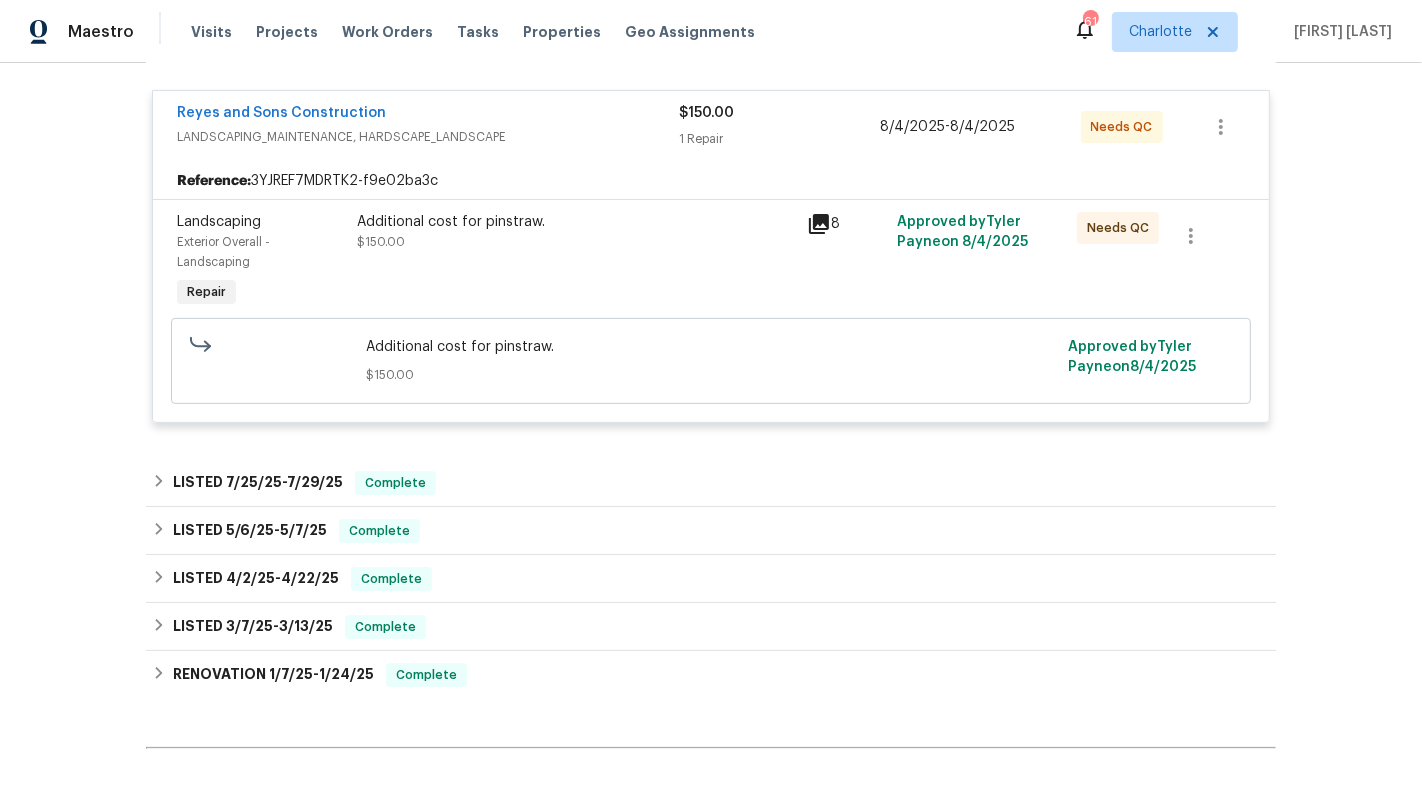 click on "Additional cost for pinstraw. $150.00" at bounding box center [576, 262] 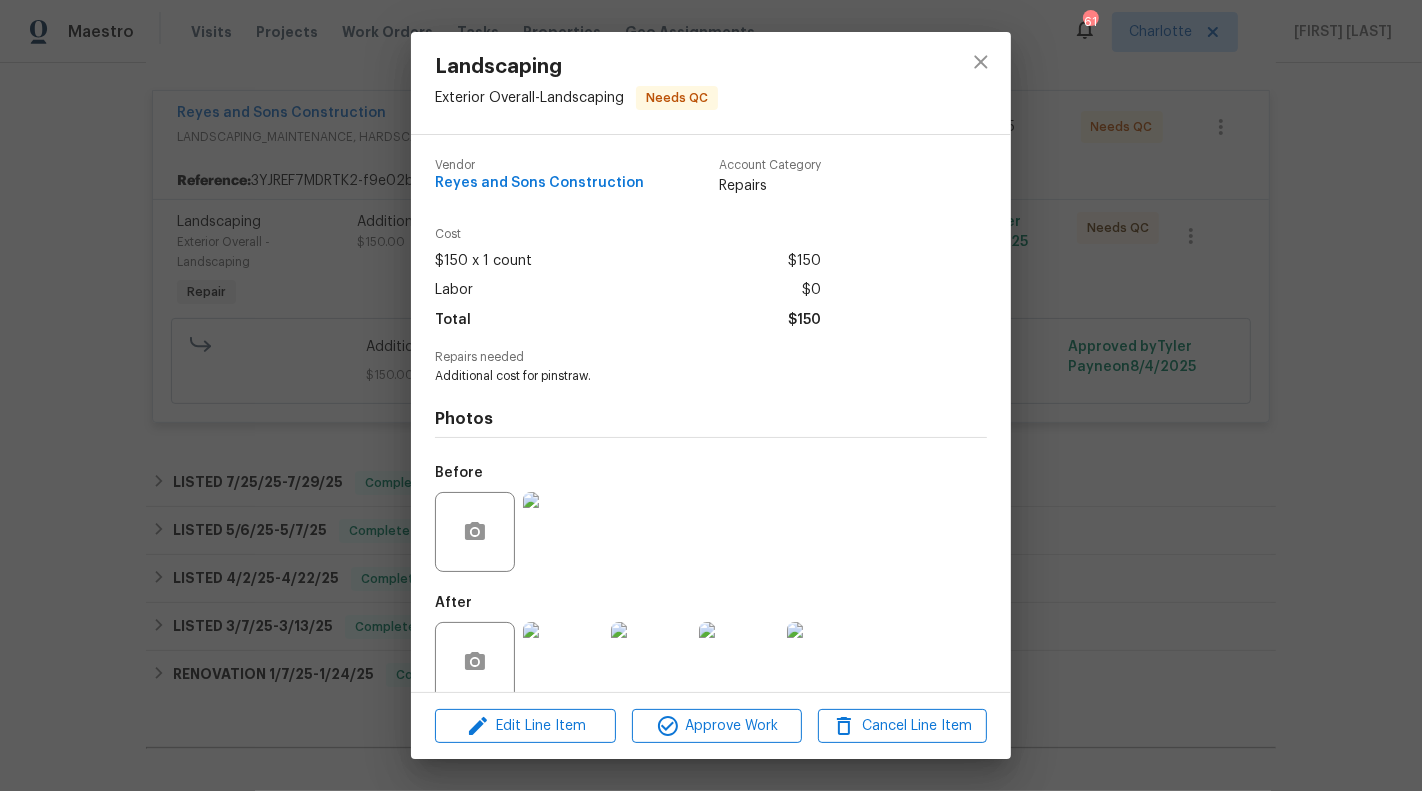 scroll, scrollTop: 30, scrollLeft: 0, axis: vertical 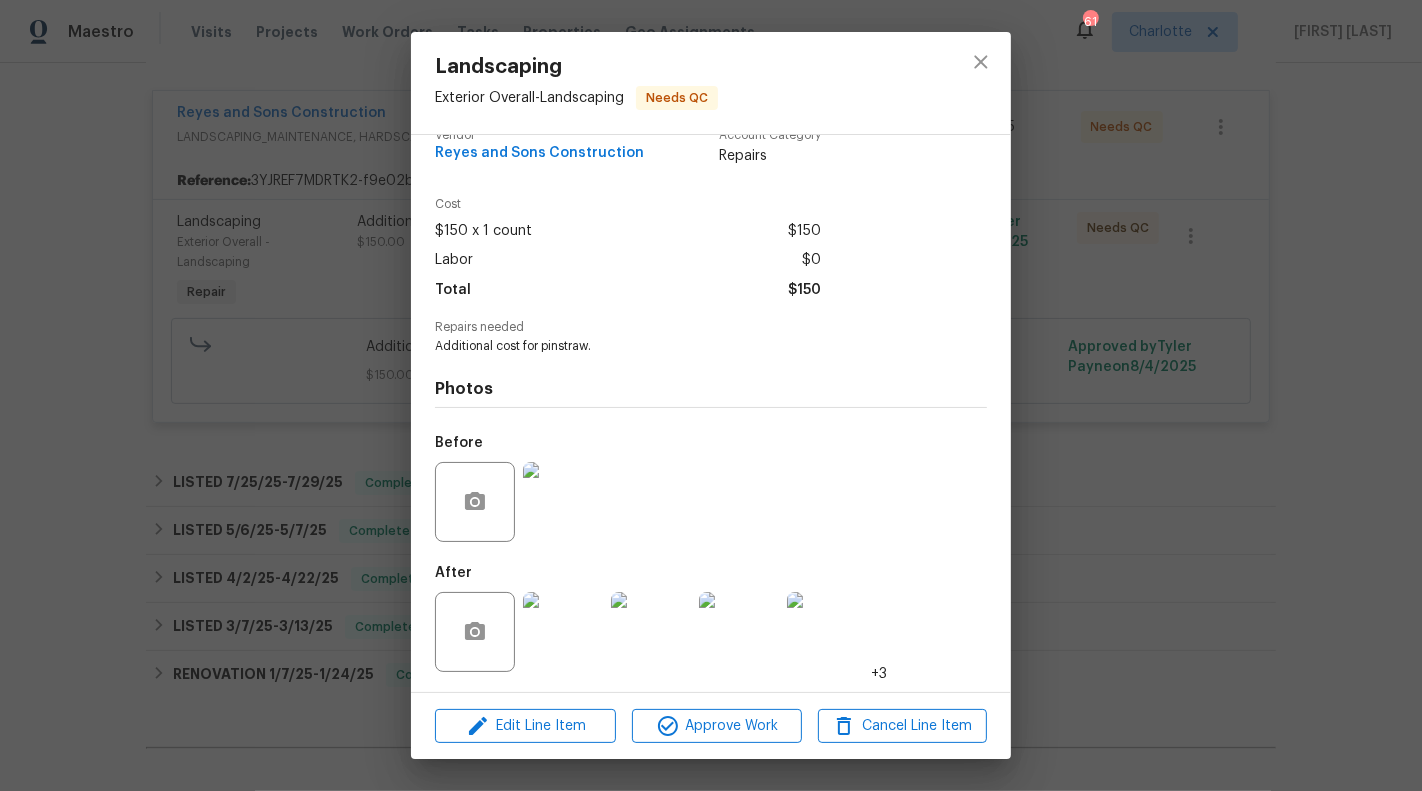 click on "Landscaping Exterior Overall  -  Landscaping Needs QC Vendor [FIRST] and Sons Construction Account Category Repairs Cost $150 x 1 count $150 Labor $0 Total $150 Repairs needed Additional cost for pinstraw. Photos Before After  +3  Edit Line Item  Approve Work  Cancel Line Item" at bounding box center (711, 395) 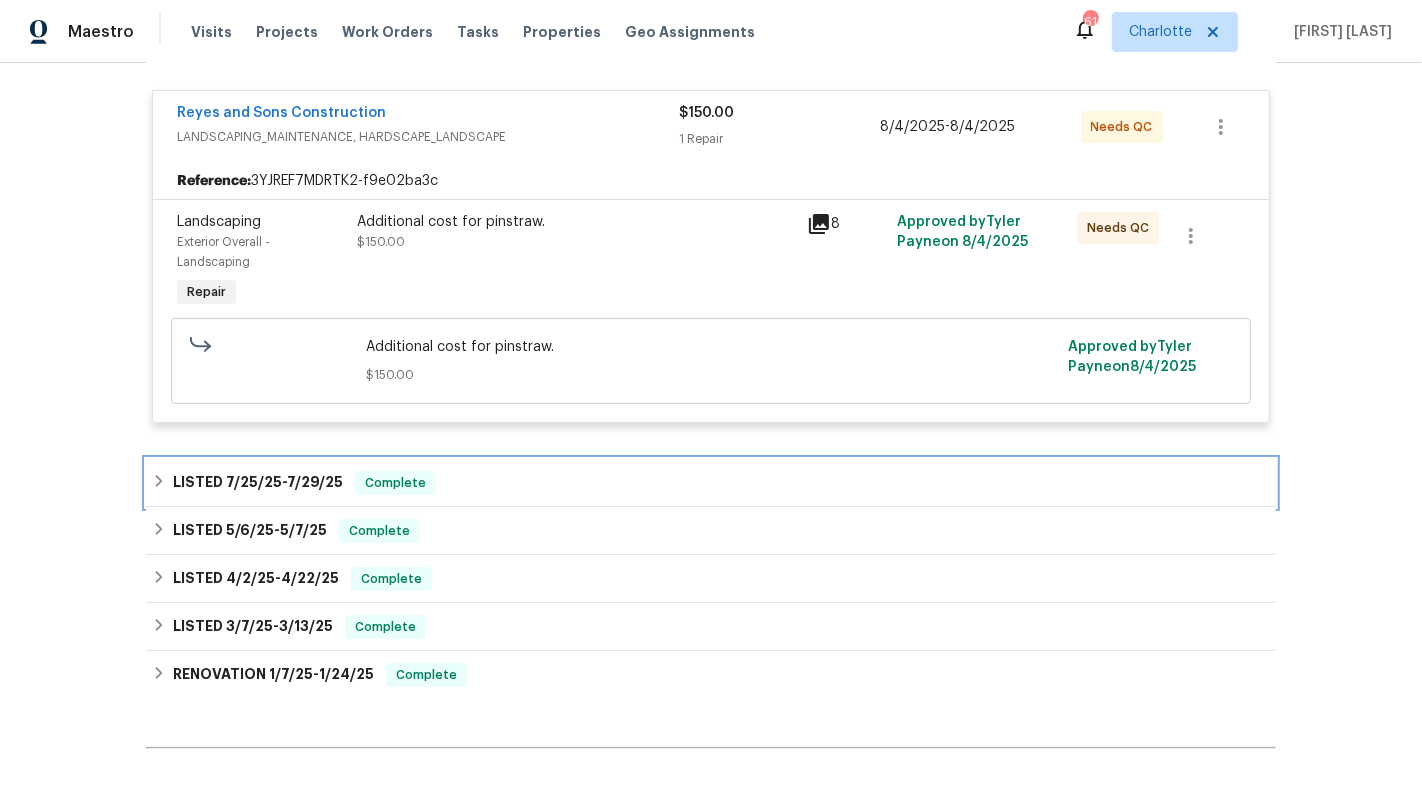 click on "LISTED   7/25/25  -  7/29/25 Complete" at bounding box center [711, 483] 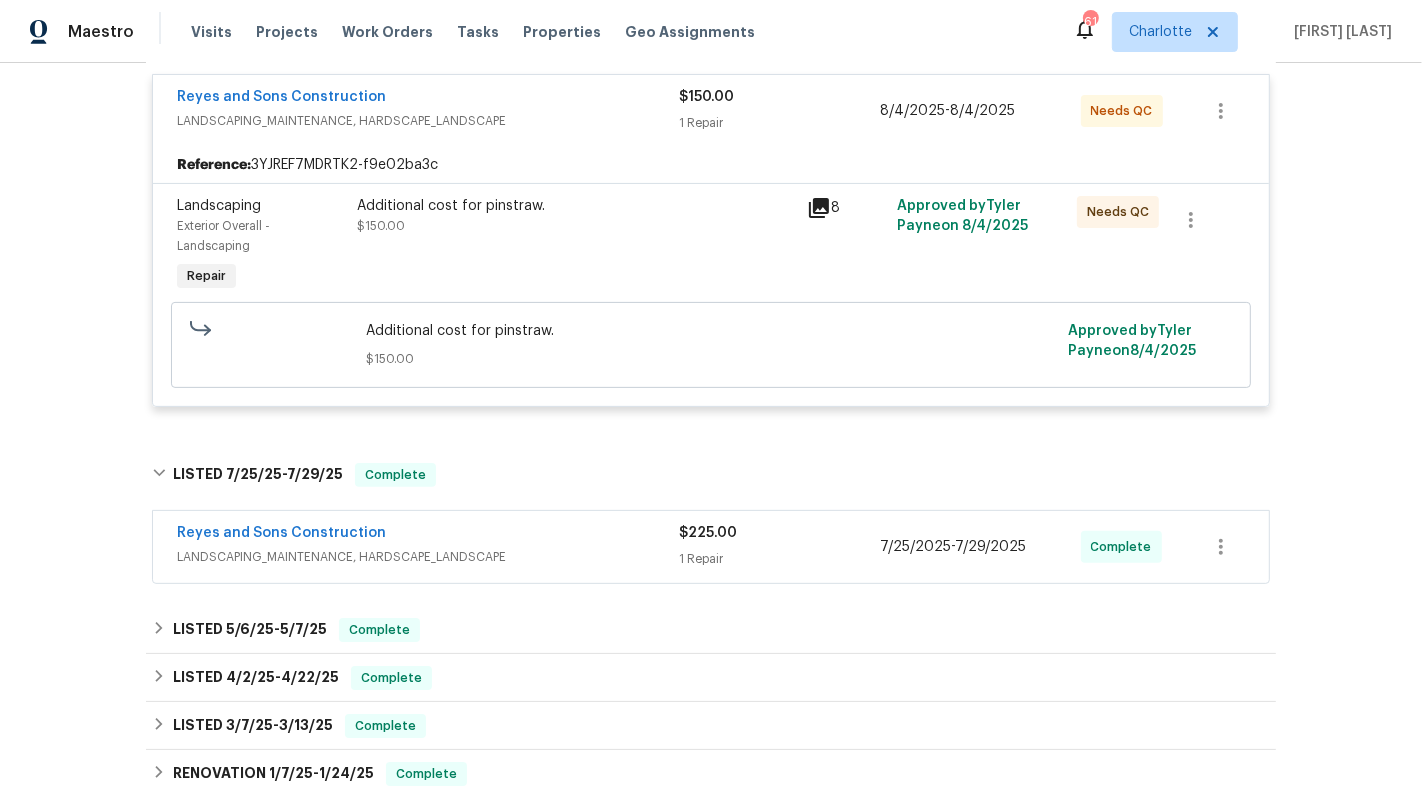 click on "LANDSCAPING_MAINTENANCE, HARDSCAPE_LANDSCAPE" at bounding box center (428, 557) 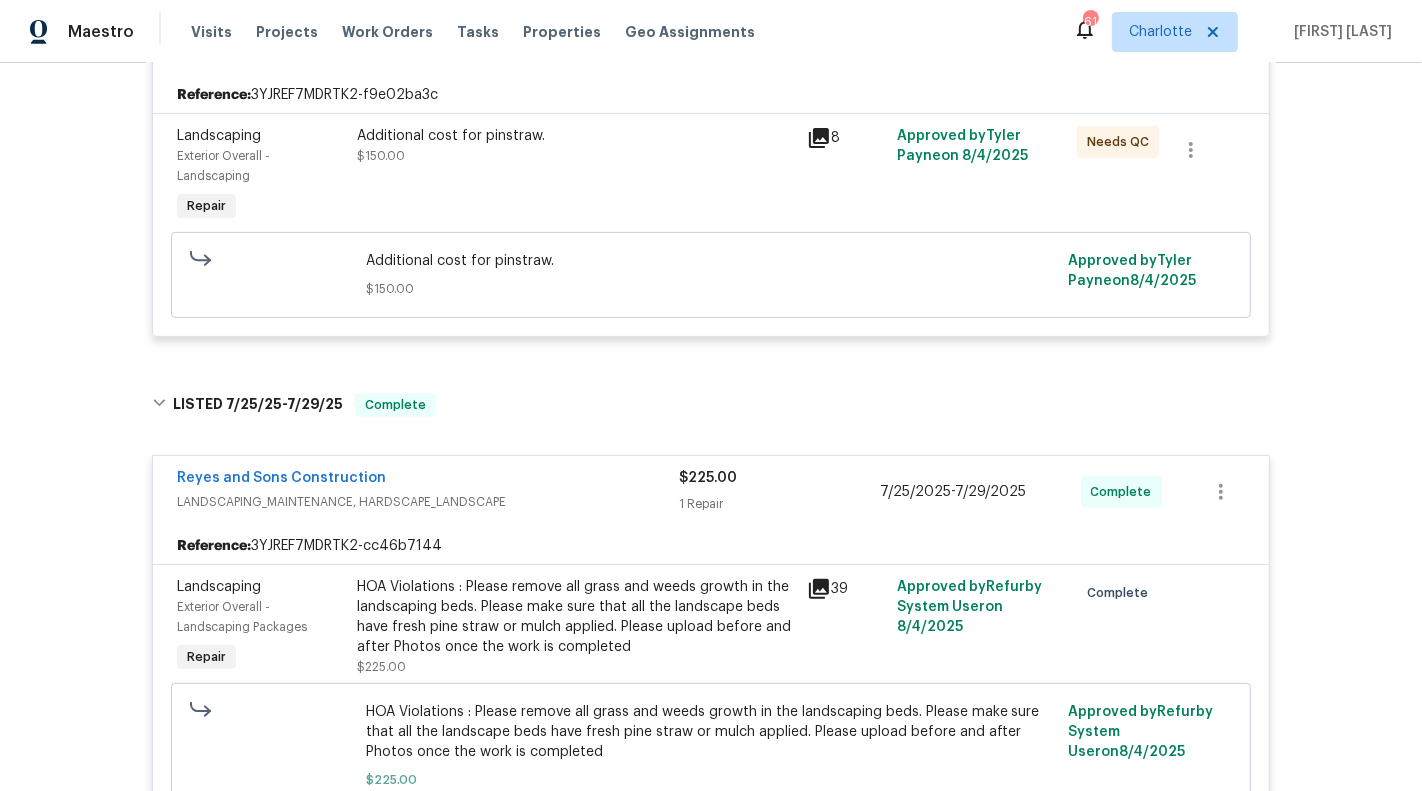 scroll, scrollTop: 486, scrollLeft: 0, axis: vertical 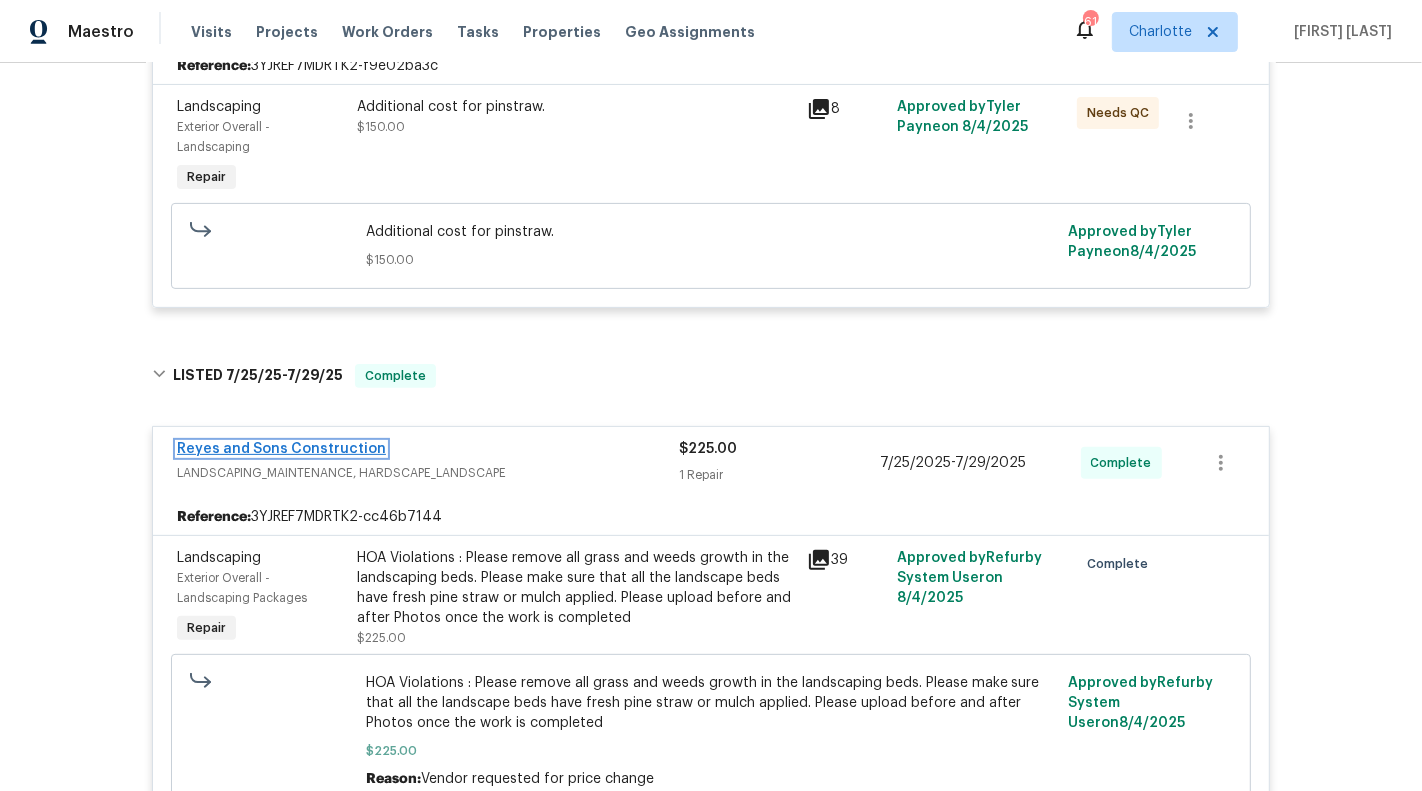 click on "Reyes and Sons Construction" at bounding box center [281, 449] 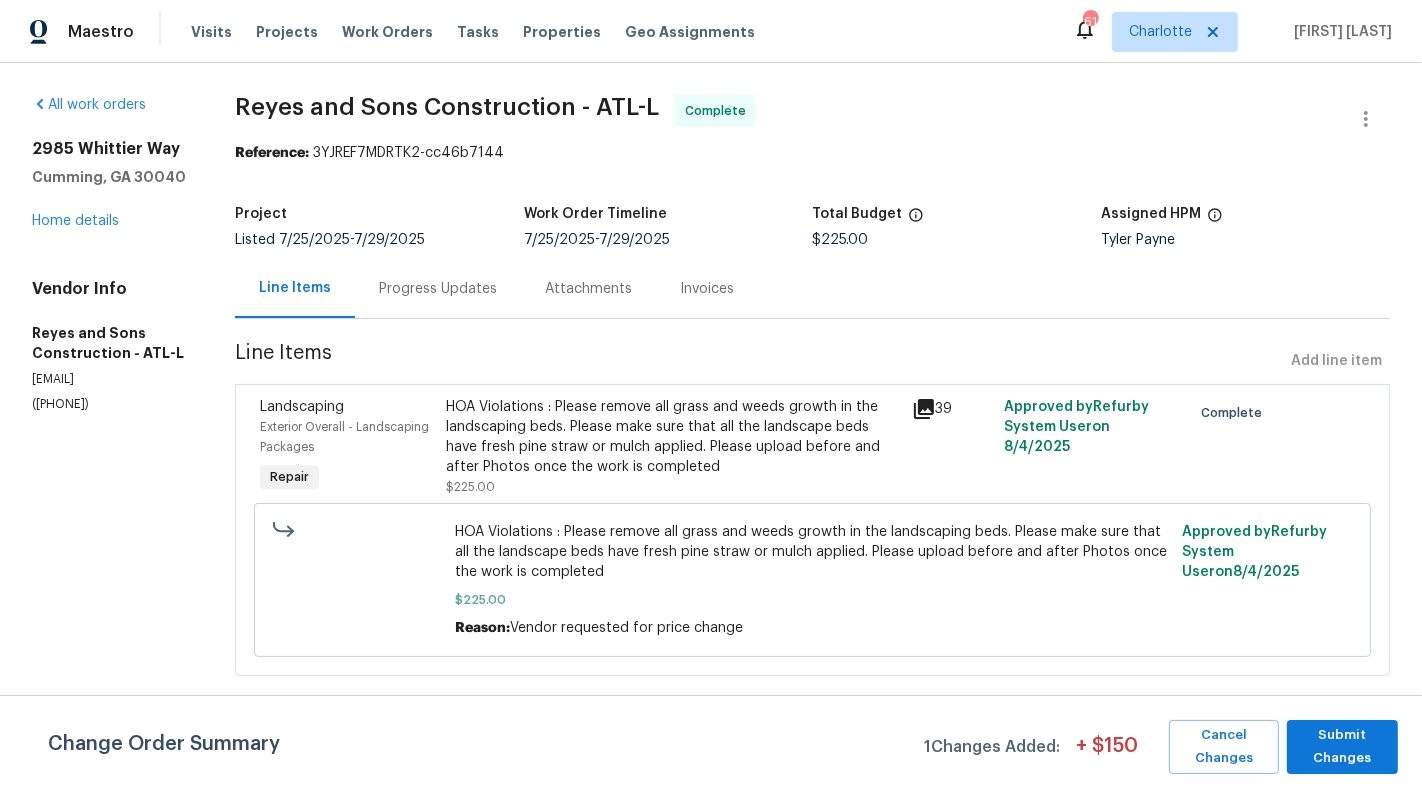 click on "Progress Updates" at bounding box center (438, 289) 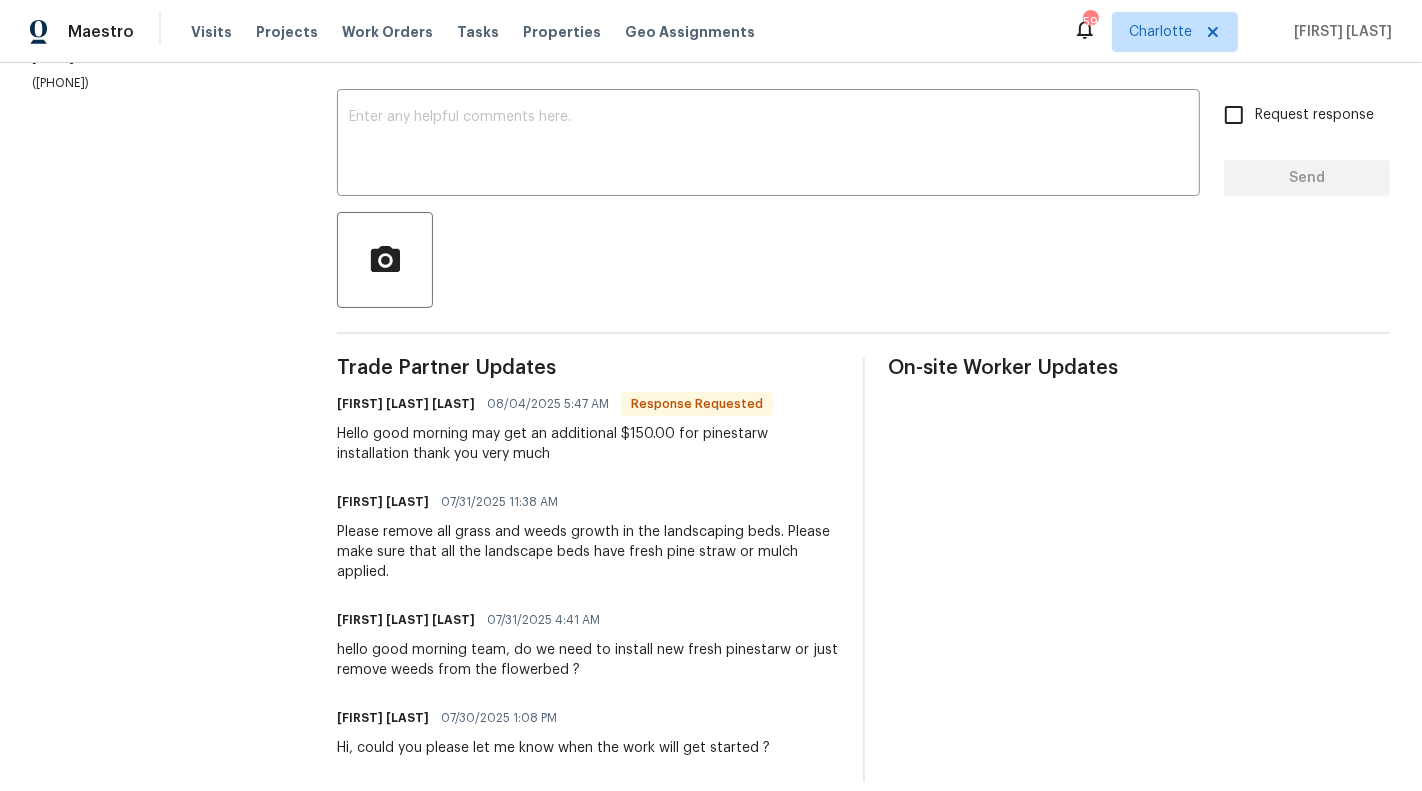 scroll, scrollTop: 0, scrollLeft: 0, axis: both 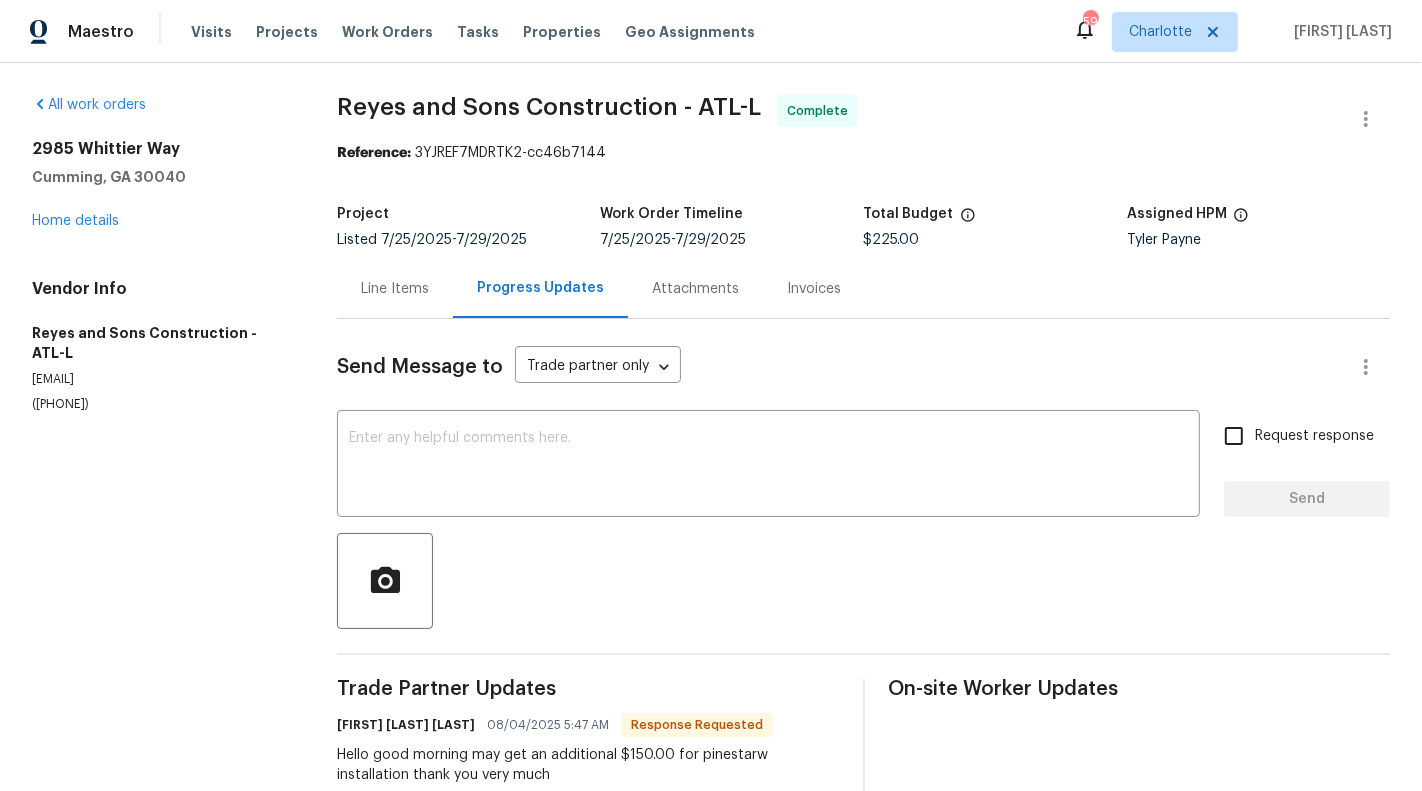 click on "Line Items" at bounding box center (395, 288) 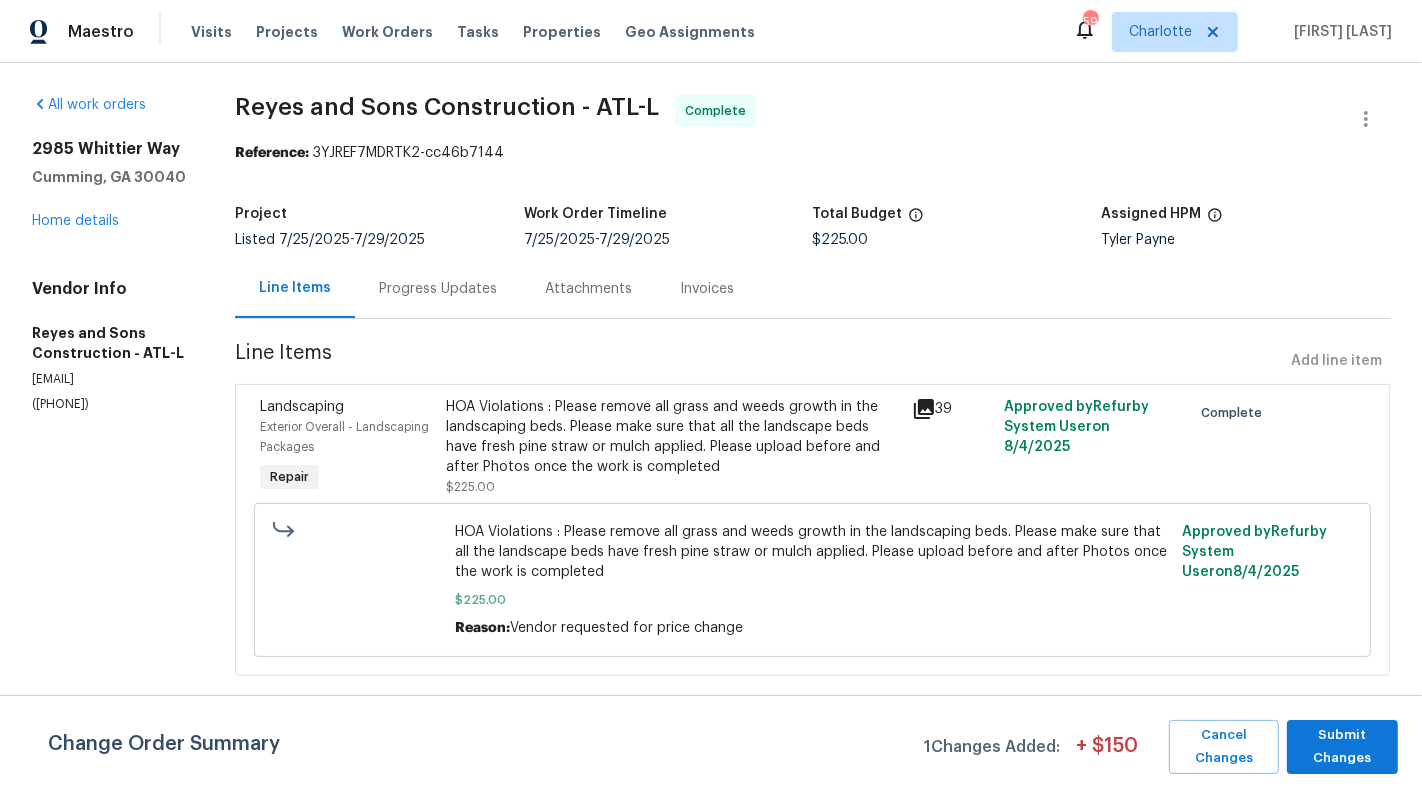 click on "HOA Violations : Please remove all grass and weeds growth in the landscaping beds. Please make sure that all the landscape beds have fresh pine straw or mulch applied. Please upload before and after Photos once the work is completed" at bounding box center [672, 437] 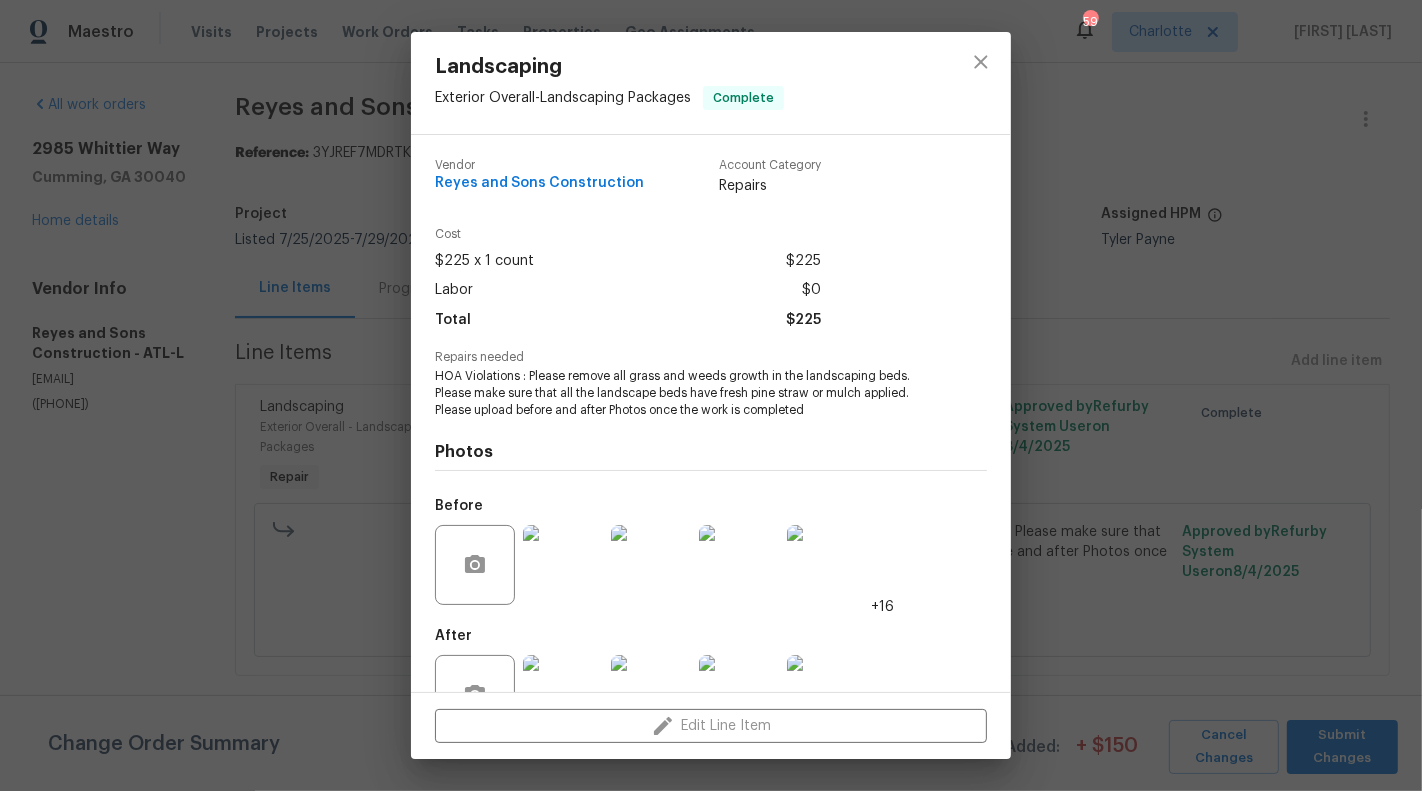 scroll, scrollTop: 63, scrollLeft: 0, axis: vertical 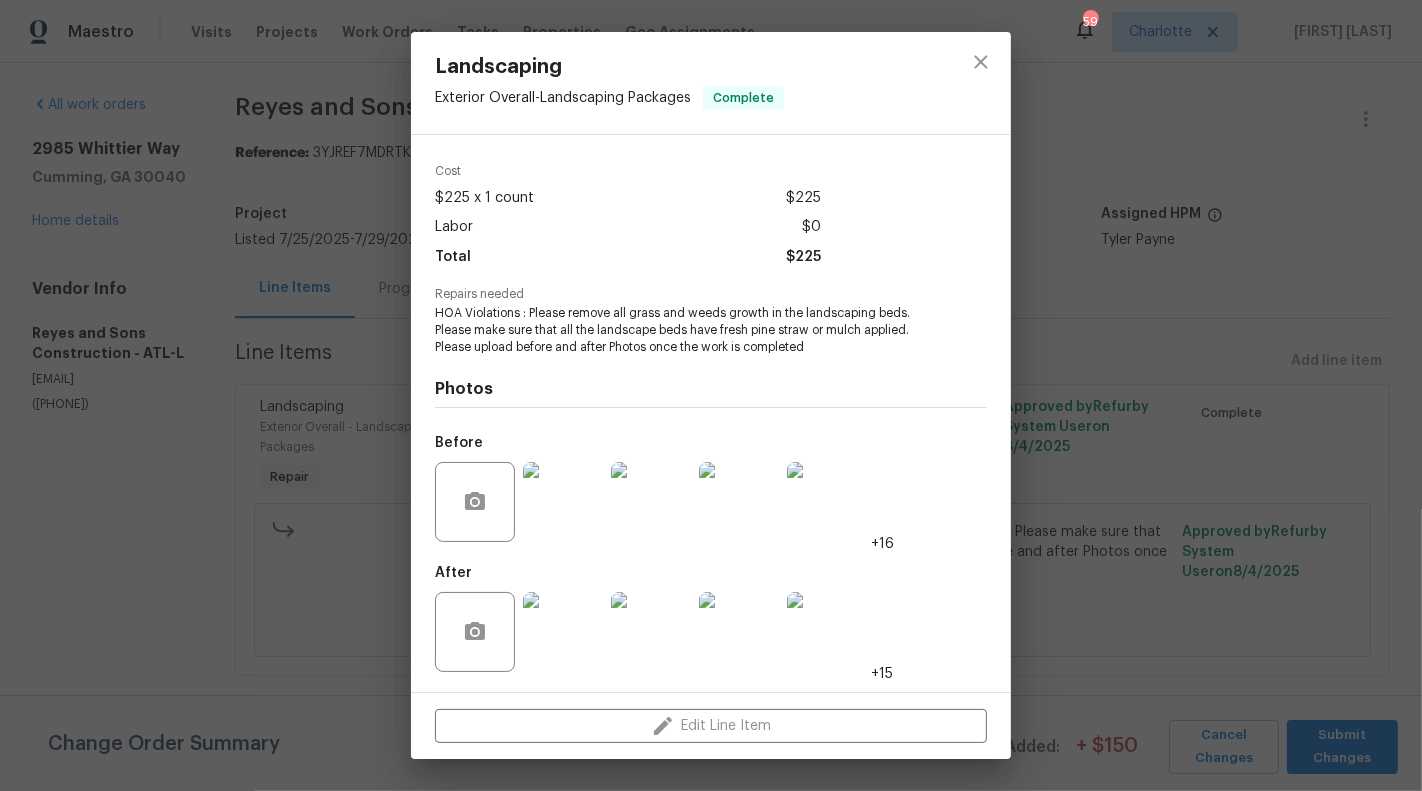 click on "Landscaping Exterior Overall  -  Landscaping Packages Complete Vendor [FIRST] and Sons Construction Account Category Repairs Cost $225 x 1 count $225 Labor $0 Total $225 Repairs needed HOA Violations : Please remove all grass and weeds growth in the landscaping beds. Please make sure that all the landscape beds have fresh pine straw or mulch applied. Please upload before and after Photos once the work is completed Photos Before  +16 After  +15  Edit Line Item" at bounding box center (711, 395) 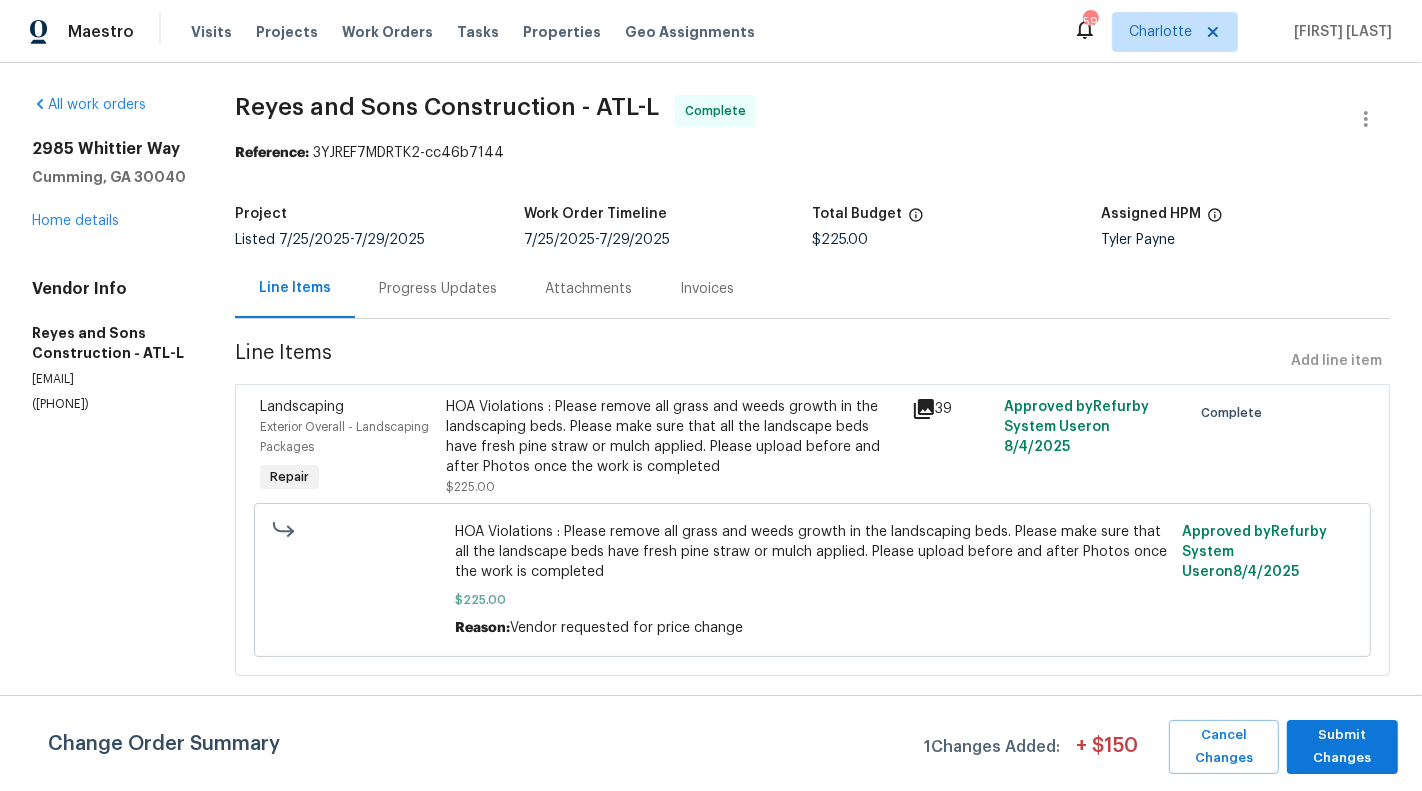 click on "[FIRST] and Sons Construction - ATL-L Complete Reference:   3YJREF7MDRTK2-cc46b7144 Project Listed   7/25/2025  -  7/29/2025 Work Order Timeline 7/25/2025  -  7/29/2025 Total Budget $225.00 Assigned HPM [FIRST] [LAST] Line Items Progress Updates Attachments Invoices Line Items Add line item Landscaping Exterior Overall - Landscaping Packages Repair HOA Violations : Please remove all grass and weeds growth in the landscaping beds. Please make sure that all the landscape beds have fresh pine straw or mulch applied. Please upload before and after Photos once the work is completed $225.00   39 Approved by  Refurby System User  on   8/4/2025 Complete HOA Violations : Please remove all grass and weeds growth in the landscaping beds. Please make sure that all the landscape beds have fresh pine straw or mulch applied. Please upload before and after Photos once the work is completed $225.00 Reason:  Vendor requested for price change Approved by  Refurby System User  on  8/4/2025 Change Order Summary 1  Changes Added: + $" at bounding box center (812, 397) 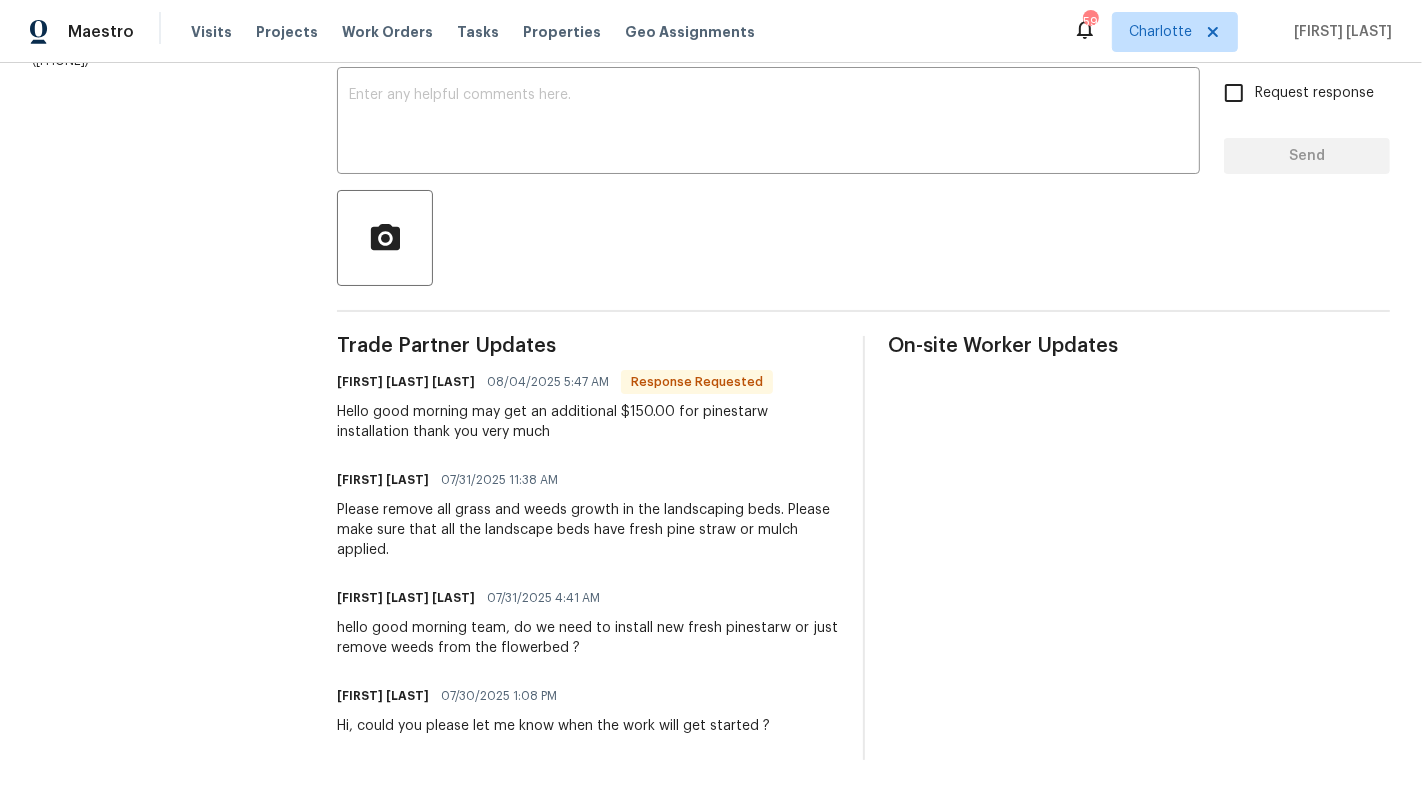 scroll, scrollTop: 291, scrollLeft: 0, axis: vertical 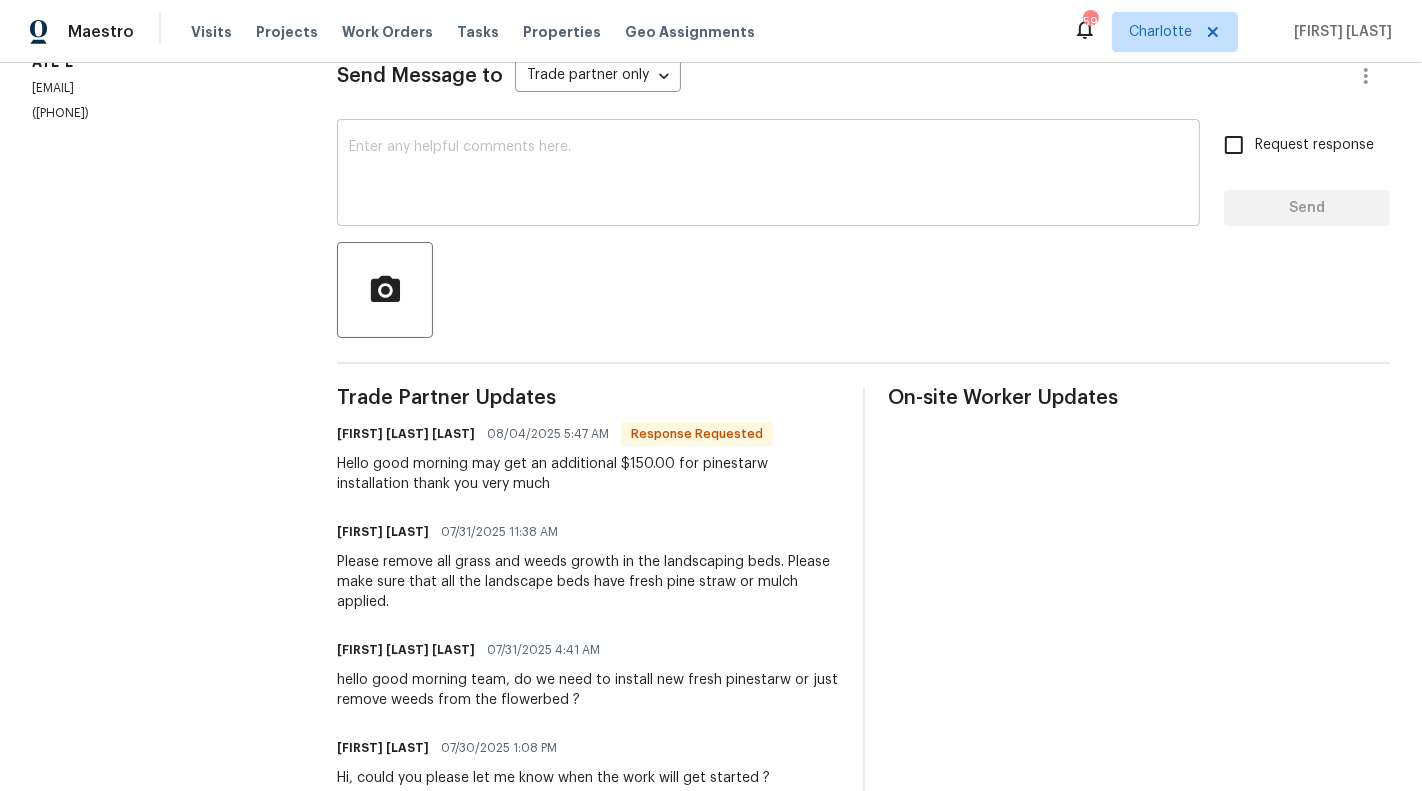click at bounding box center (768, 175) 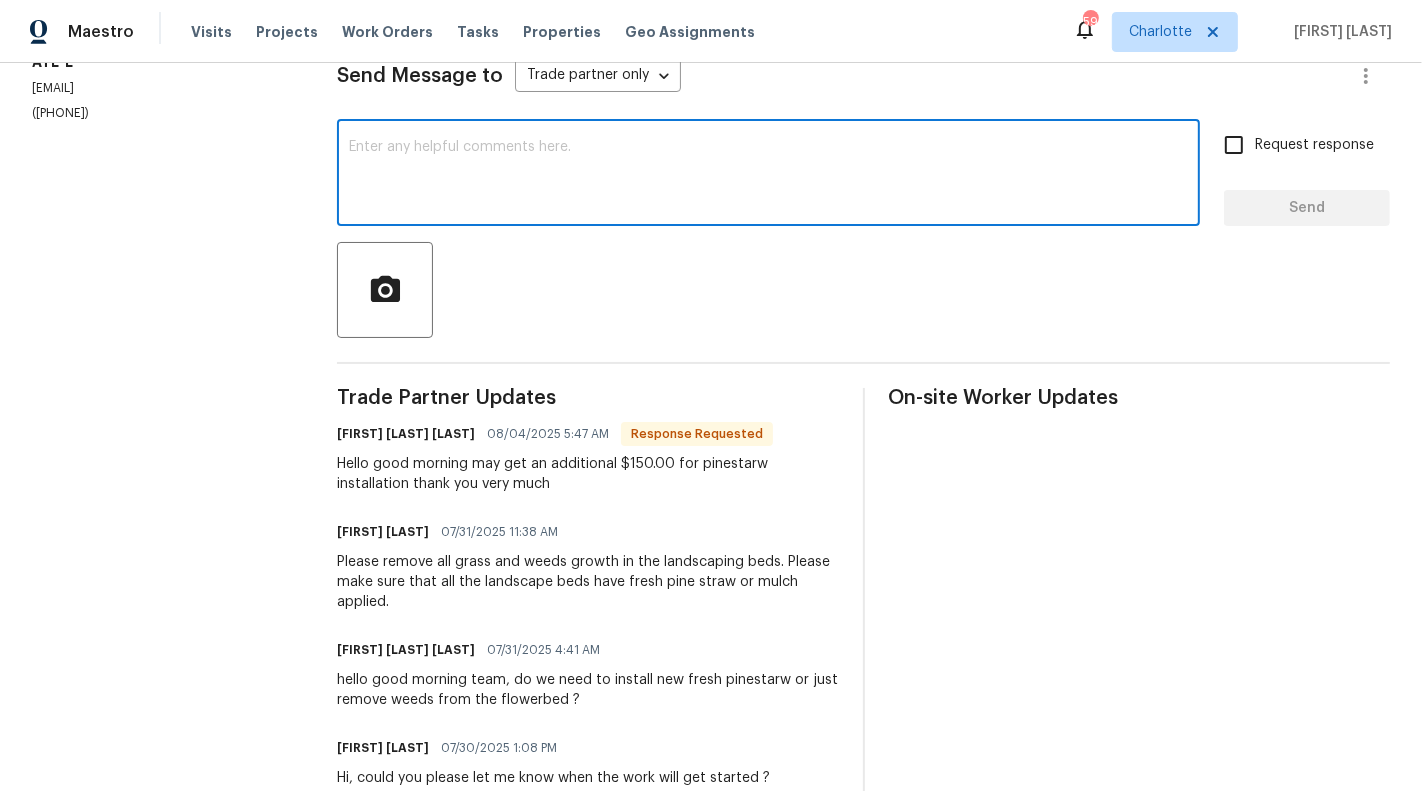 click on "All work orders 2985 Whittier Way Cumming, GA 30040 Home details Vendor Info [FIRST] and Sons Construction - ATL-L ([EMAIL]) ([PHONE])" at bounding box center [160, 308] 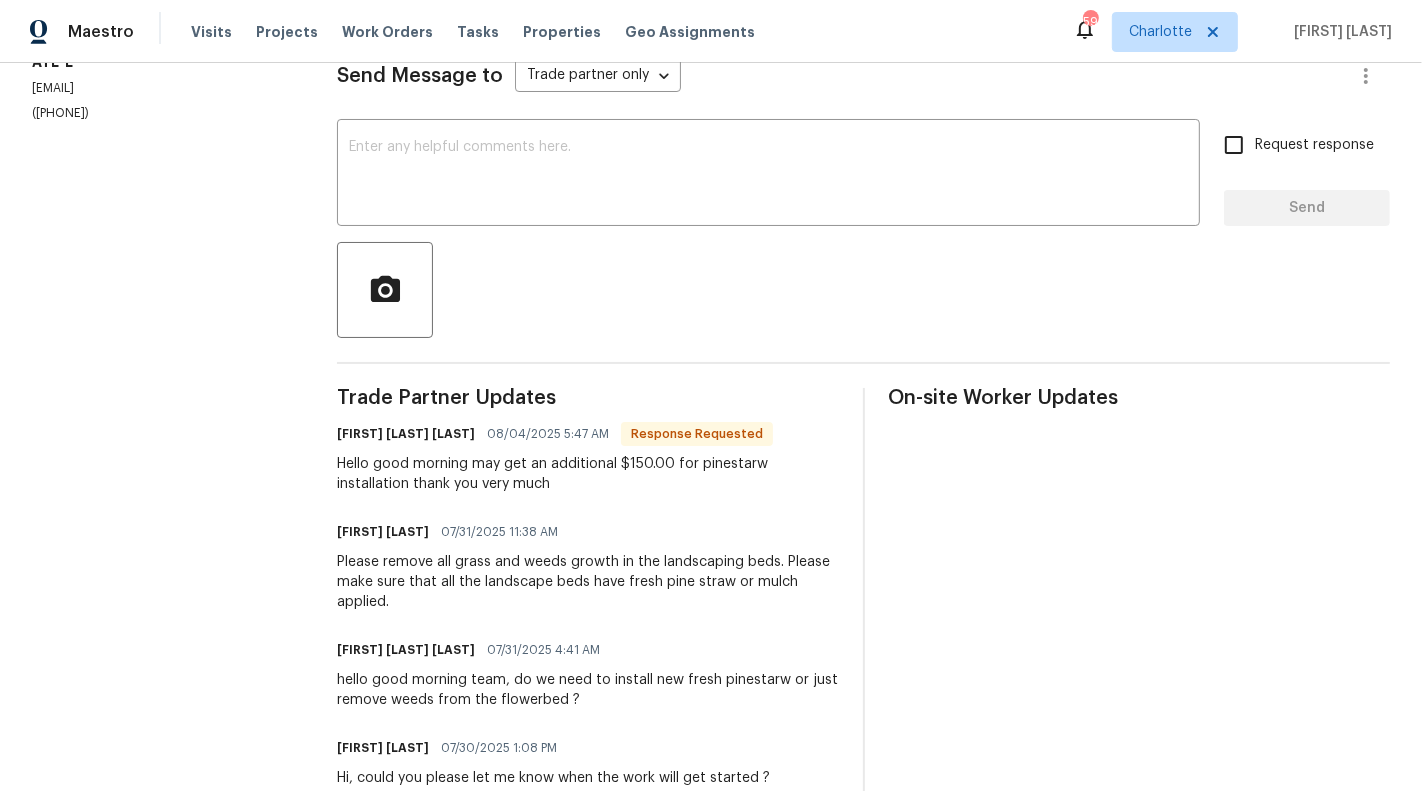 click on "[FIRST] [LAST] 07/31/2025 11:38 AM" at bounding box center [587, 532] 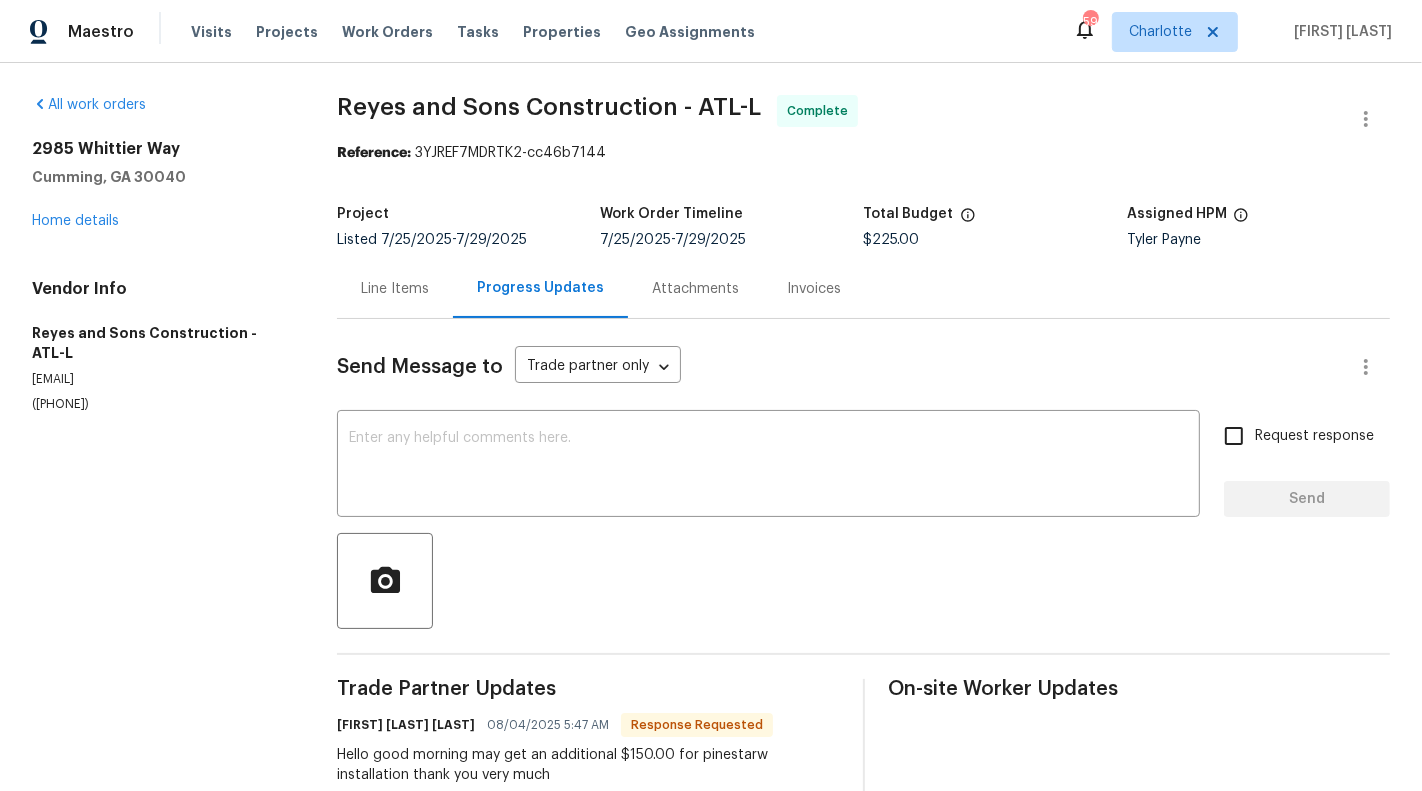 click on "Line Items" at bounding box center (395, 289) 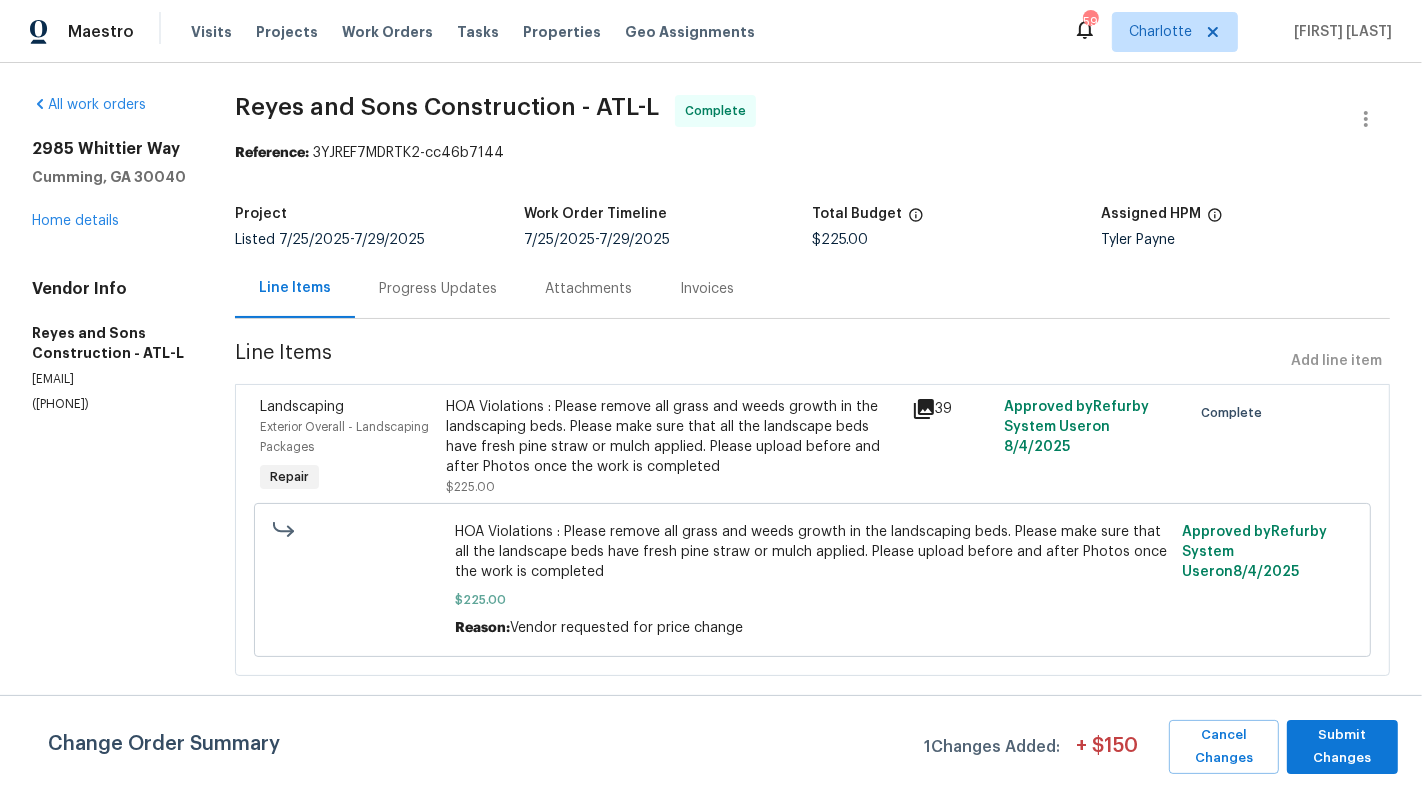 click on "Change Order Summary 1  Changes Added: + $ 150 Cancel Changes Submit Changes" at bounding box center [711, 747] 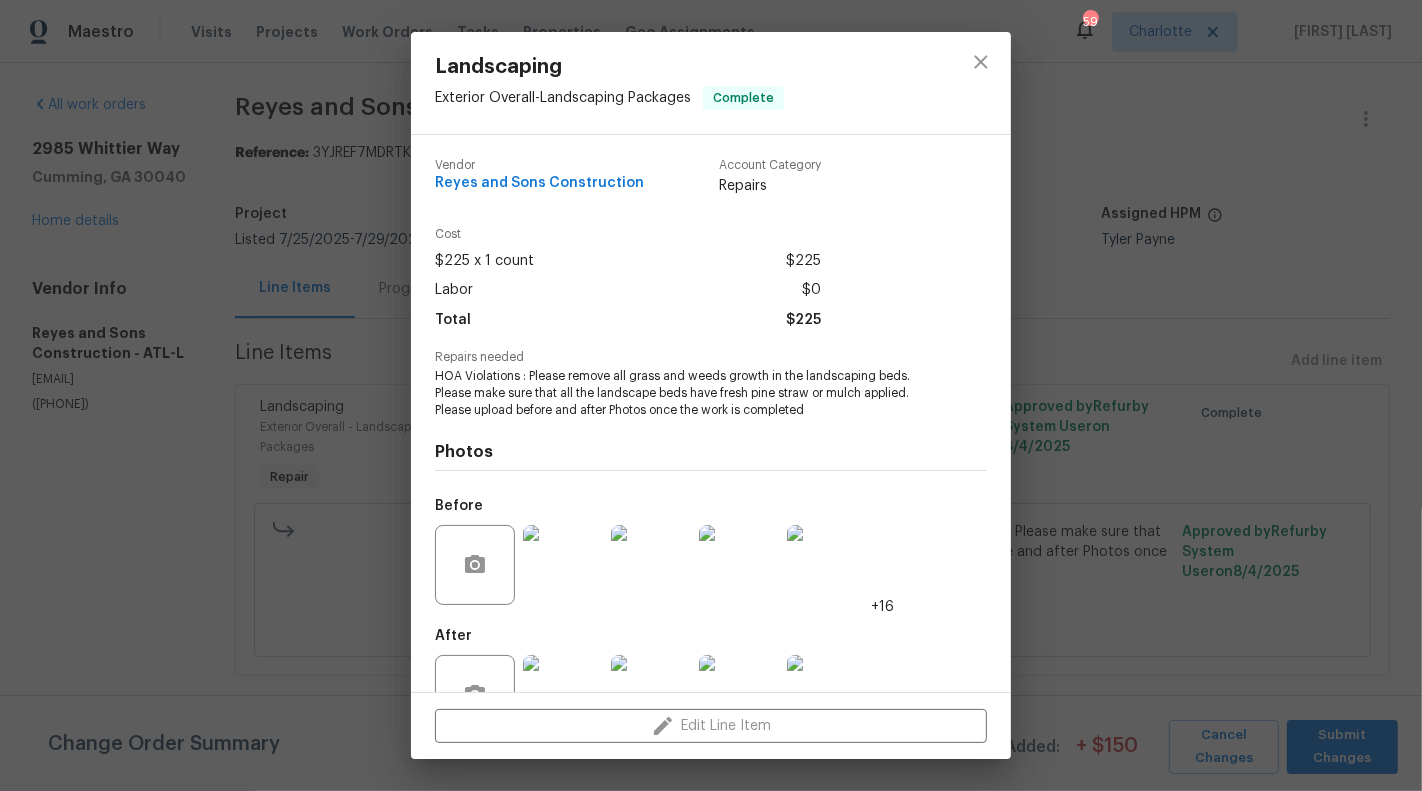 click on "Landscaping Exterior Overall  -  Landscaping Packages Complete Vendor [FIRST] and Sons Construction Account Category Repairs Cost $225 x 1 count $225 Labor $0 Total $225 Repairs needed HOA Violations : Please remove all grass and weeds growth in the landscaping beds. Please make sure that all the landscape beds have fresh pine straw or mulch applied. Please upload before and after Photos once the work is completed Photos Before  +16 After  +15  Edit Line Item" at bounding box center [711, 395] 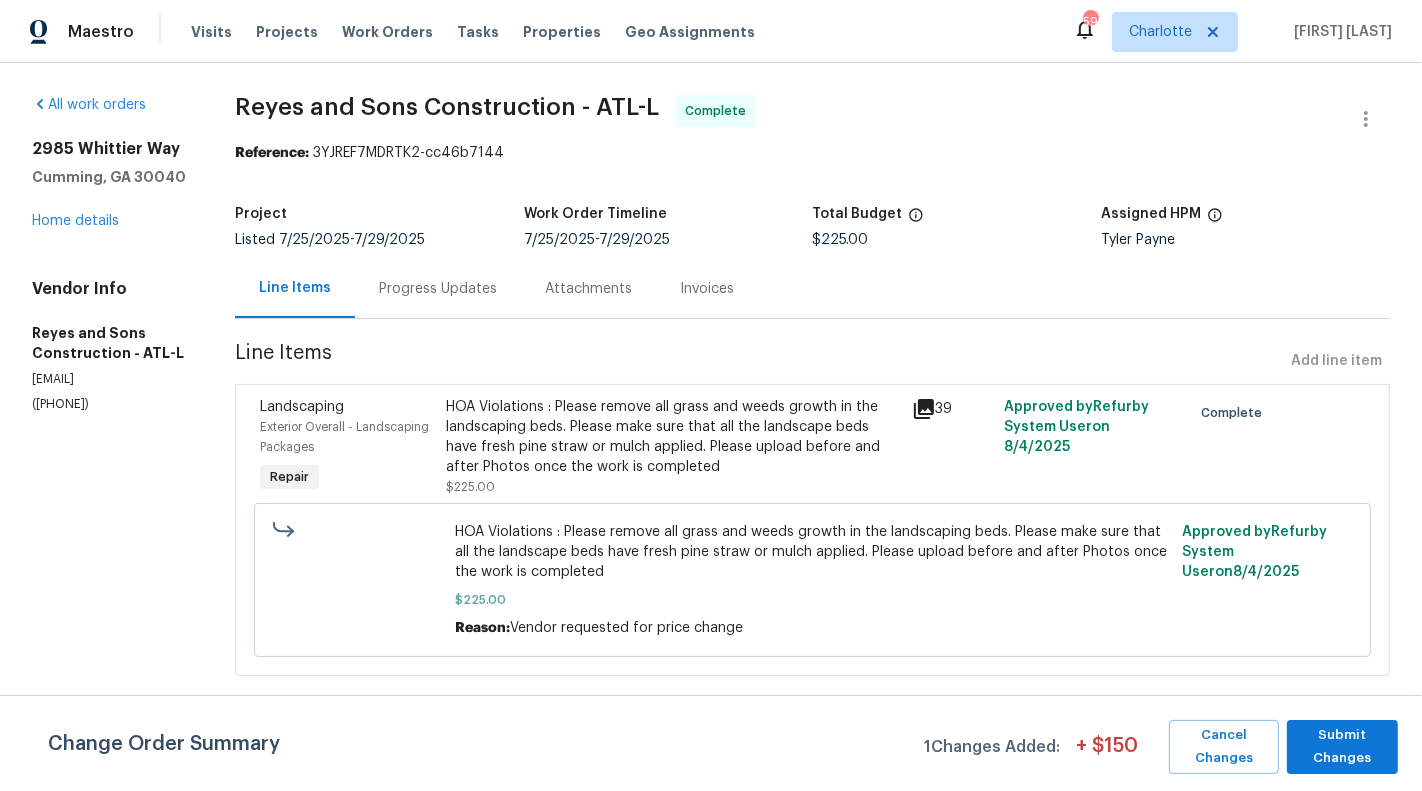 click on "Progress Updates" at bounding box center [438, 289] 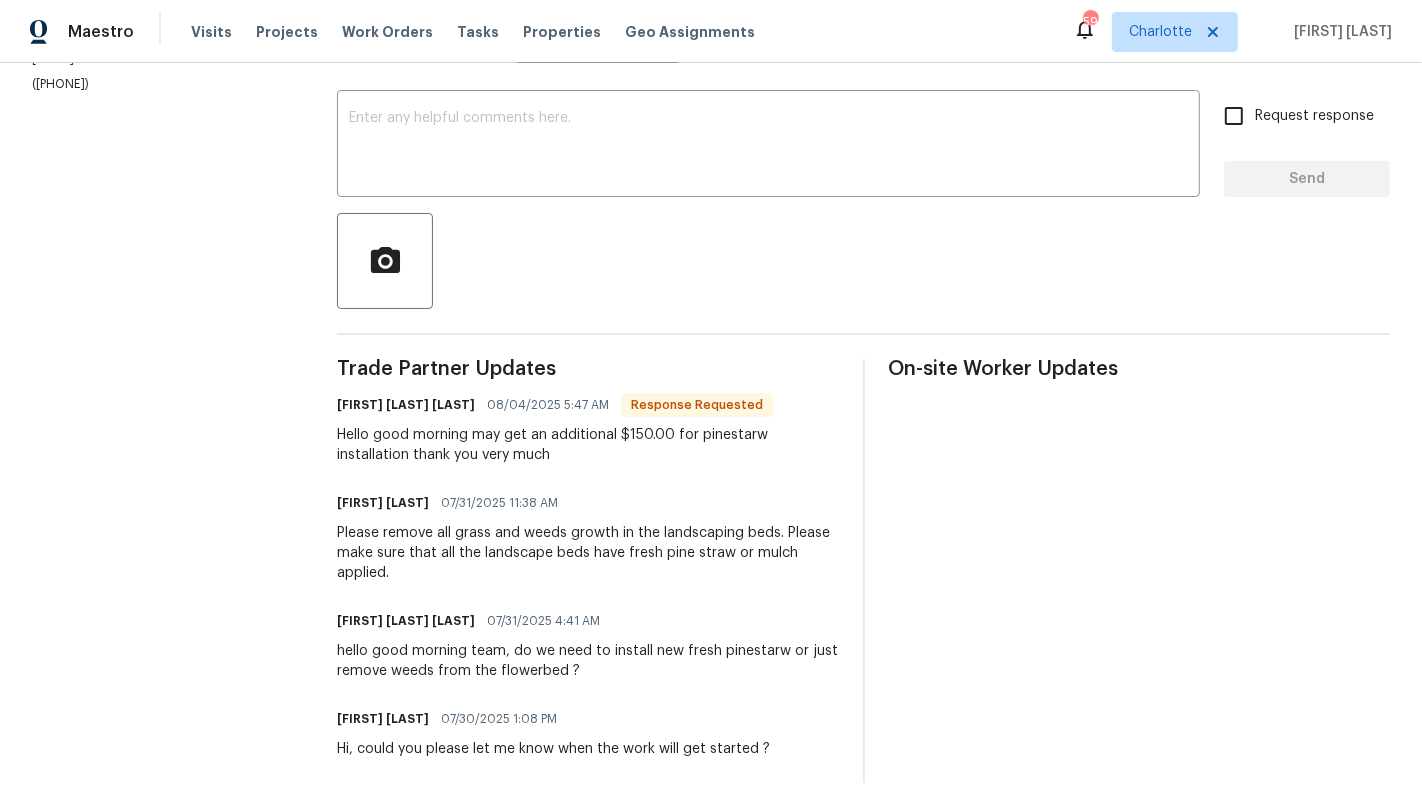 scroll, scrollTop: 138, scrollLeft: 0, axis: vertical 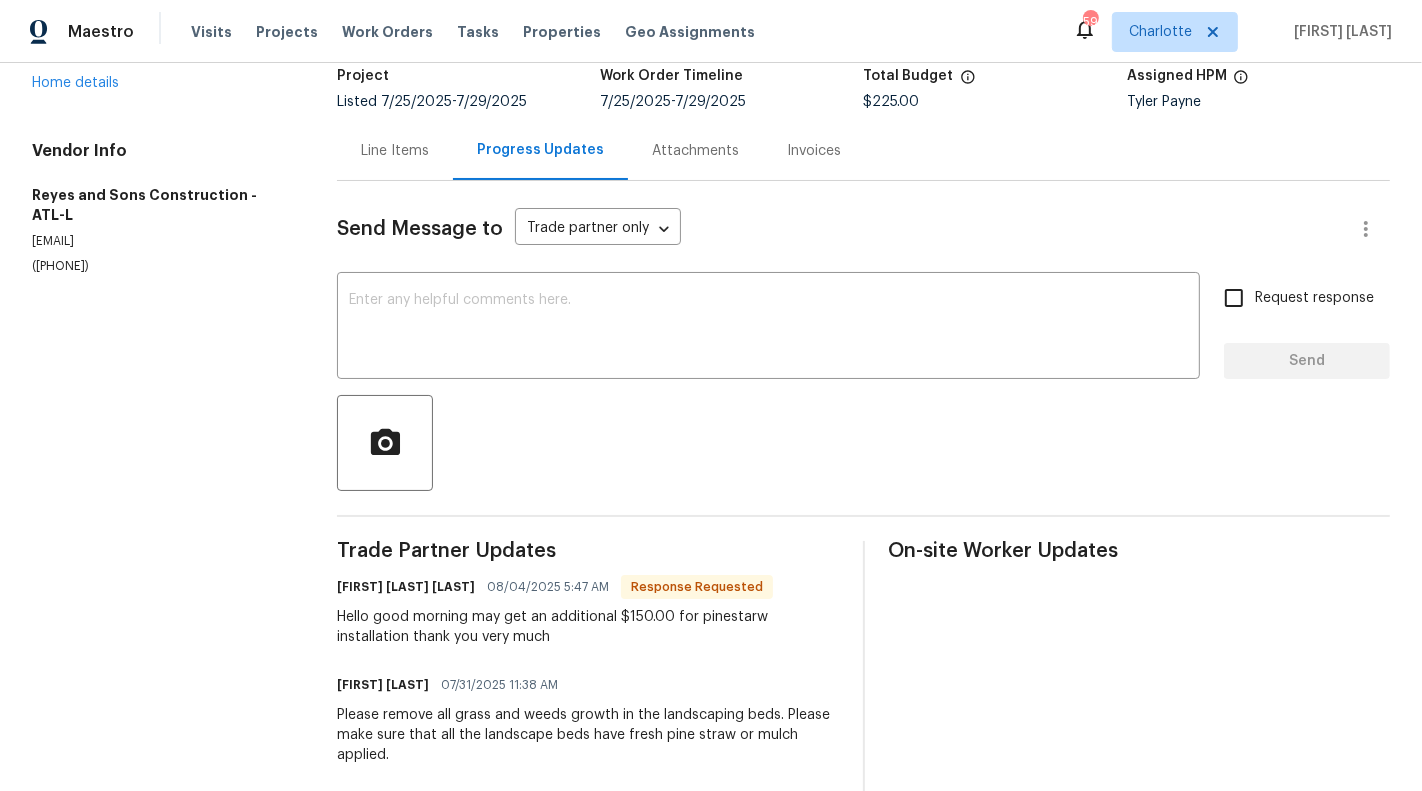 click on "Line Items" at bounding box center (395, 150) 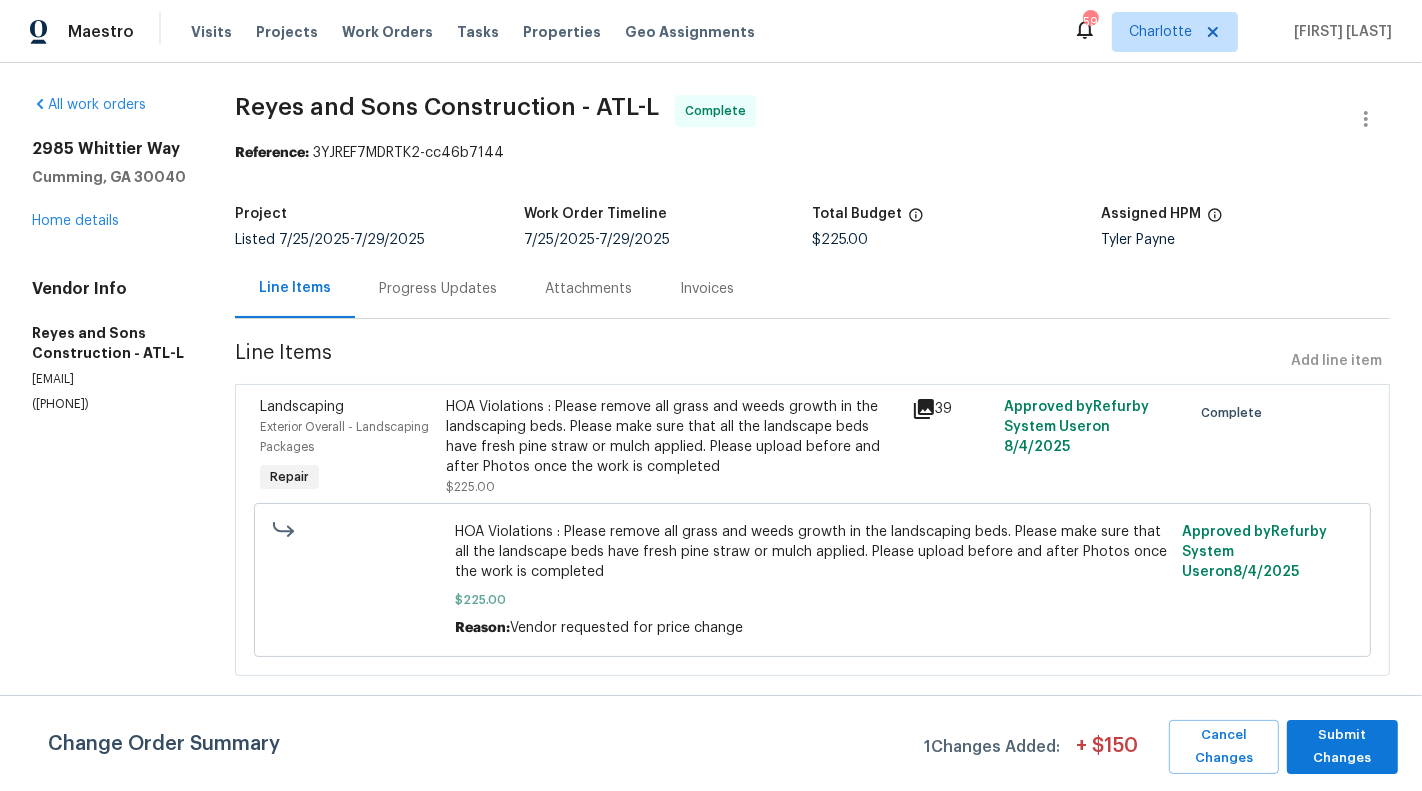 scroll, scrollTop: 0, scrollLeft: 0, axis: both 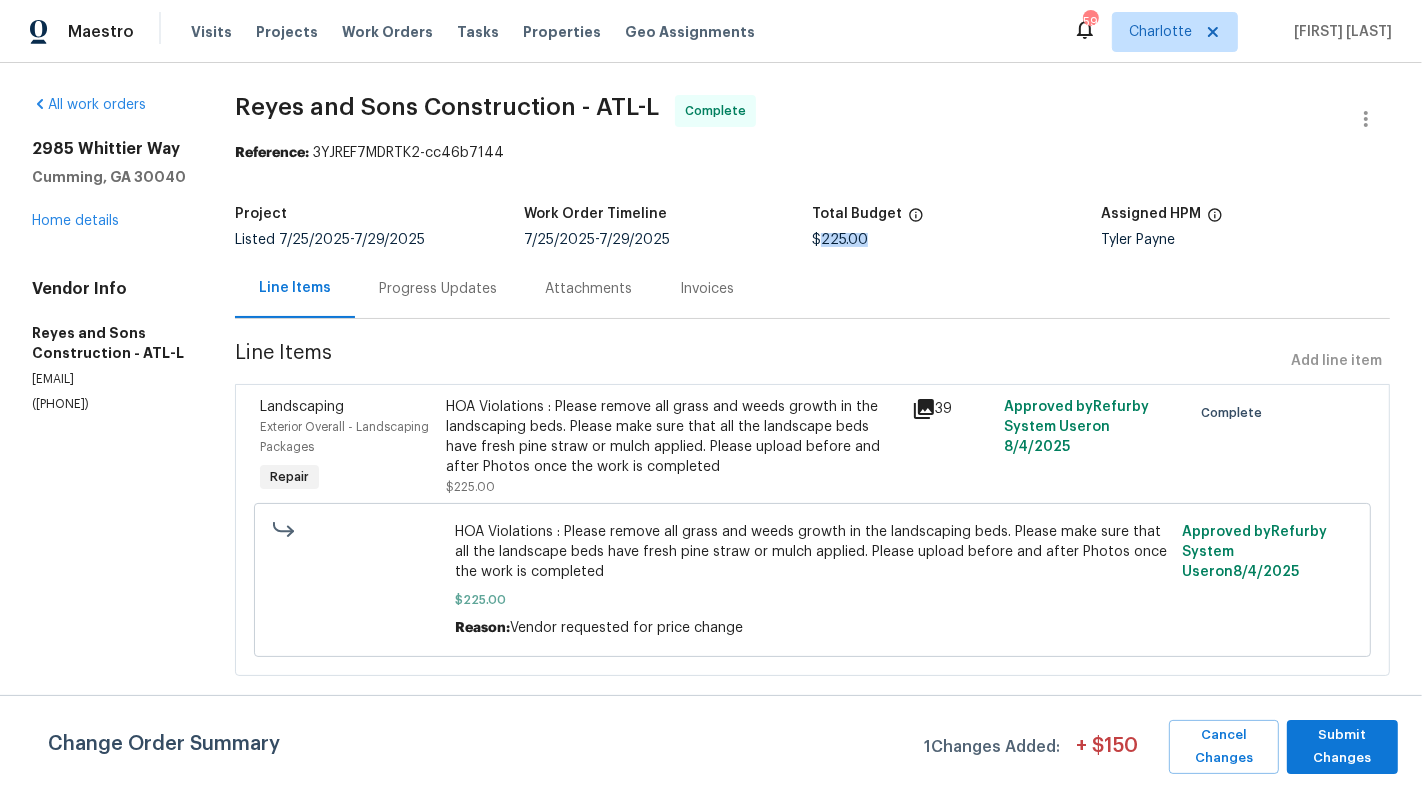 drag, startPoint x: 819, startPoint y: 242, endPoint x: 876, endPoint y: 244, distance: 57.035076 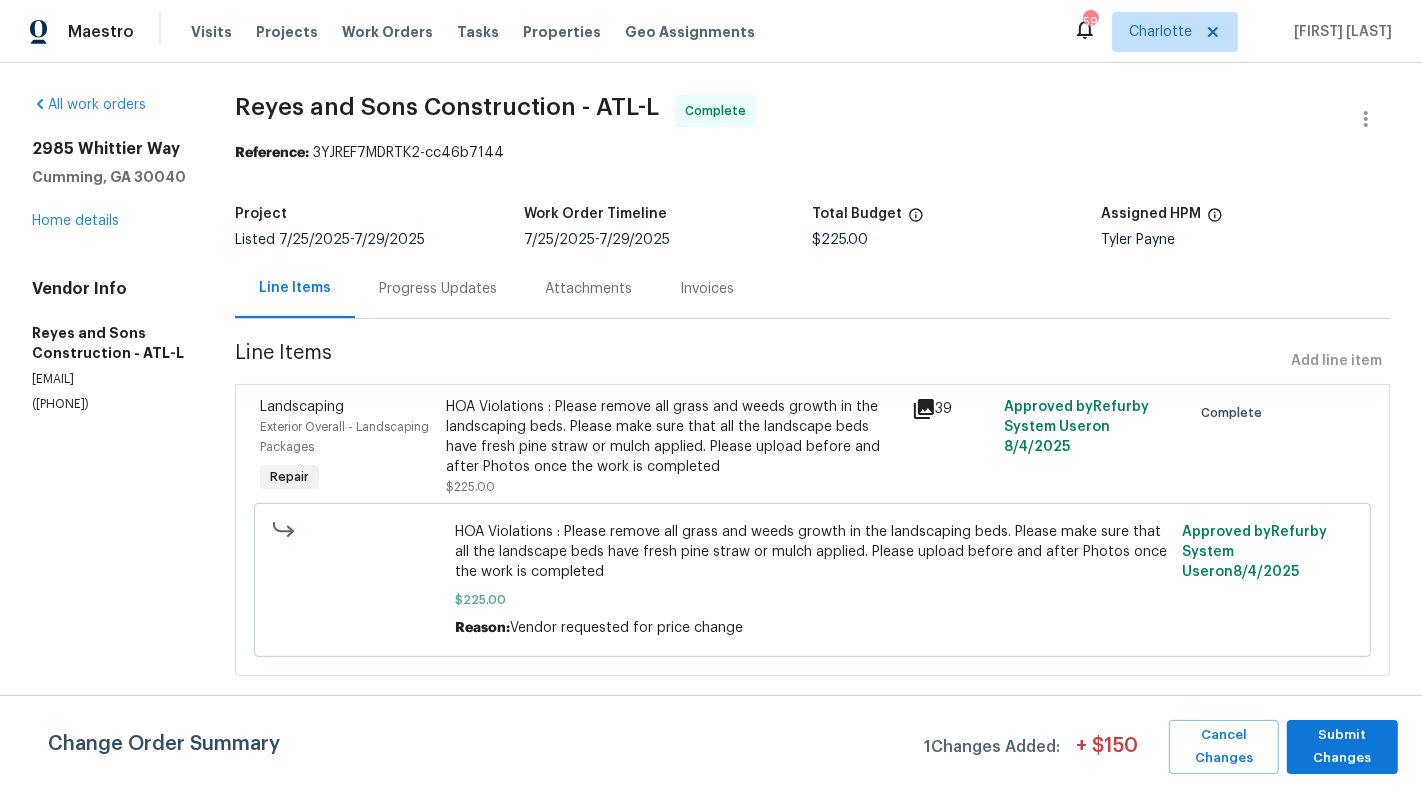 click on "Line Items Progress Updates Attachments Invoices" at bounding box center (812, 289) 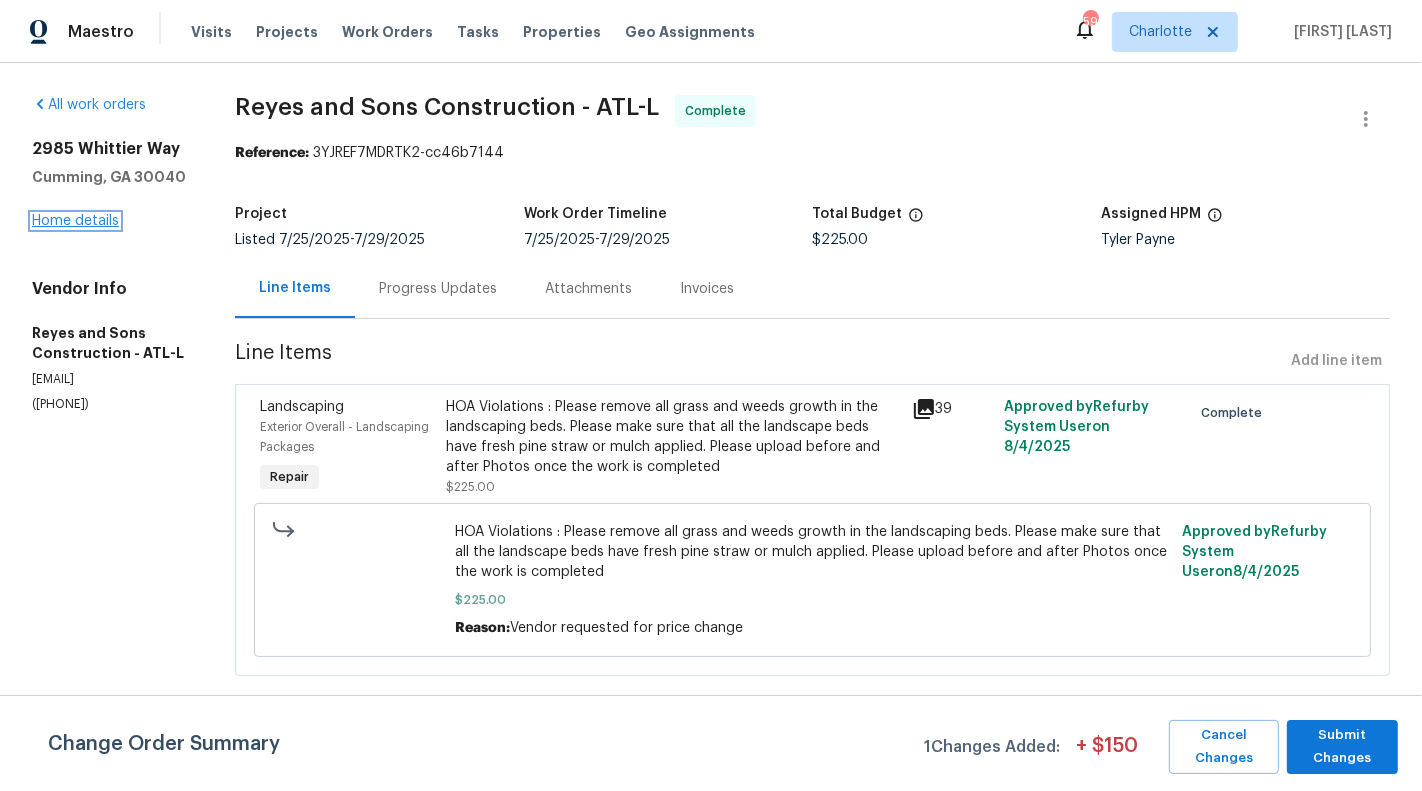 click on "Home details" at bounding box center (75, 221) 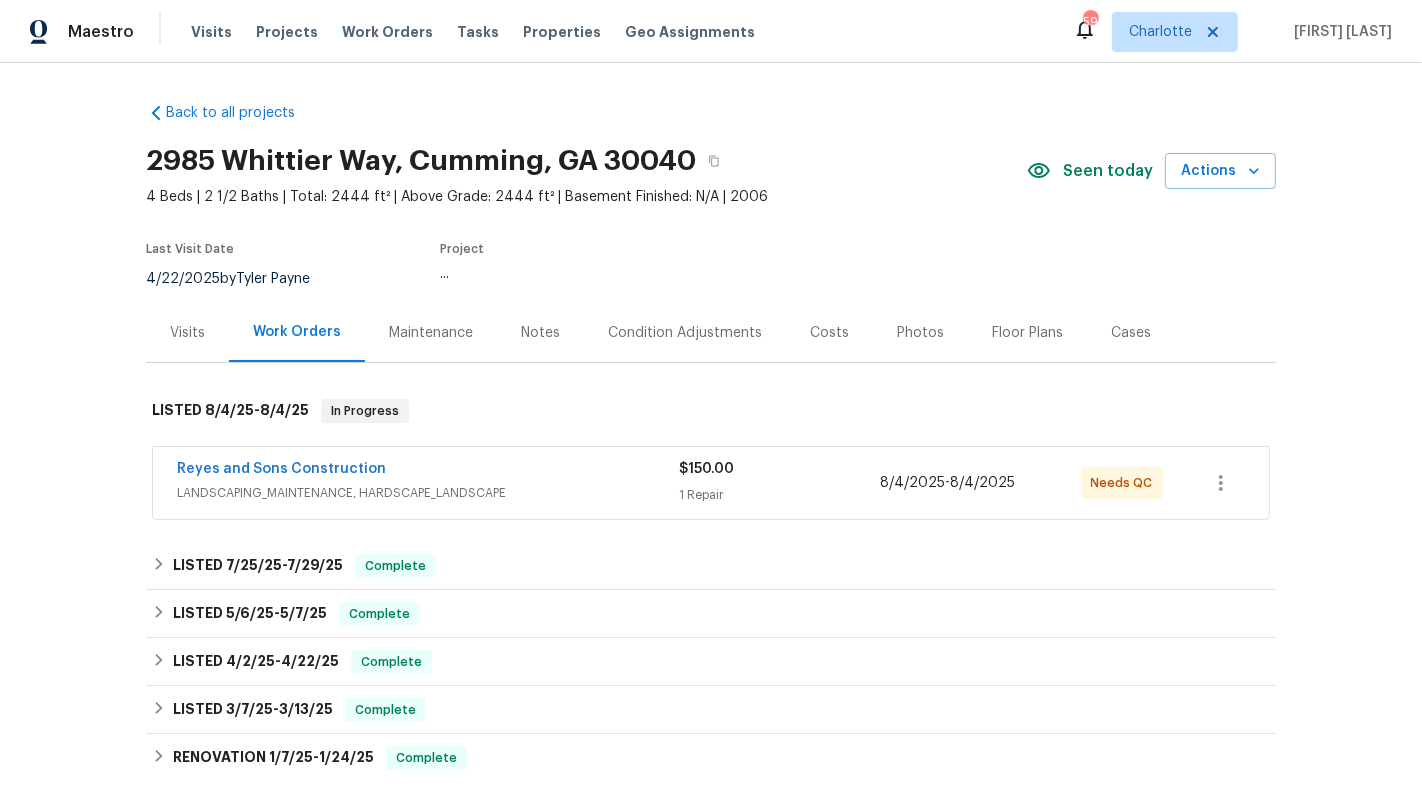 click on "[FIRST] and Sons Construction LANDSCAPING_MAINTENANCE, HARDSCAPE_LANDSCAPE $150.00 1 Repair 8/4/2025  -  8/4/2025 Needs QC" at bounding box center [711, 483] 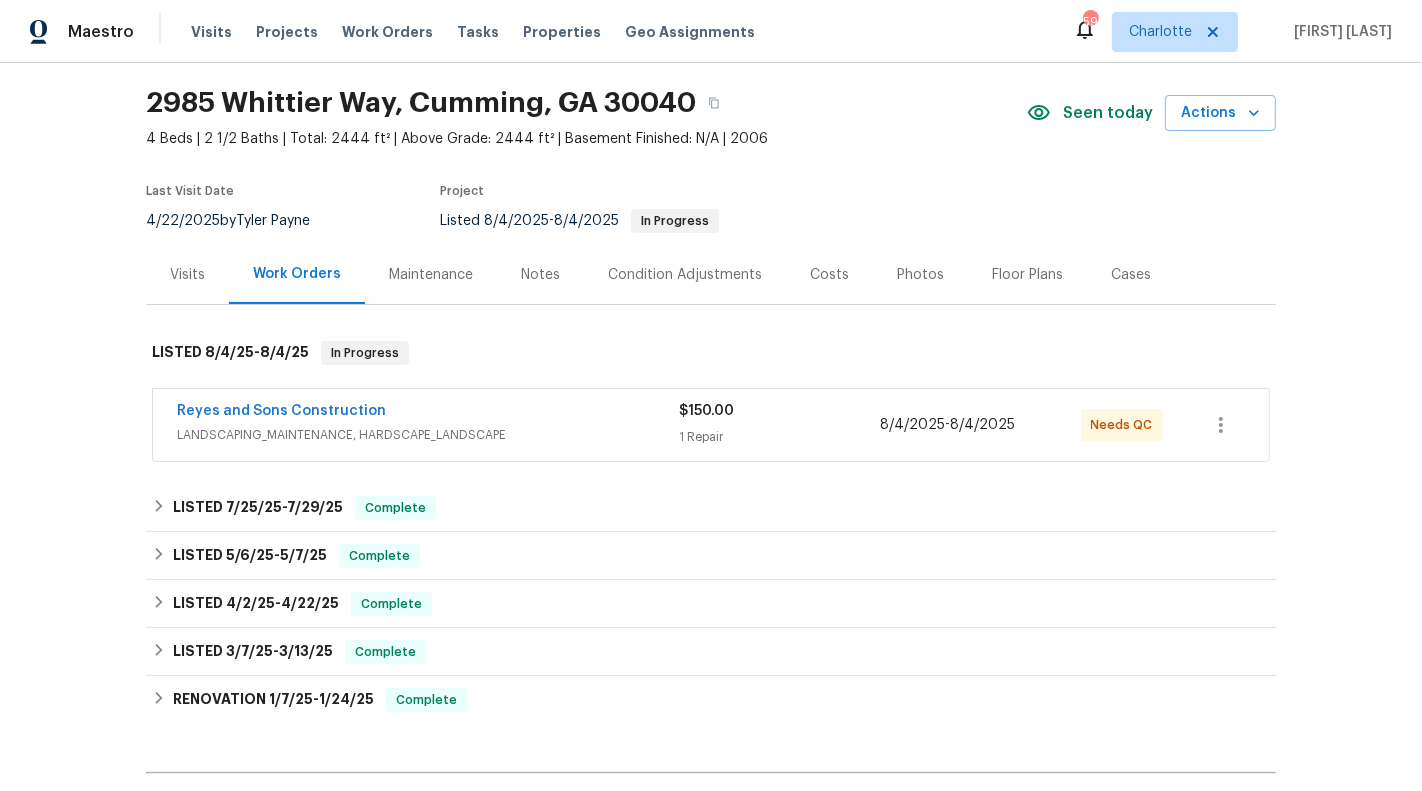 click on "[FIRST] and Sons Construction LANDSCAPING_MAINTENANCE, HARDSCAPE_LANDSCAPE $150.00 1 Repair 8/4/2025  -  8/4/2025 Needs QC" at bounding box center [711, 425] 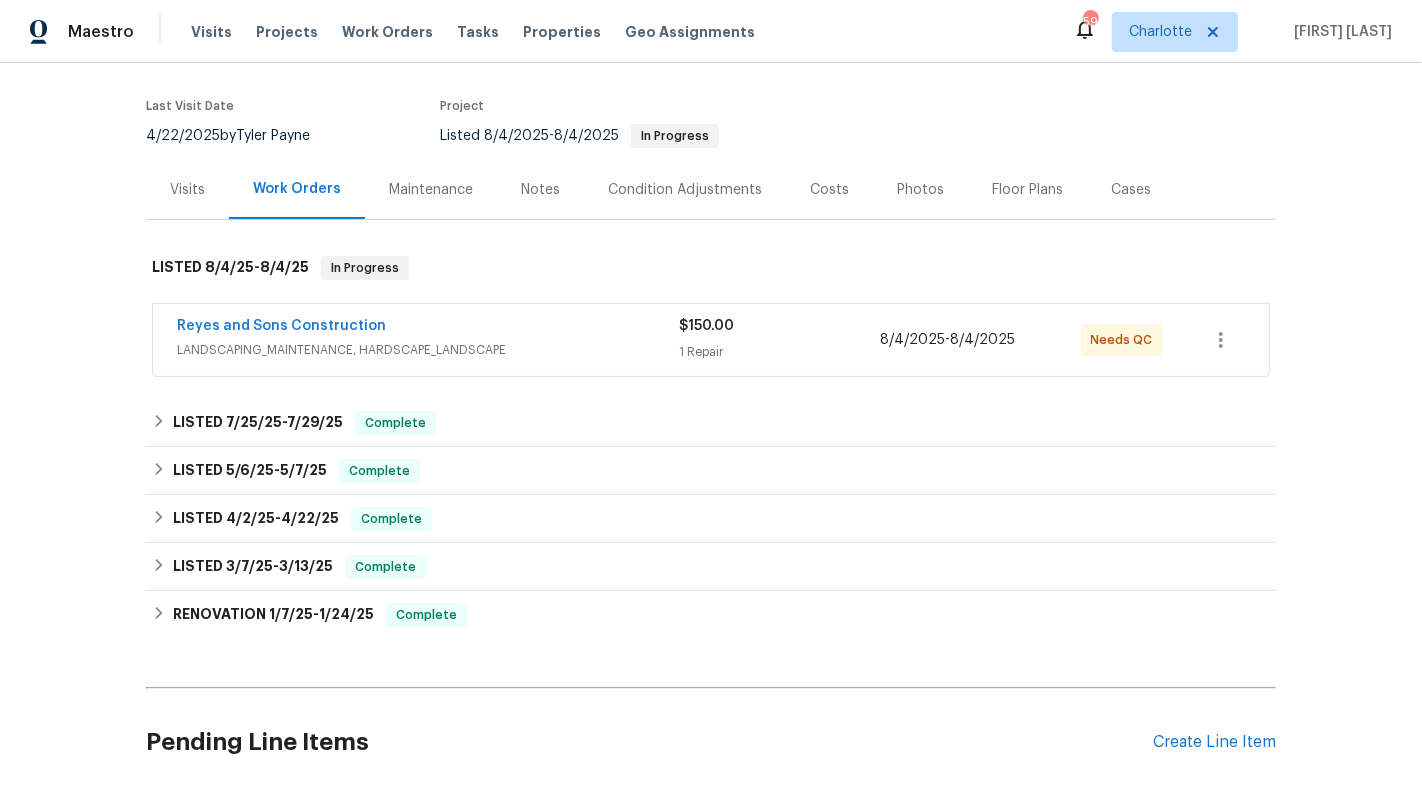 scroll, scrollTop: 148, scrollLeft: 0, axis: vertical 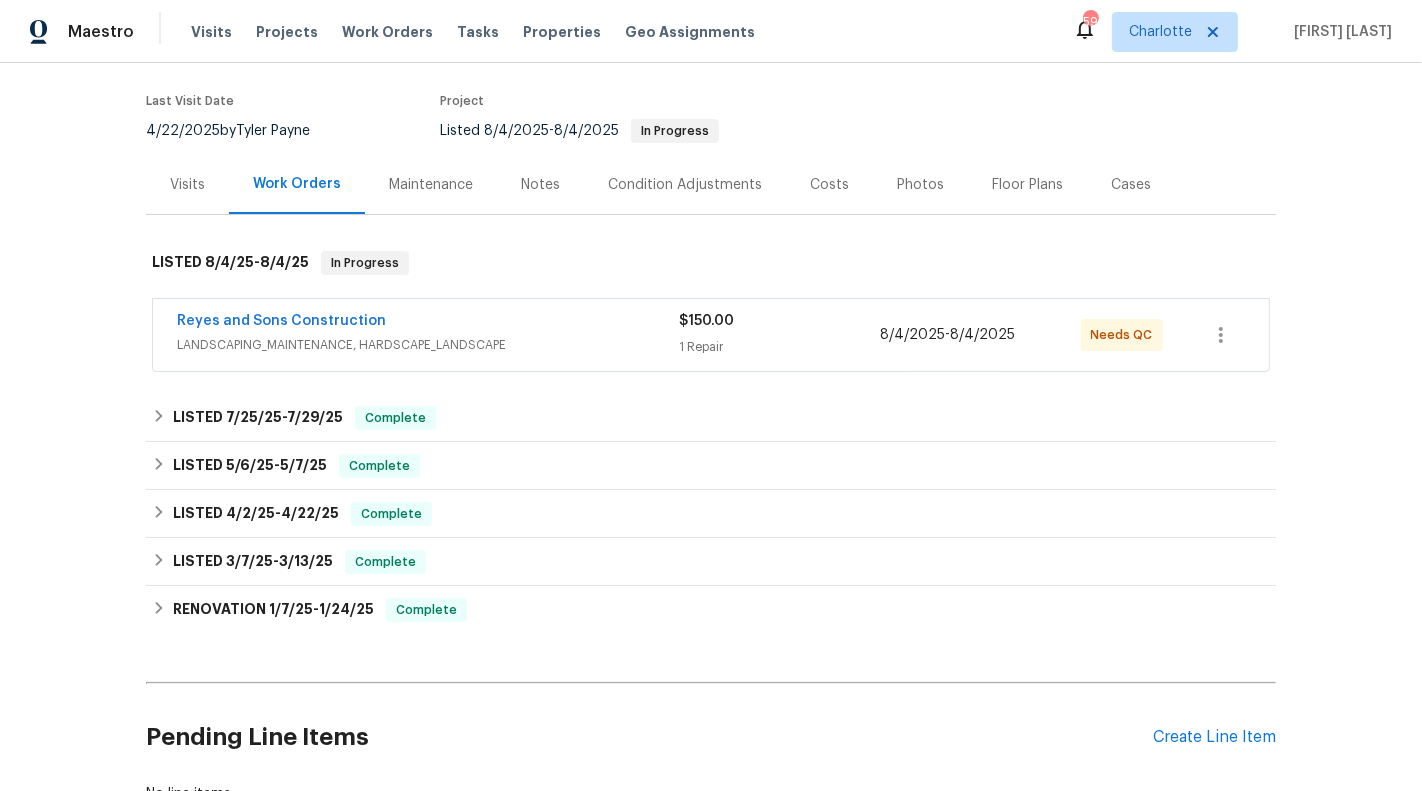 click on "Reyes and Sons Construction" at bounding box center (428, 323) 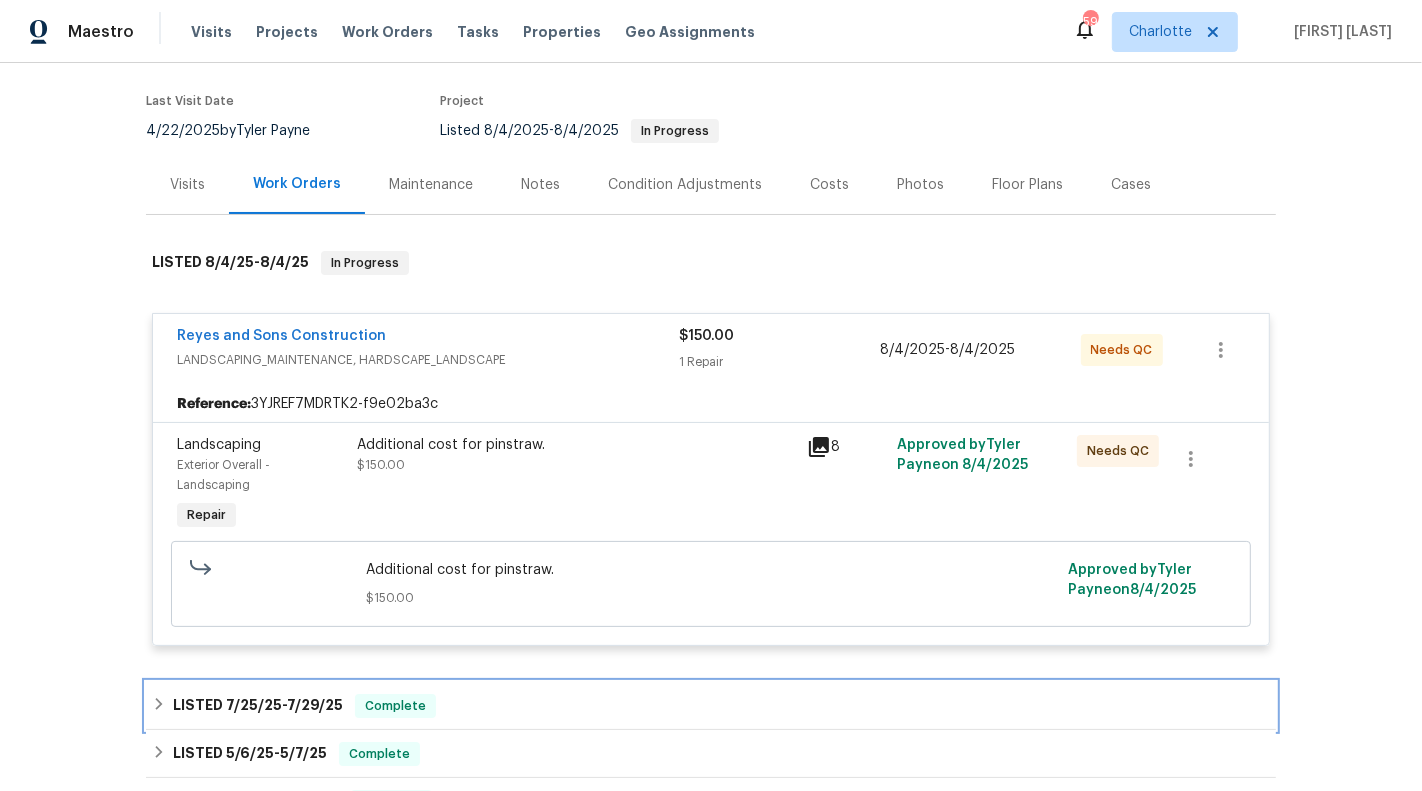 click on "LISTED   7/25/25  -  7/29/25 Complete" at bounding box center (711, 706) 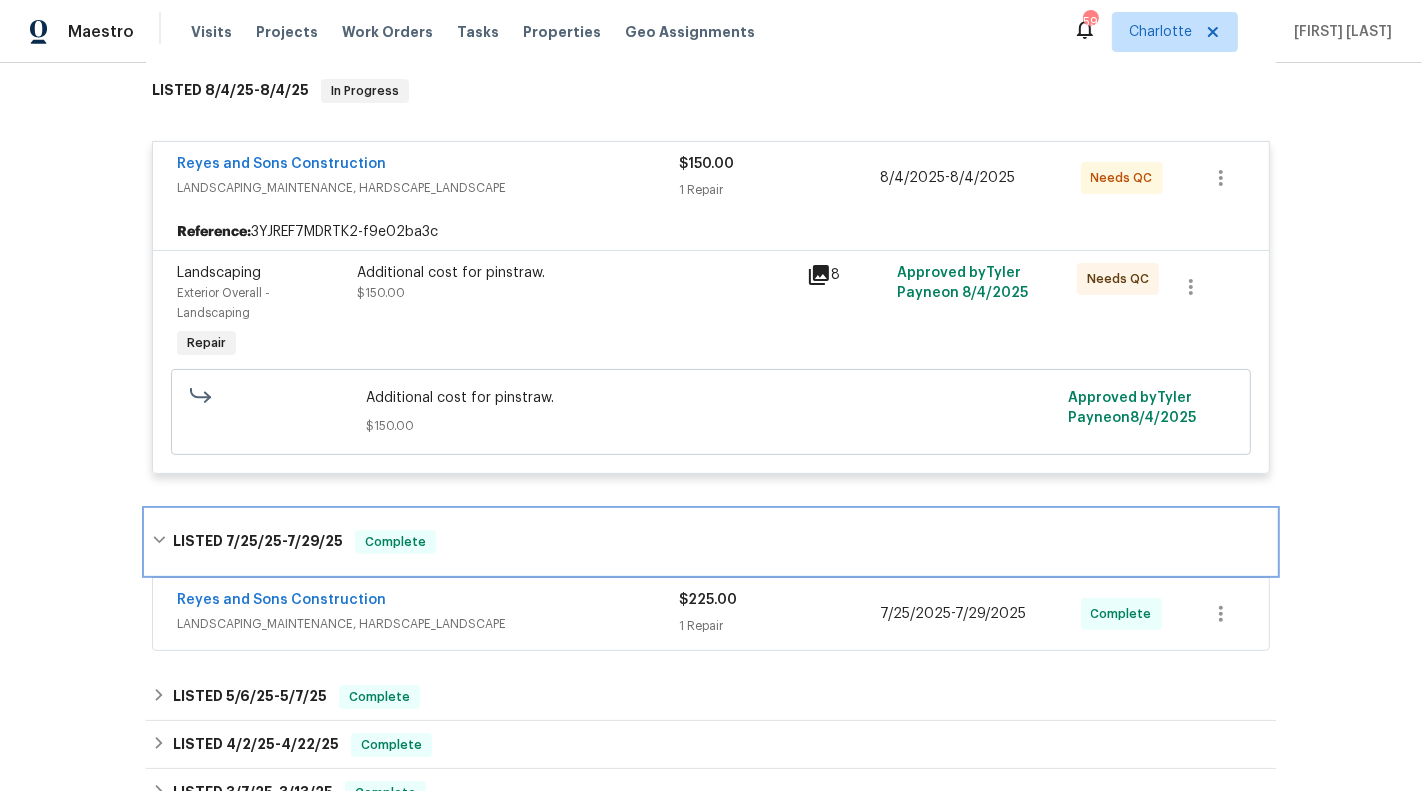scroll, scrollTop: 375, scrollLeft: 0, axis: vertical 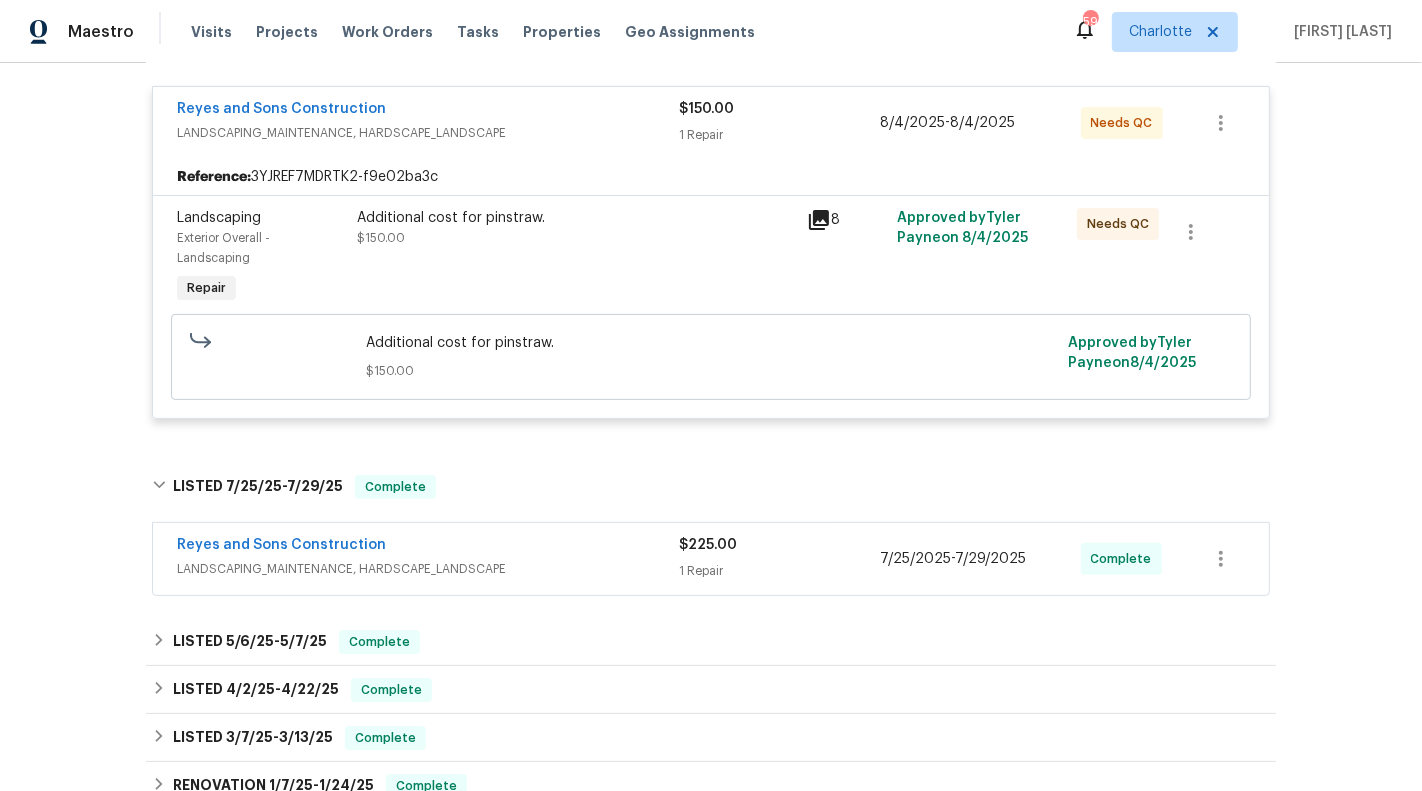 click on "Reyes and Sons Construction" at bounding box center [281, 545] 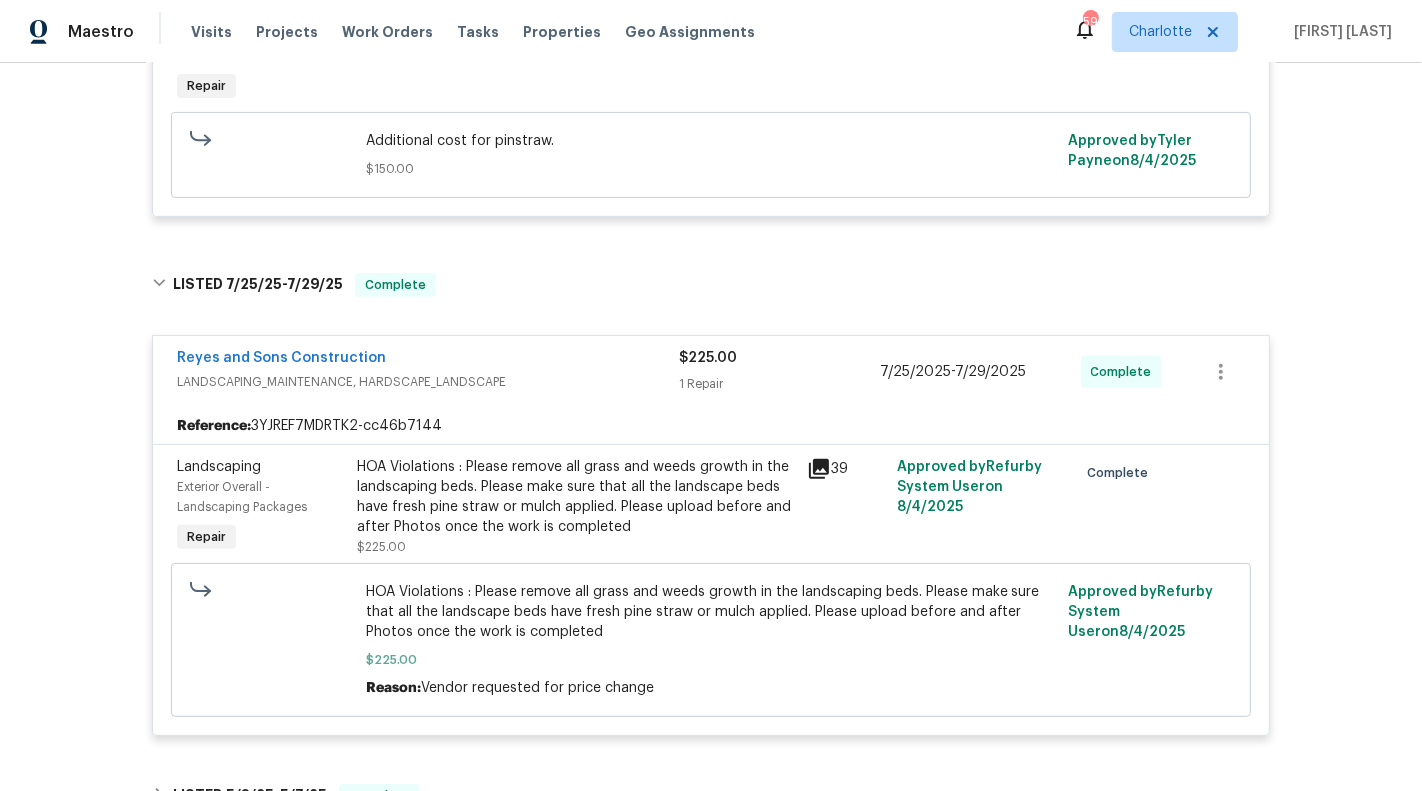 scroll, scrollTop: 652, scrollLeft: 0, axis: vertical 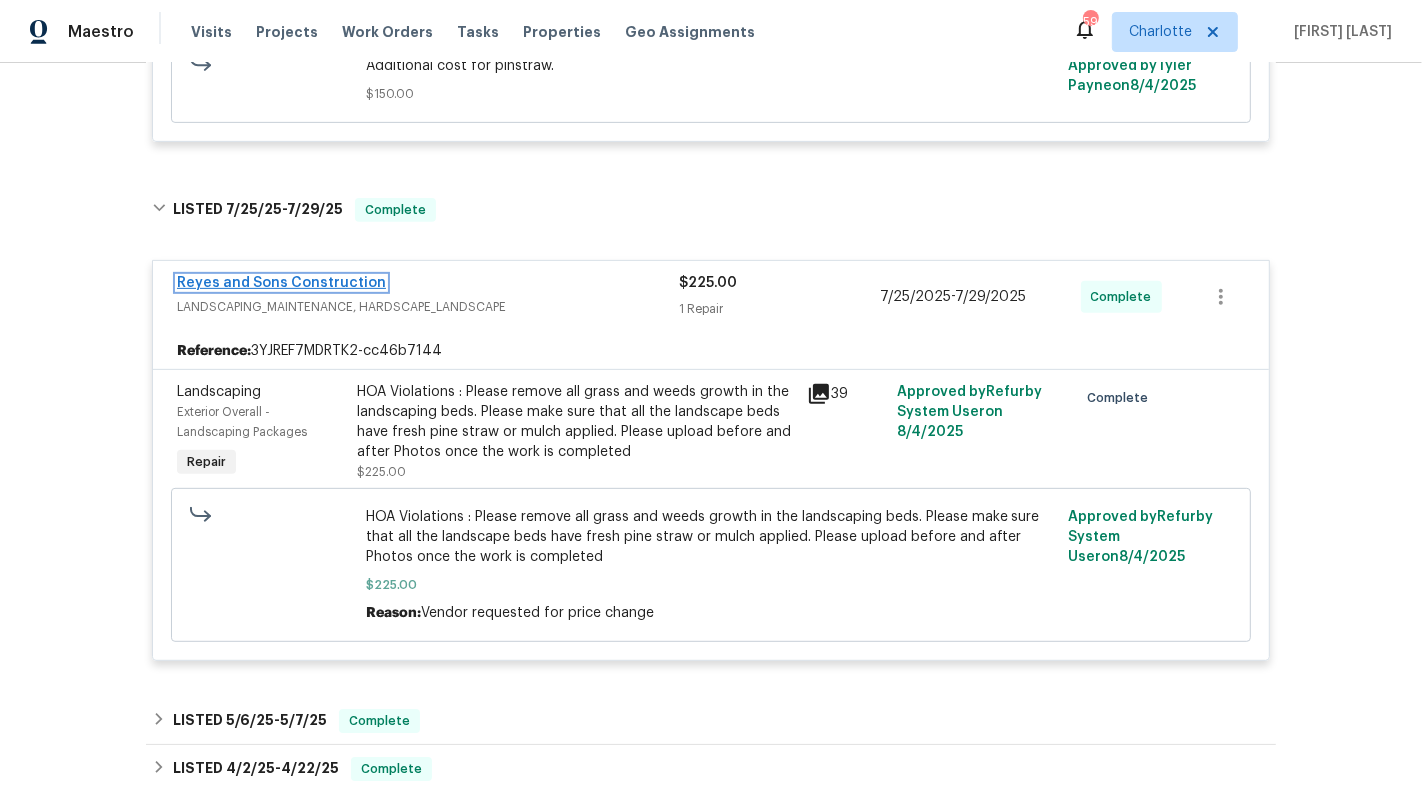 click on "Reyes and Sons Construction" at bounding box center [281, 283] 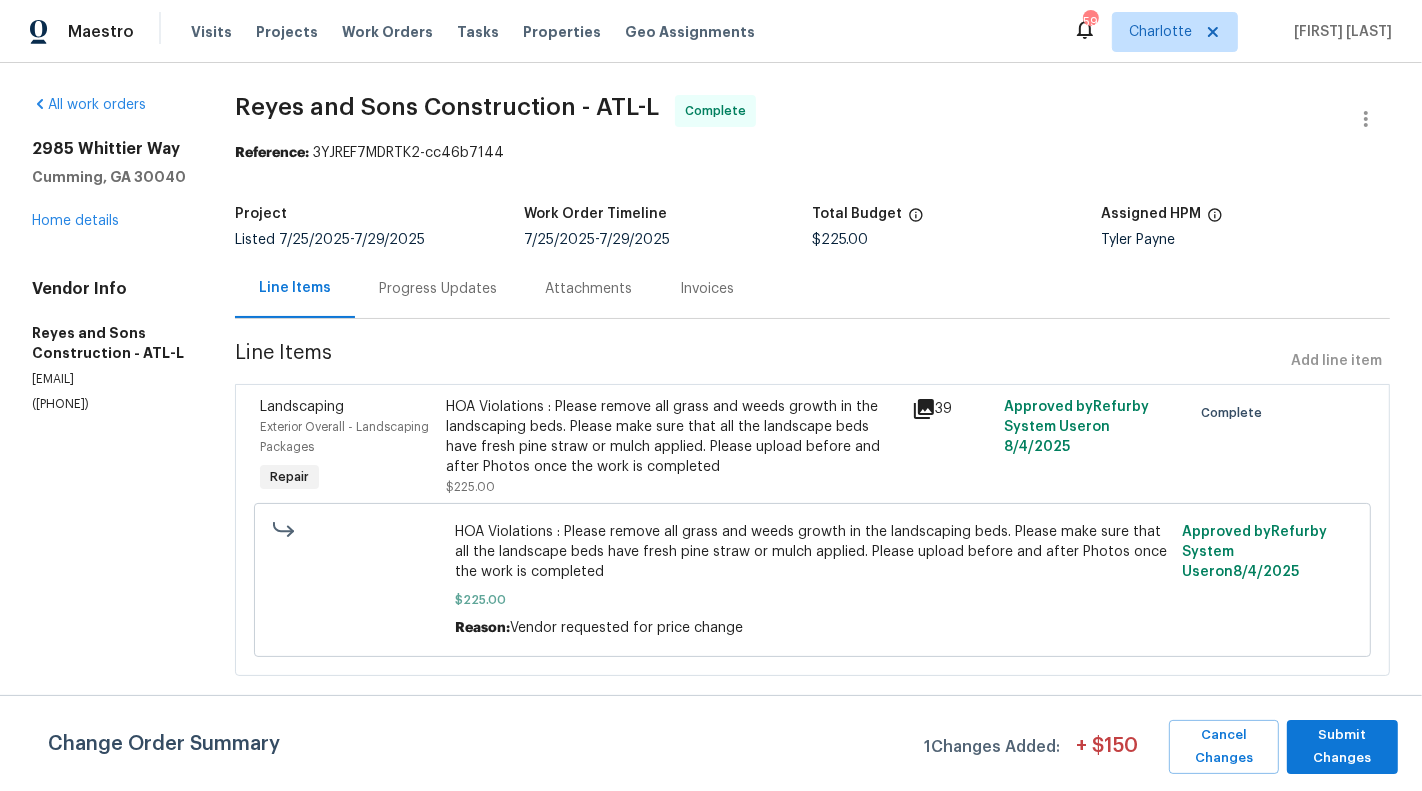 click on "(470) 302-1542" at bounding box center (109, 404) 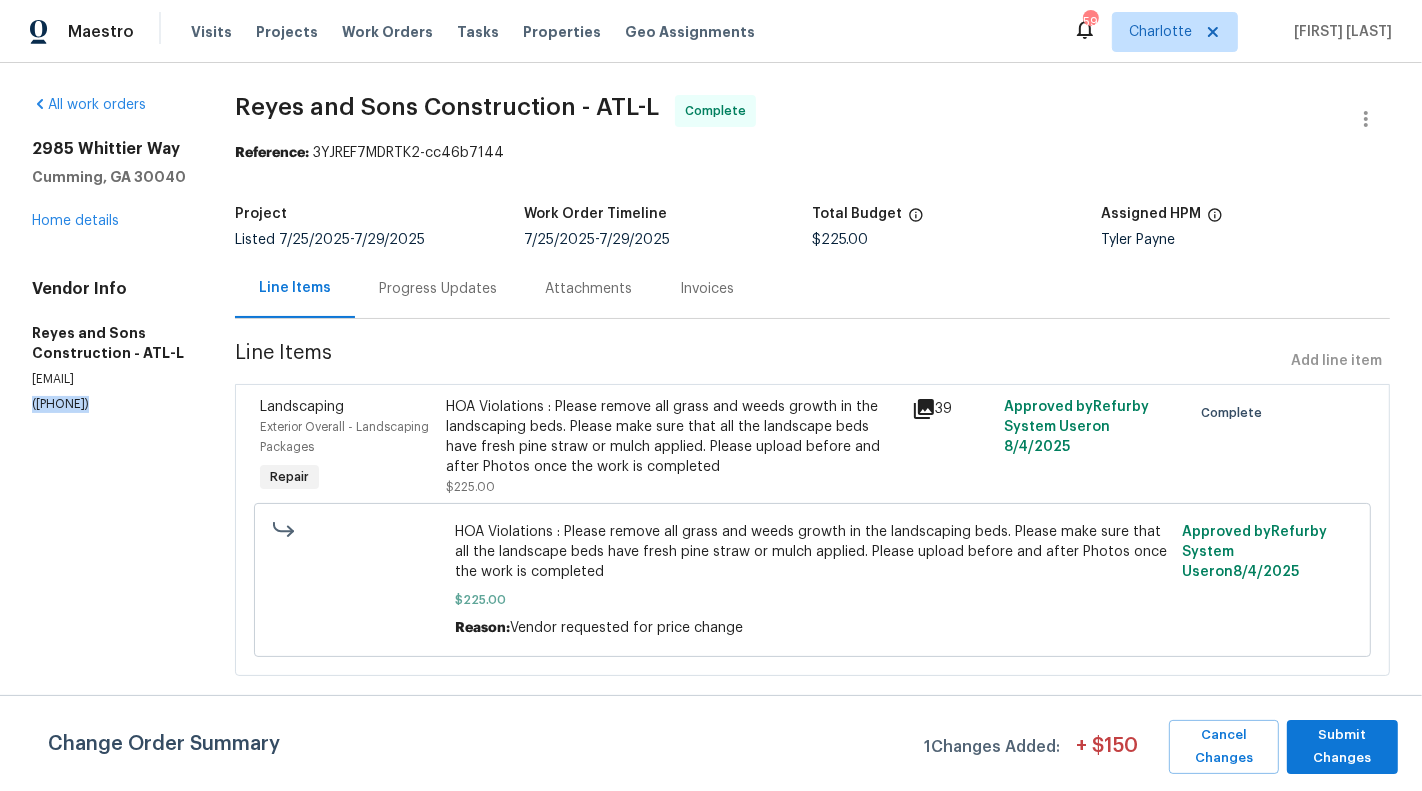 click on "(470) 302-1542" at bounding box center [109, 404] 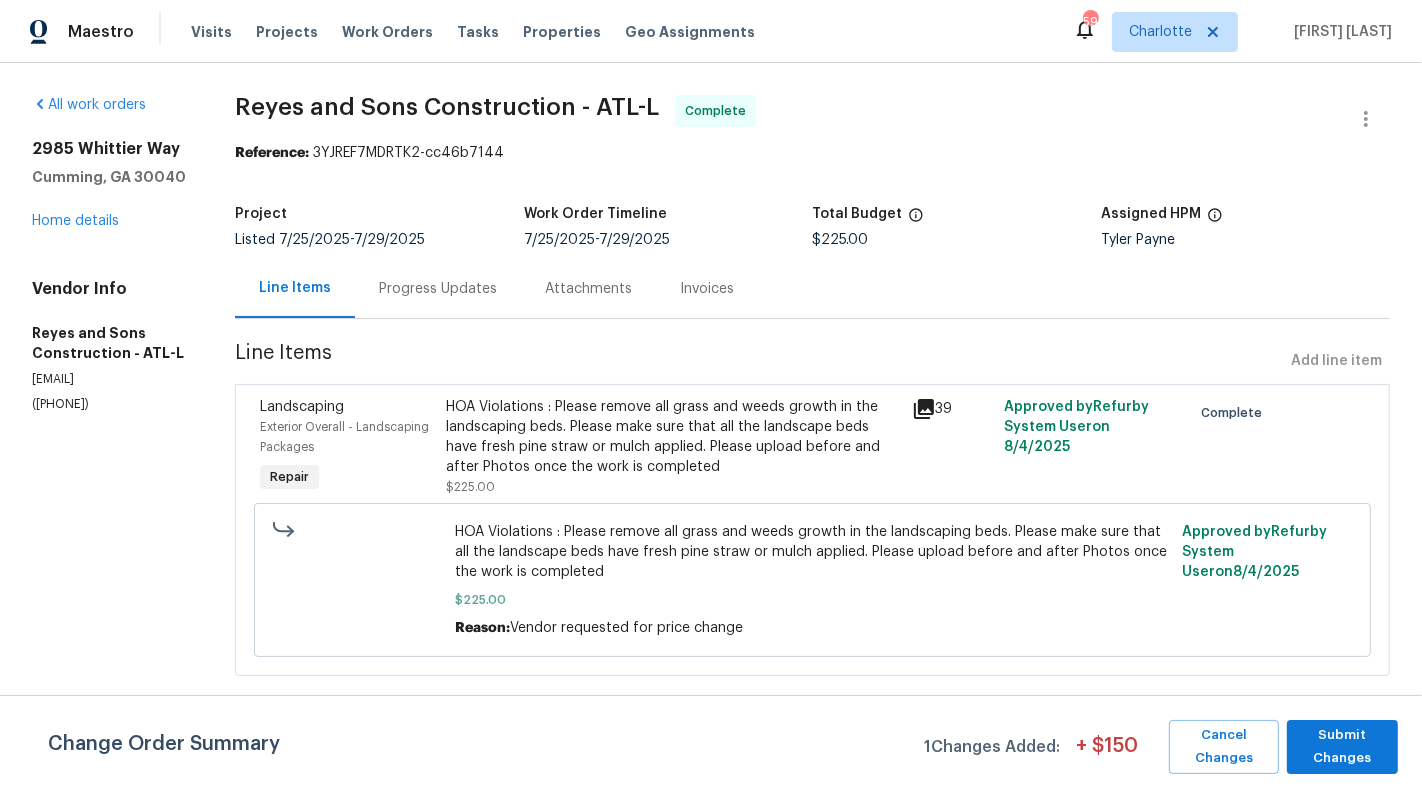 click on "All work orders 2985 Whittier Way Cumming, GA 30040 Home details Vendor Info Reyes and Sons Construction - ATL-L arie10jx@gmail.com (470) 302-1542" at bounding box center (109, 397) 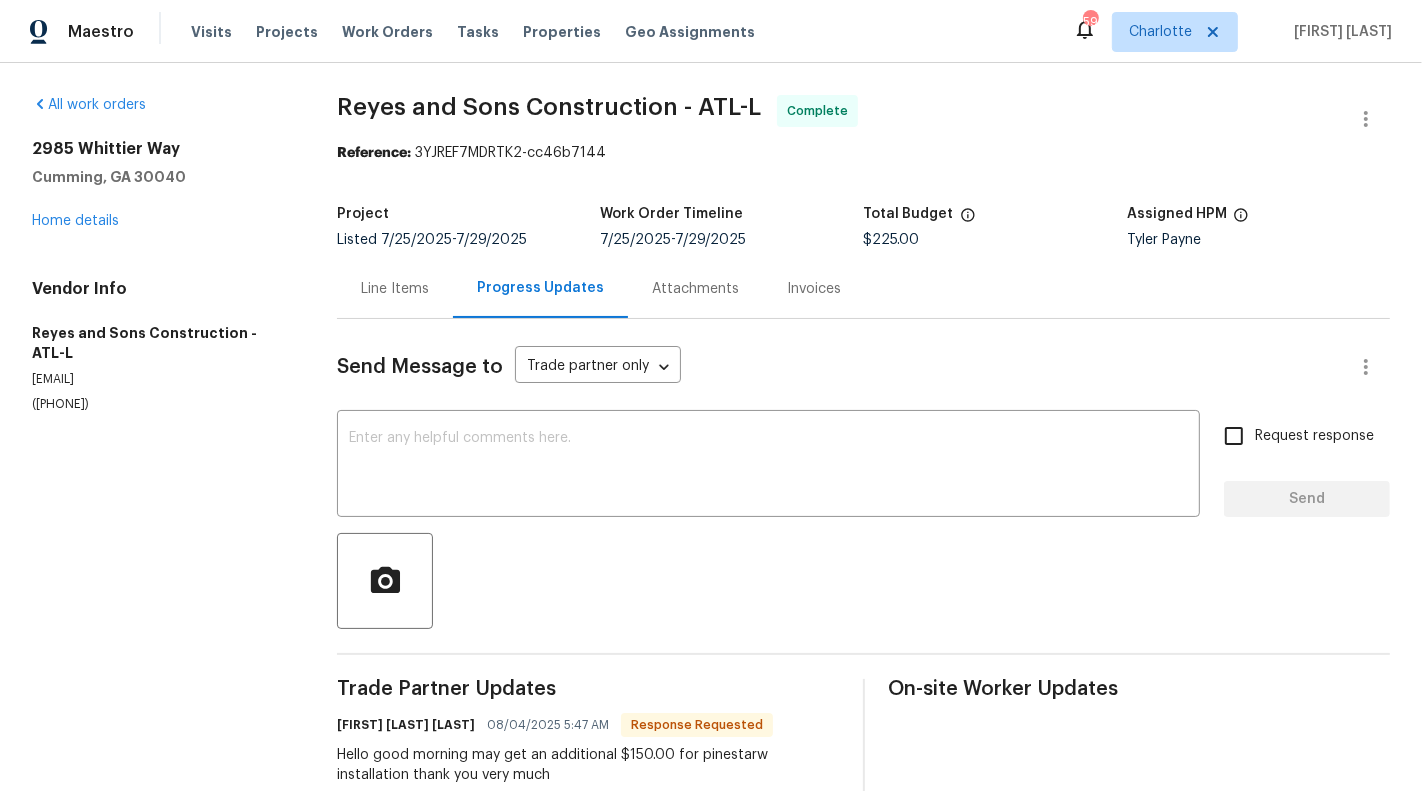click on "Line Items" at bounding box center [395, 288] 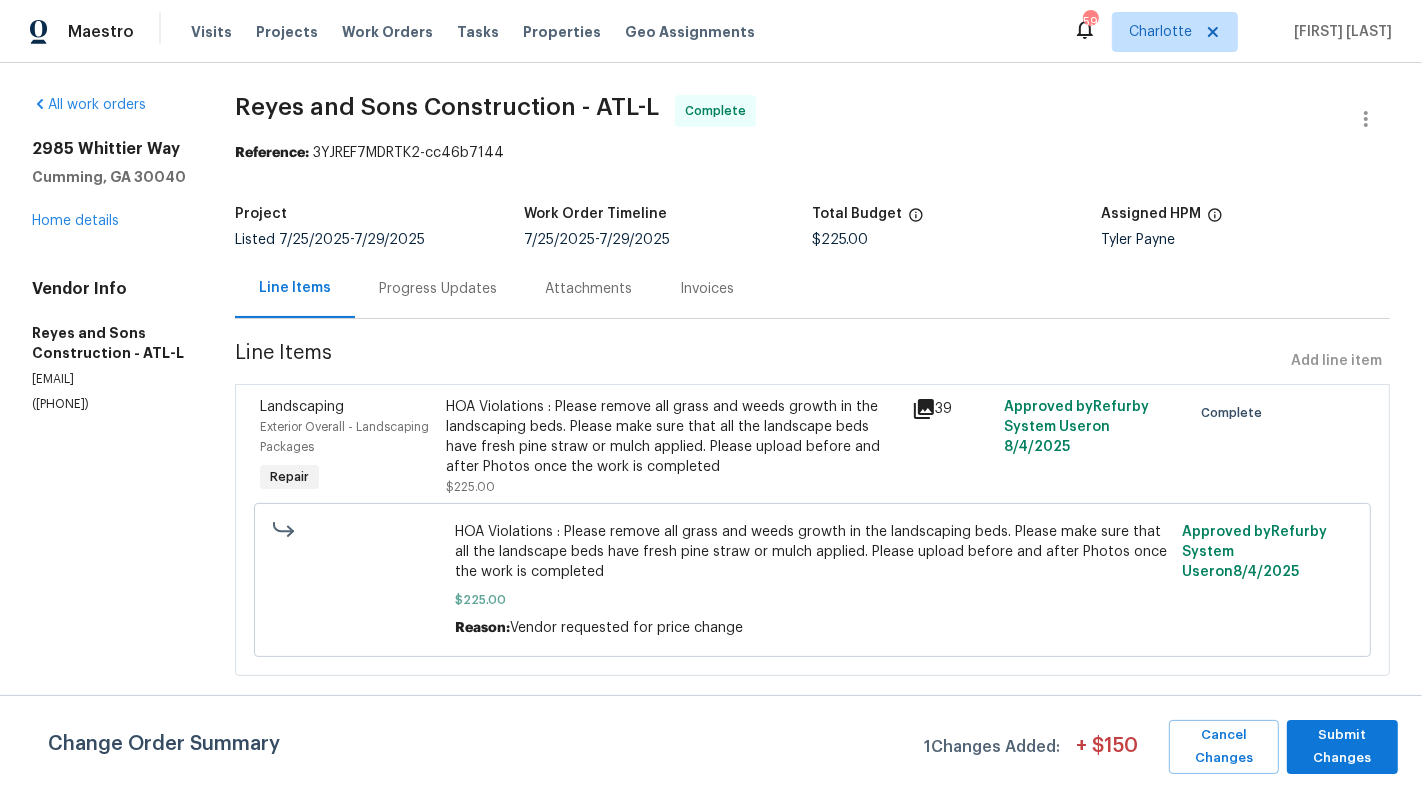 click on "Progress Updates" at bounding box center [438, 289] 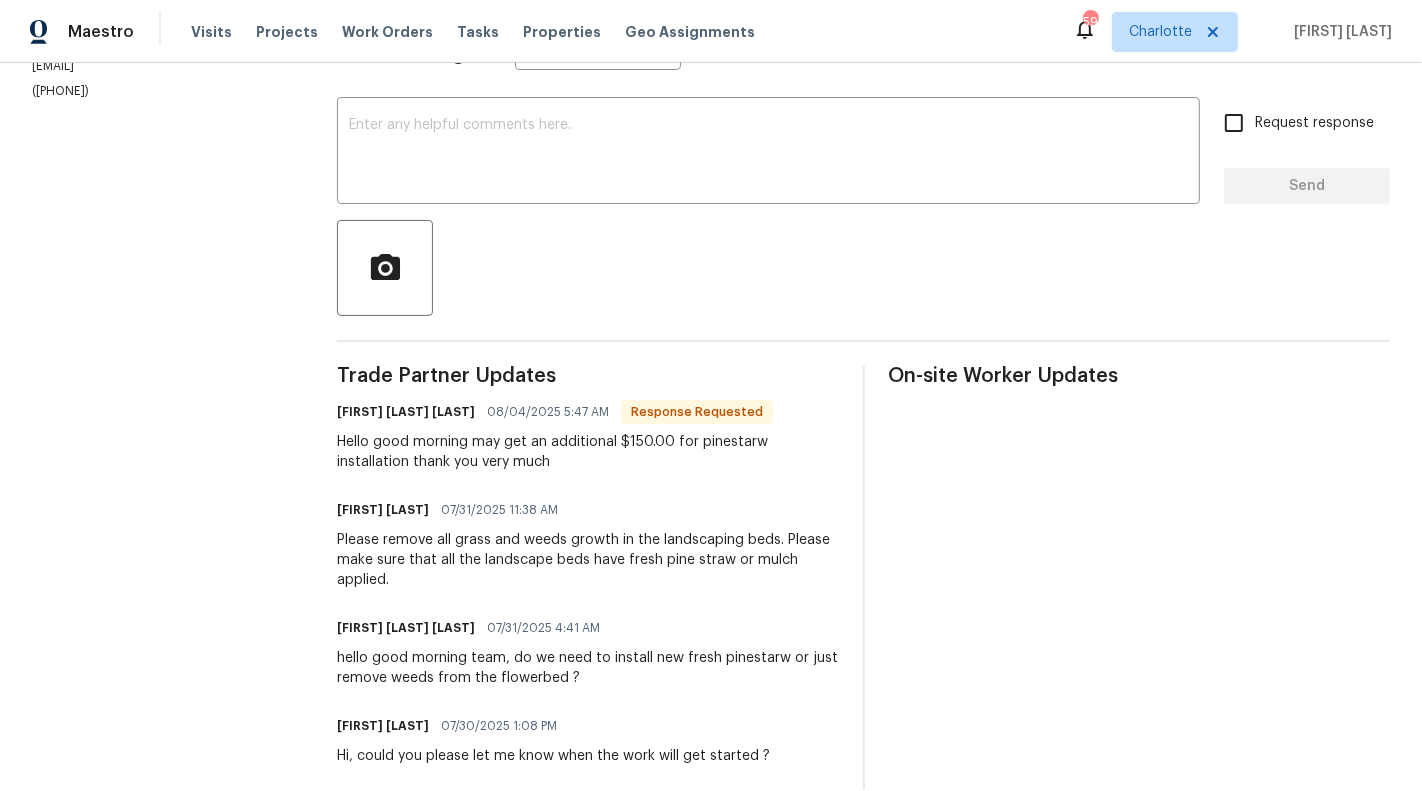 scroll, scrollTop: 343, scrollLeft: 0, axis: vertical 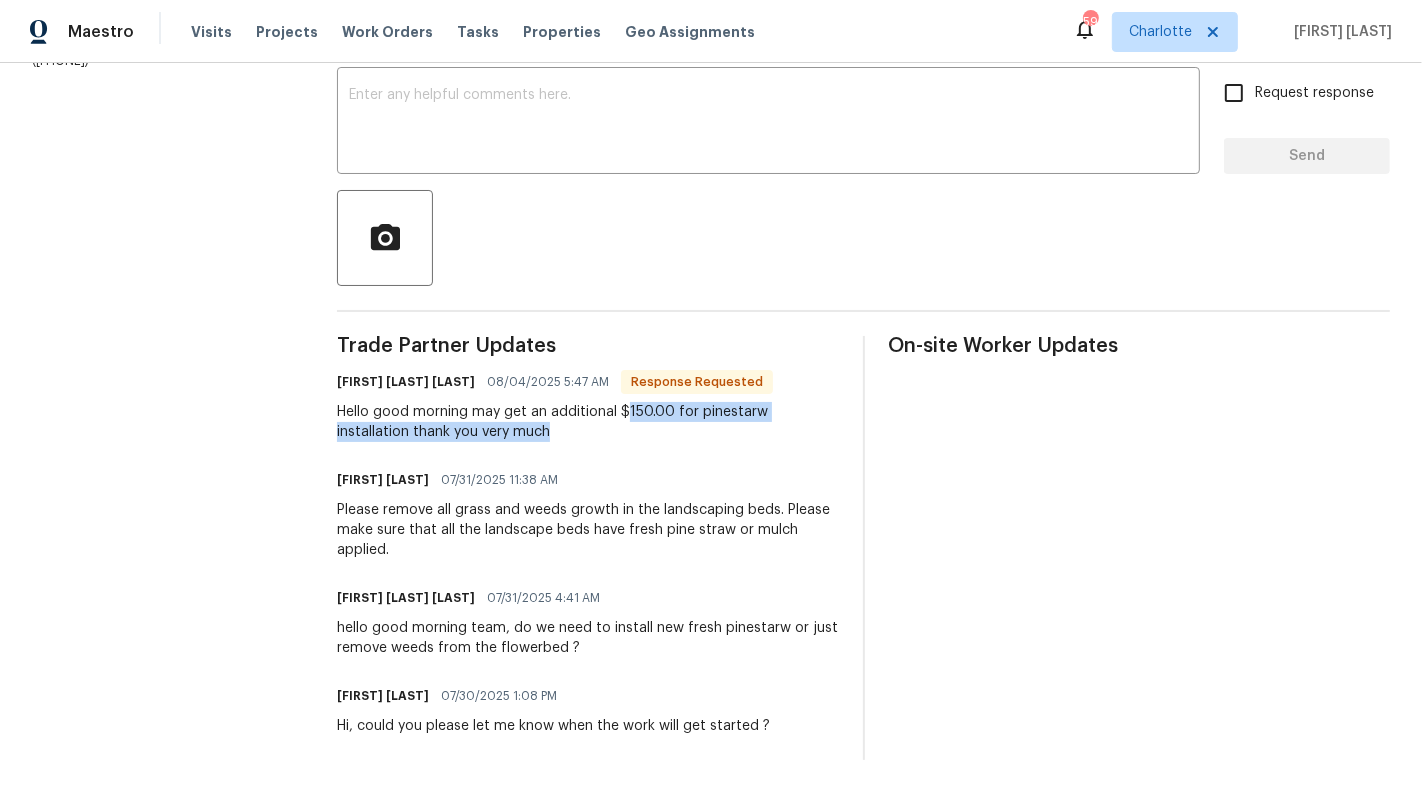 drag, startPoint x: 625, startPoint y: 413, endPoint x: 851, endPoint y: 444, distance: 228.1162 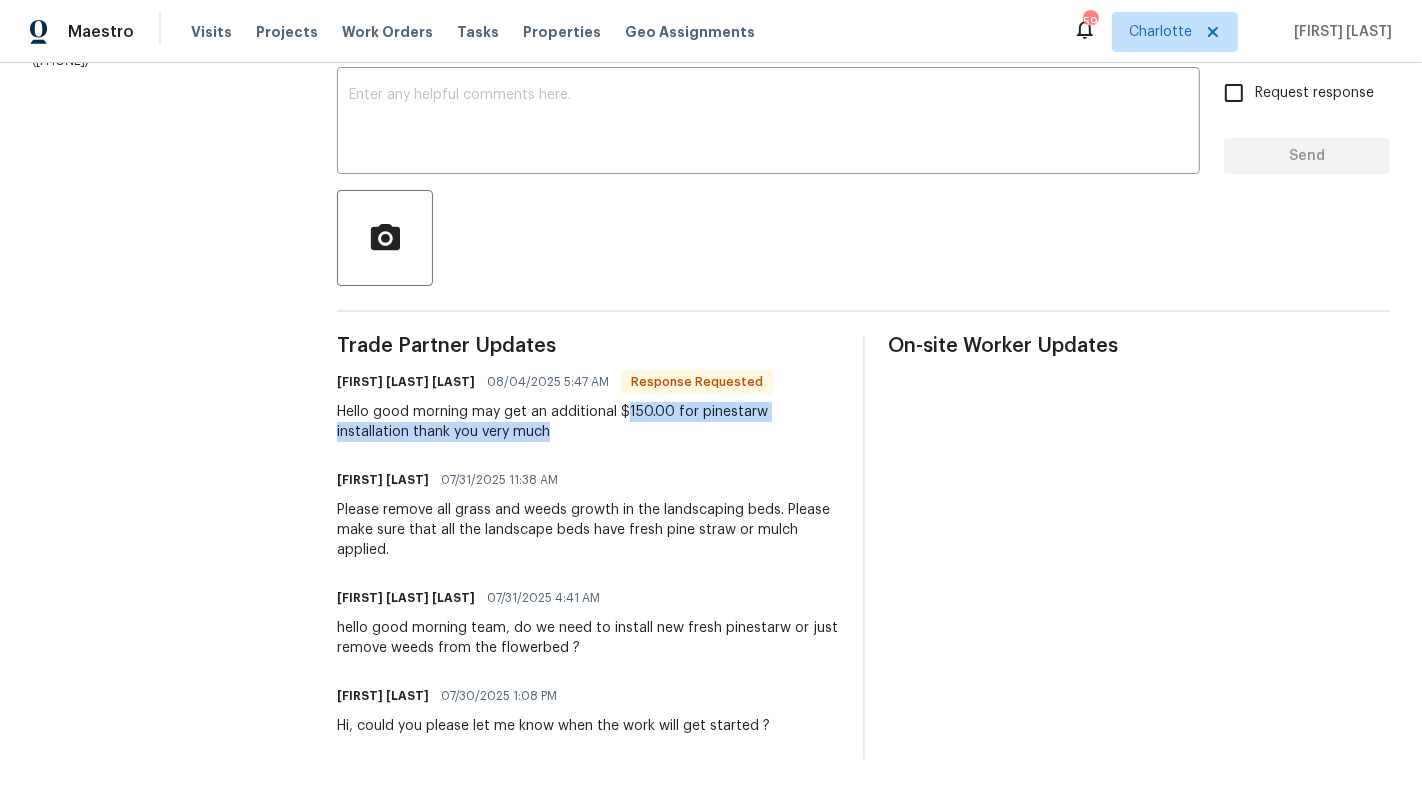 click on "Trade Partner Updates JOSUE A REYES ZARATE 08/04/2025 5:47 AM Response Requested Hello good morning may get an additional $150.00 for pinestarw installation thank you very much Sunmathy Wilson 07/31/2025 11:38 AM Please remove all grass and weeds growth in the landscaping beds. Please make sure that all the landscape beds have fresh pine straw or mulch applied. JOSUE A REYES ZARATE 07/31/2025 4:41 AM hello good morning team, do we need to install new fresh pinestarw or just remove weeds from the flowerbed ? Sunmathy Wilson 07/30/2025 1:08 PM Hi, could you please let me know when the work will get started ? On-site Worker Updates" at bounding box center [863, 548] 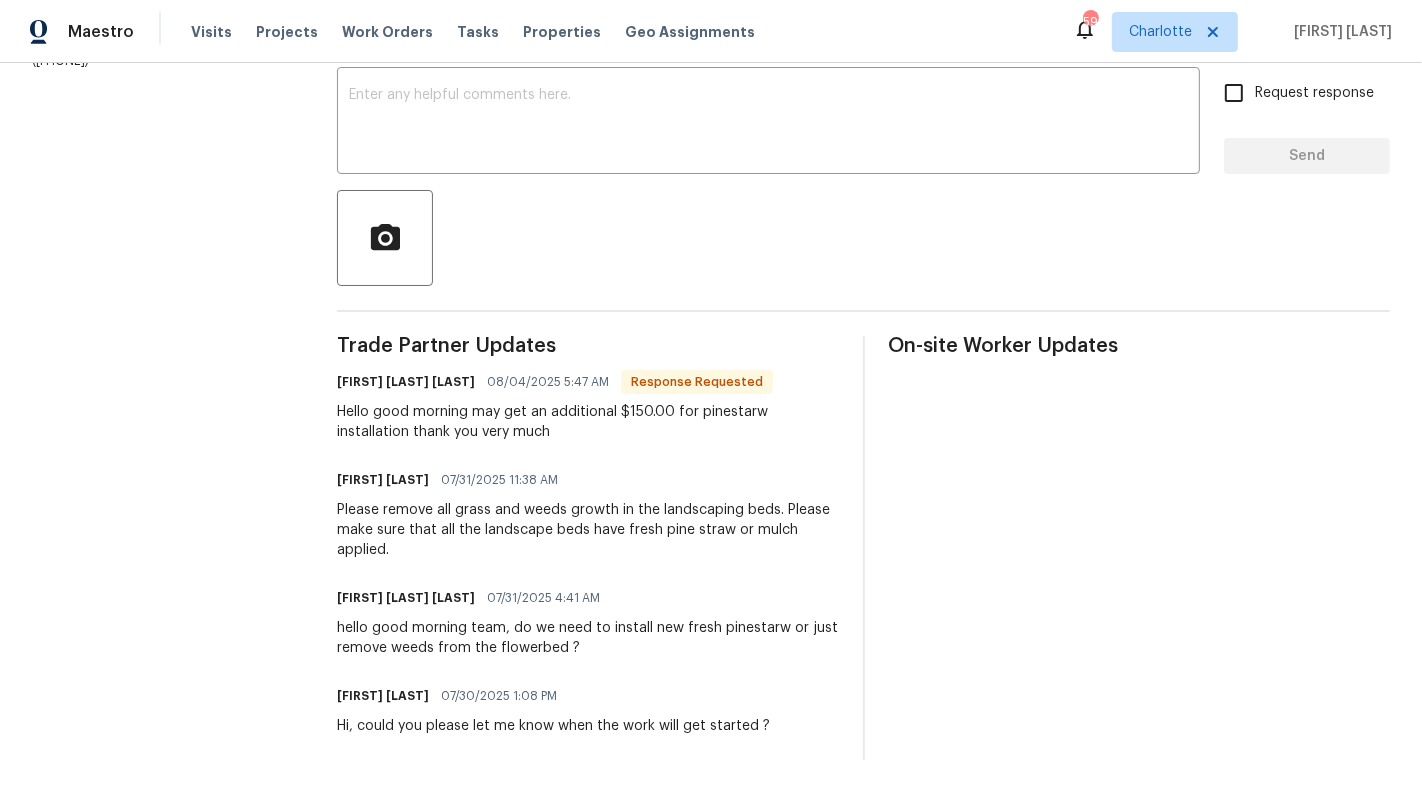 click on "Please remove all grass and weeds growth in the landscaping beds. Please make sure that all the landscape beds have fresh pine straw or mulch applied." at bounding box center (587, 530) 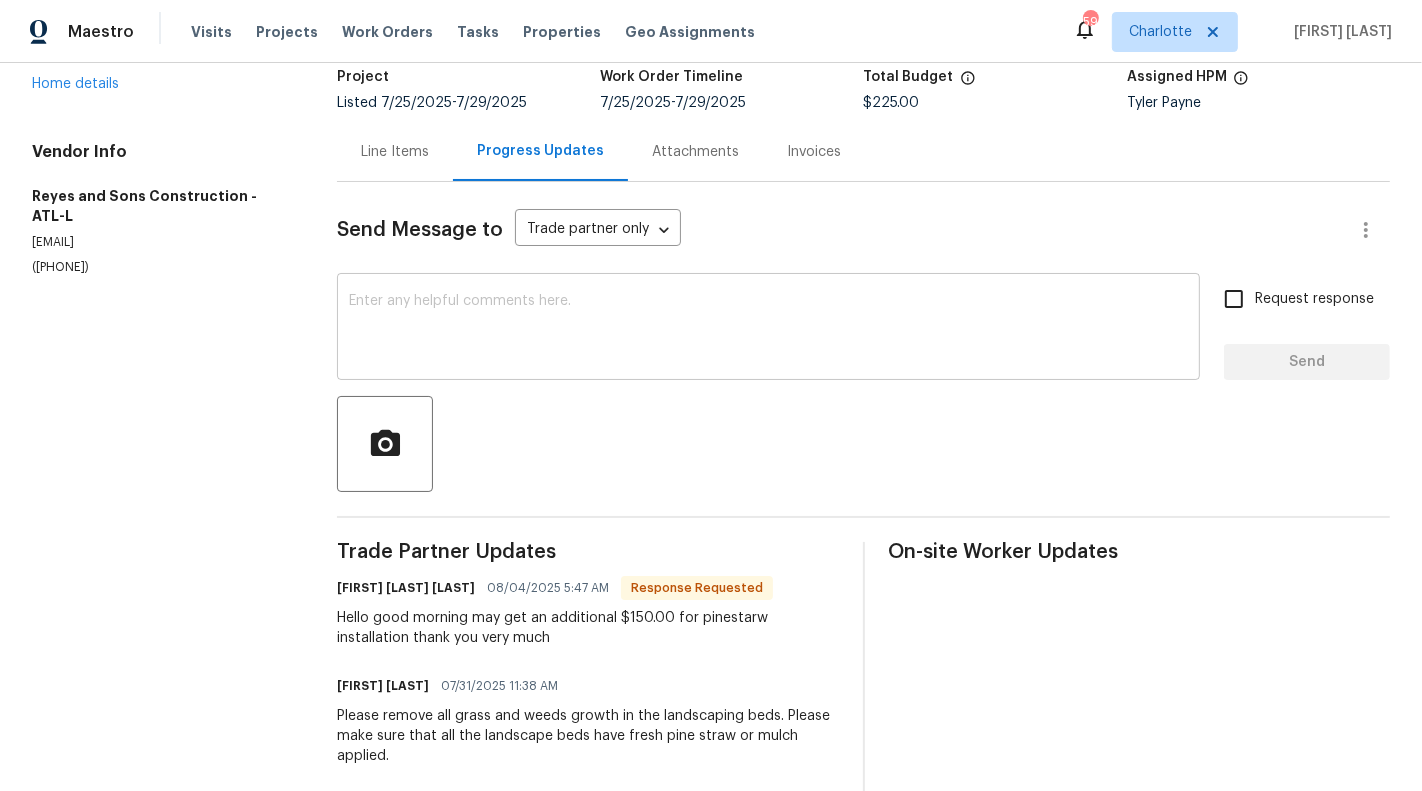 scroll, scrollTop: 96, scrollLeft: 0, axis: vertical 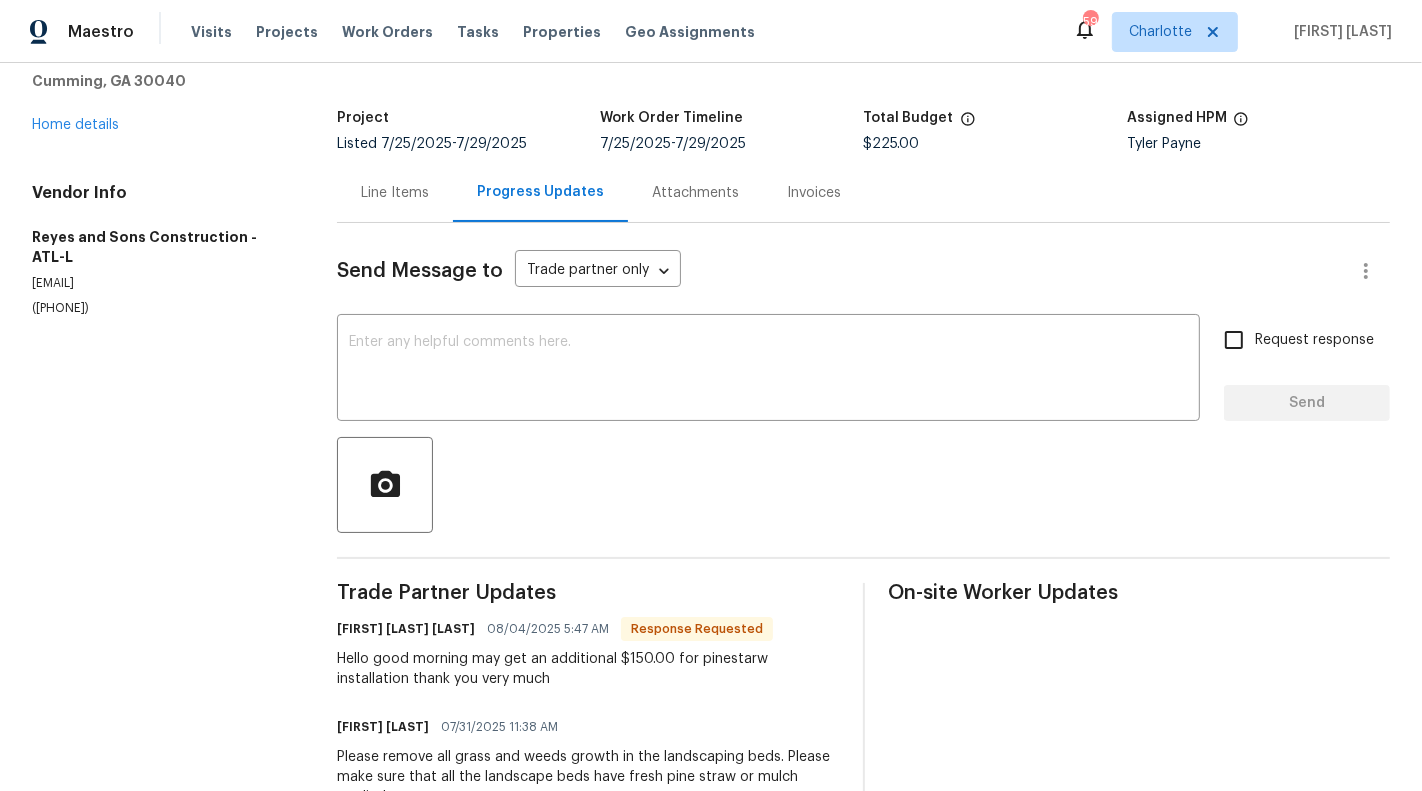 click on "Line Items" at bounding box center (395, 192) 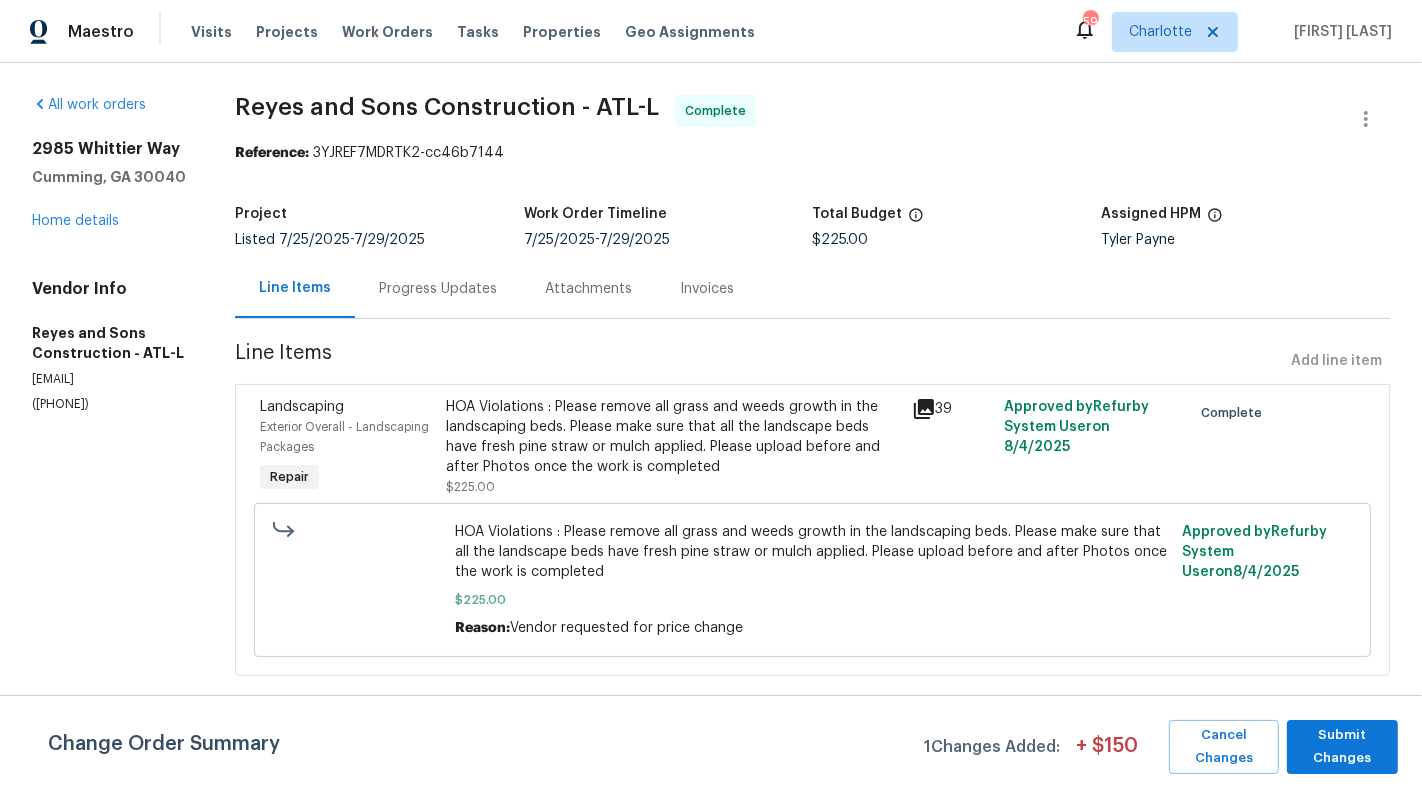 click on "2985 Whittier Way" at bounding box center [109, 149] 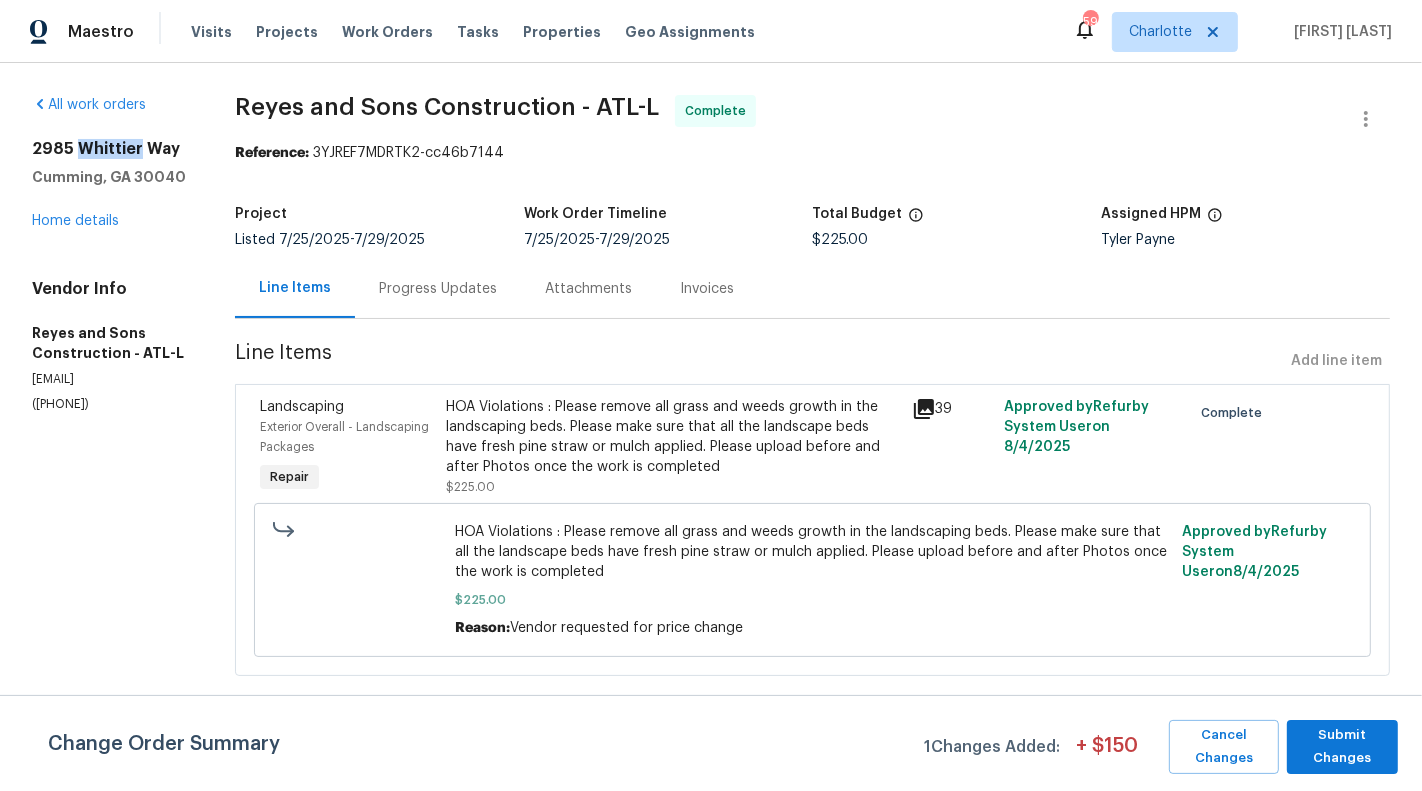click on "2985 Whittier Way" at bounding box center (109, 149) 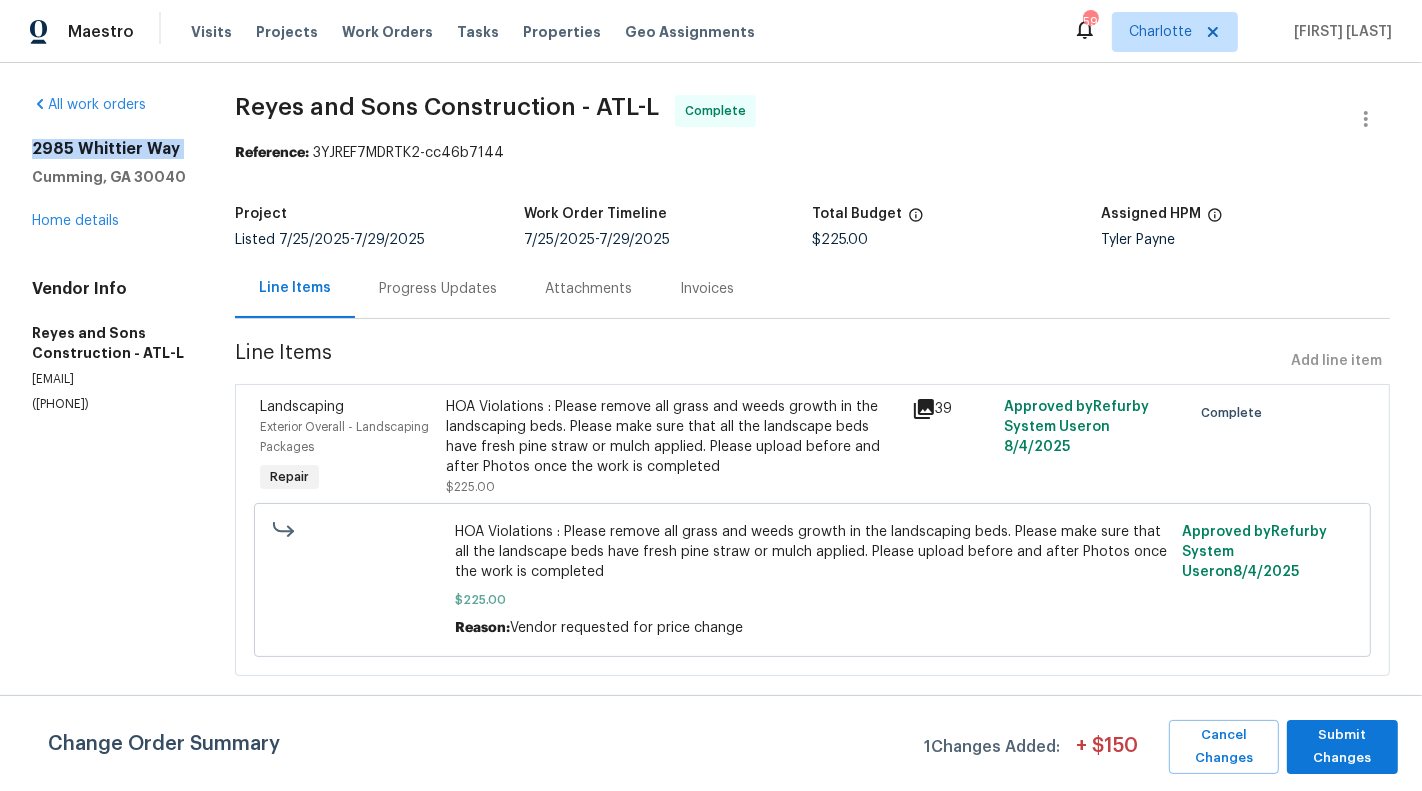 click on "2985 Whittier Way" at bounding box center (109, 149) 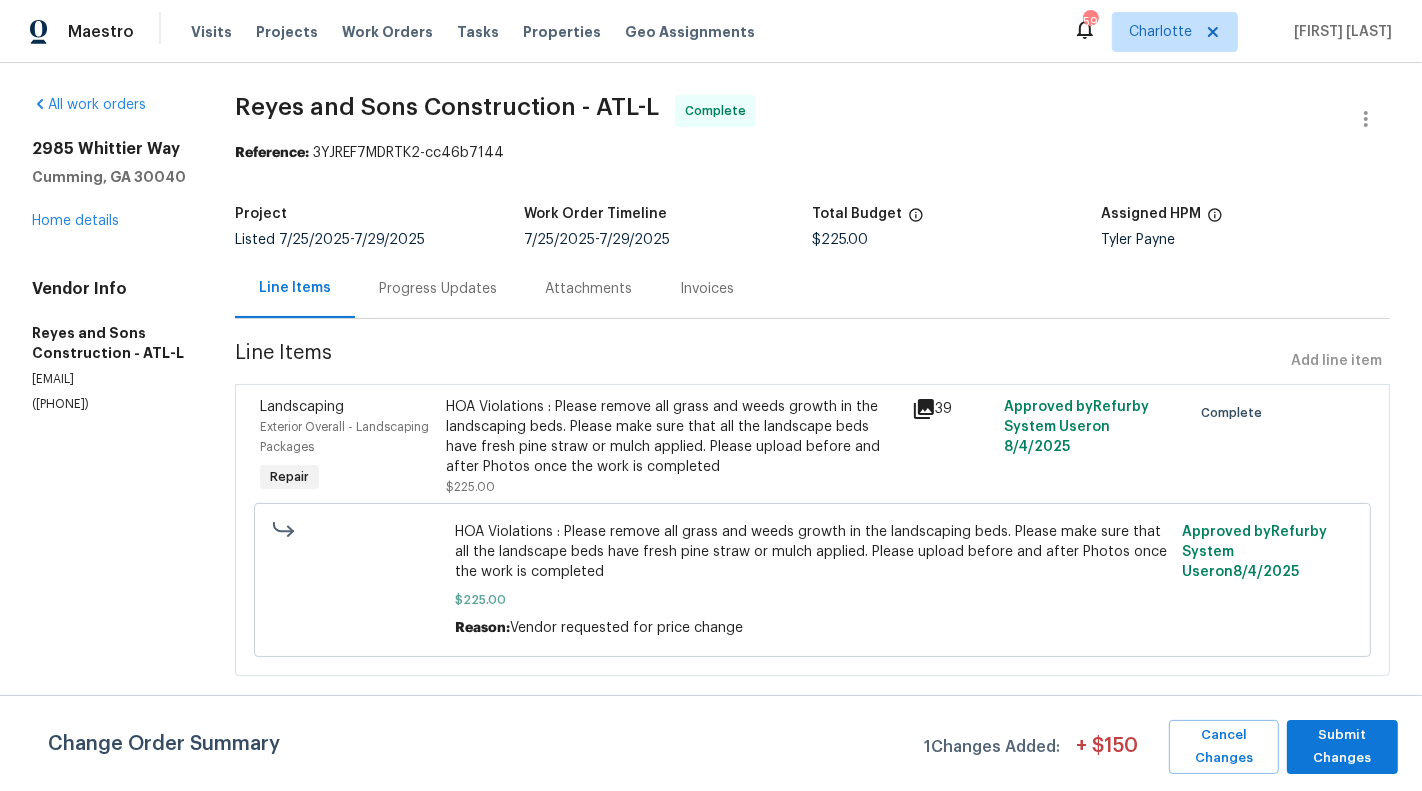 click on "(470) 302-1542" at bounding box center (109, 404) 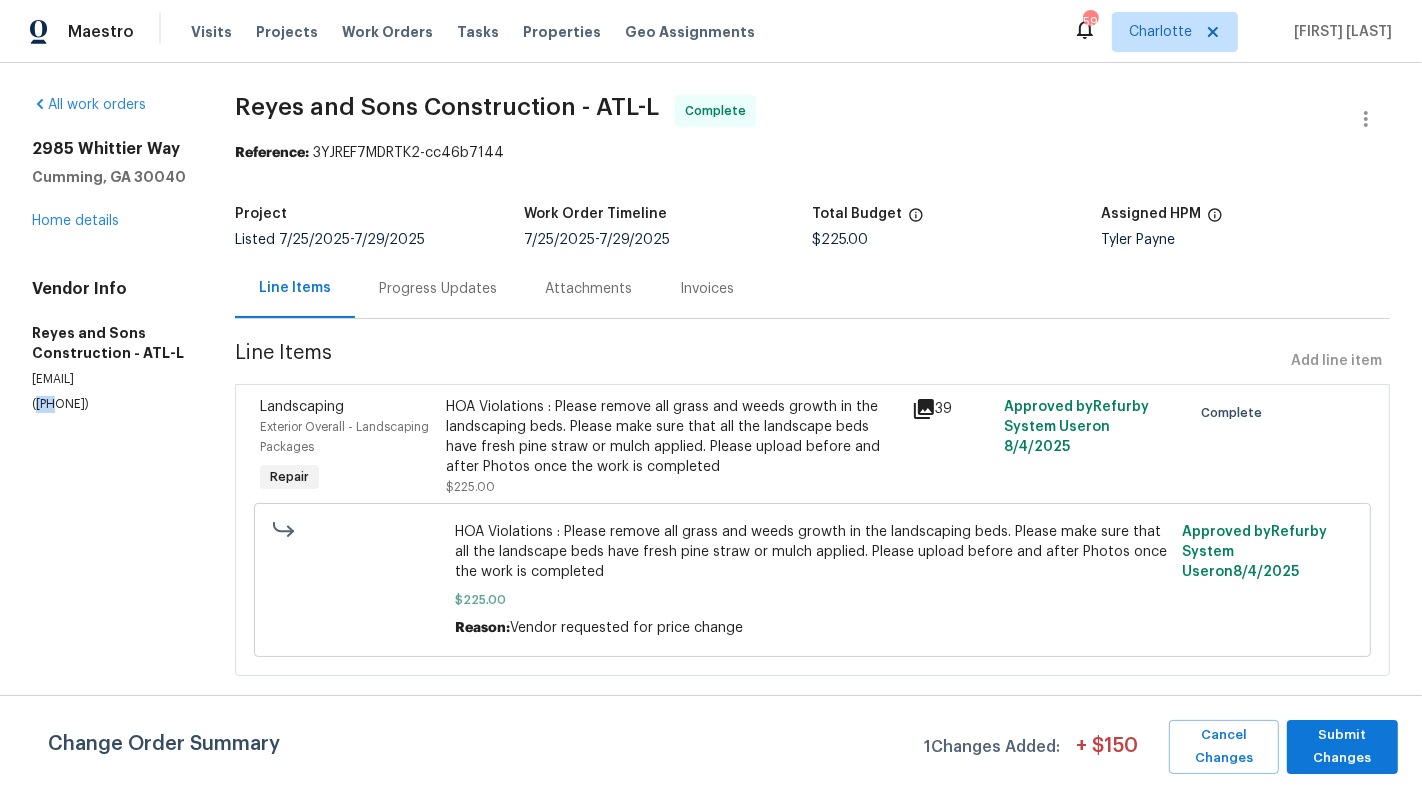 click on "(470) 302-1542" at bounding box center [109, 404] 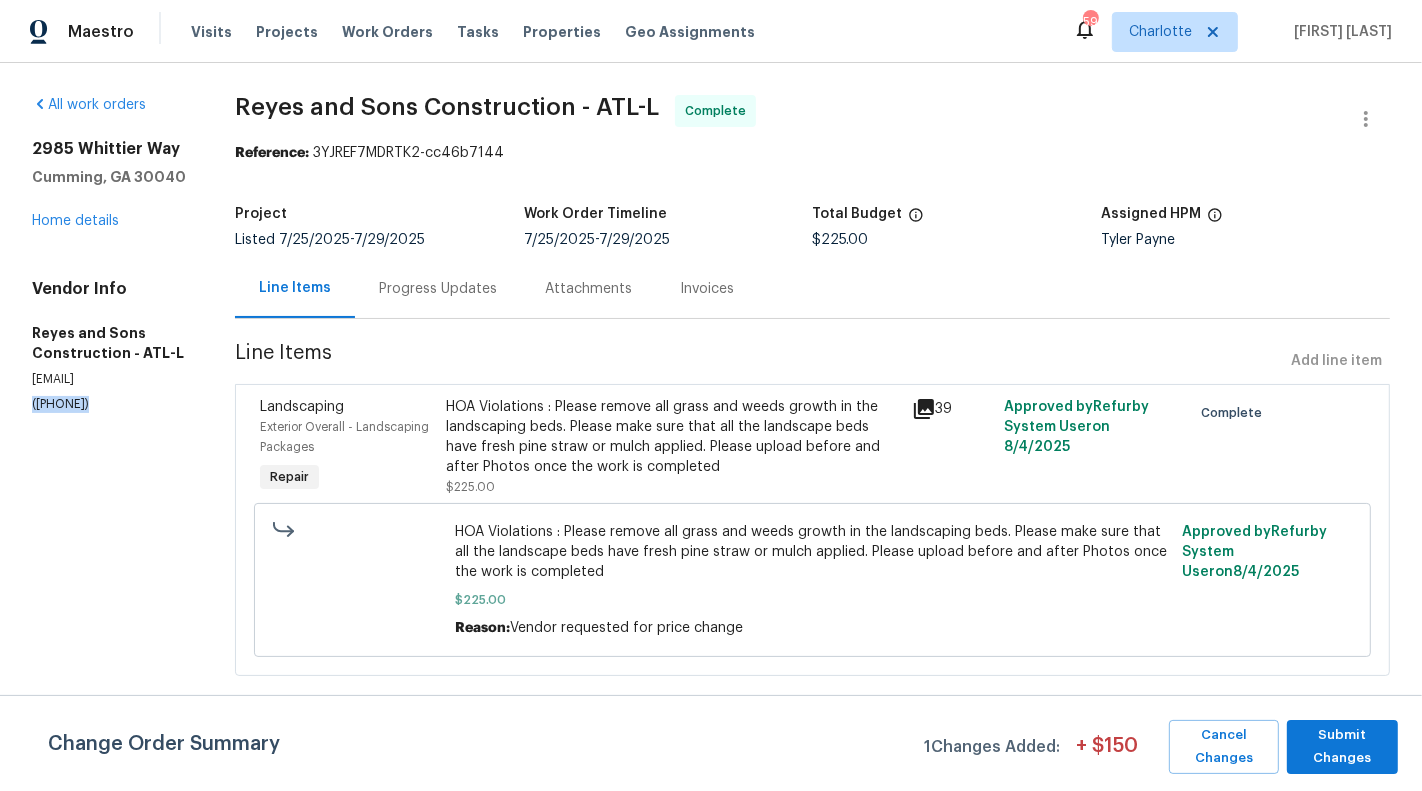click on "(470) 302-1542" at bounding box center (109, 404) 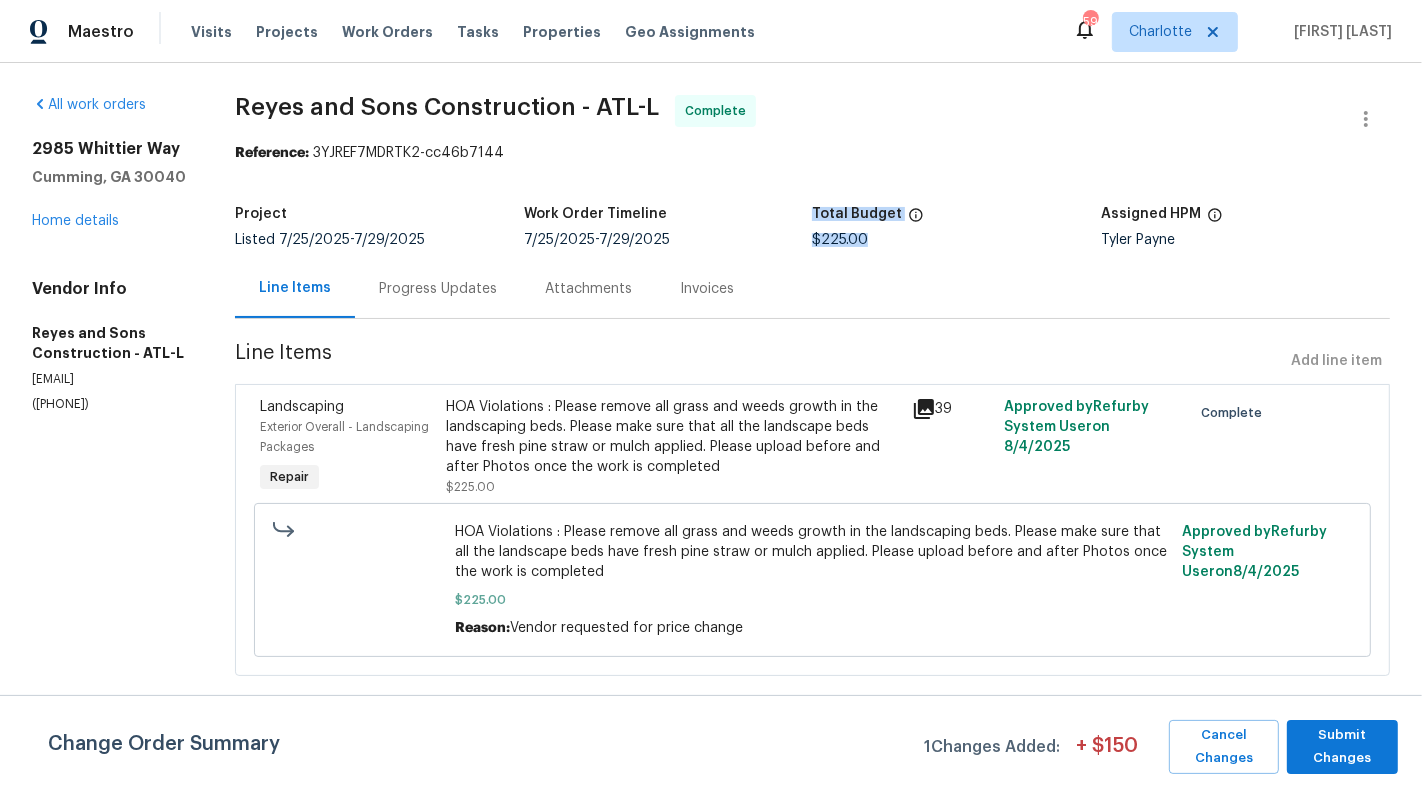 drag, startPoint x: 811, startPoint y: 236, endPoint x: 881, endPoint y: 236, distance: 70 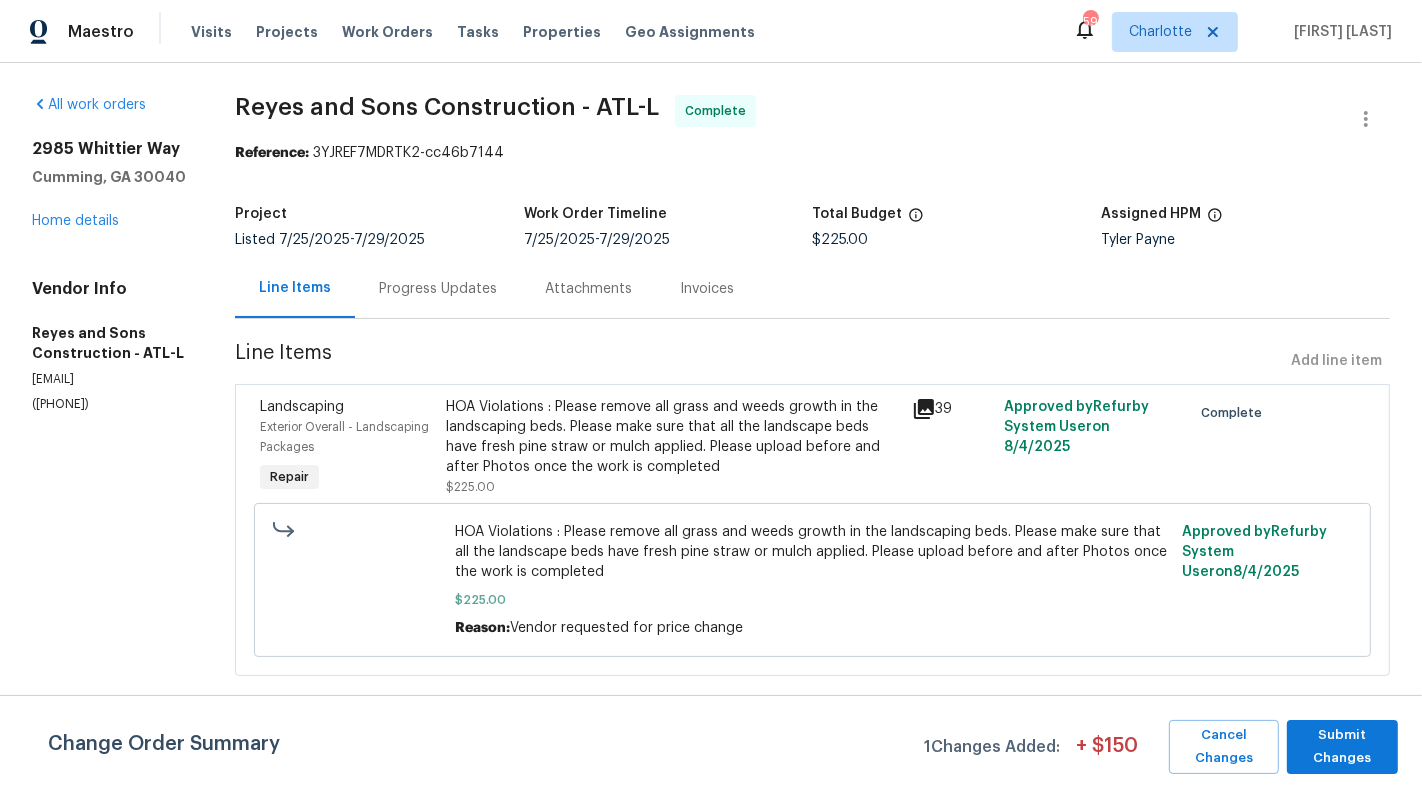 click on "Project Listed   7/25/2025  -  7/29/2025 Work Order Timeline 7/25/2025  -  7/29/2025 Total Budget $225.00 Assigned HPM Tyler Payne" at bounding box center [812, 227] 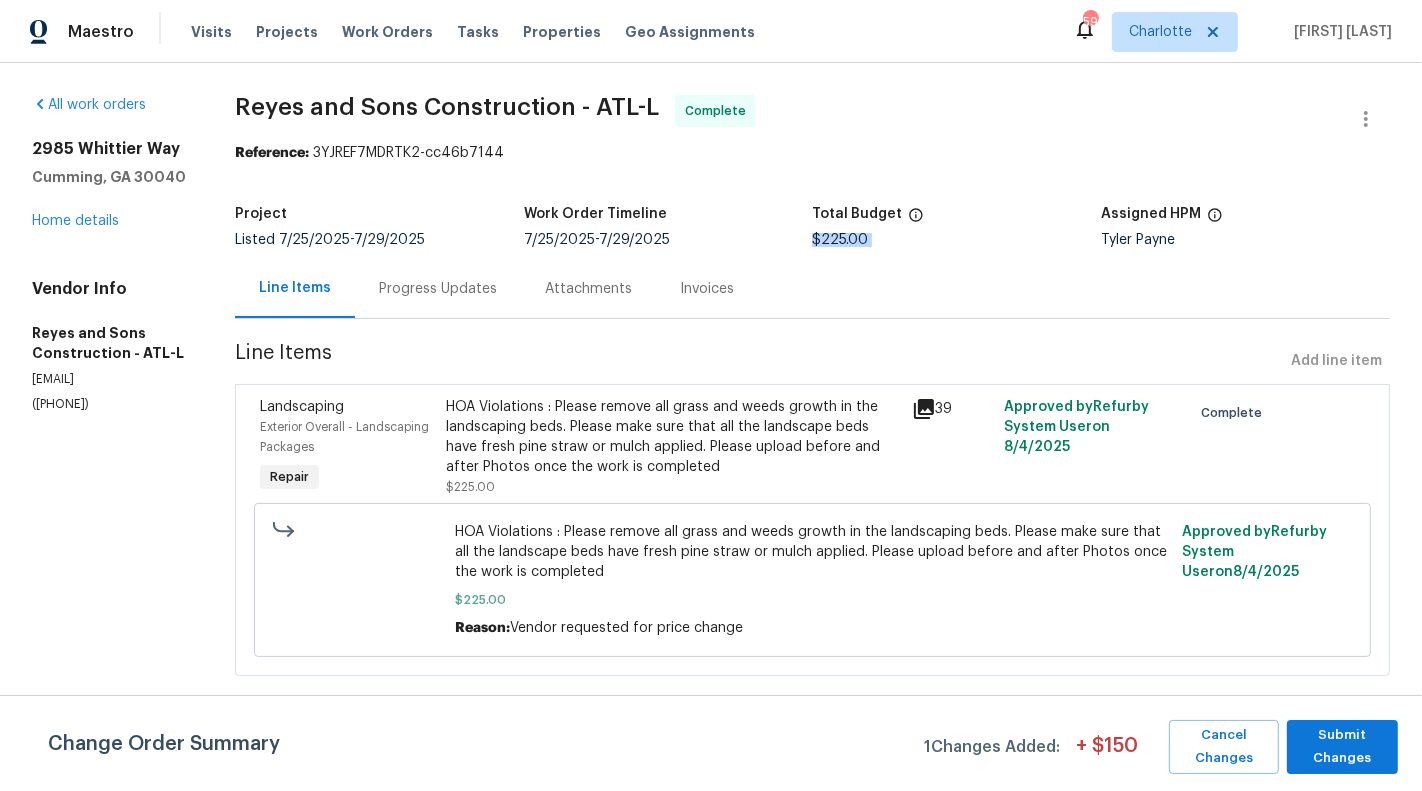 click on "Project Listed   7/25/2025  -  7/29/2025 Work Order Timeline 7/25/2025  -  7/29/2025 Total Budget $225.00 Assigned HPM Tyler Payne" at bounding box center [812, 227] 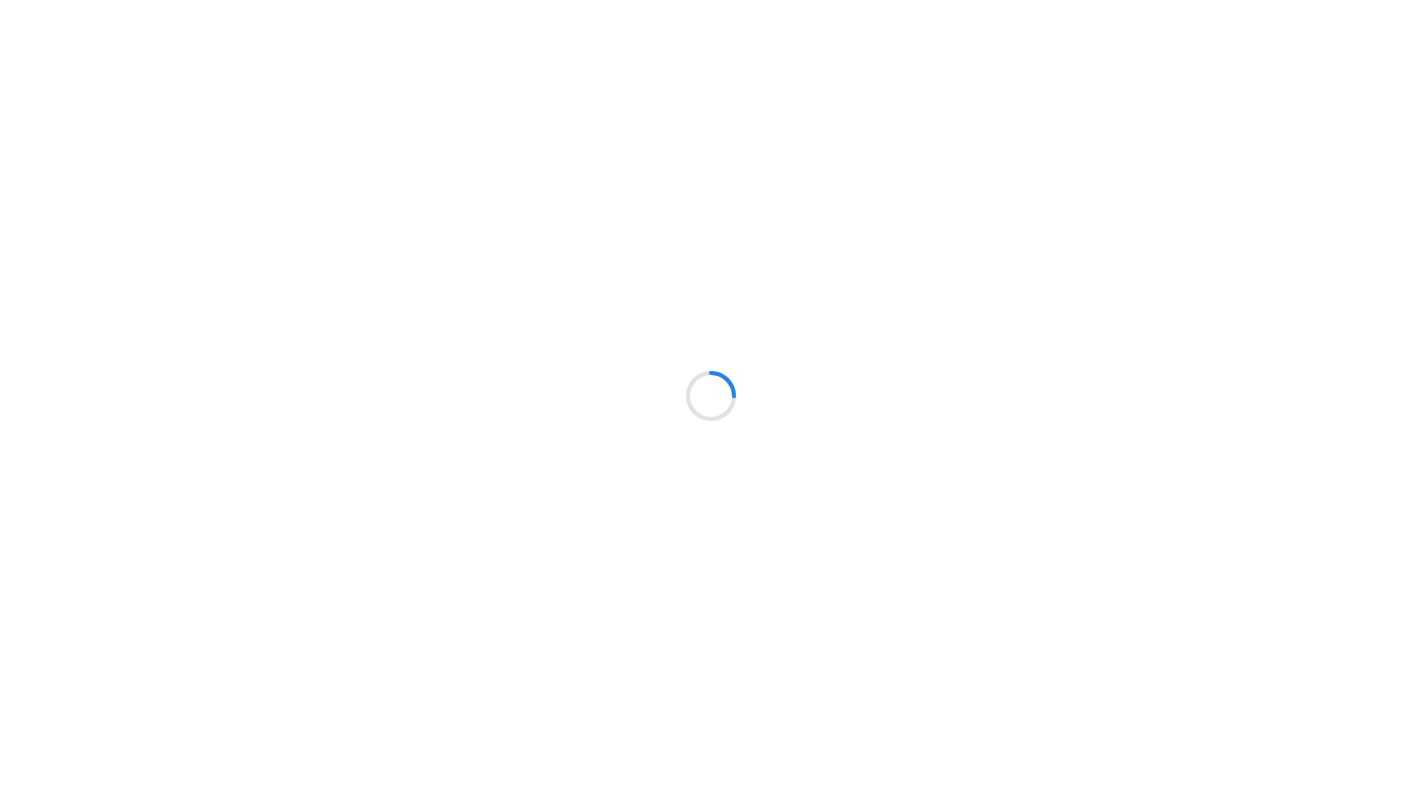 scroll, scrollTop: 0, scrollLeft: 0, axis: both 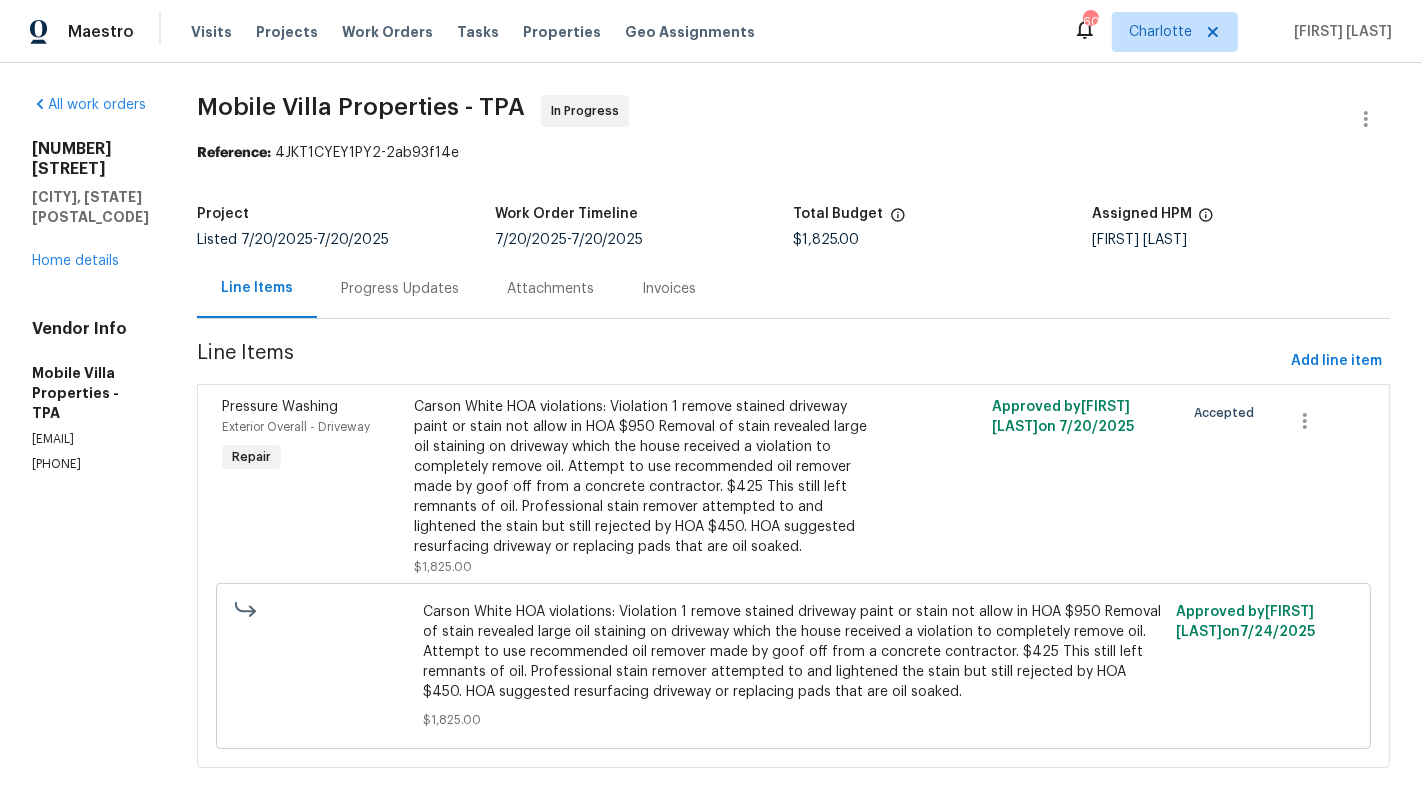 click on "Progress Updates" at bounding box center [400, 288] 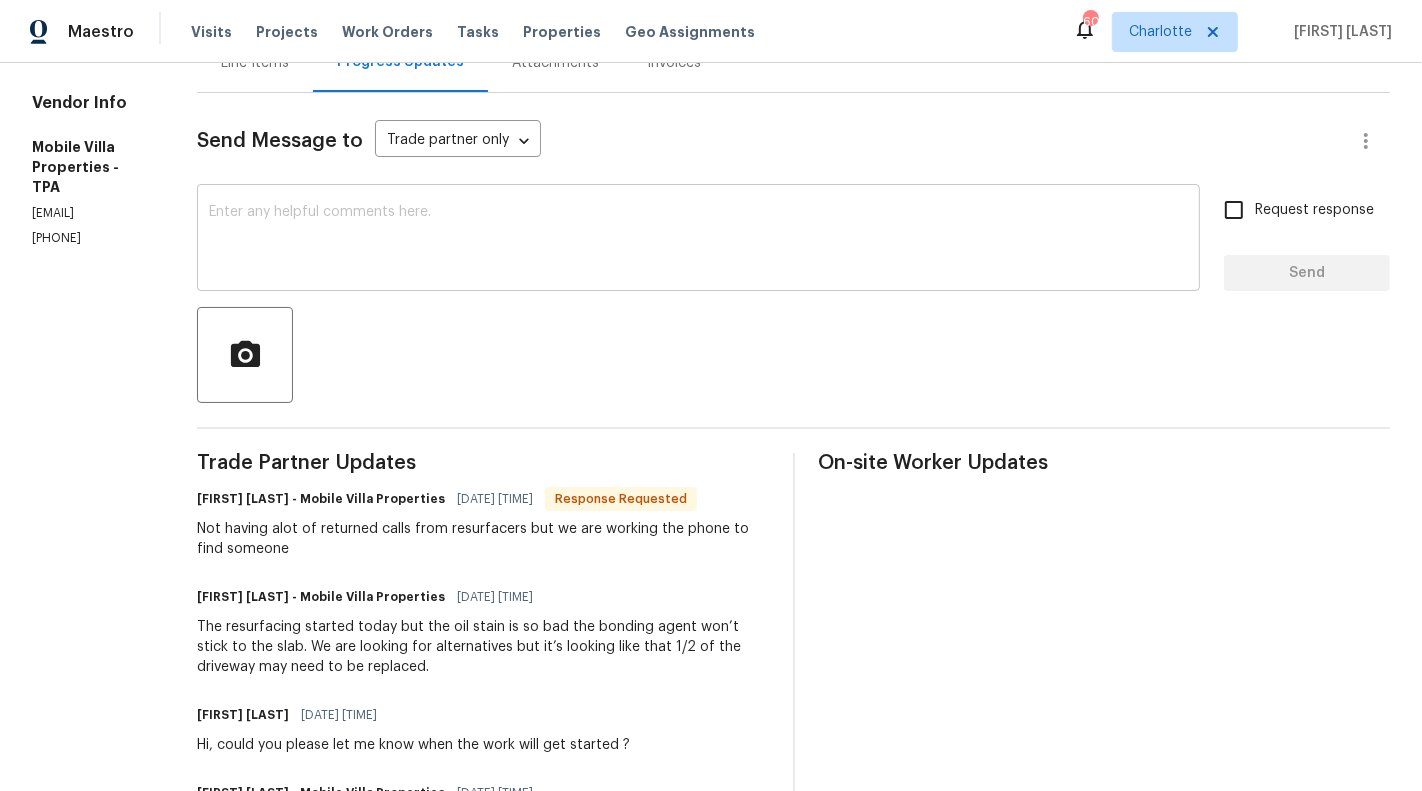 scroll, scrollTop: 247, scrollLeft: 0, axis: vertical 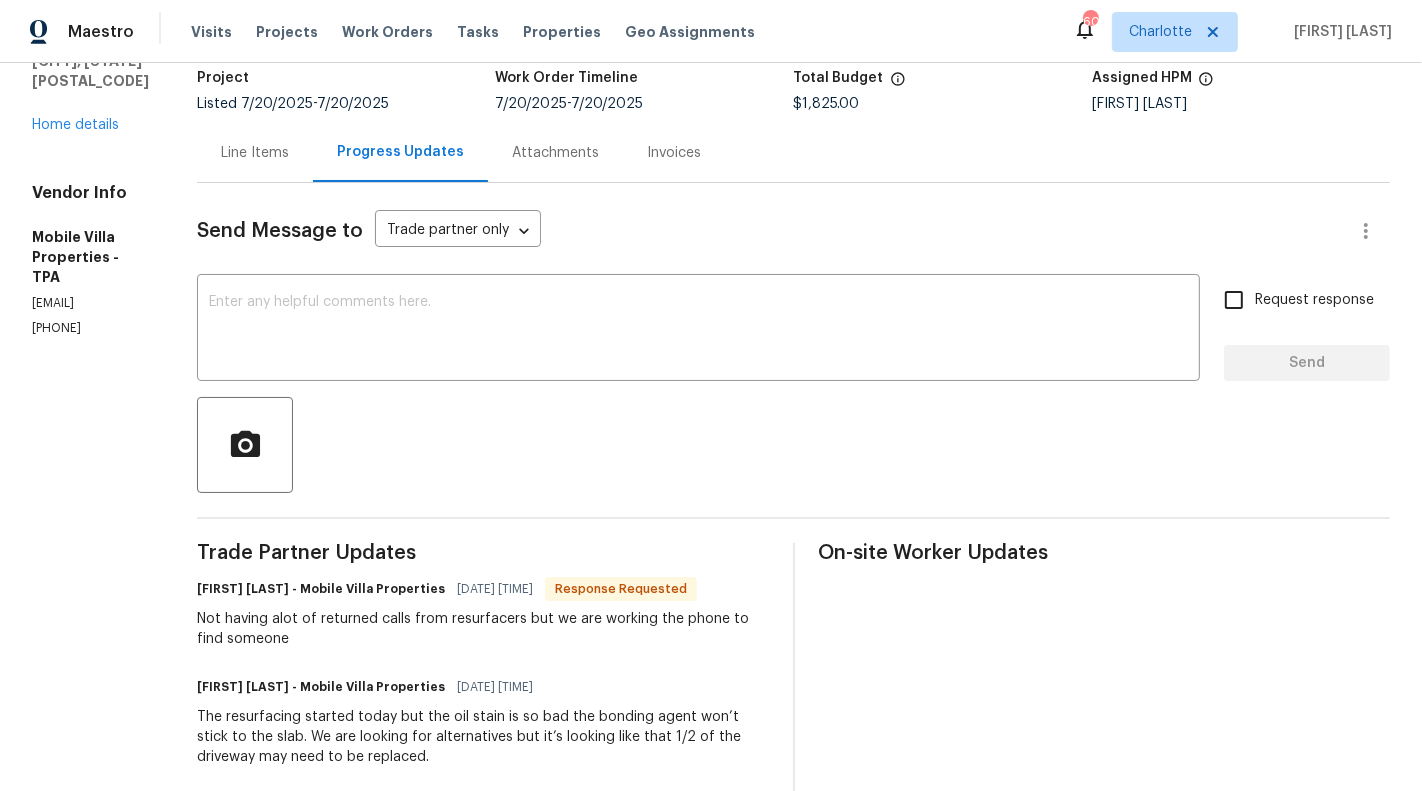 click on "Line Items" at bounding box center [255, 153] 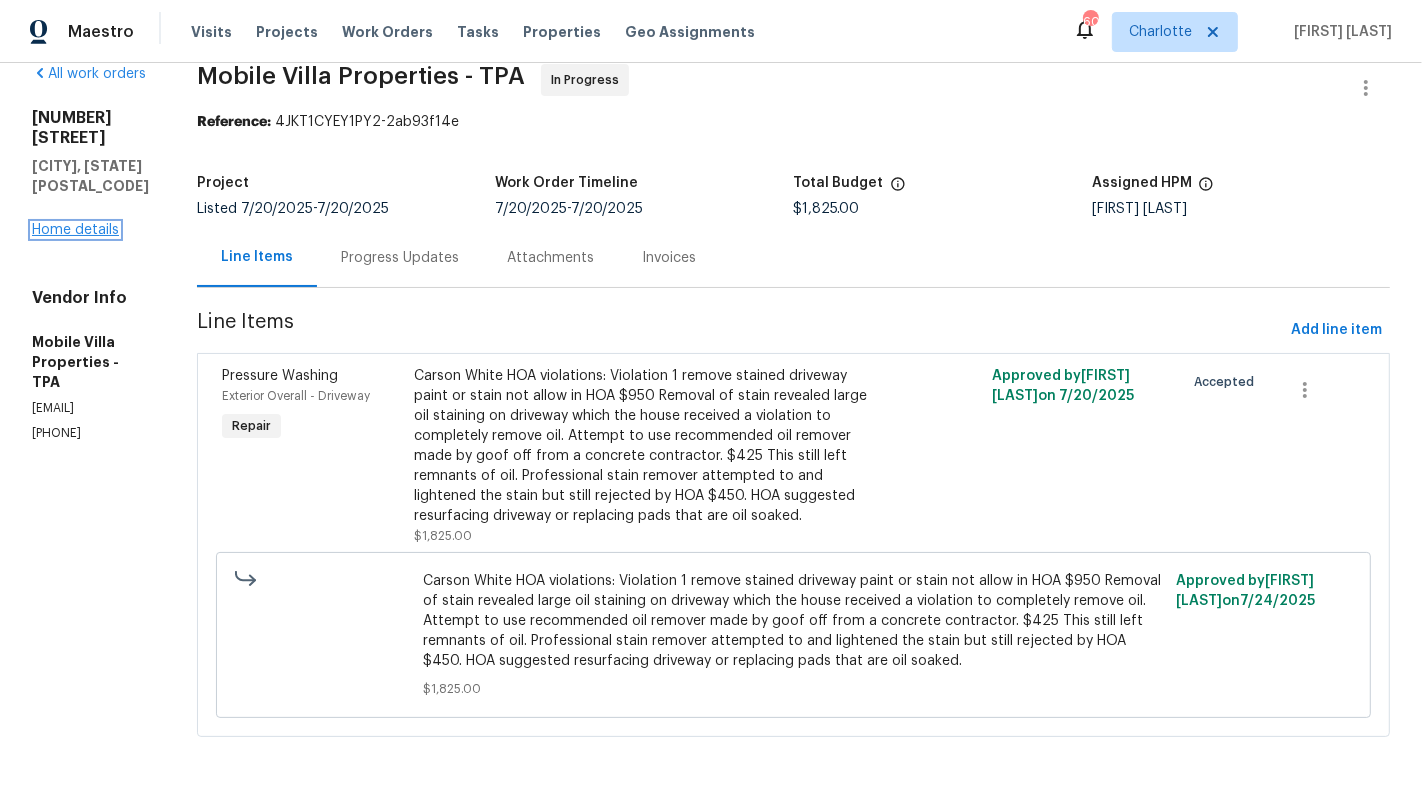 click on "Home details" at bounding box center (75, 230) 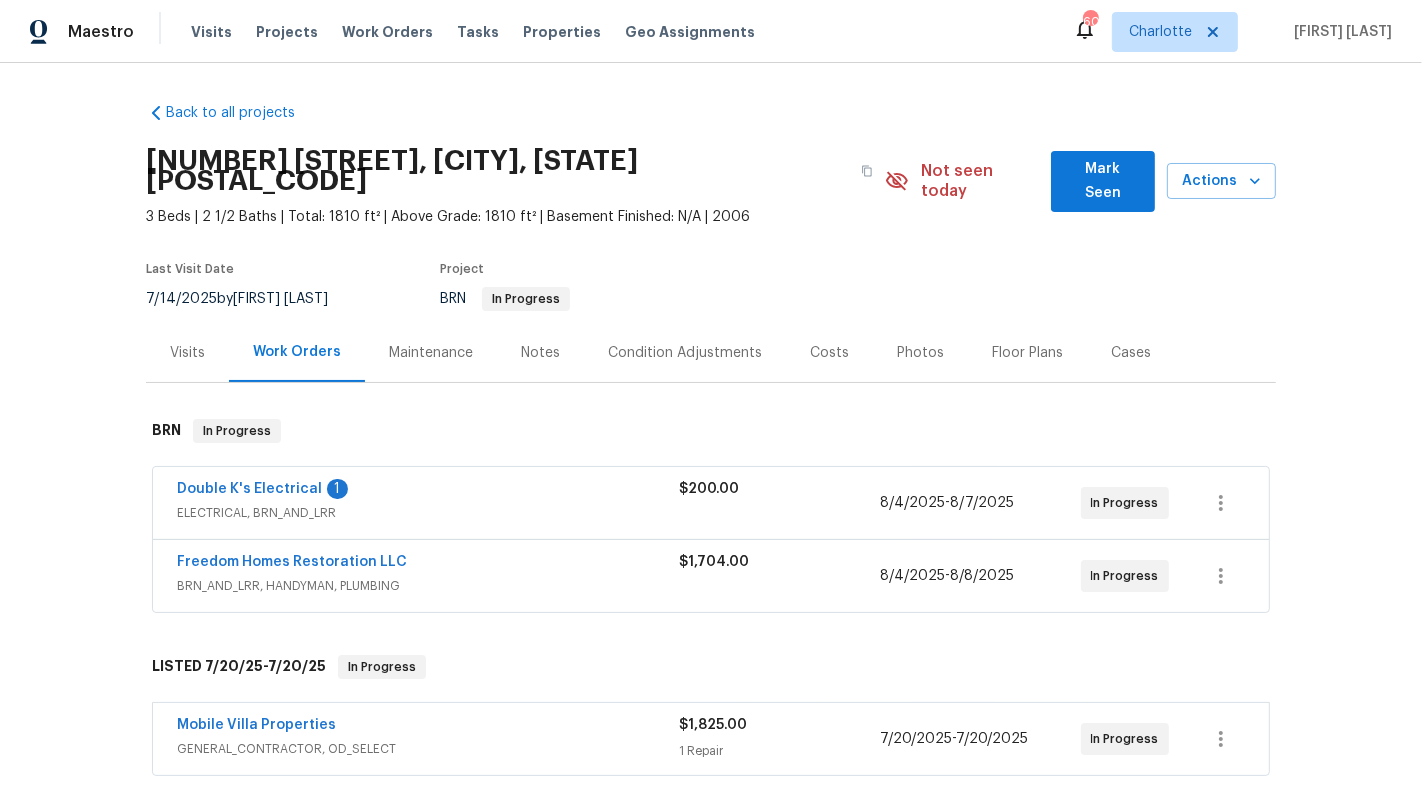 click on "Double K's Electrical 1 ELECTRICAL, BRN_AND_LRR $200.00 [DATE]  -  [DATE] In Progress" at bounding box center [711, 503] 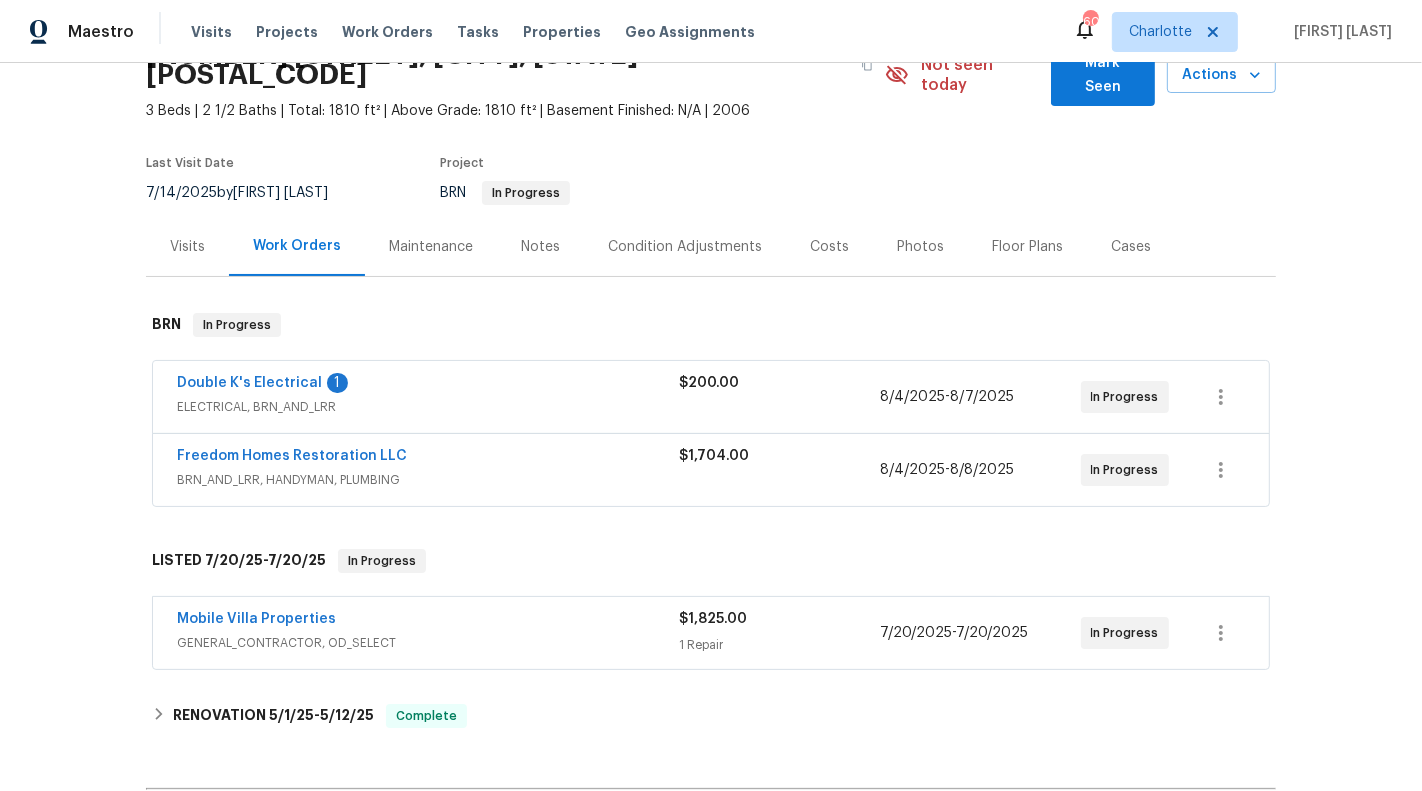 scroll, scrollTop: 122, scrollLeft: 0, axis: vertical 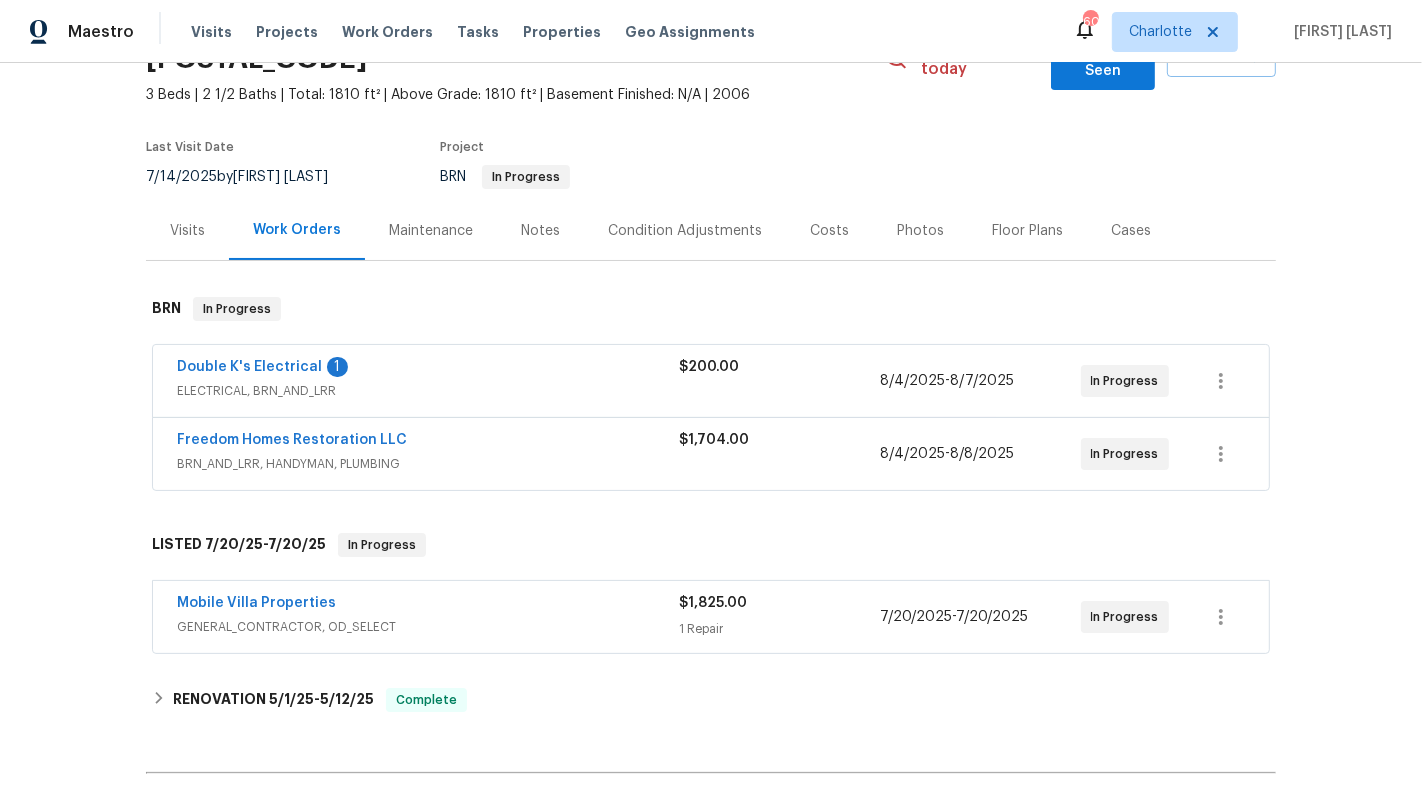click on "Double K's Electrical 1" at bounding box center (428, 369) 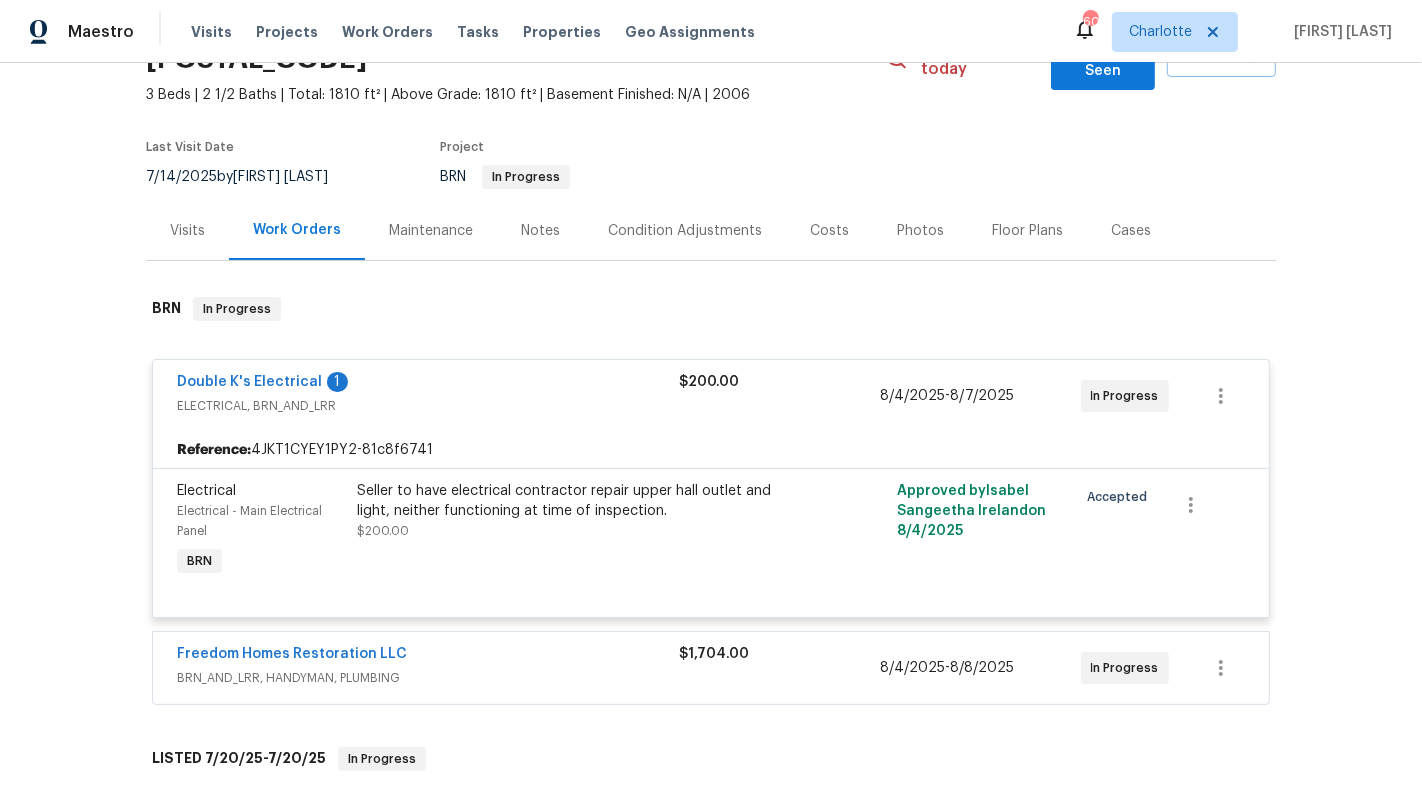 click on "Double K's Electrical 1" at bounding box center (428, 384) 